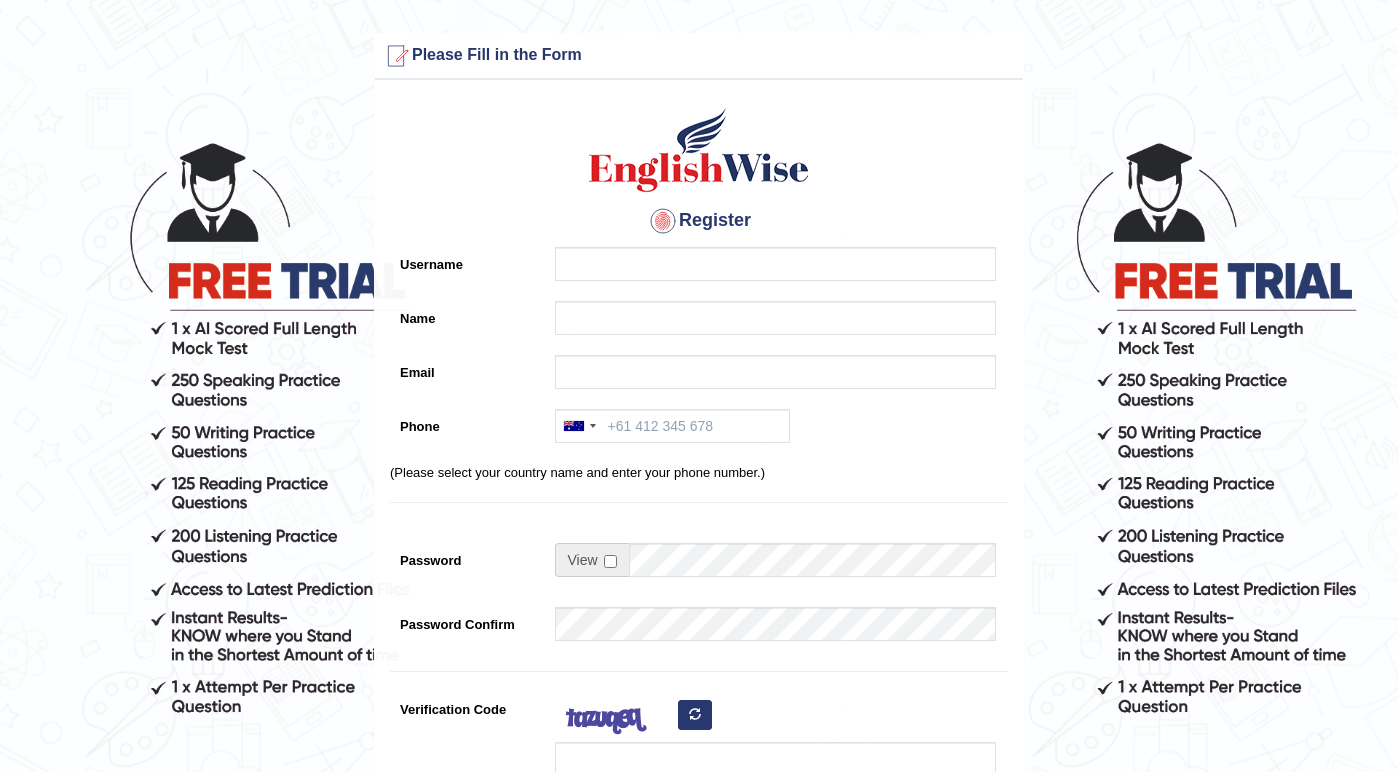 scroll, scrollTop: 166, scrollLeft: 0, axis: vertical 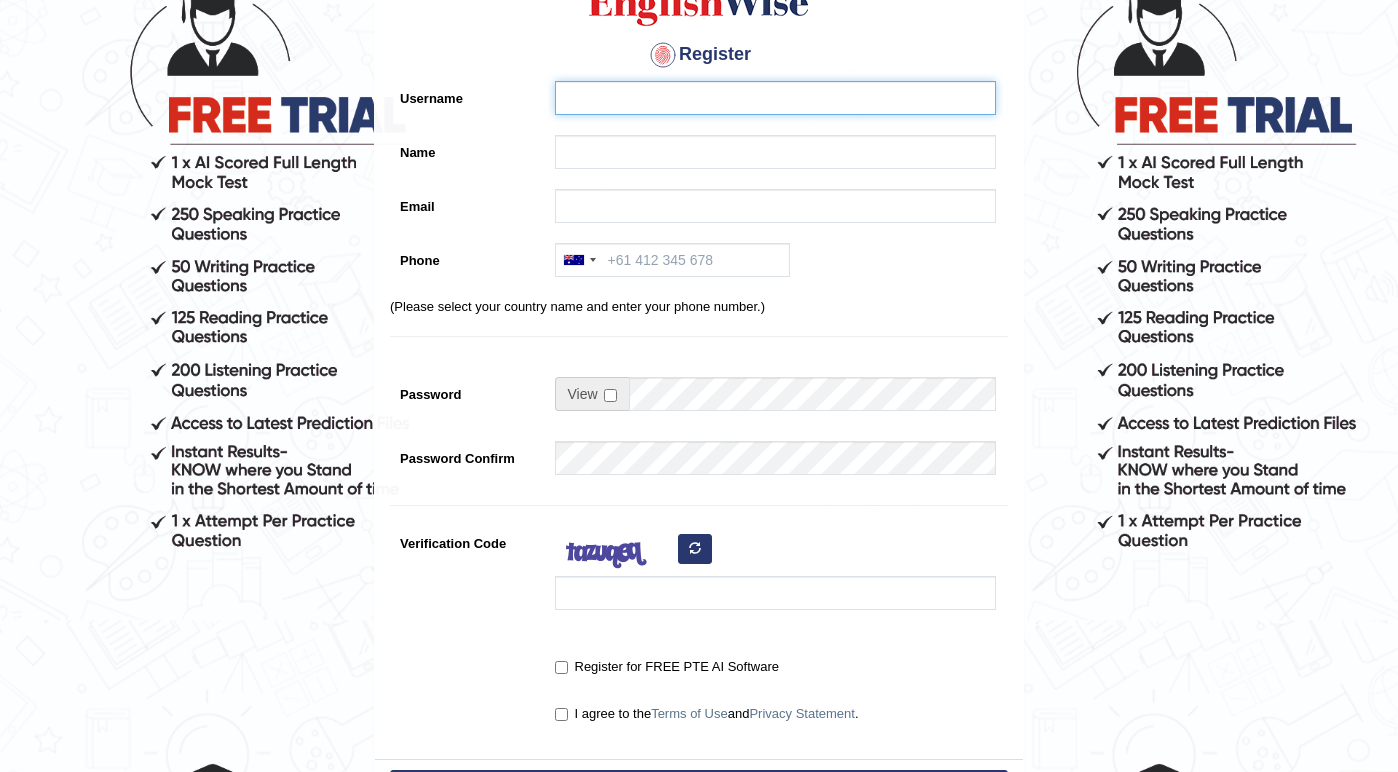 click on "Username" at bounding box center (775, 98) 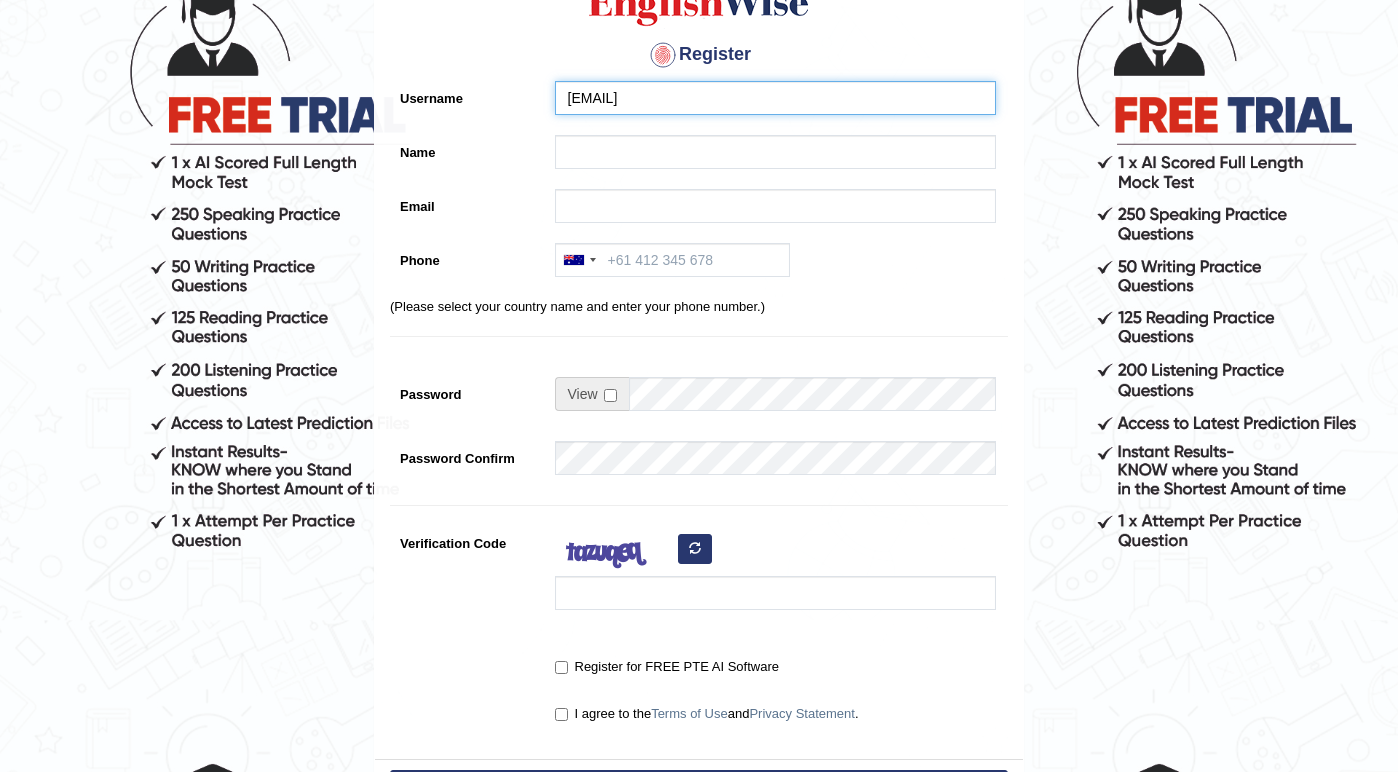 type on "ion0sjyz@hotlinkimg.com" 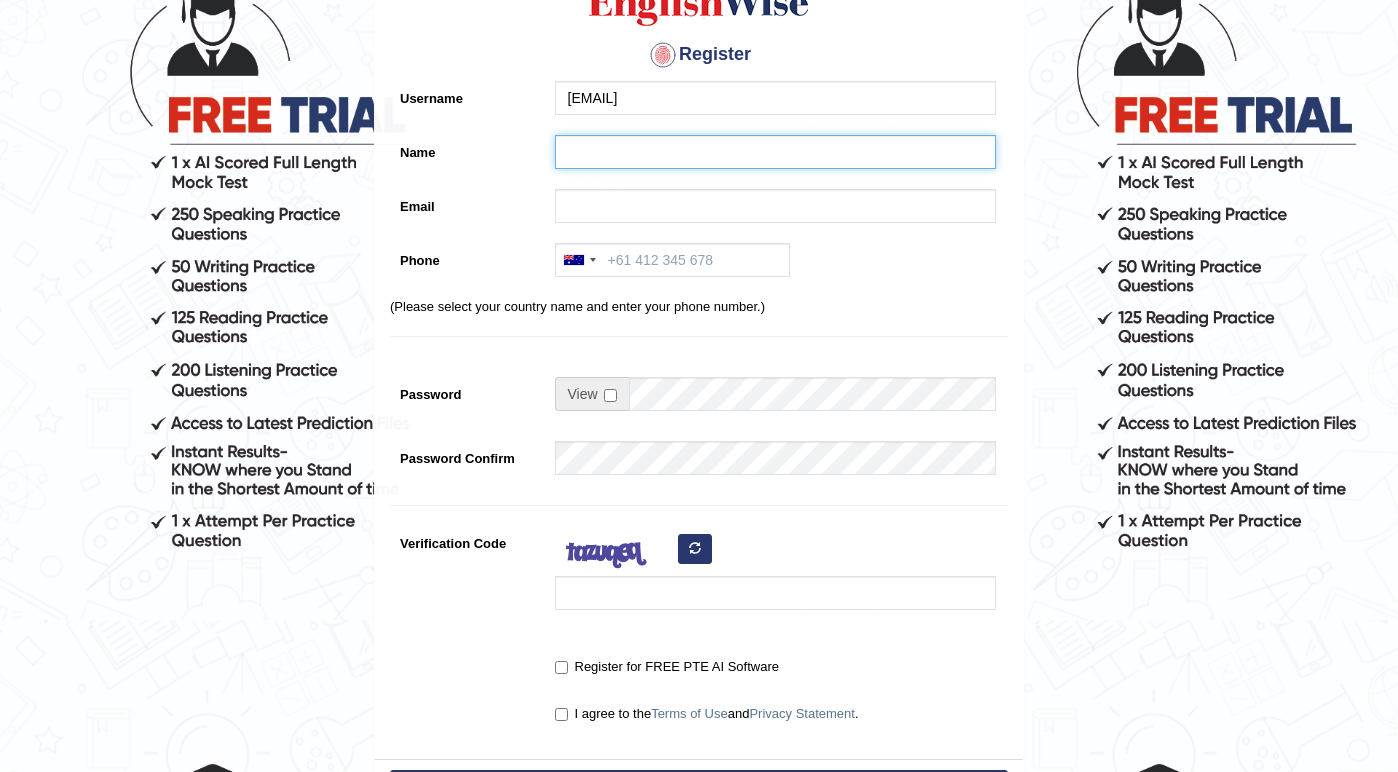 click on "Name" at bounding box center [775, 152] 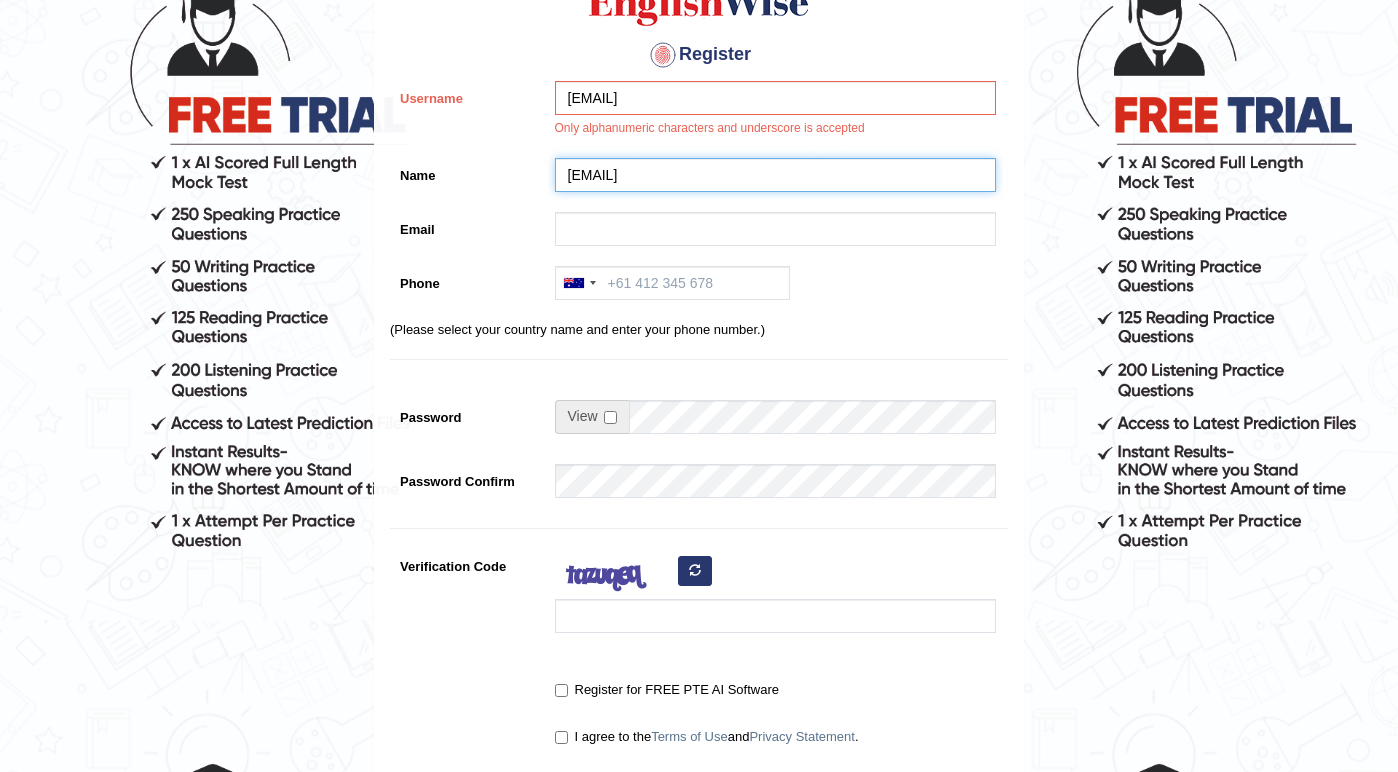 type on "ion0sjyz@hotlinkimg.com" 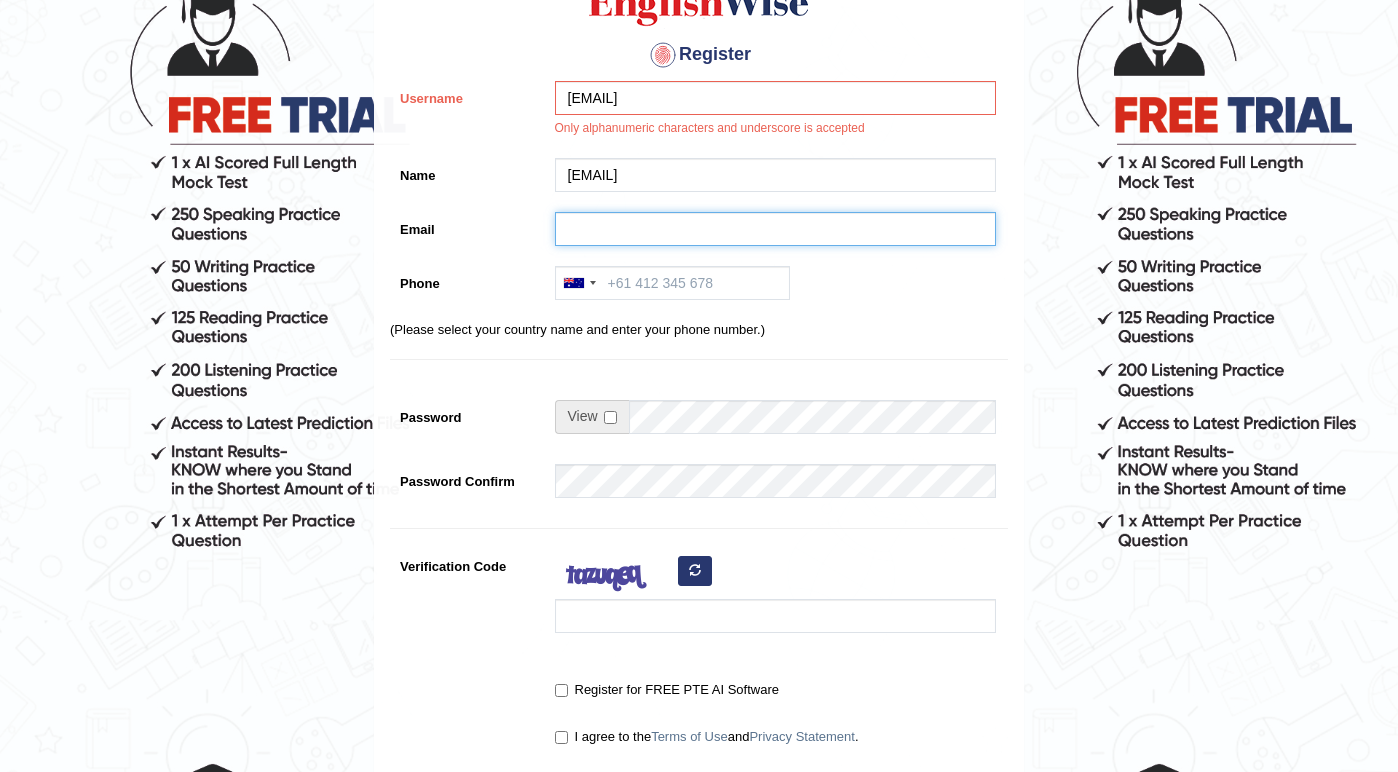 click on "Email" at bounding box center (775, 229) 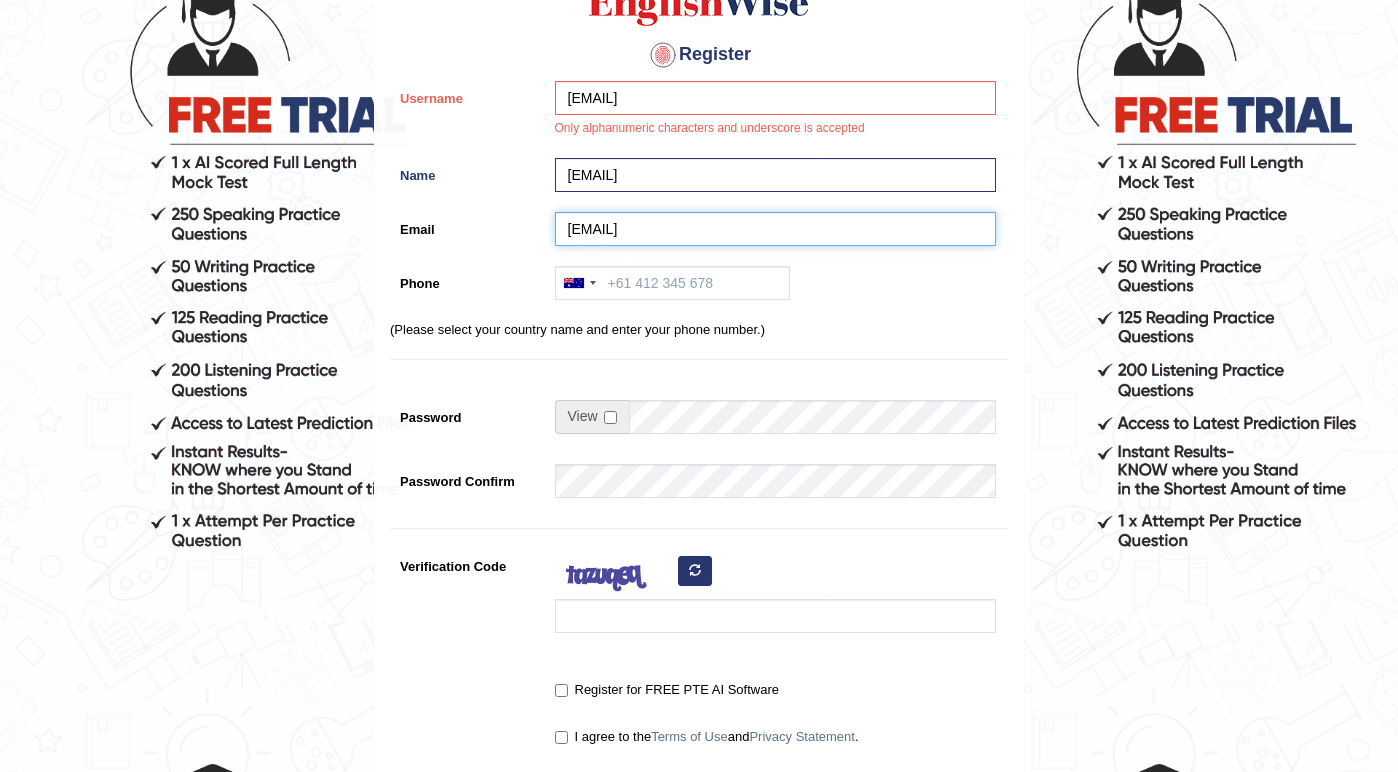 type on "ion0sjyz@hotlinkimg.com" 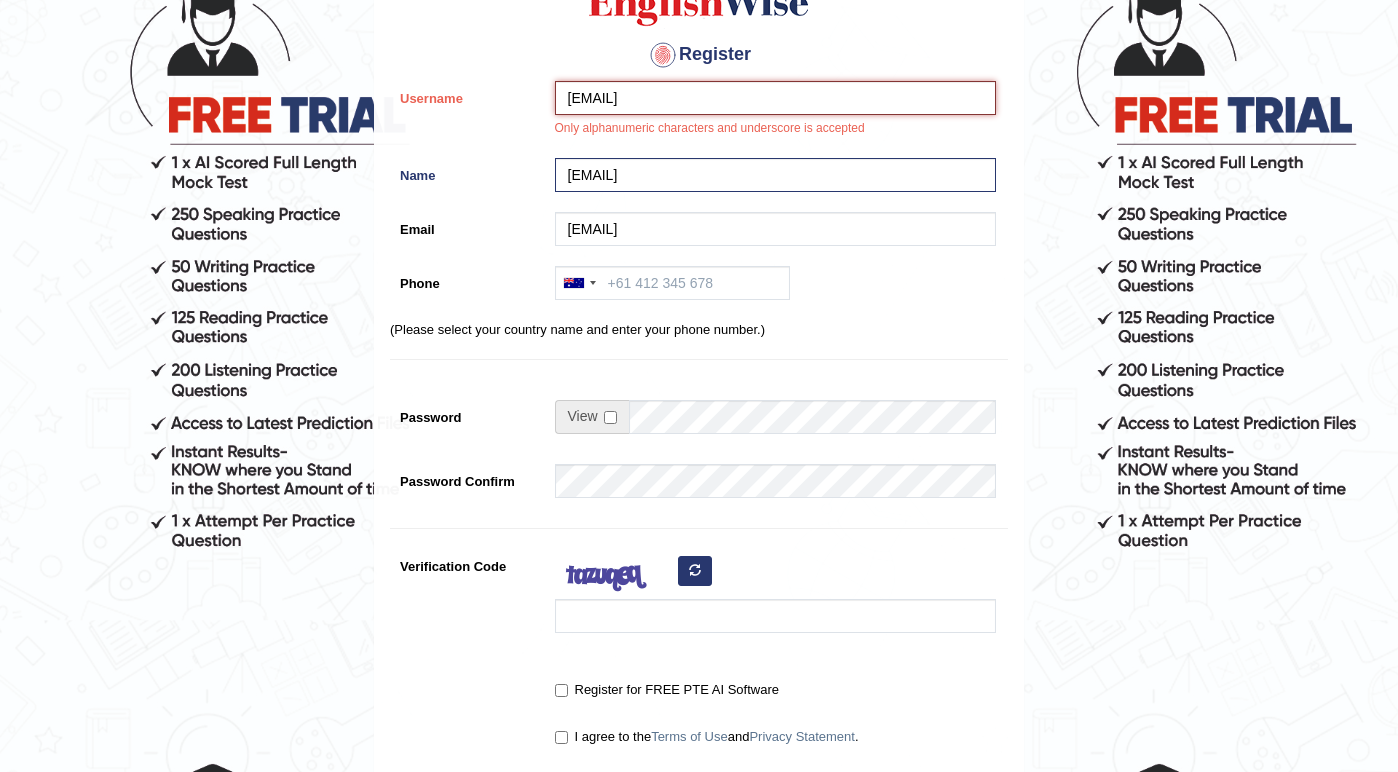 drag, startPoint x: 619, startPoint y: 99, endPoint x: 863, endPoint y: 96, distance: 244.01845 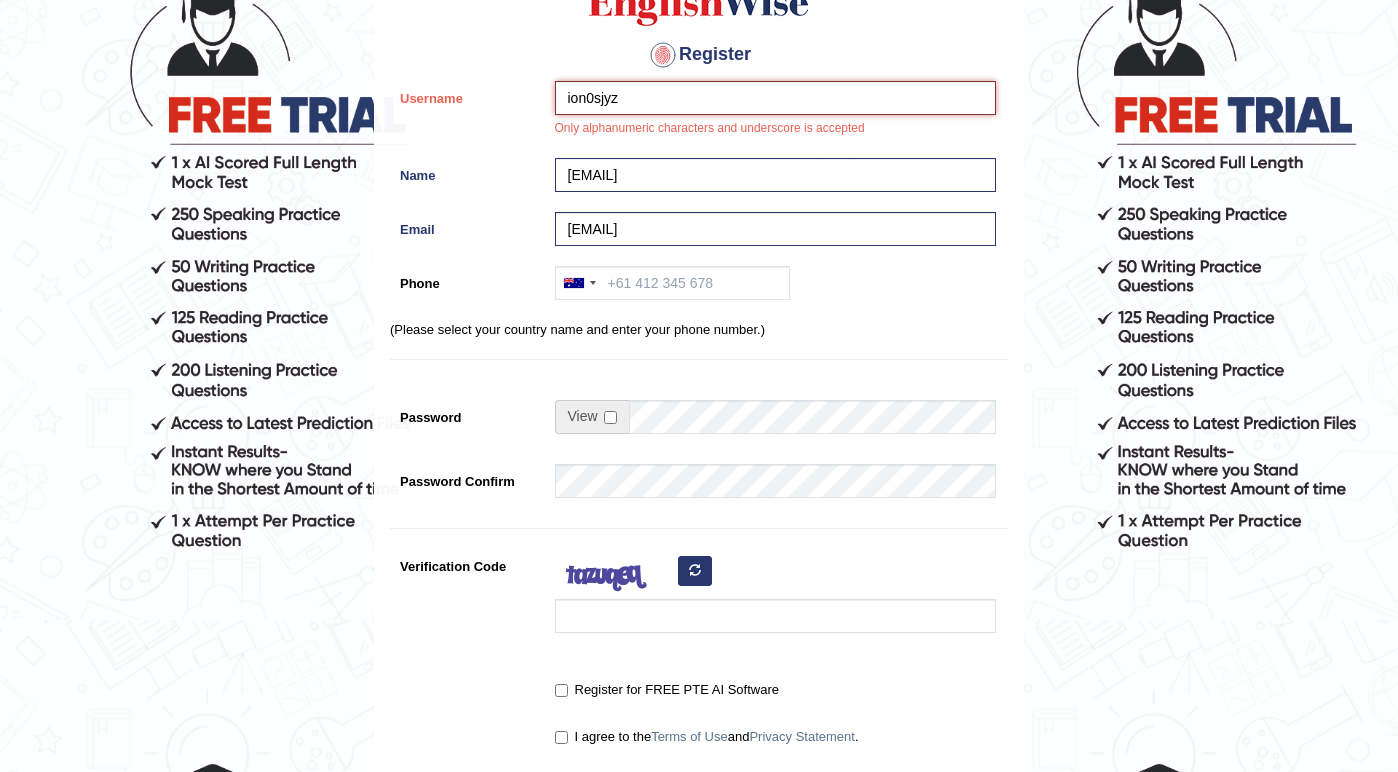 type on "ion0sjyz" 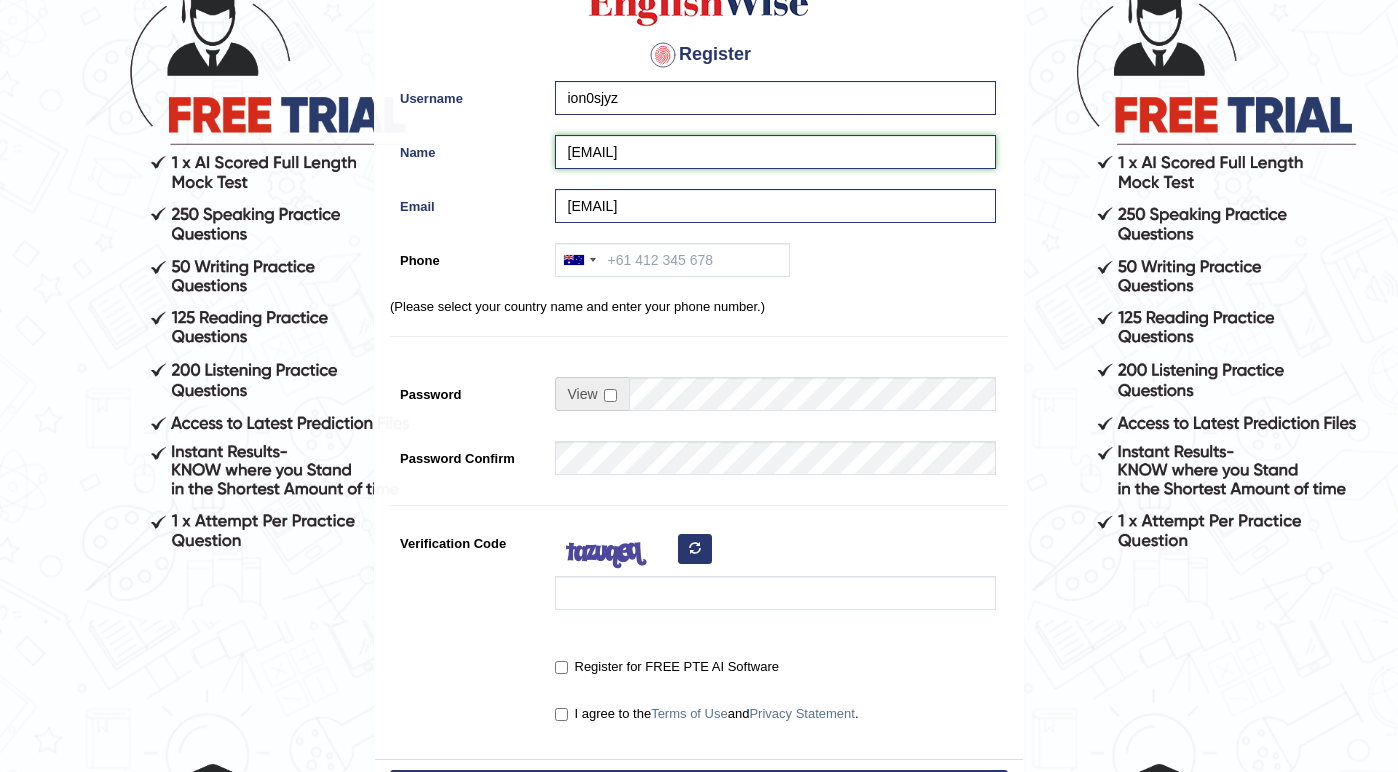 drag, startPoint x: 622, startPoint y: 172, endPoint x: 804, endPoint y: 172, distance: 182 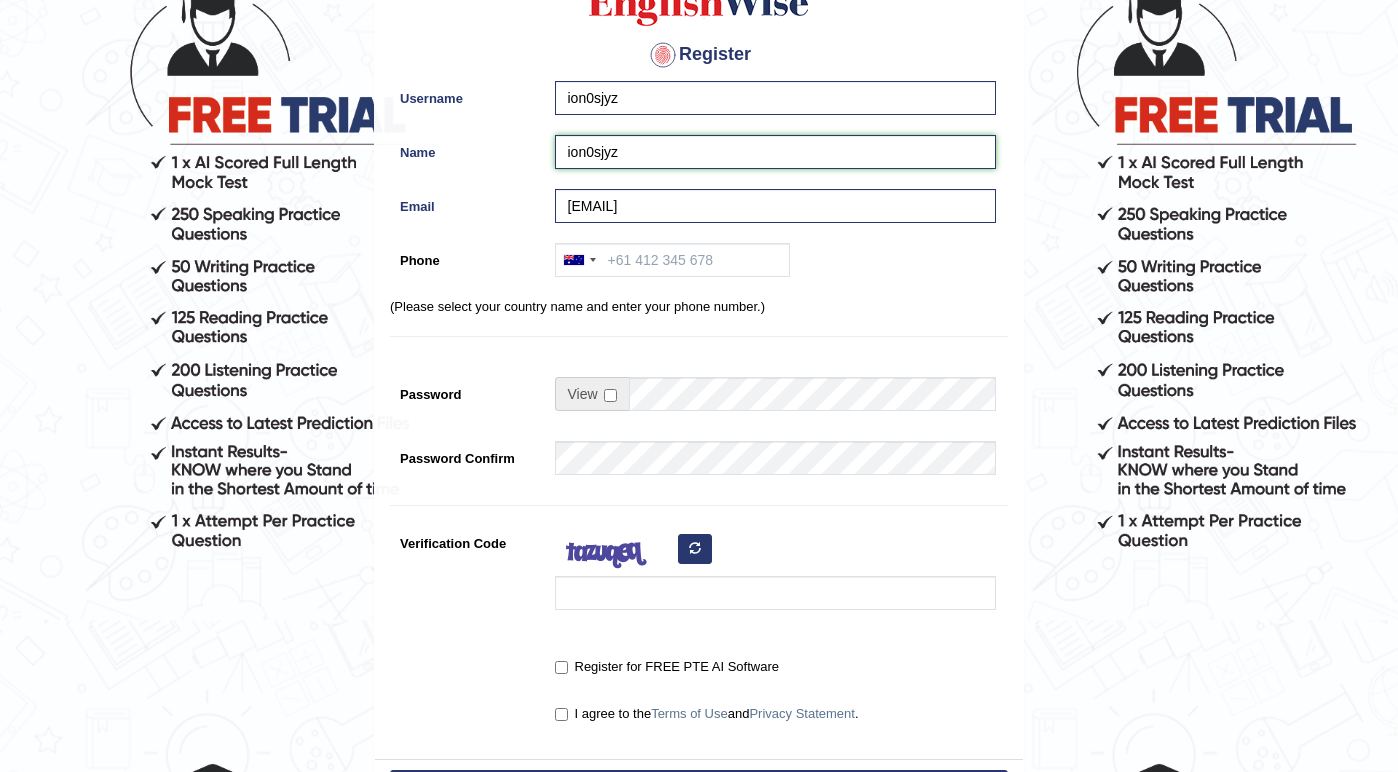 type on "ion0sjyz" 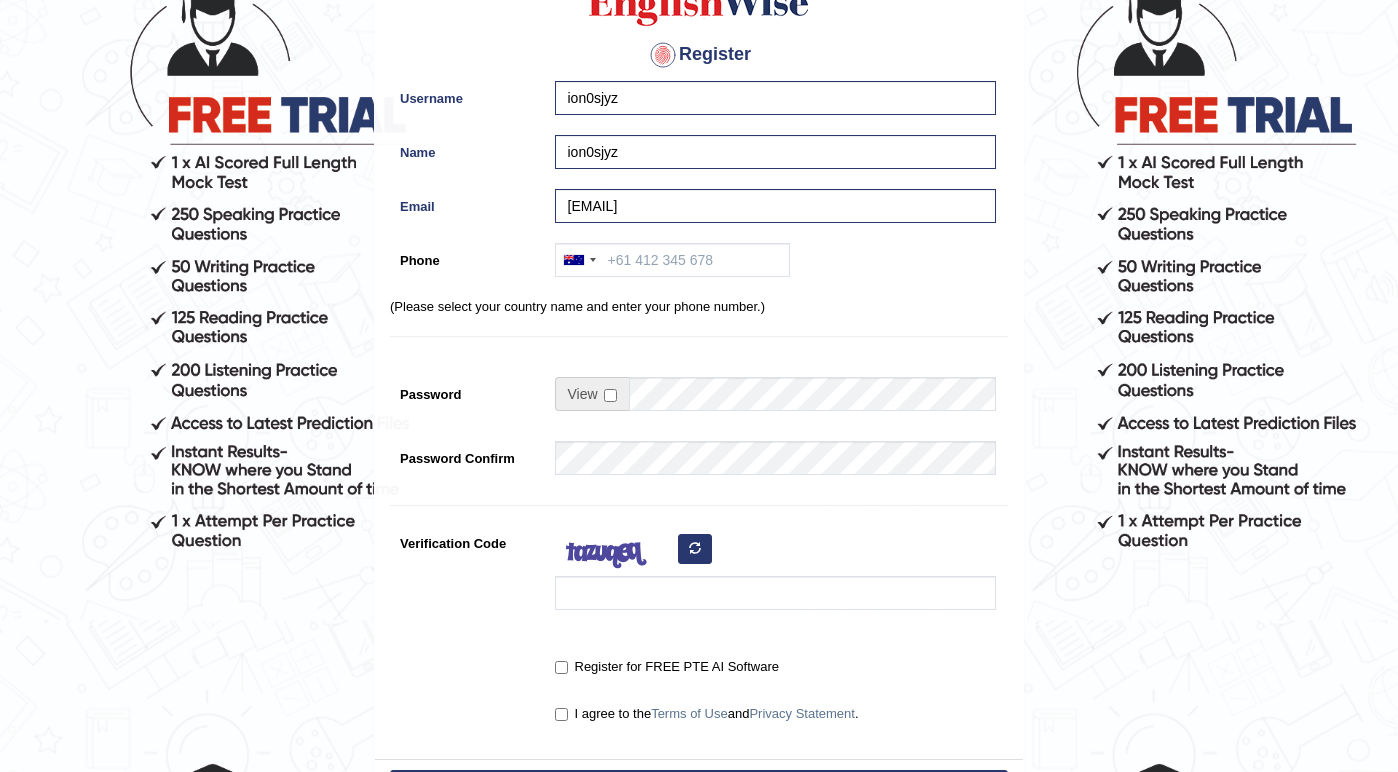 click on "Register
Username
ion0sjyz
Name
ion0sjyz
Email
ion0sjyz@hotlinkimg.com
Phone
Australia +61 India (भारत) +91 New Zealand +64 United States +1 Canada +1 United Arab Emirates (‫الإمارات العربية المتحدة‬‎) +971 Saudi Arabia (‫المملكة العربية السعودية‬‎) +966 Bahrain (‫البحرين‬‎) +973 Afghanistan (‫افغانستان‬‎) +93 Albania (Shqipëri) +355 Algeria (‫الجزائر‬‎) +213 American Samoa +1 Andorra +376 Angola +244 Anguilla +1 Antigua and Barbuda +1 Argentina +54 Armenia (Հայաստան) +374 Aruba +297 Australia +61 Austria (Österreich) +43 Azerbaijan (Azərbaycan) +994 Bahamas +1 Bahrain (‫البحرين‬‎) +973 Bangladesh (বাংলাদেশ) +880 Barbados +1 Belarus (Беларусь) +375 Belgium (België) +32 Belize +501 Benin (Bénin) +229 Bermuda +1 Bhutan (འབྲུག) +975 Bolivia +591 +387 Botswana +267 Brazil (Brasil) +55 +246 +1 Brunei +673" at bounding box center (699, 341) 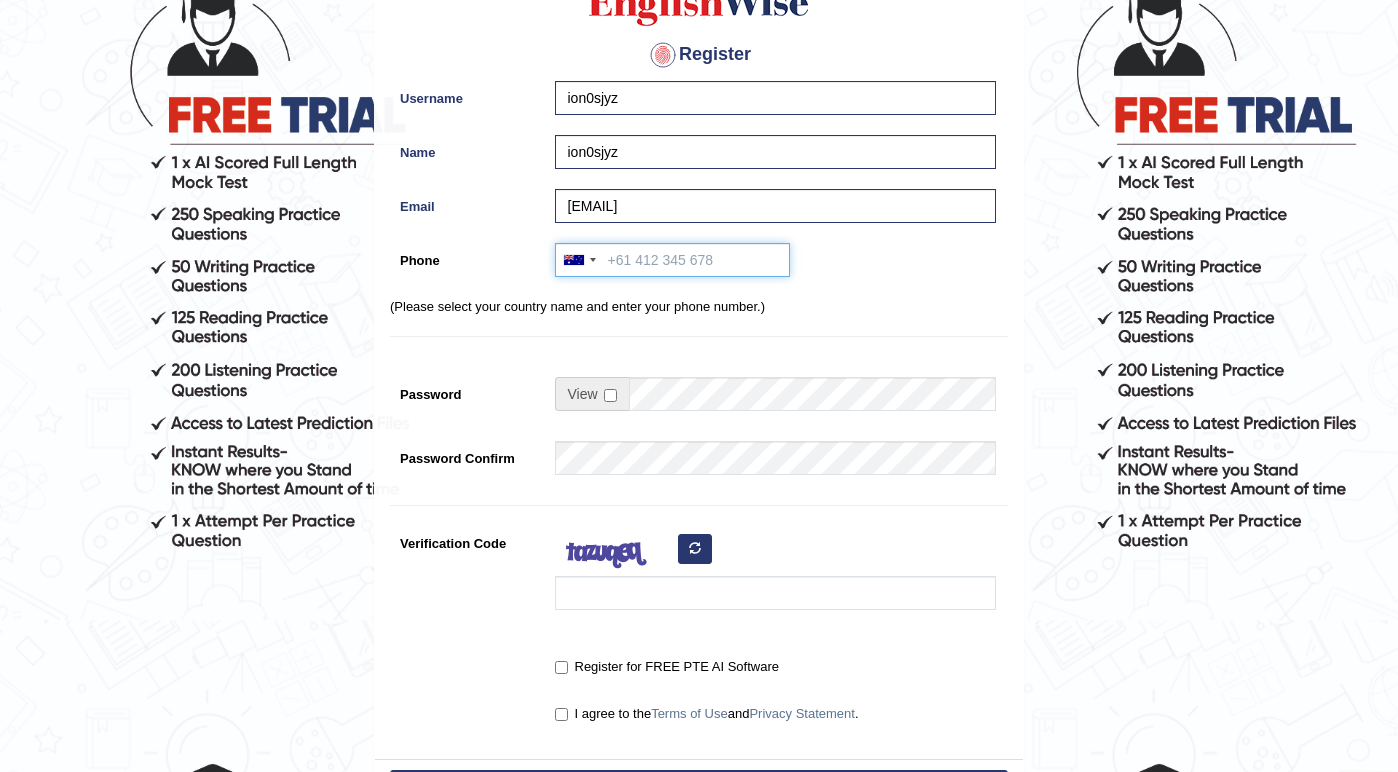 click on "Phone" at bounding box center (672, 260) 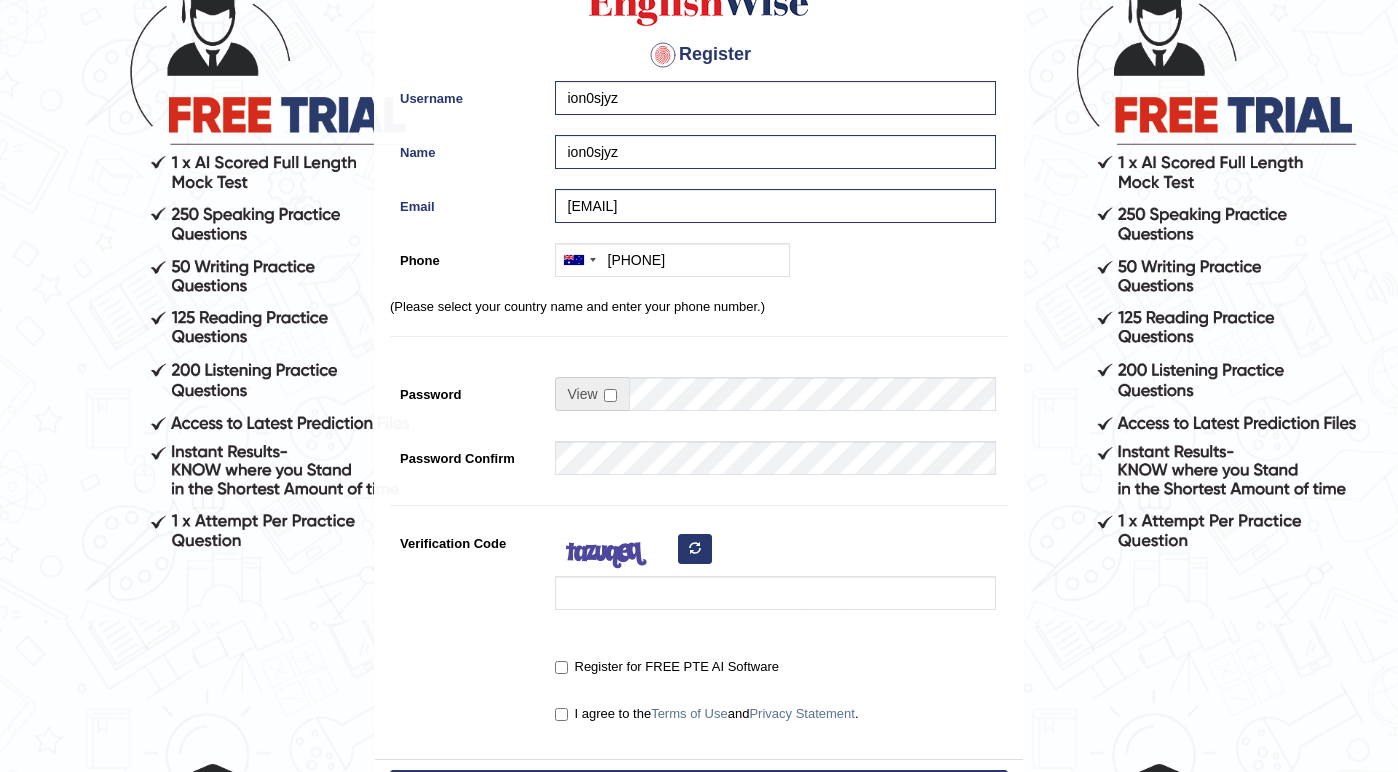 click on "Australia +61 India (भारत) +91 New Zealand +64 United States +1 Canada +1 United Arab Emirates (‫الإمارات العربية المتحدة‬‎) +971 Saudi Arabia (‫المملكة العربية السعودية‬‎) +966 Bahrain (‫البحرين‬‎) +973 Afghanistan (‫افغانستان‬‎) +93 Albania (Shqipëri) +355 Algeria (‫الجزائر‬‎) +213 American Samoa +1 Andorra +376 Angola +244 Anguilla +1 Antigua and Barbuda +1 Argentina +54 Armenia (Հայաստան) +374 Aruba +297 Australia +61 Austria (Österreich) +43 Azerbaijan (Azərbaycan) +994 Bahamas +1 Bahrain (‫البحرين‬‎) +973 Bangladesh (বাংলাদেশ) +880 Barbados +1 Belarus (Беларусь) +375 Belgium (België) +32 Belize +501 Benin (Bénin) +229 Bermuda +1 Bhutan (འབྲུག) +975 Bolivia +591 Bosnia and Herzegovina (Босна и Херцеговина) +387 Botswana +267 Brazil (Brasil) +55 British Indian Ocean Territory +246 British Virgin Islands +1 Brunei +673 +359" at bounding box center [770, 265] 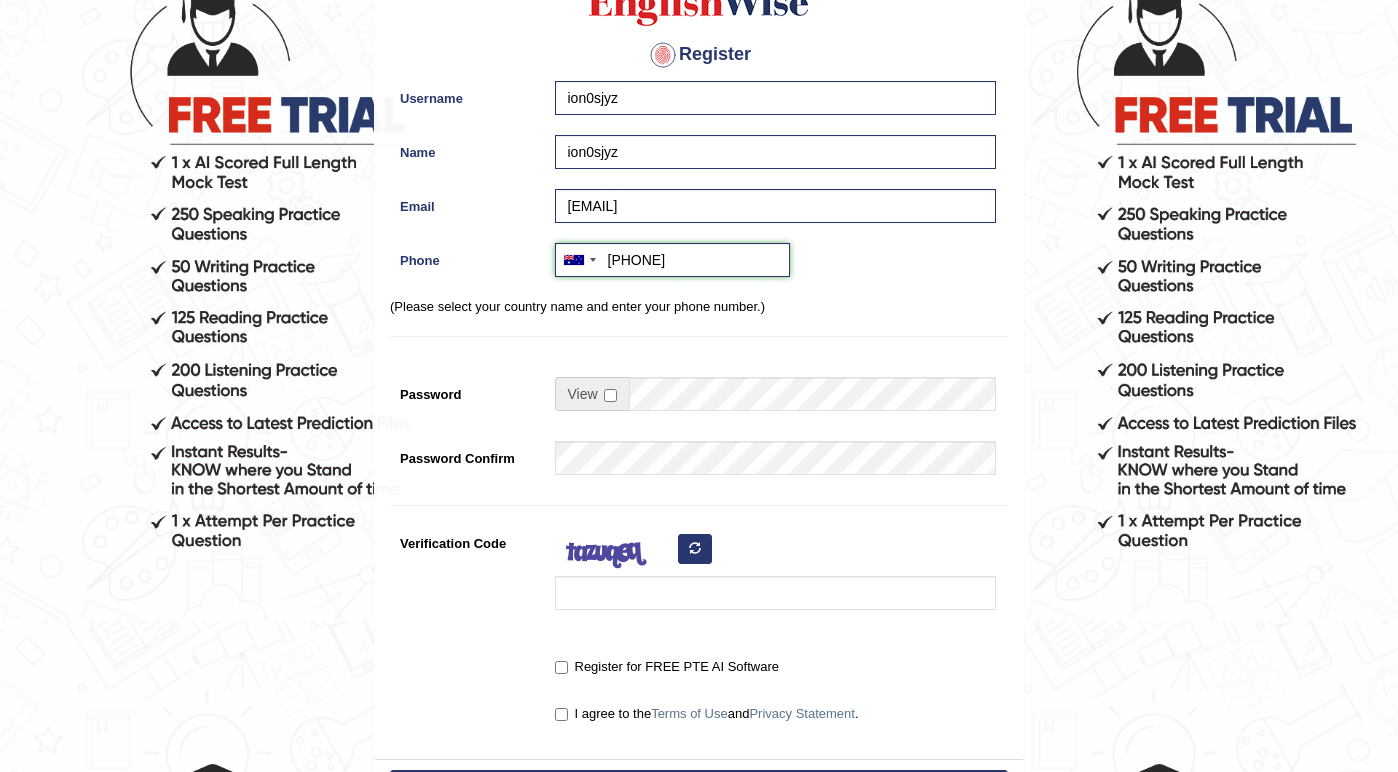 click on "786879691" at bounding box center (672, 260) 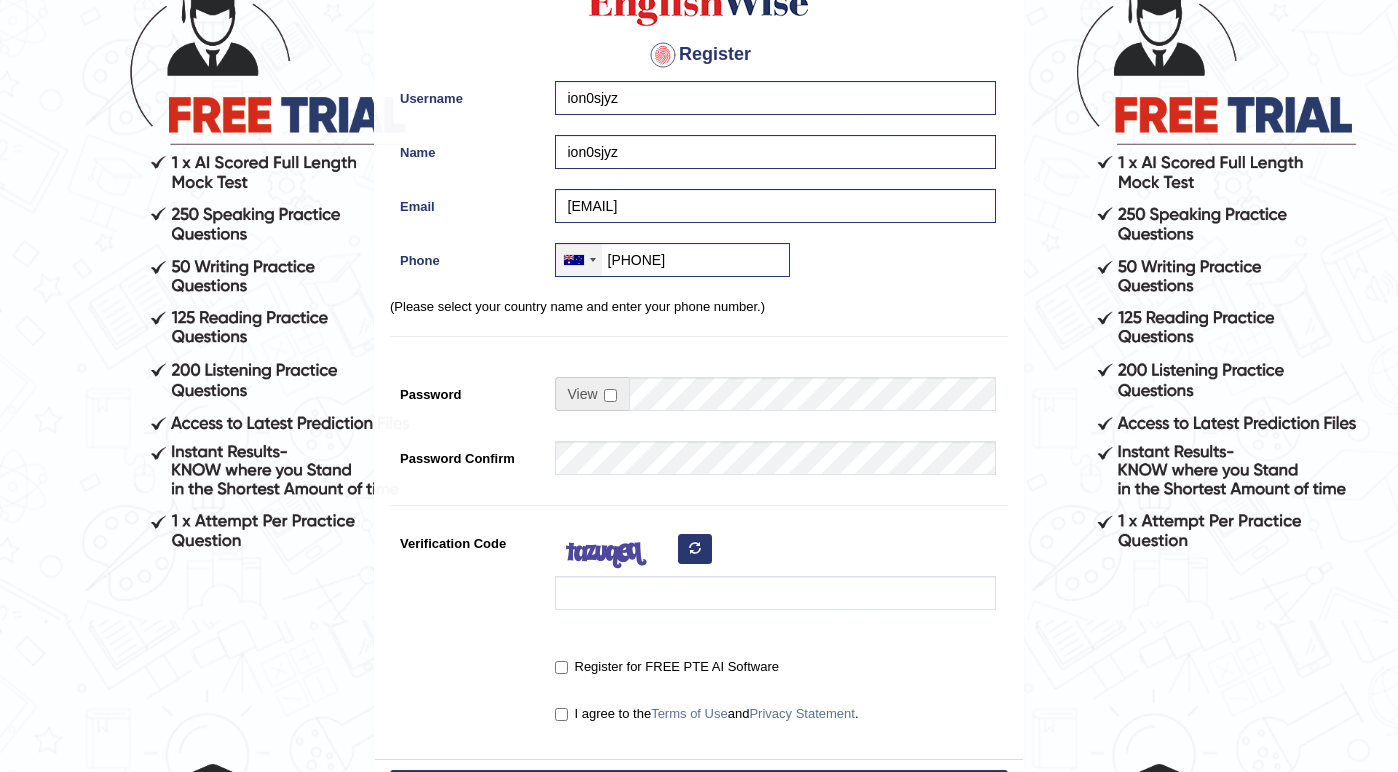 click at bounding box center (579, 260) 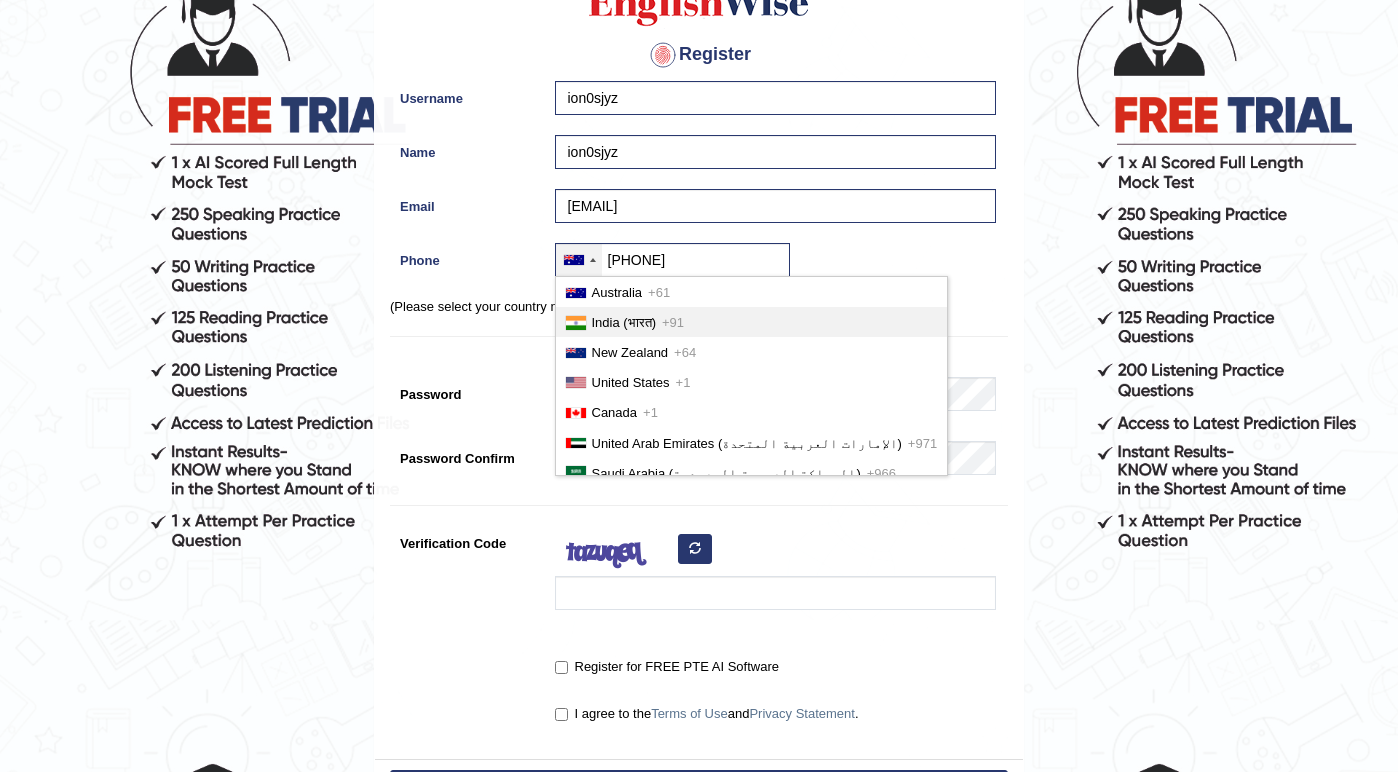 click on "India (भारत)" at bounding box center [624, 322] 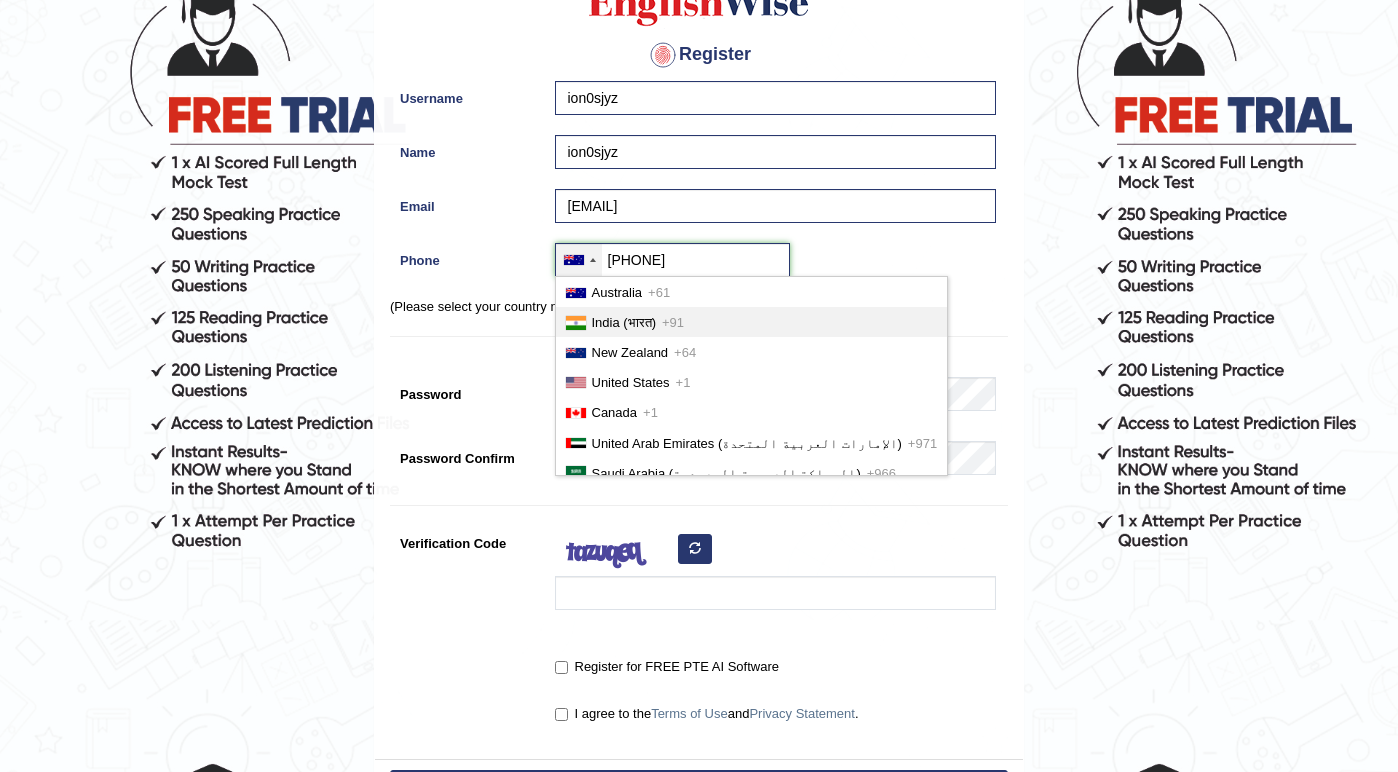 type on "+917868796911" 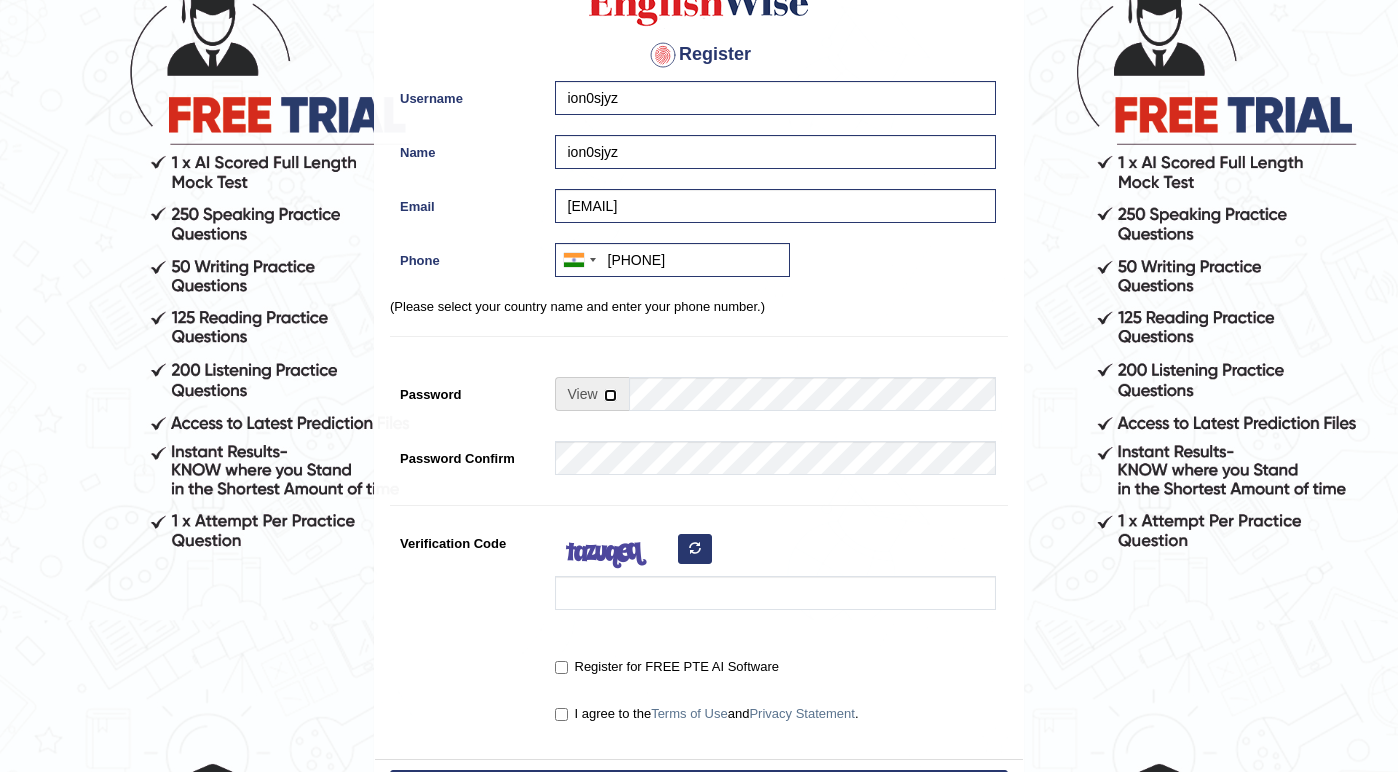 click at bounding box center [610, 395] 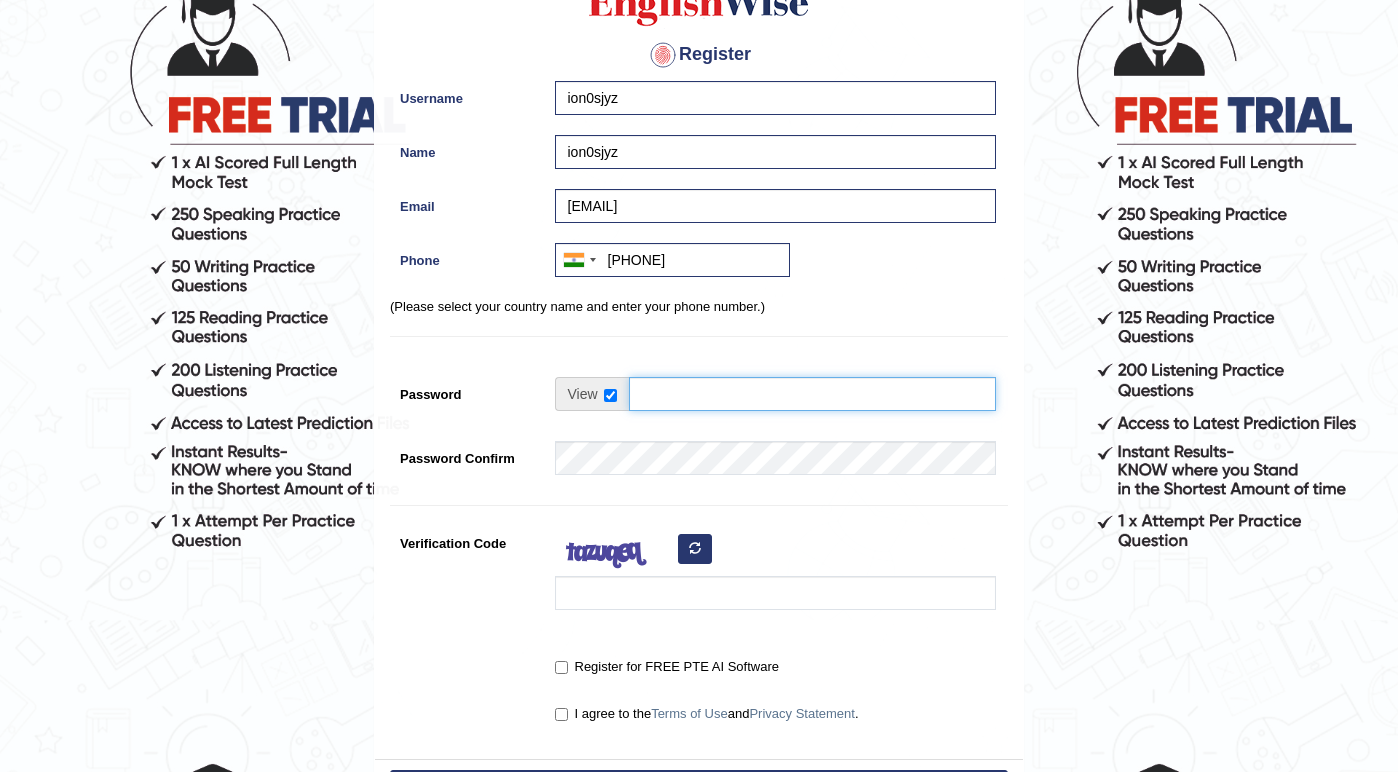 click on "Password" at bounding box center [812, 394] 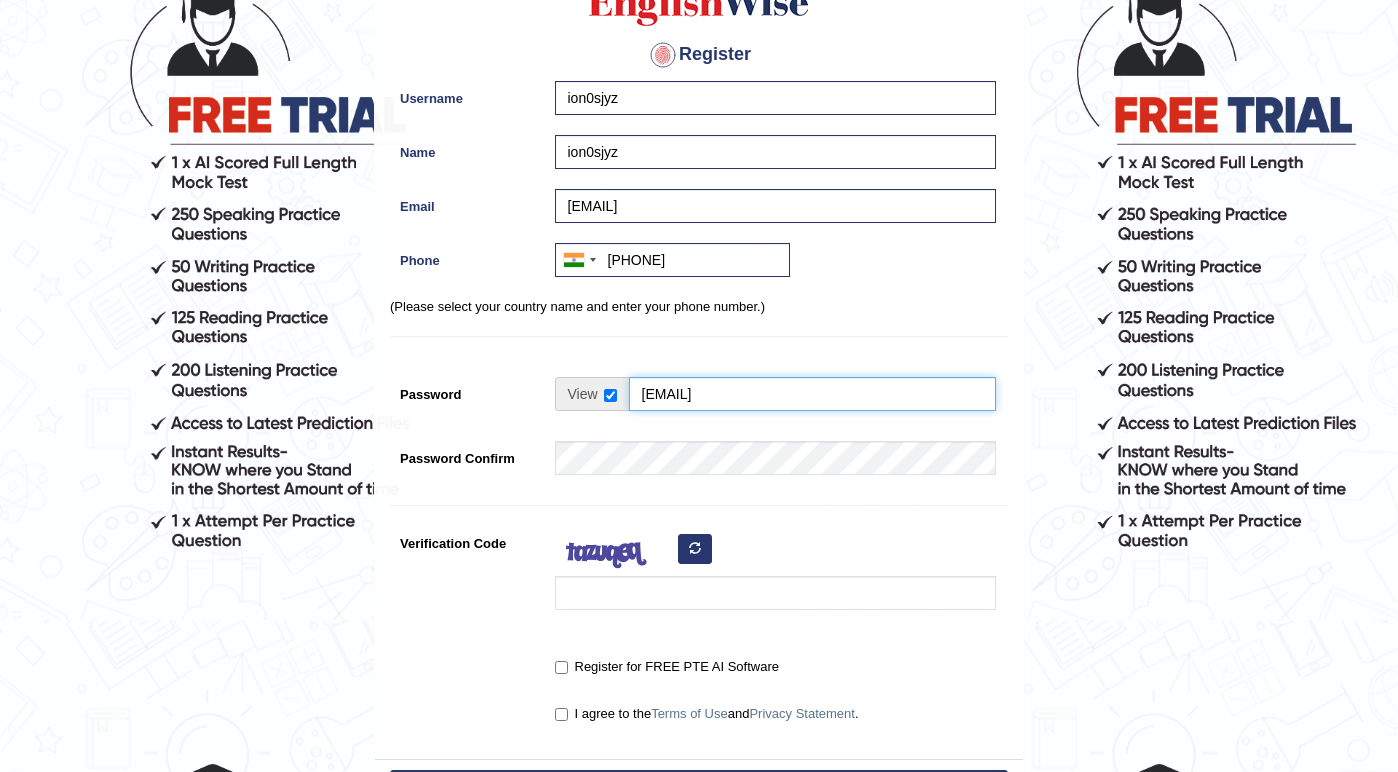 type on "ion0sjyz@hotlinkimg.com" 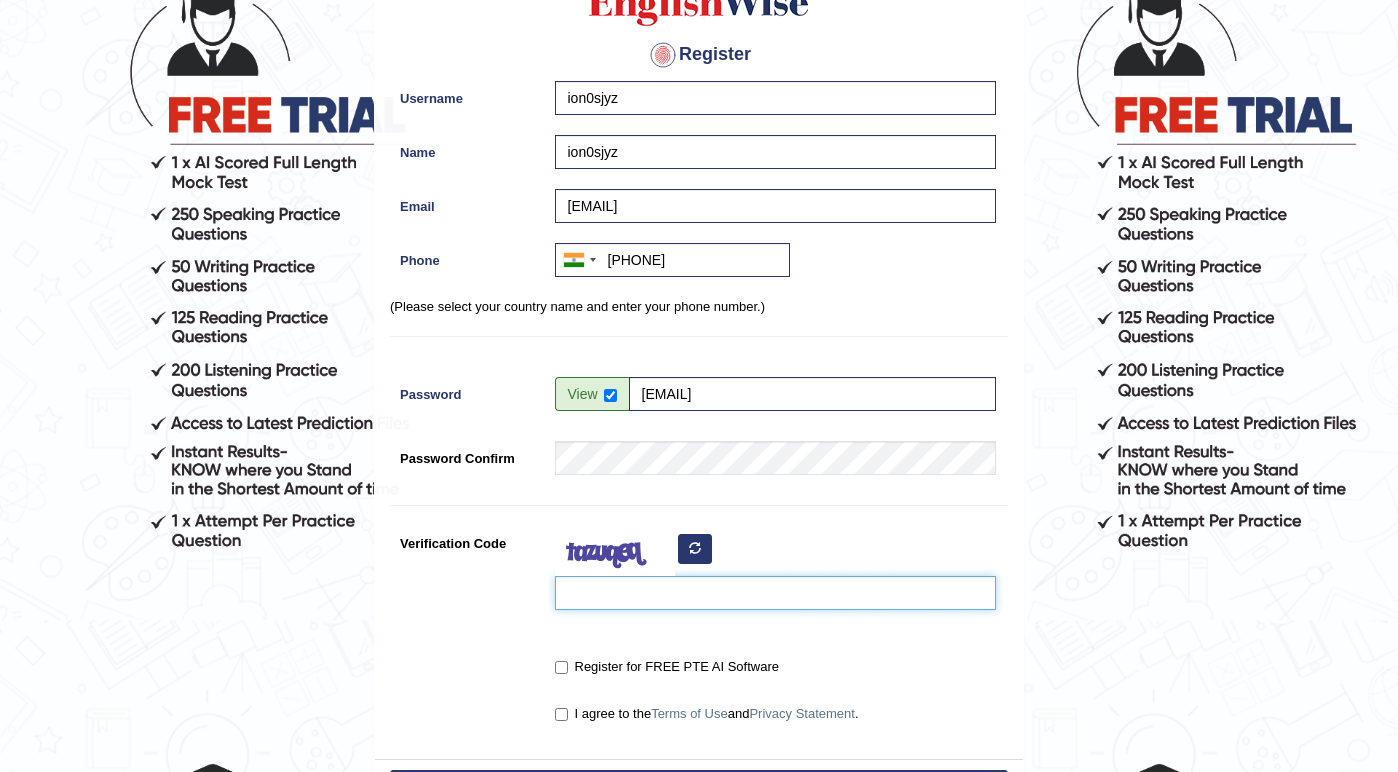 click on "Verification Code" at bounding box center [775, 593] 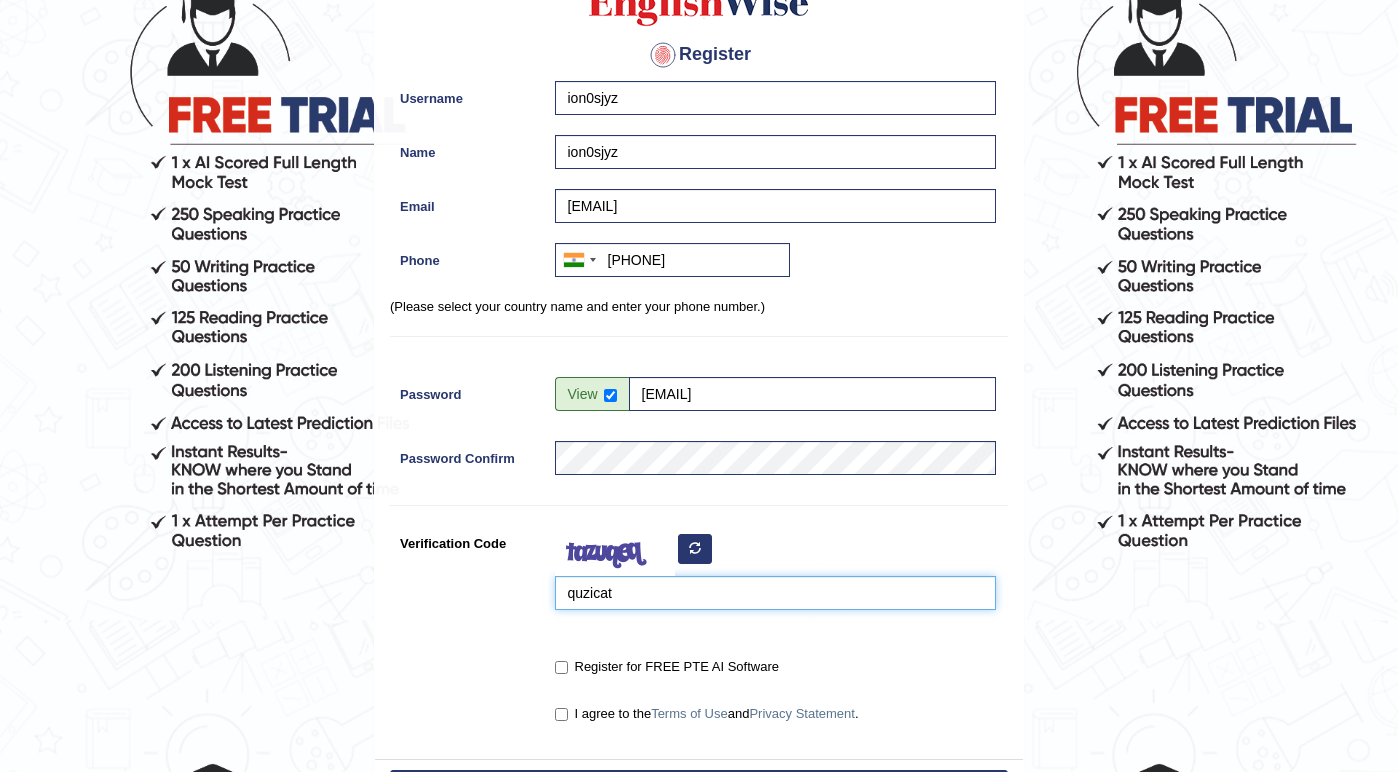 scroll, scrollTop: 329, scrollLeft: 0, axis: vertical 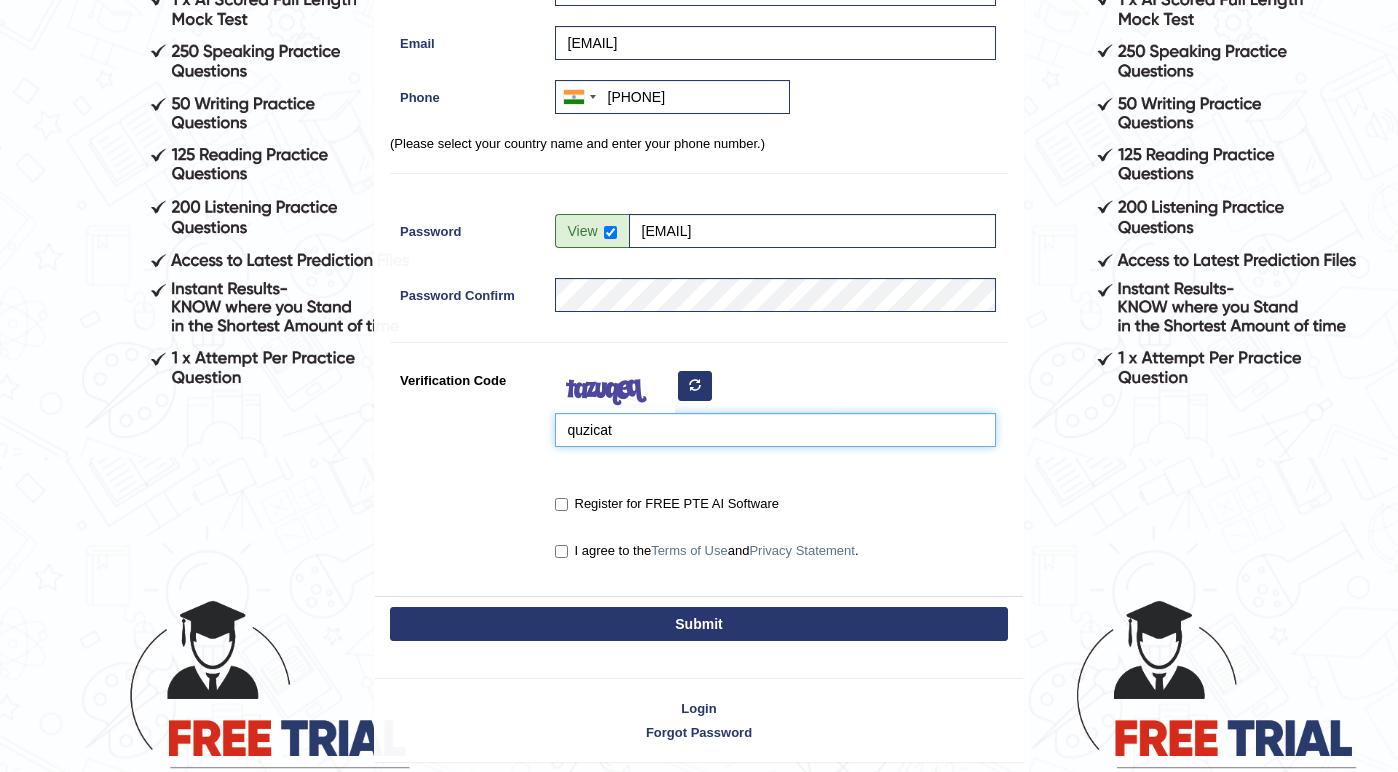 type on "quzicat" 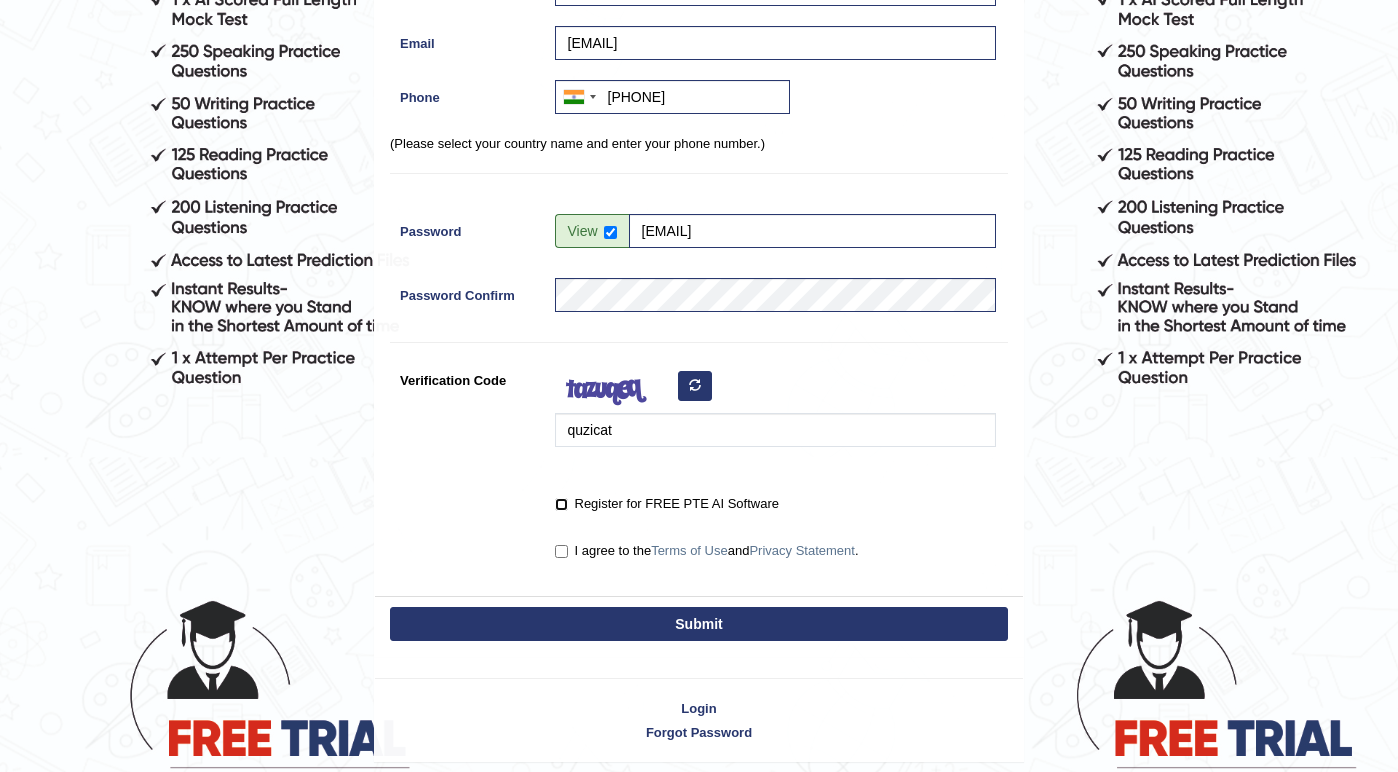 click on "Register for FREE PTE AI Software" at bounding box center (561, 504) 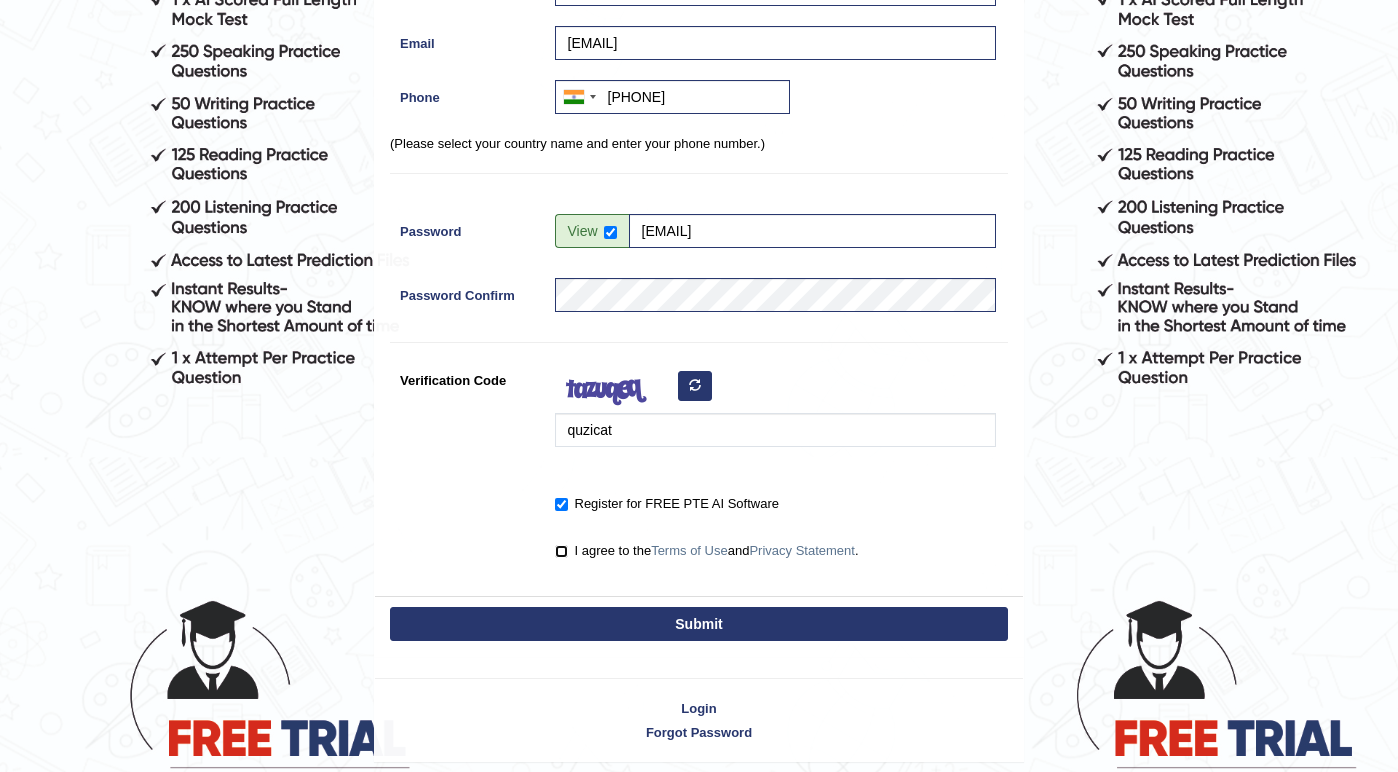 click on "I agree to the  Terms of Use  and  Privacy Statement ." at bounding box center (561, 551) 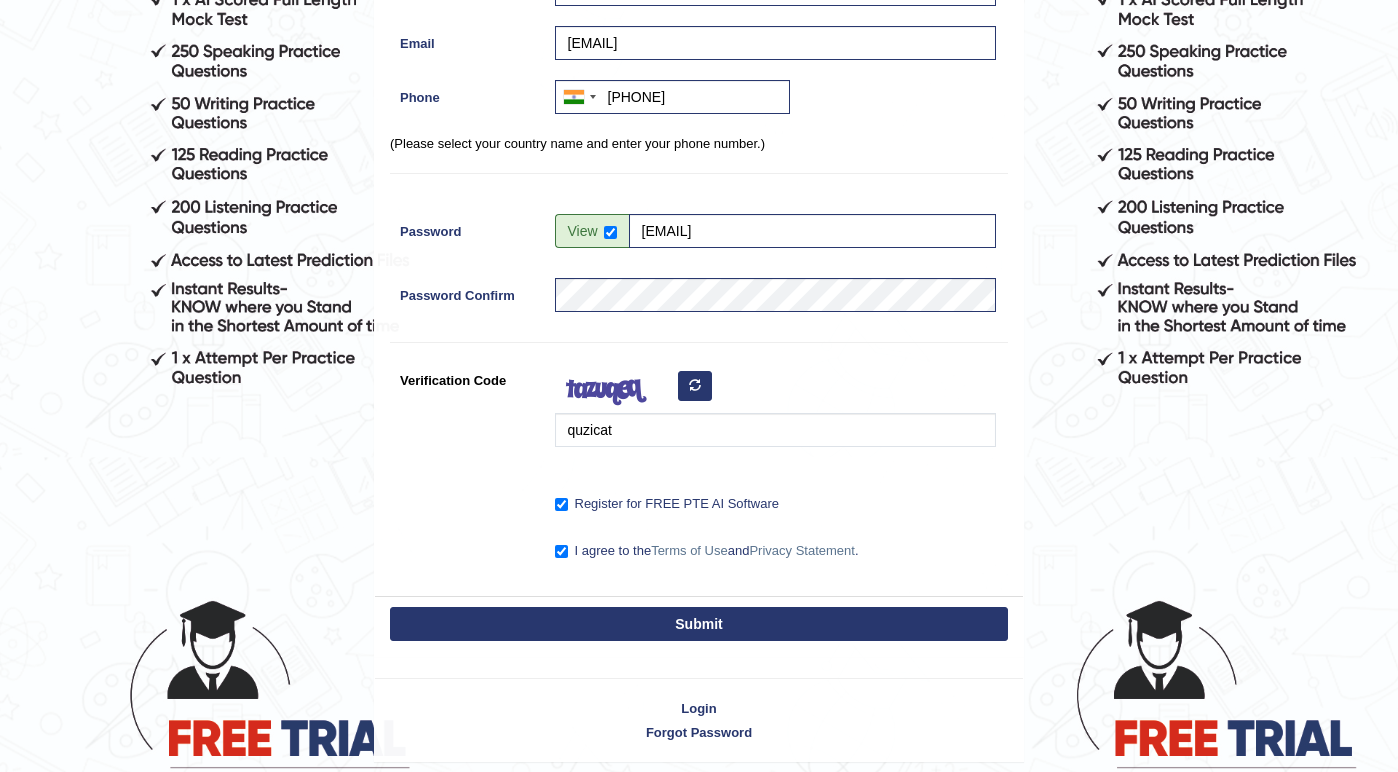 click on "Submit" at bounding box center [699, 624] 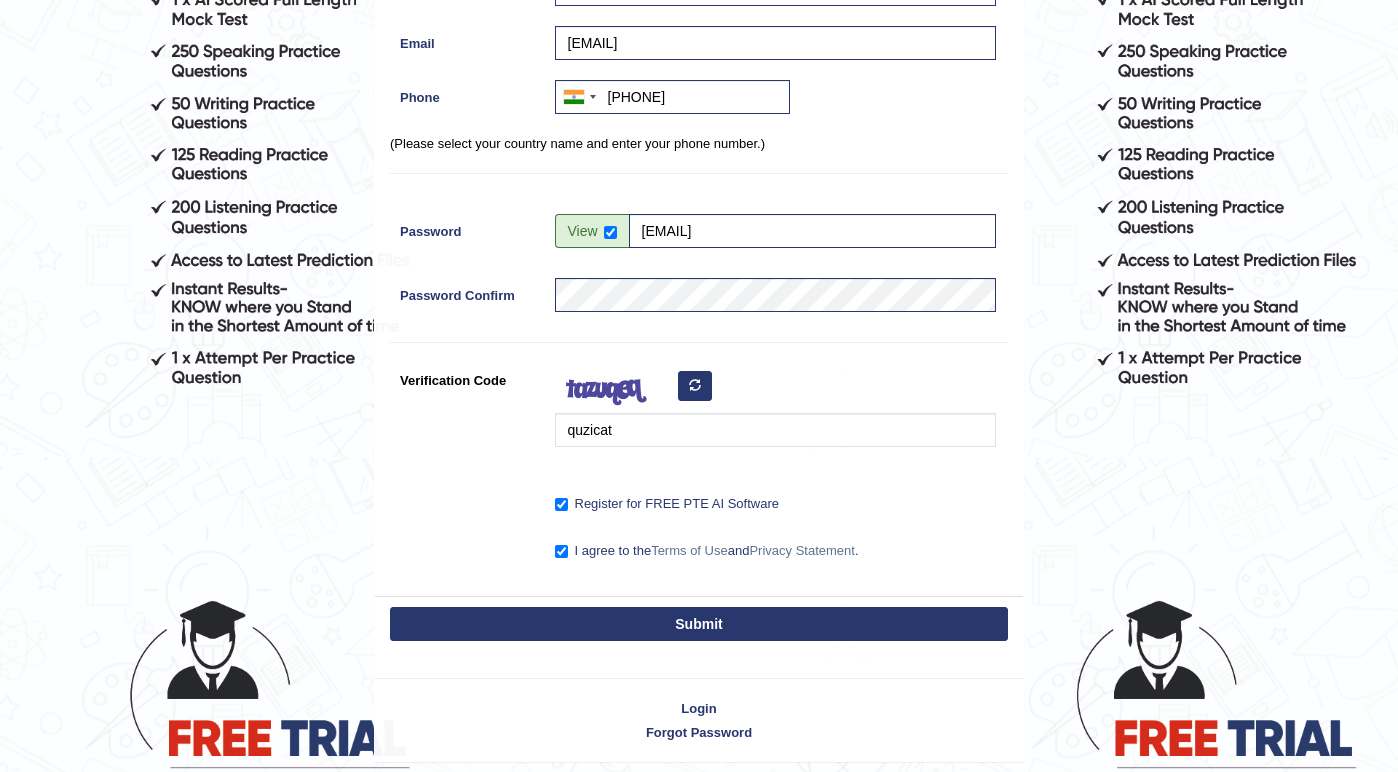 click on "Submit" at bounding box center [699, 624] 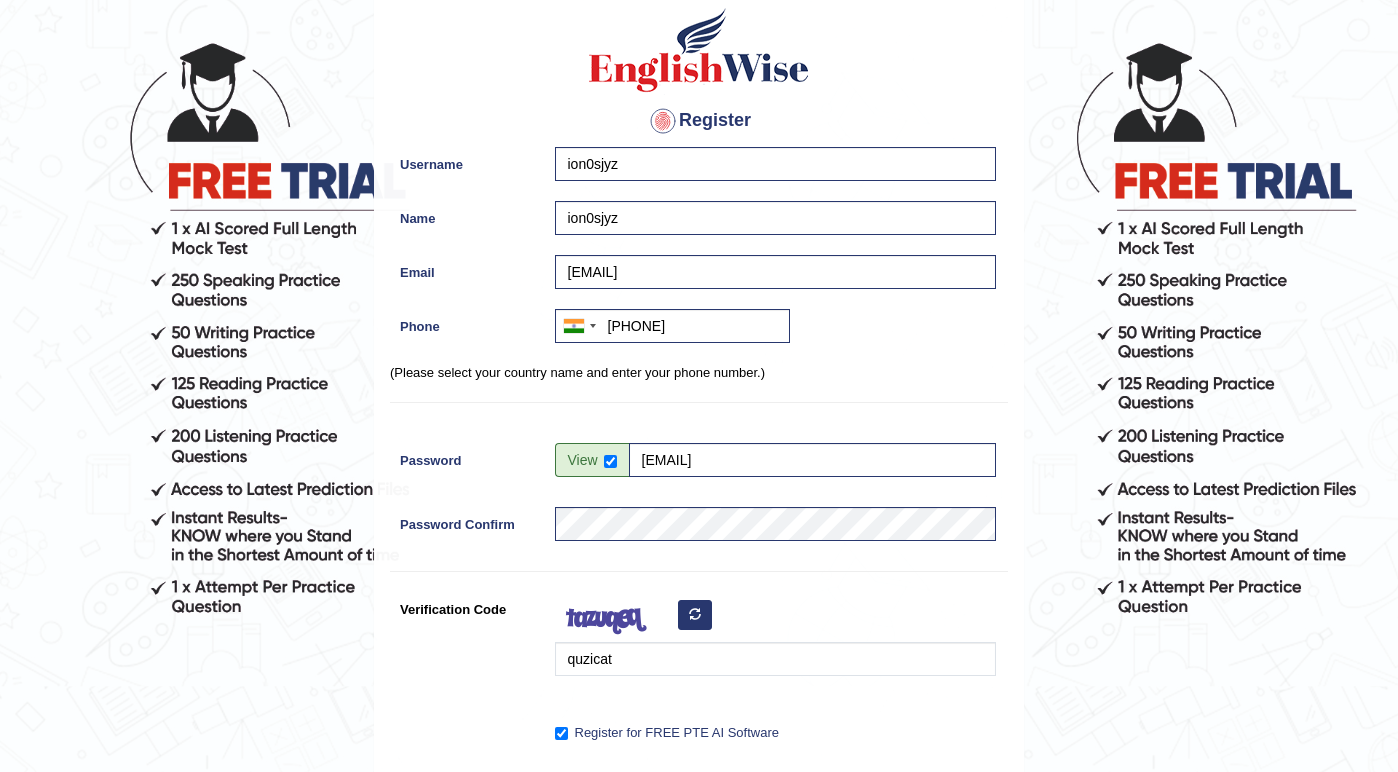 scroll, scrollTop: 0, scrollLeft: 0, axis: both 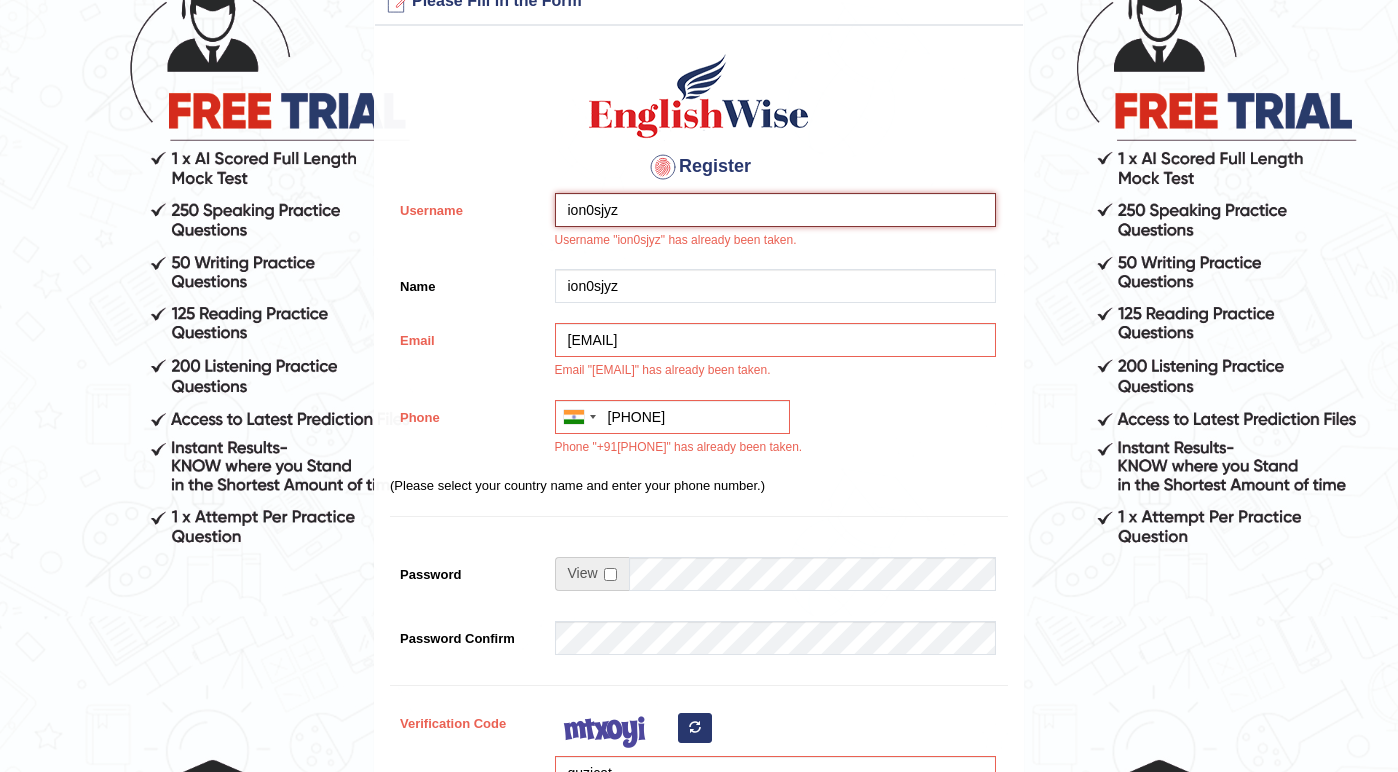 click on "ion0sjyz" at bounding box center (775, 210) 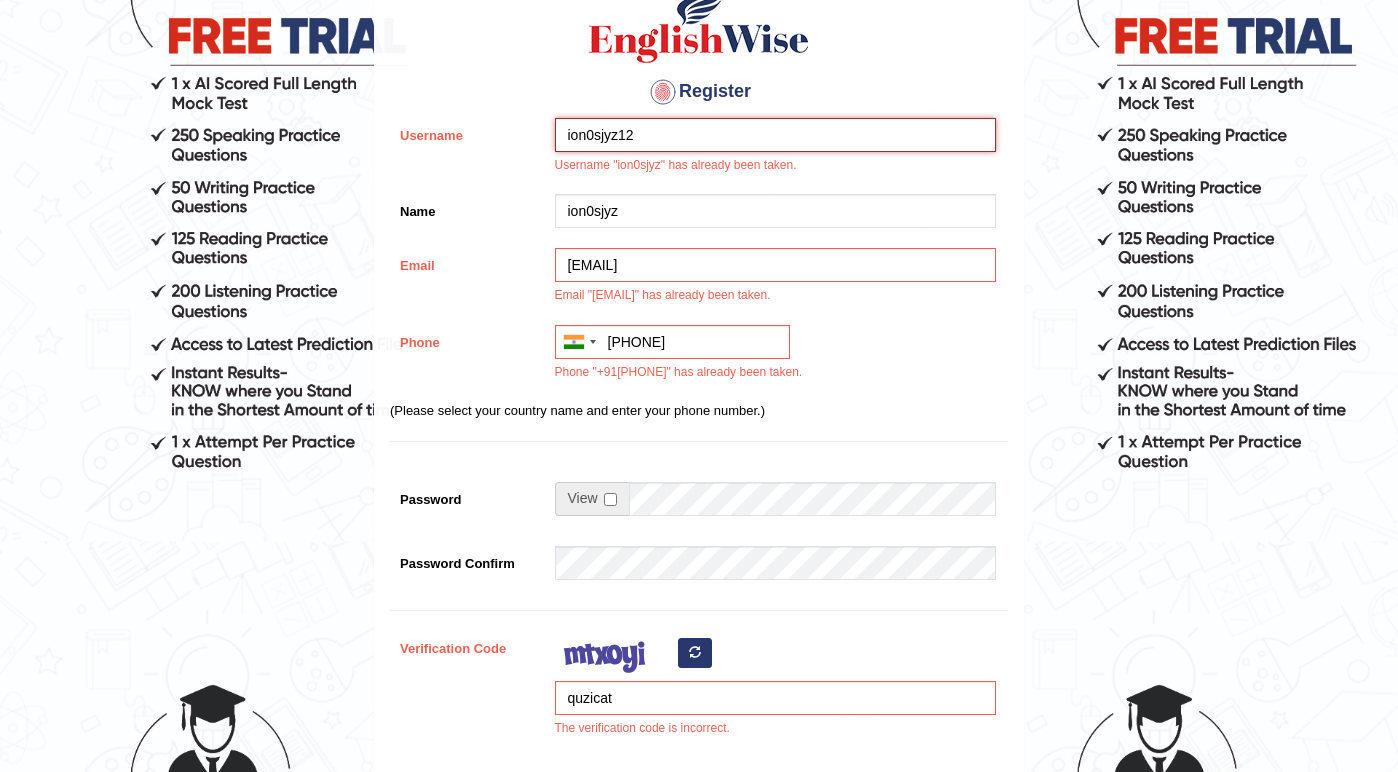 scroll, scrollTop: 255, scrollLeft: 0, axis: vertical 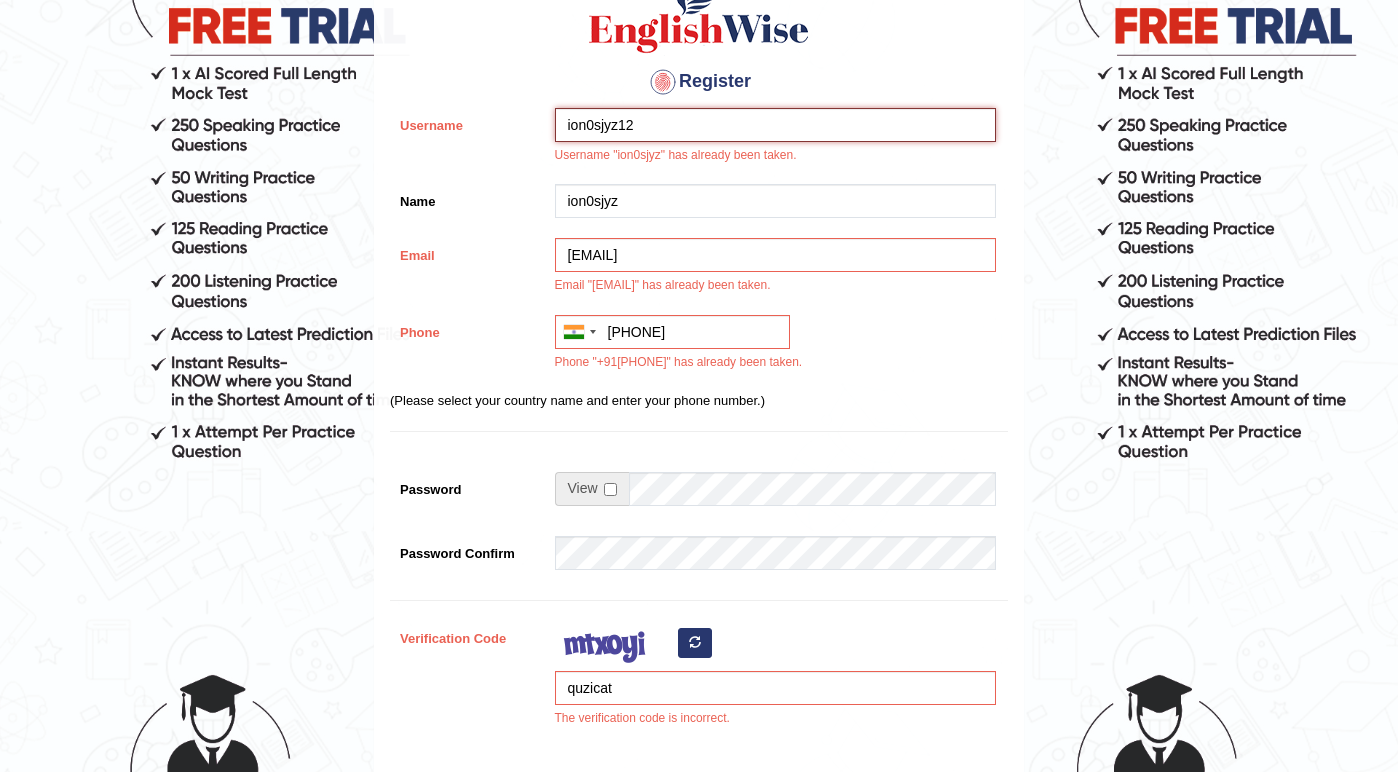 type on "ion0sjyz12" 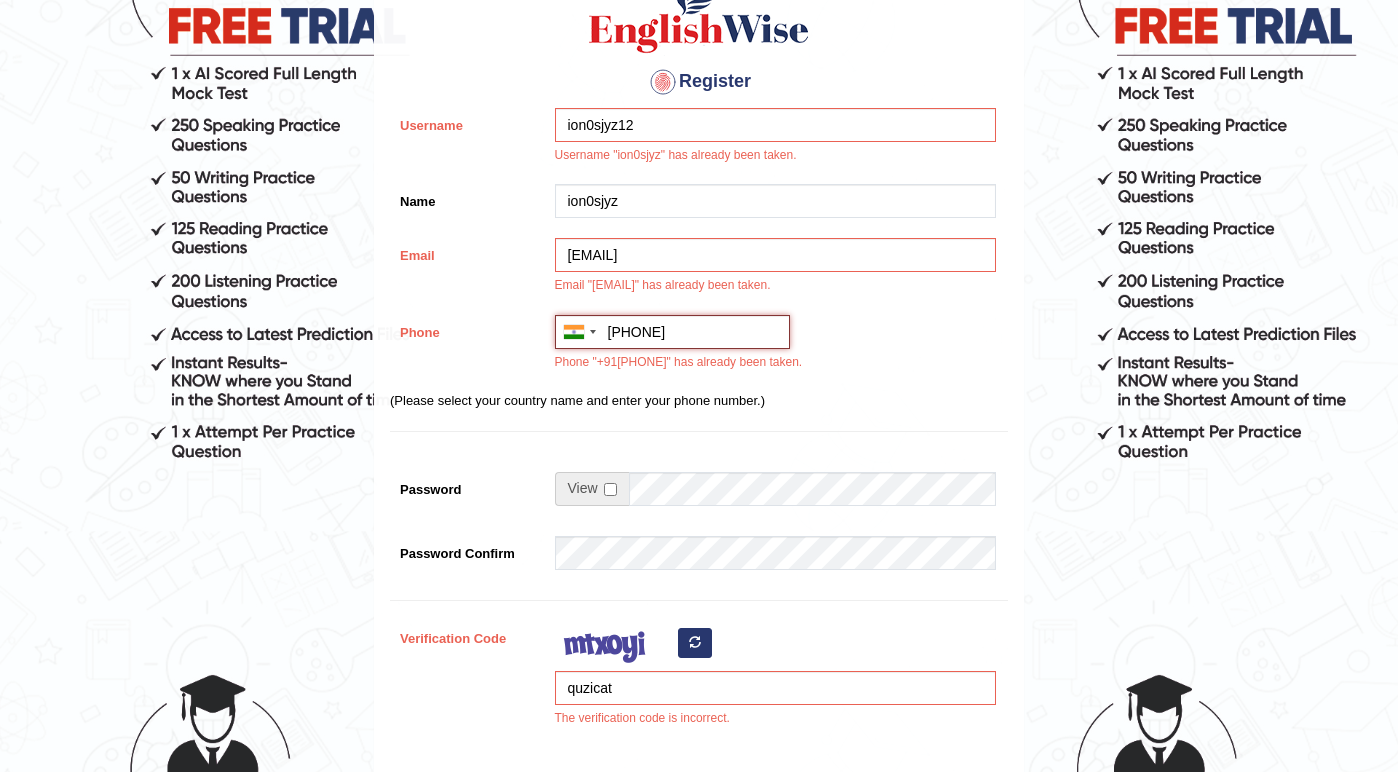 click on "+91 78687 96911" at bounding box center [672, 332] 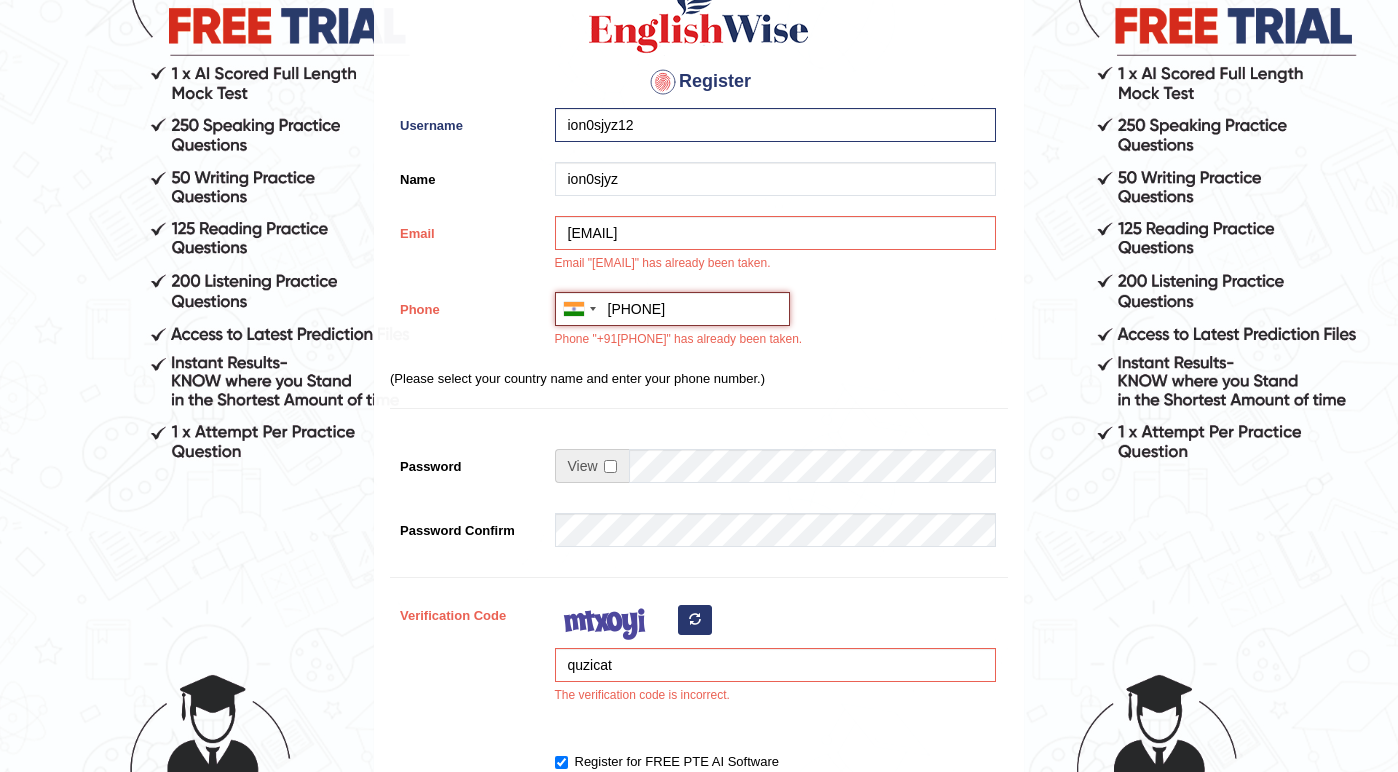 click on "+91 78687 96911" at bounding box center [672, 309] 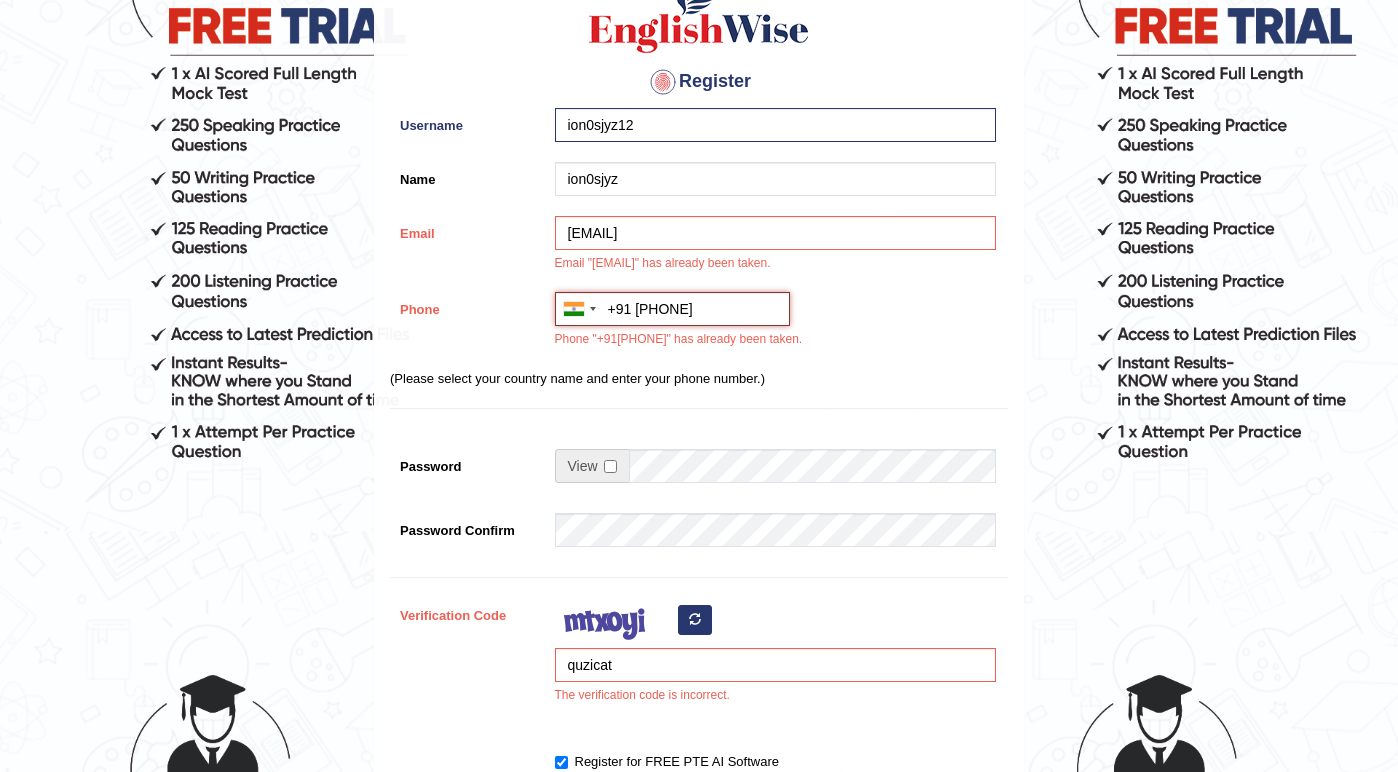 click on "+91 78687096911" at bounding box center [672, 309] 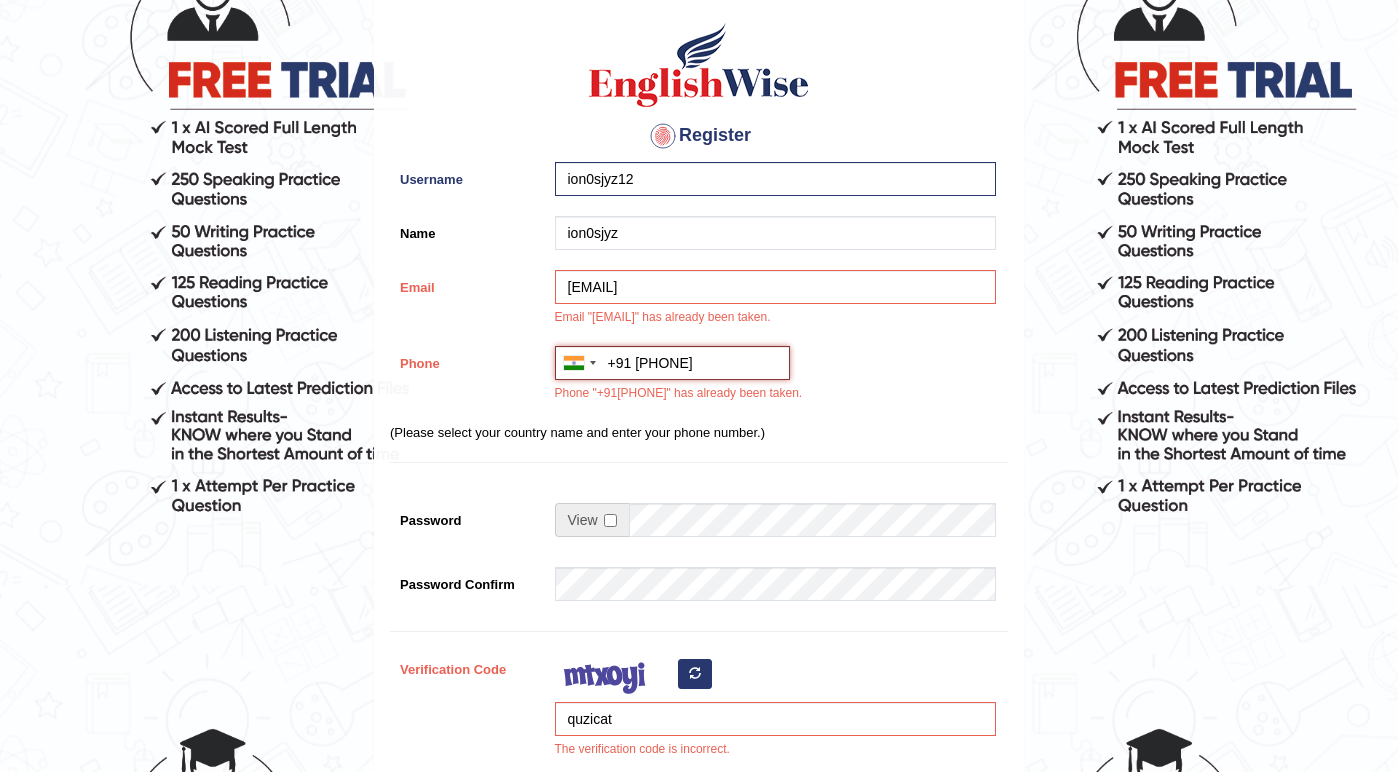 scroll, scrollTop: 202, scrollLeft: 0, axis: vertical 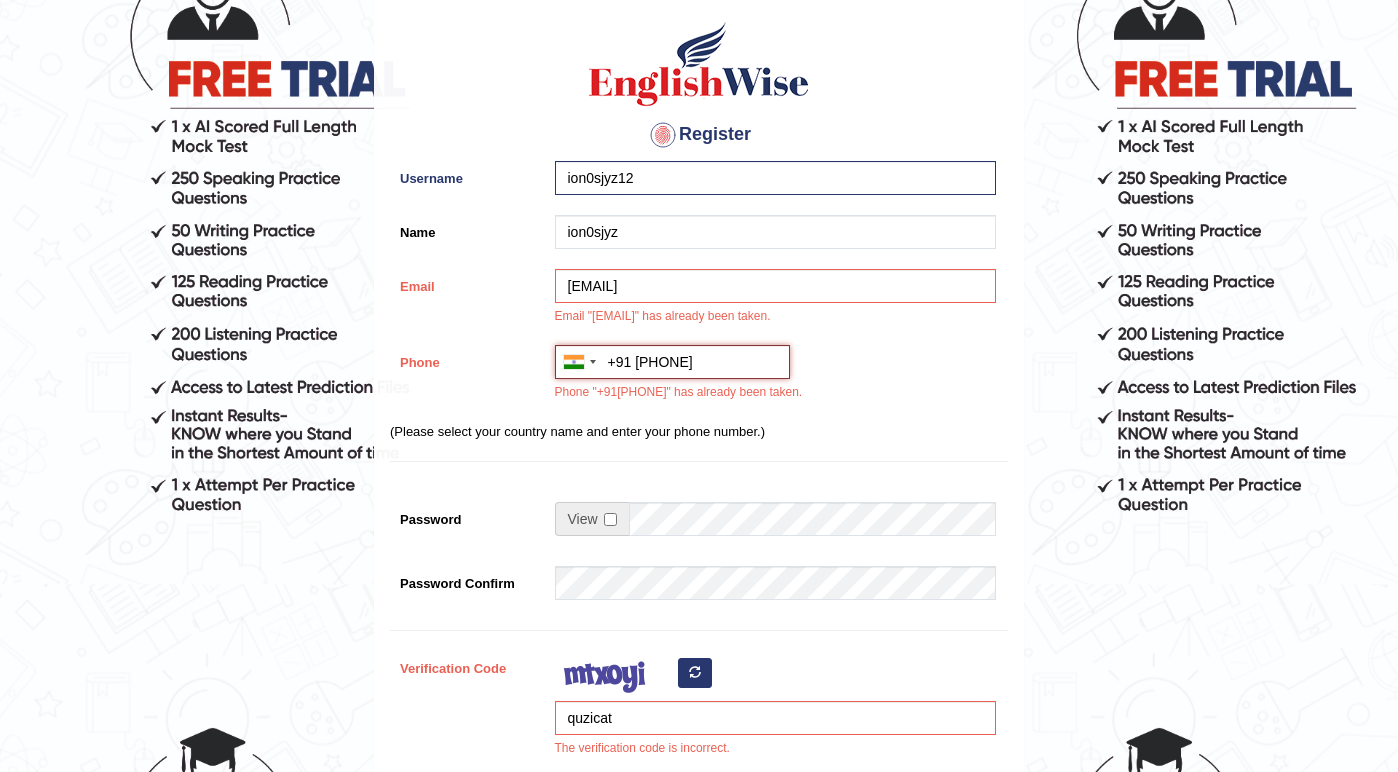 type on "+91 7868709691" 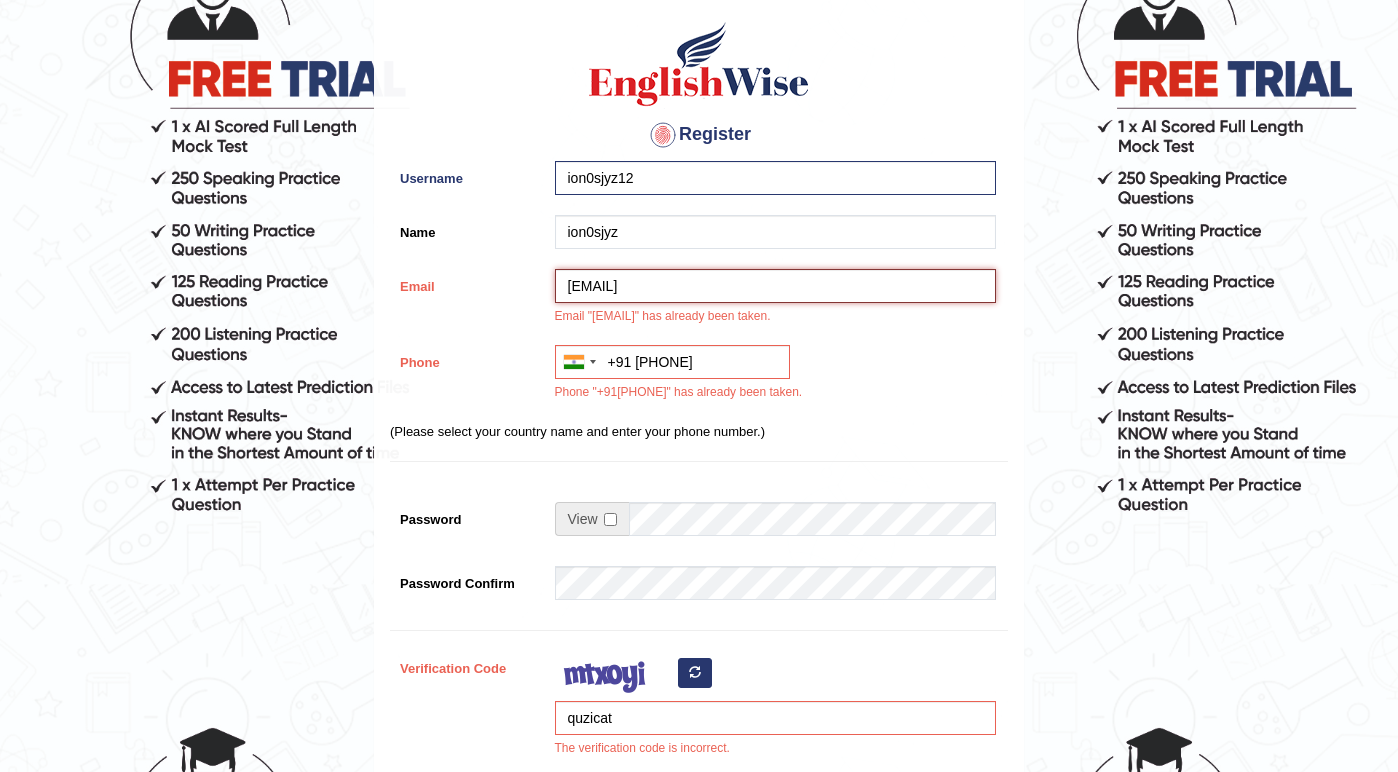 click on "ion0sjyz@hotlinkimg.com" at bounding box center (775, 286) 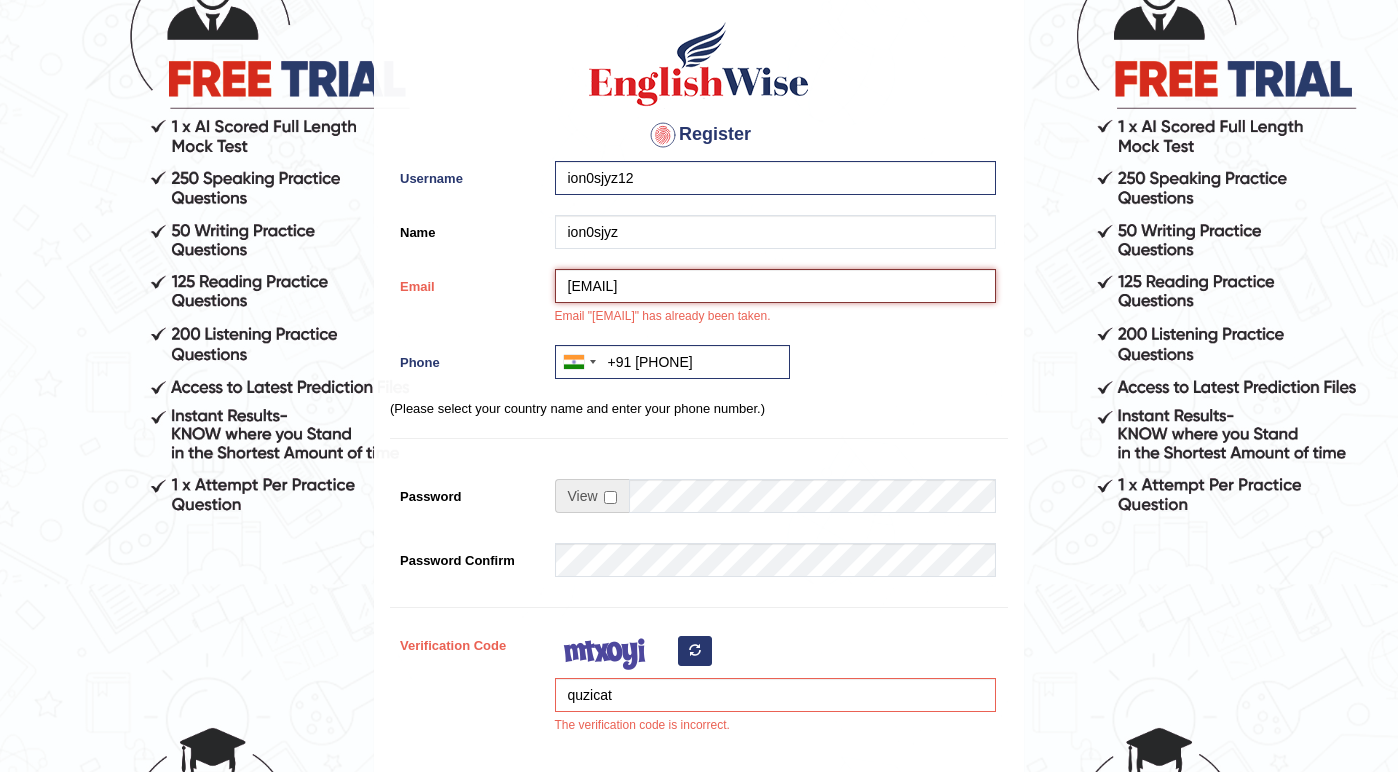 click on "[EMAIL]" at bounding box center (775, 286) 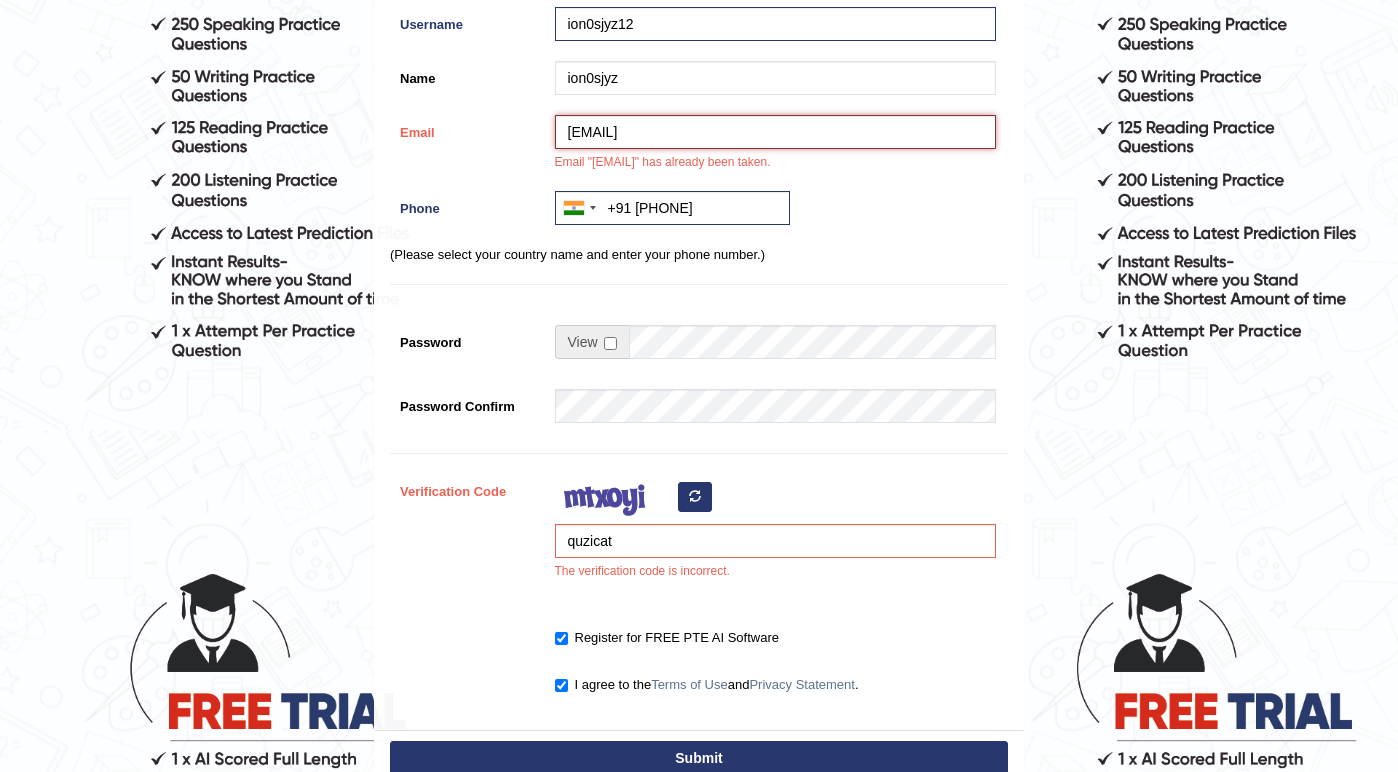 scroll, scrollTop: 359, scrollLeft: 0, axis: vertical 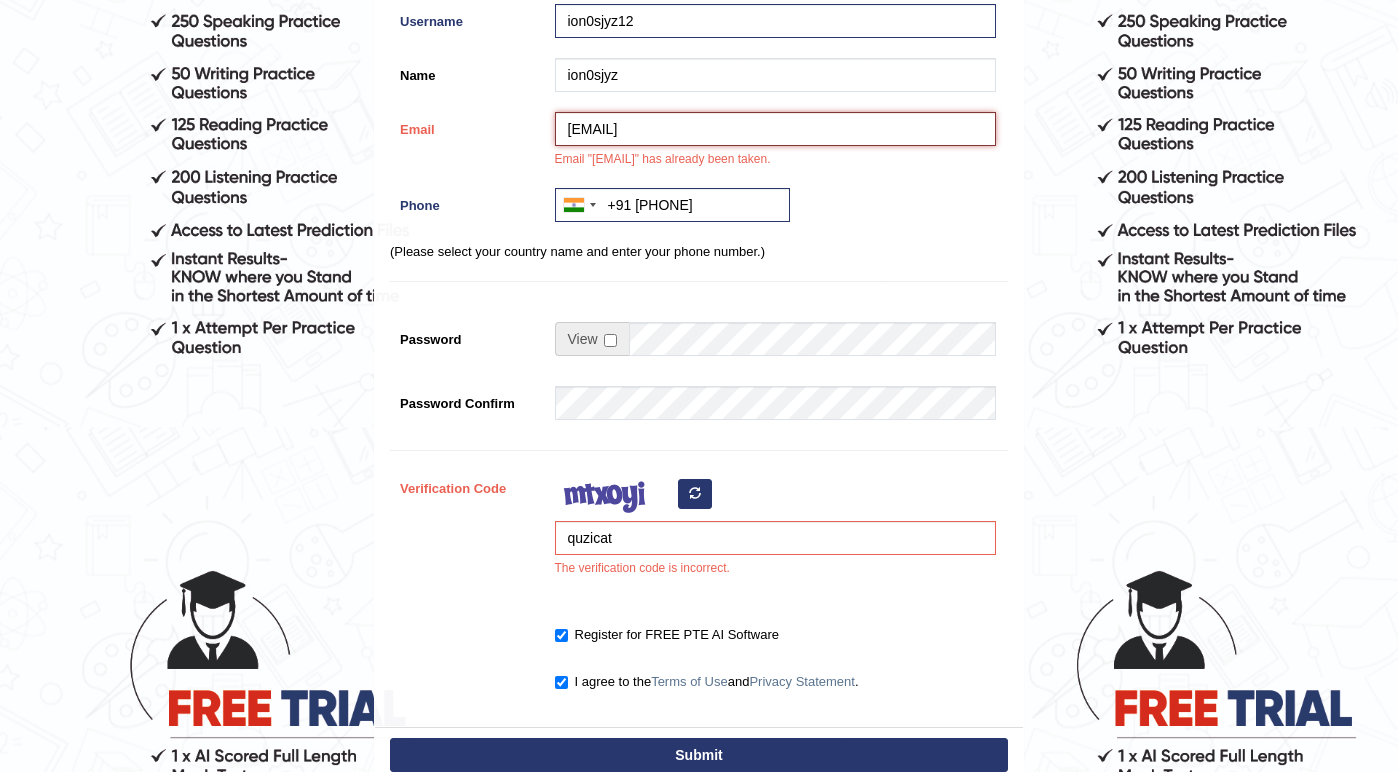 type on "[EMAIL]" 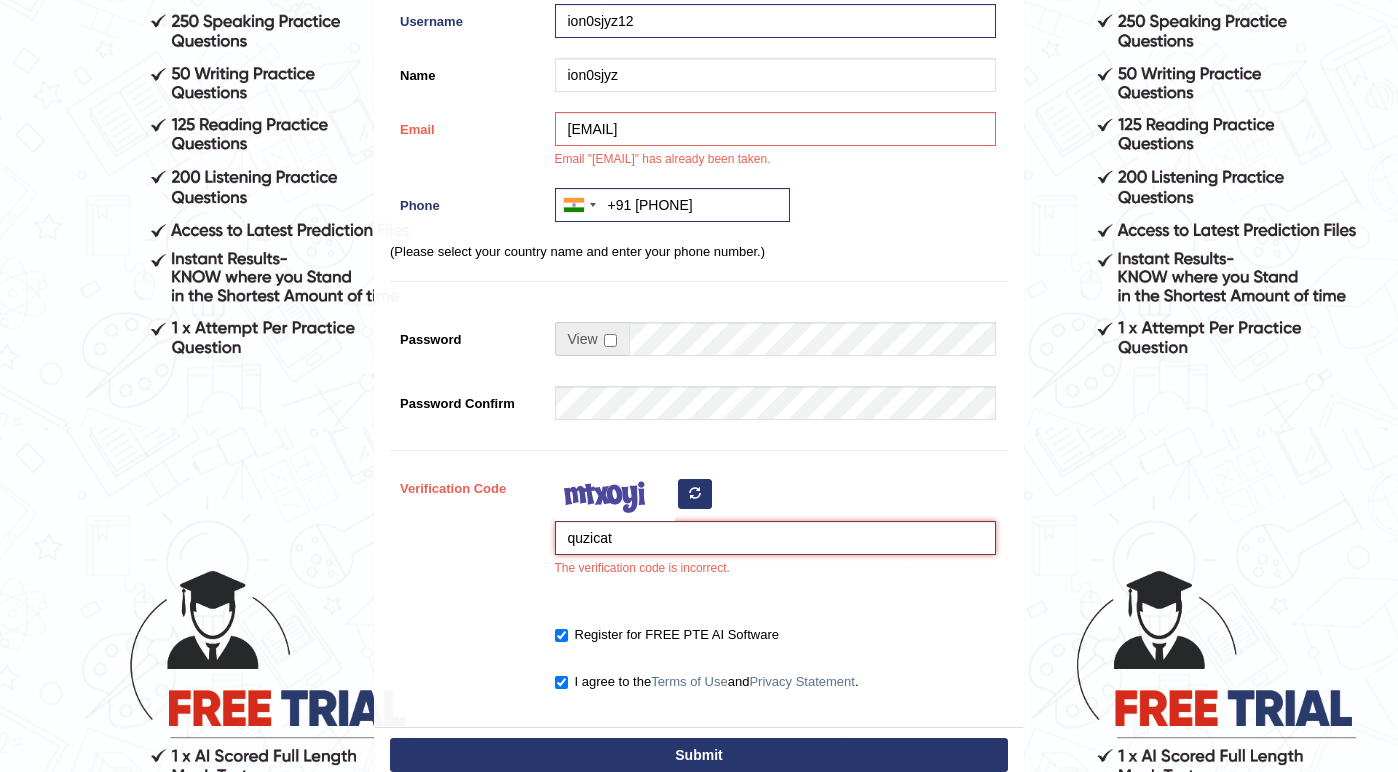drag, startPoint x: 644, startPoint y: 539, endPoint x: 522, endPoint y: 539, distance: 122 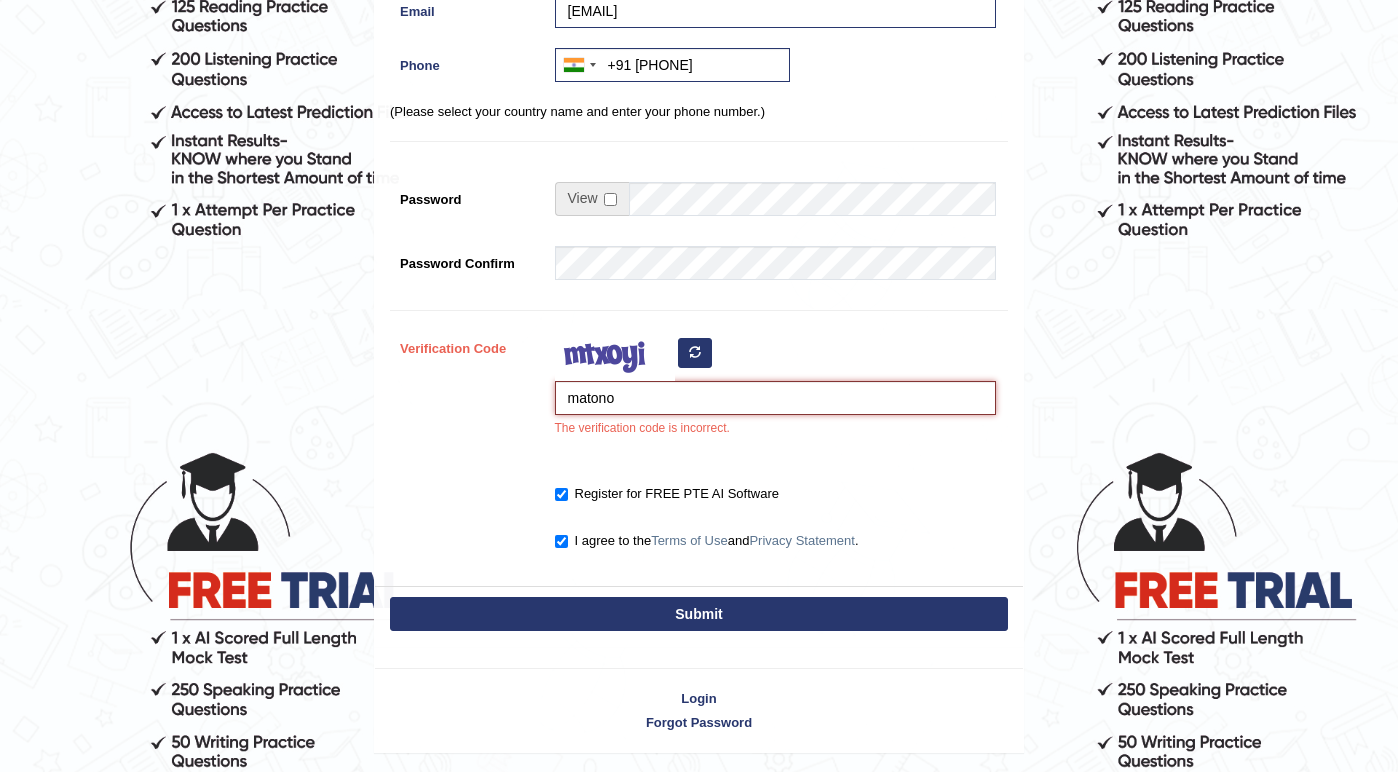 scroll, scrollTop: 500, scrollLeft: 0, axis: vertical 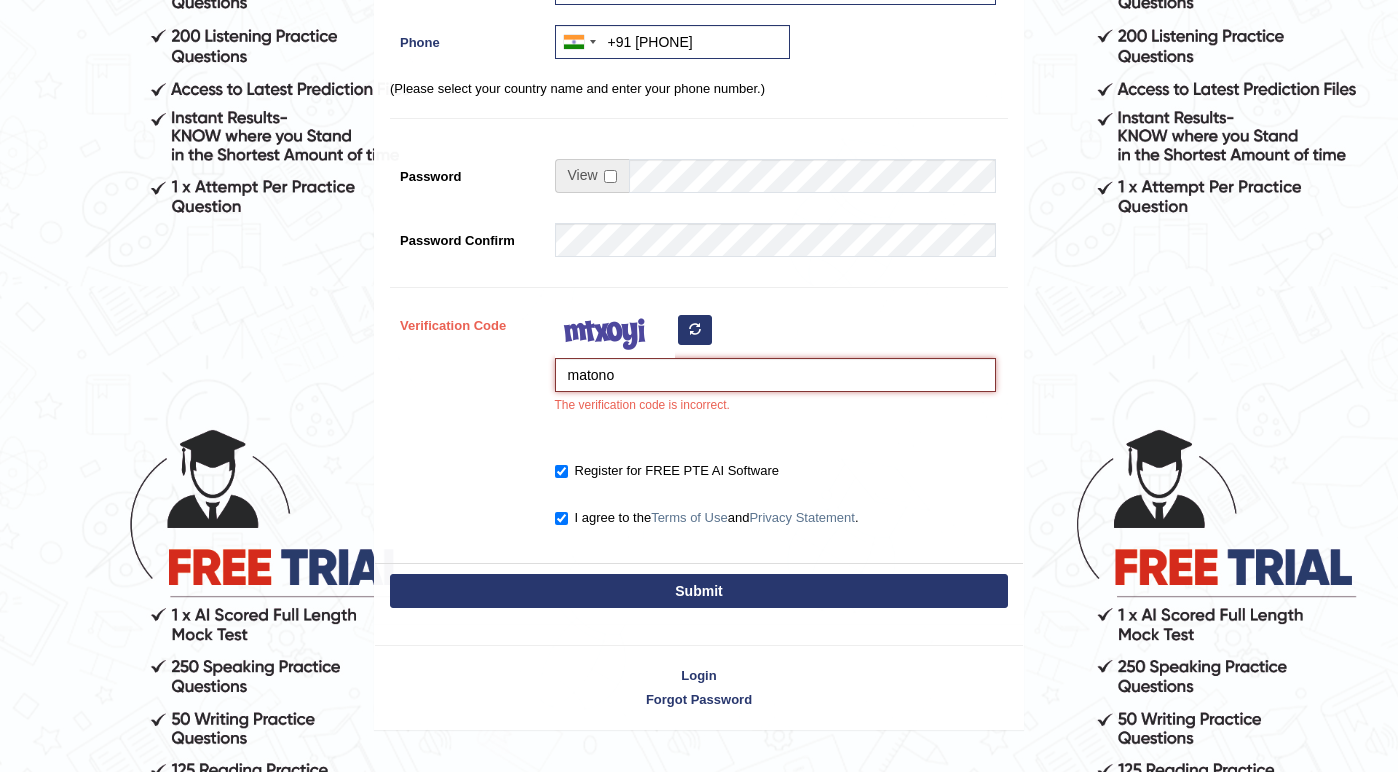 type on "matono" 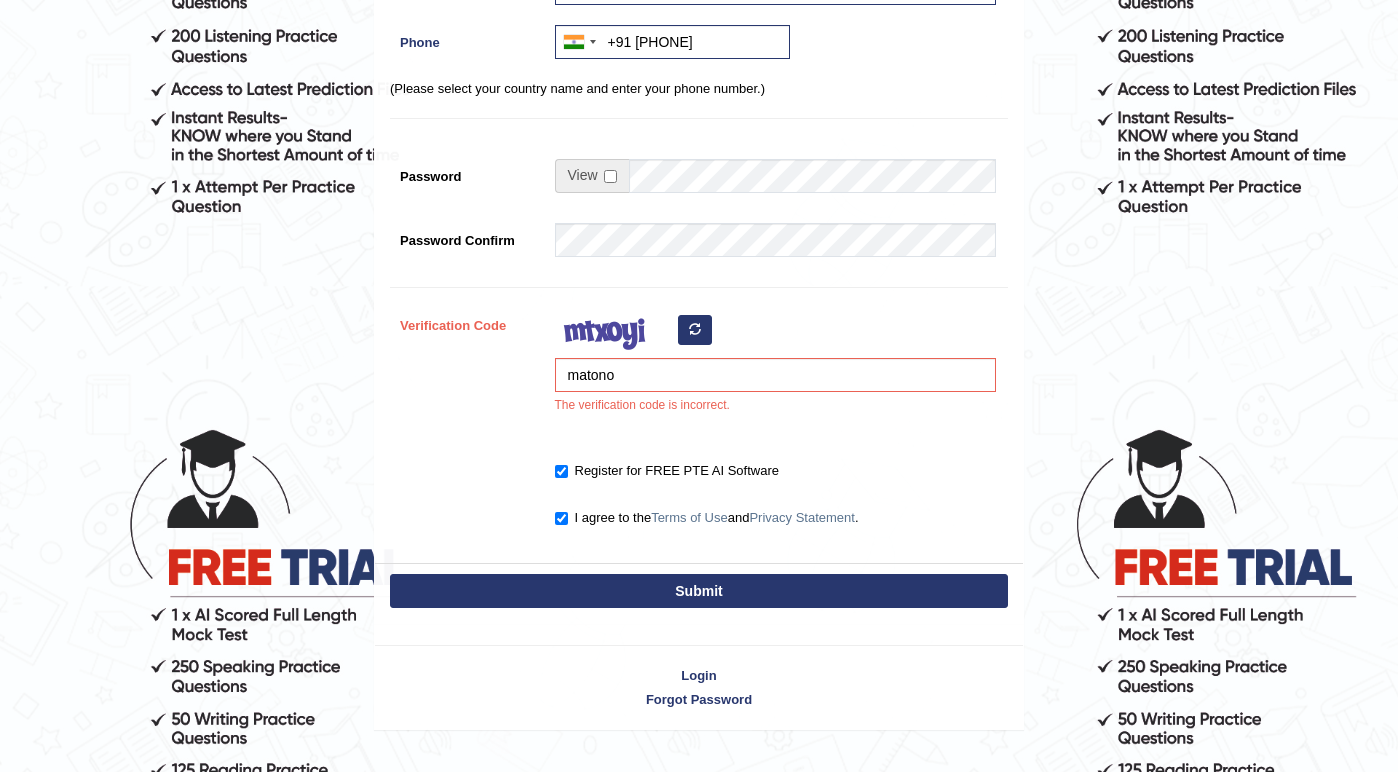 click on "Submit" at bounding box center (699, 593) 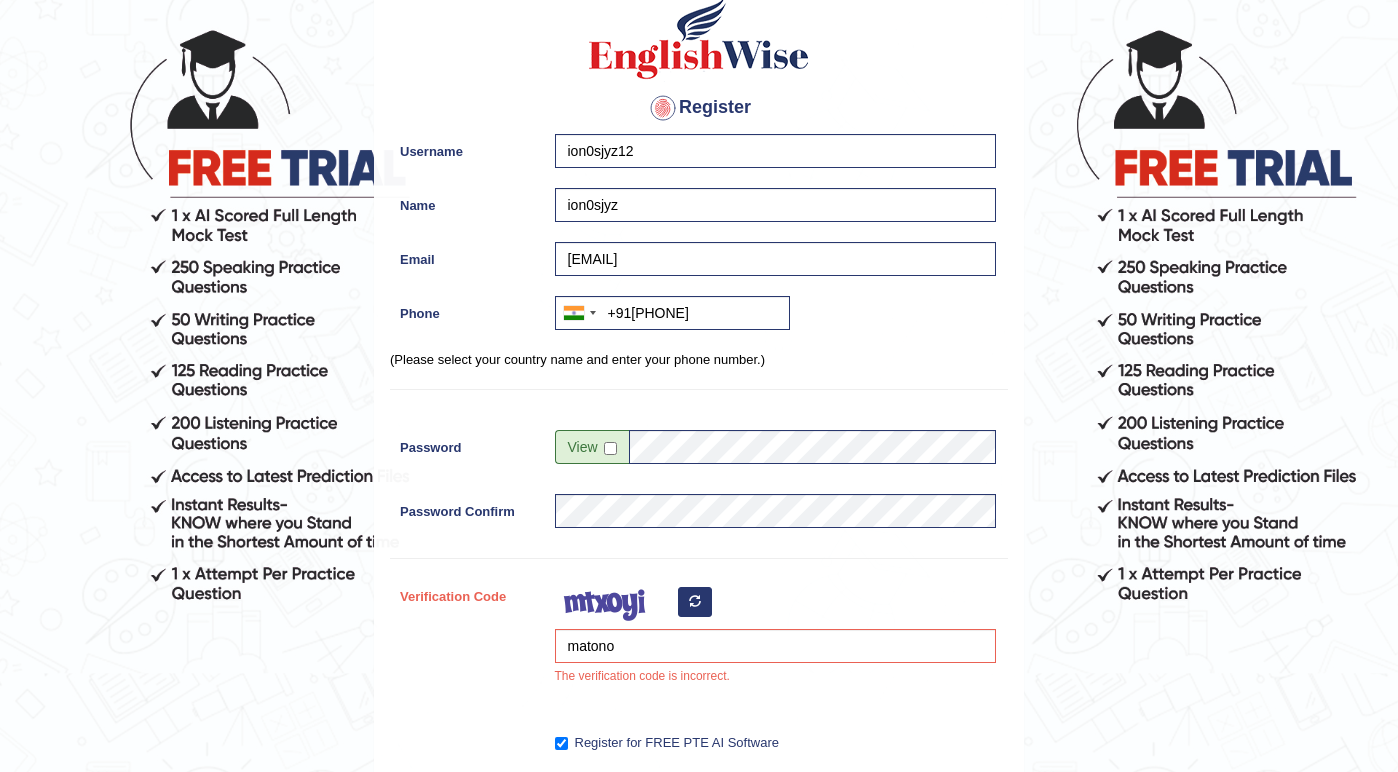 scroll, scrollTop: 111, scrollLeft: 0, axis: vertical 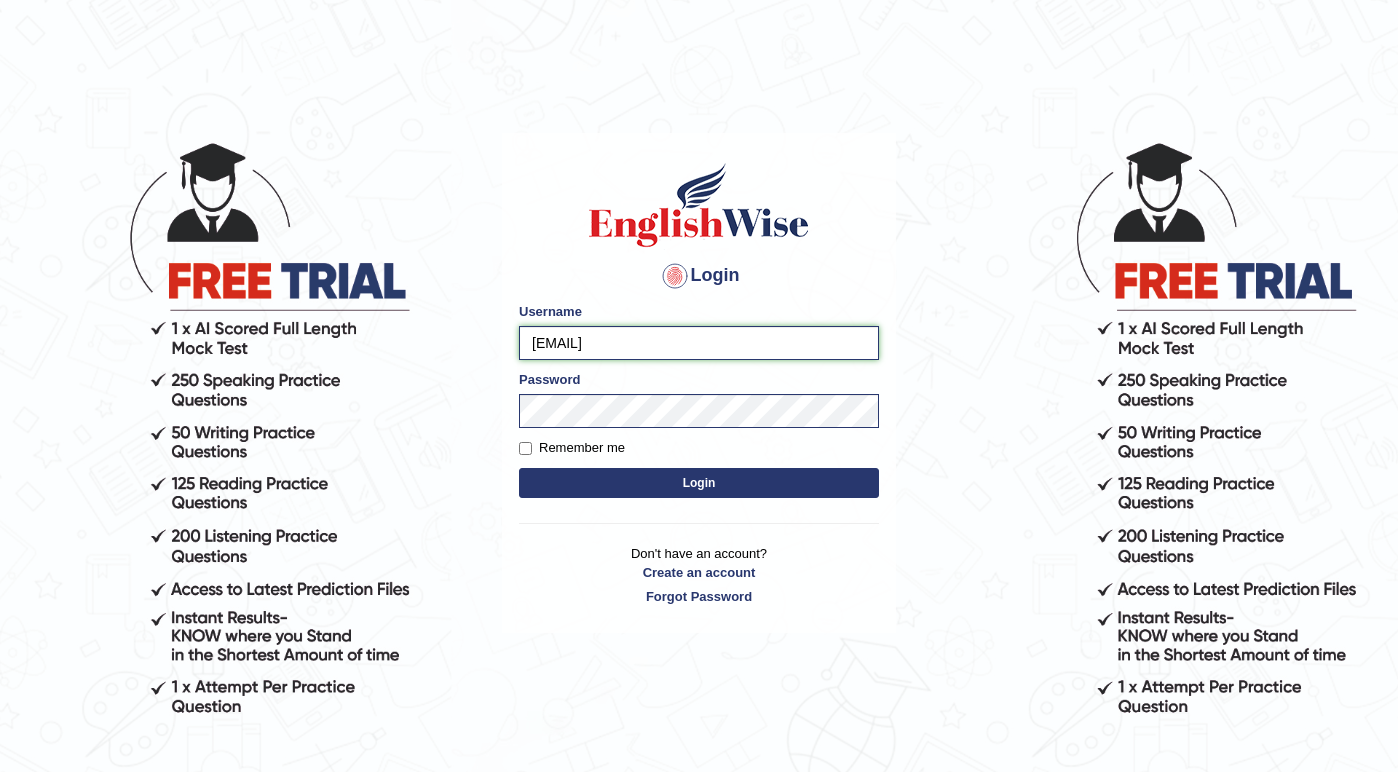 drag, startPoint x: 580, startPoint y: 344, endPoint x: 738, endPoint y: 344, distance: 158 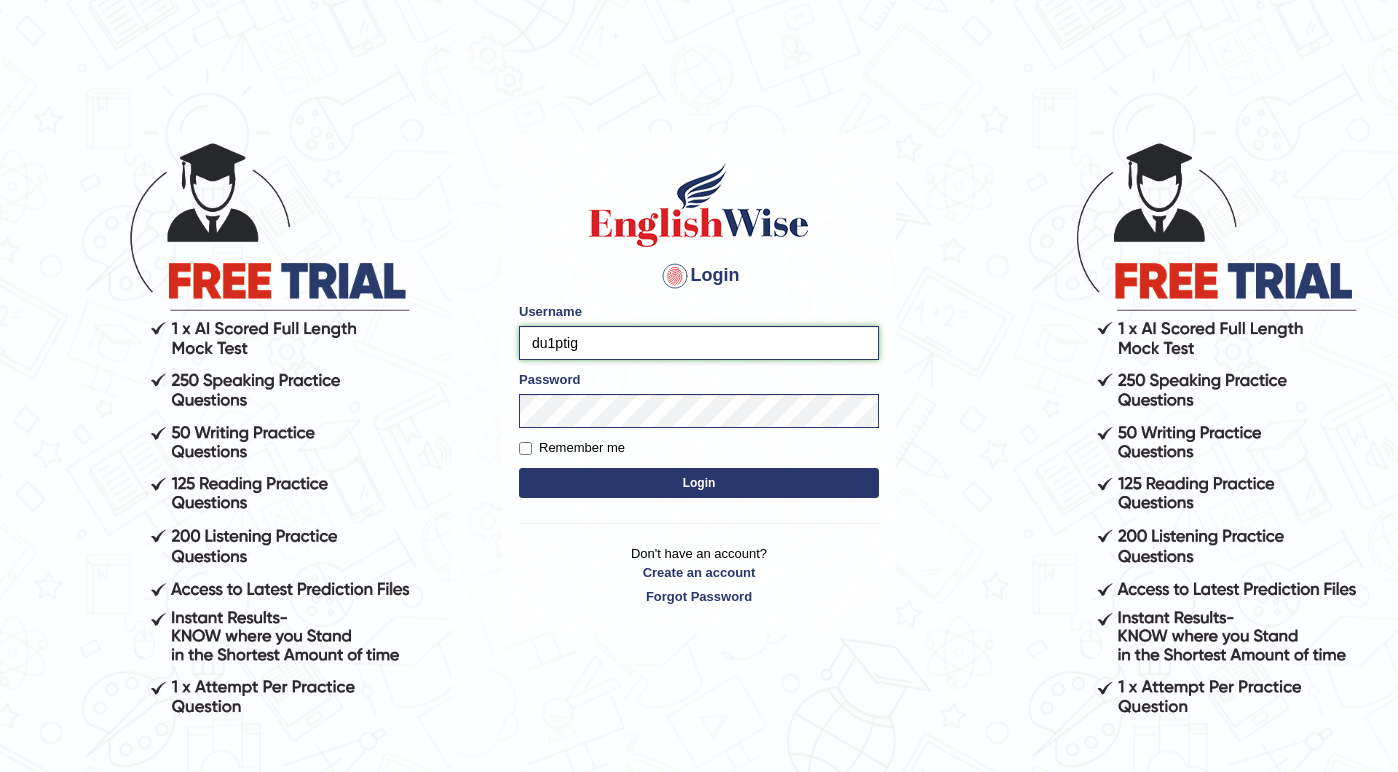 type on "du1ptig" 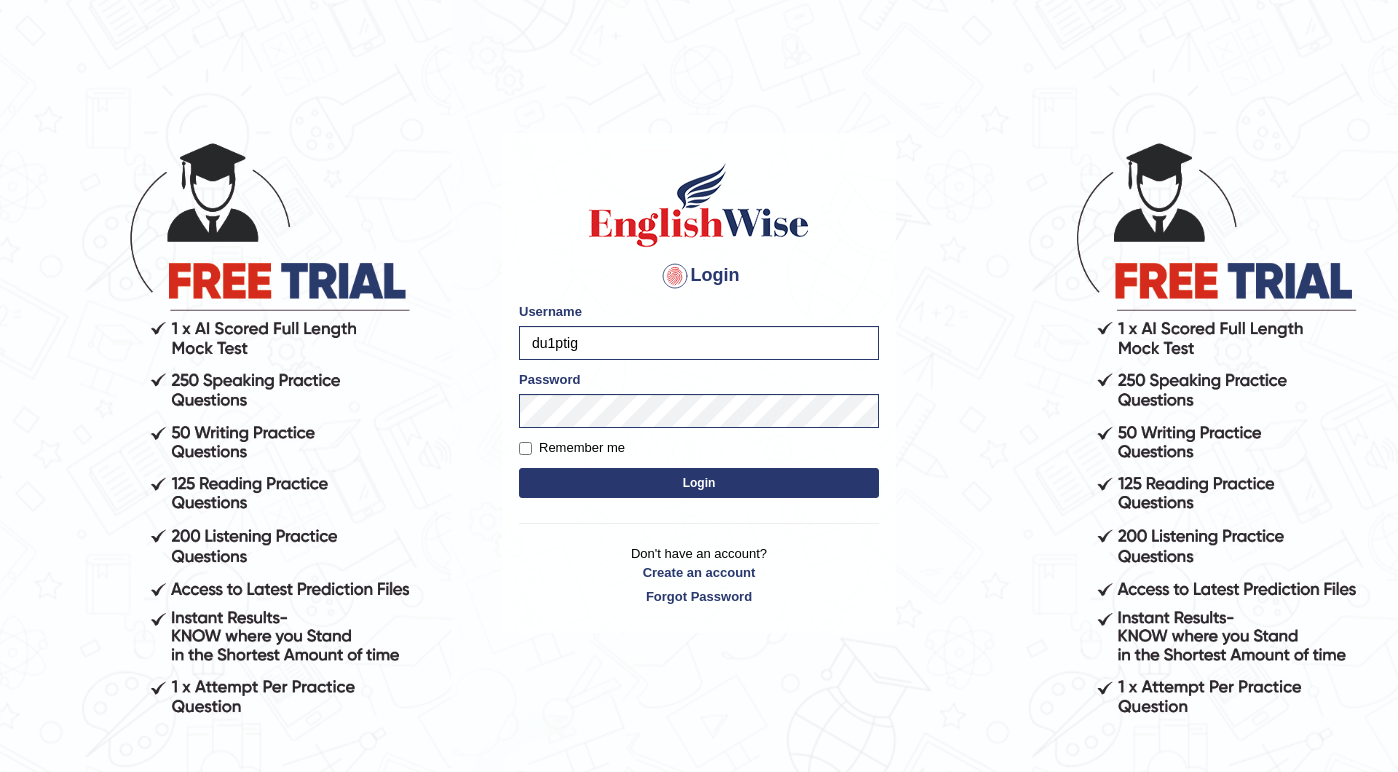 click on "Login" at bounding box center [699, 483] 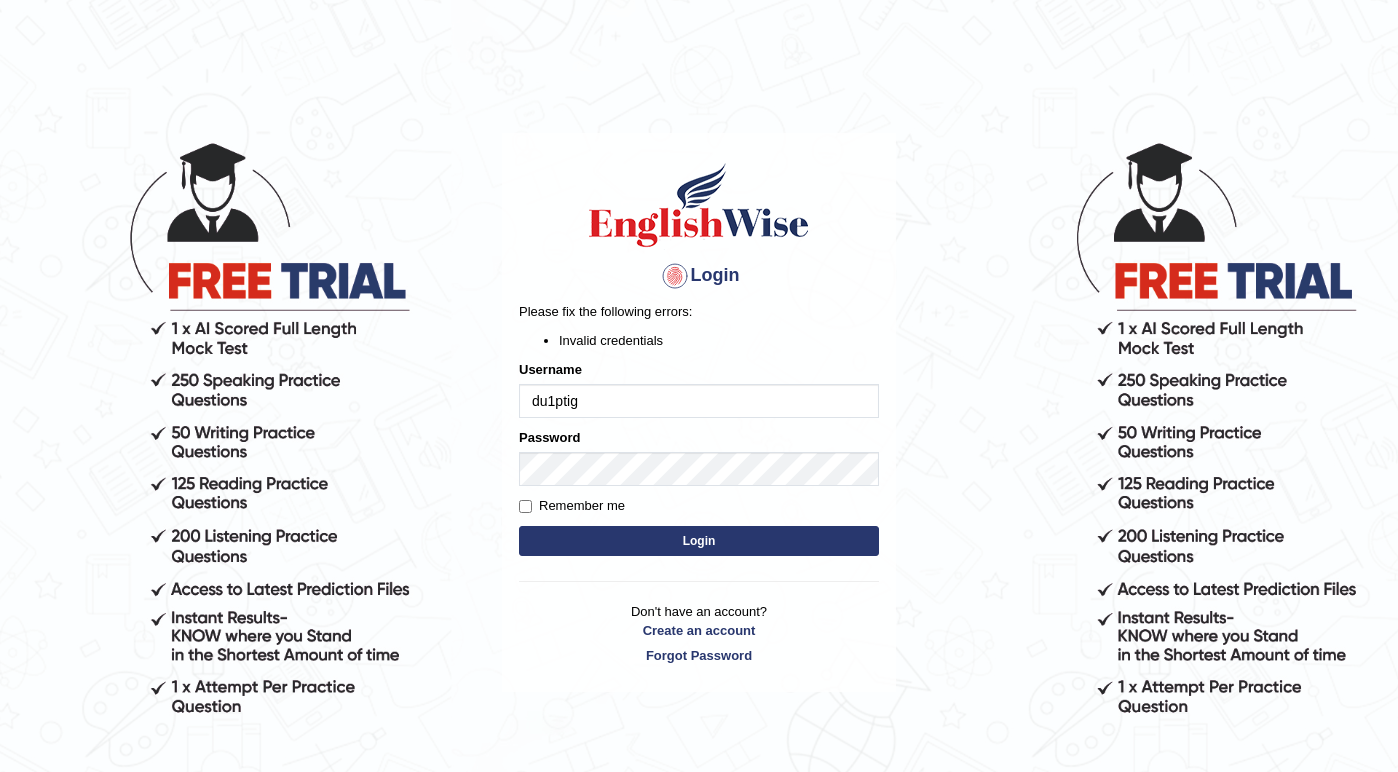scroll, scrollTop: 0, scrollLeft: 0, axis: both 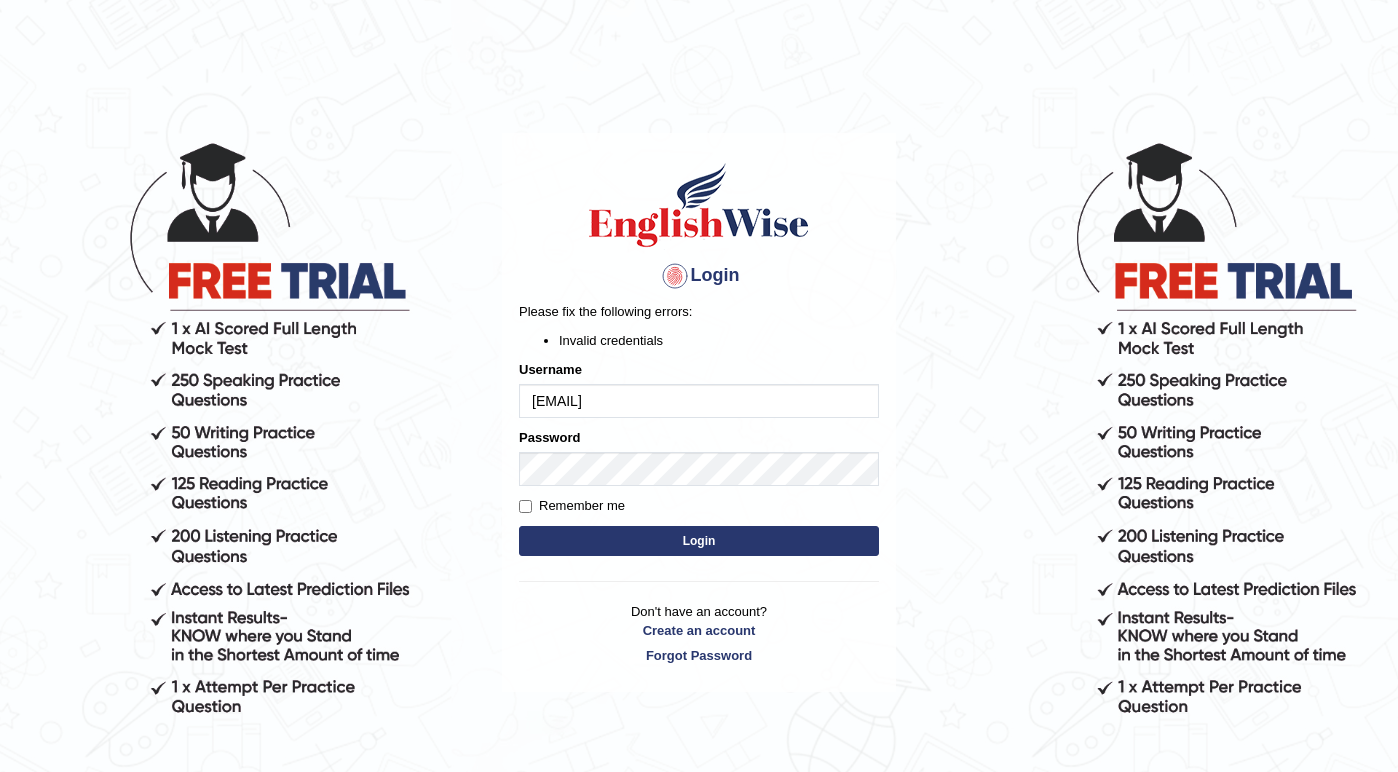 type on "[EMAIL]" 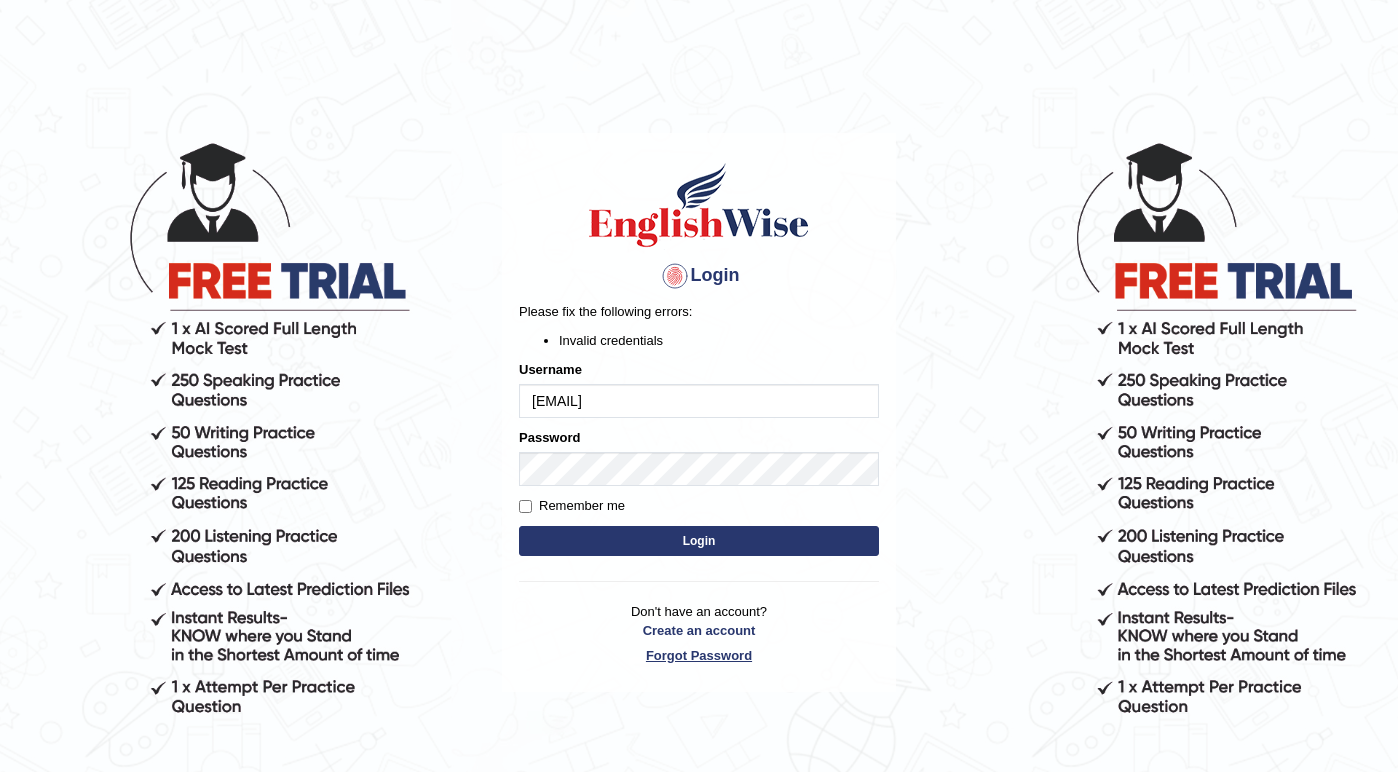 click on "Forgot Password" at bounding box center [699, 655] 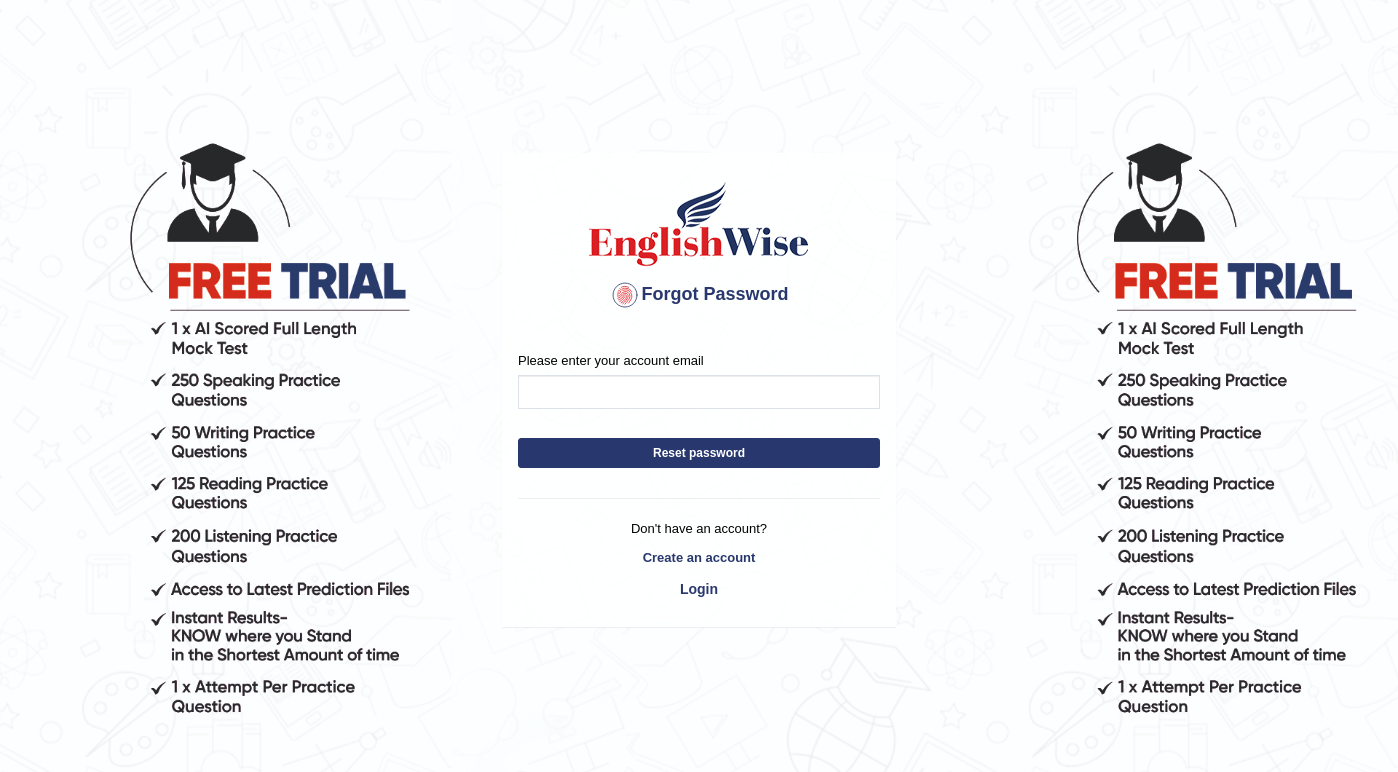 scroll, scrollTop: 0, scrollLeft: 0, axis: both 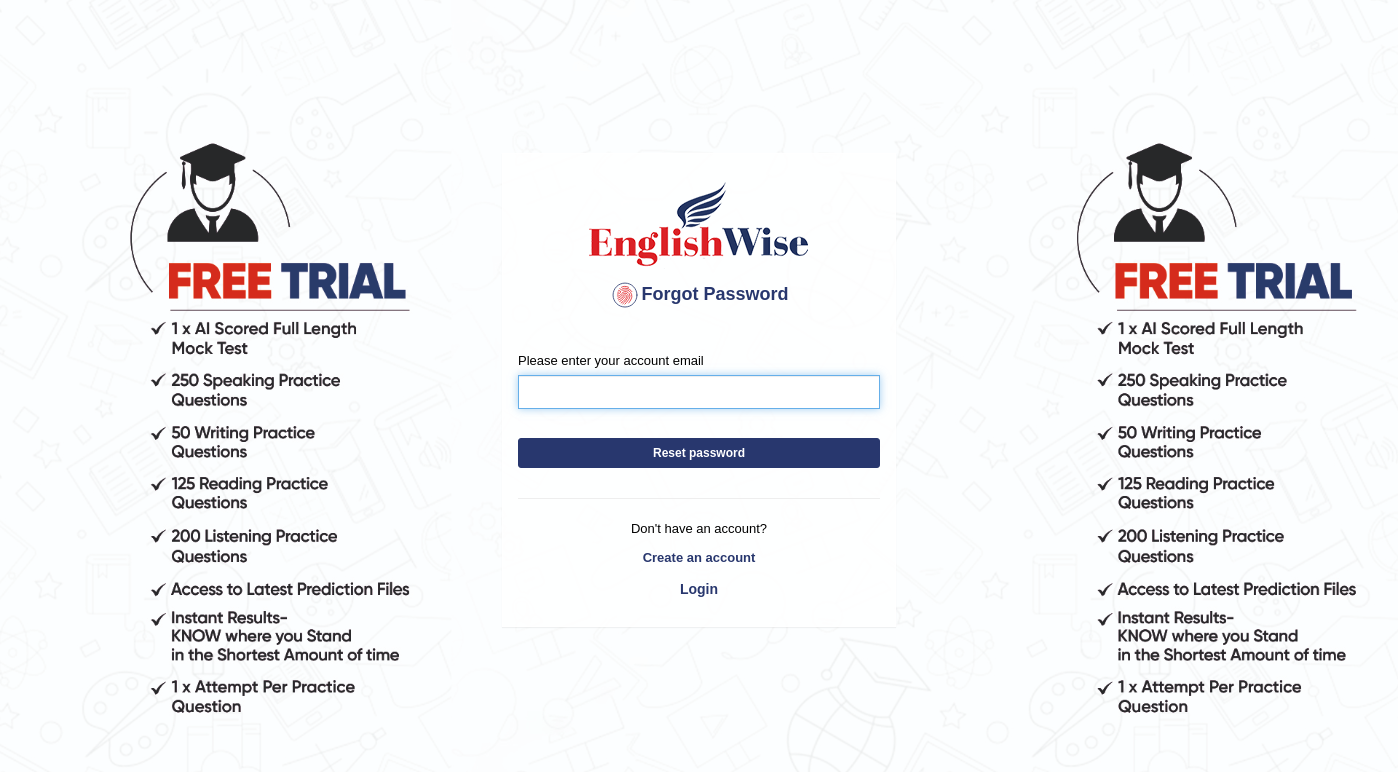 click on "Please enter your account email" at bounding box center [699, 392] 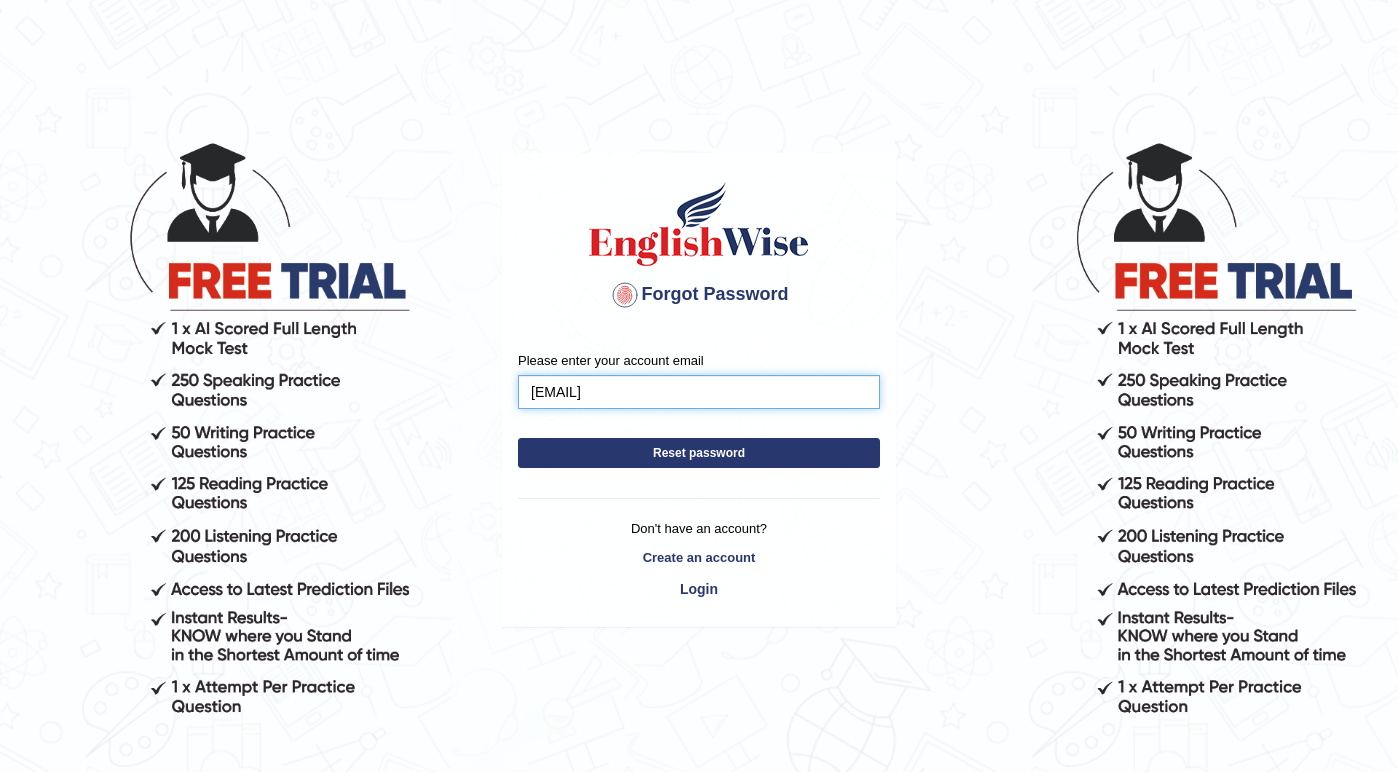 type on "du1ptig@clockemail.com" 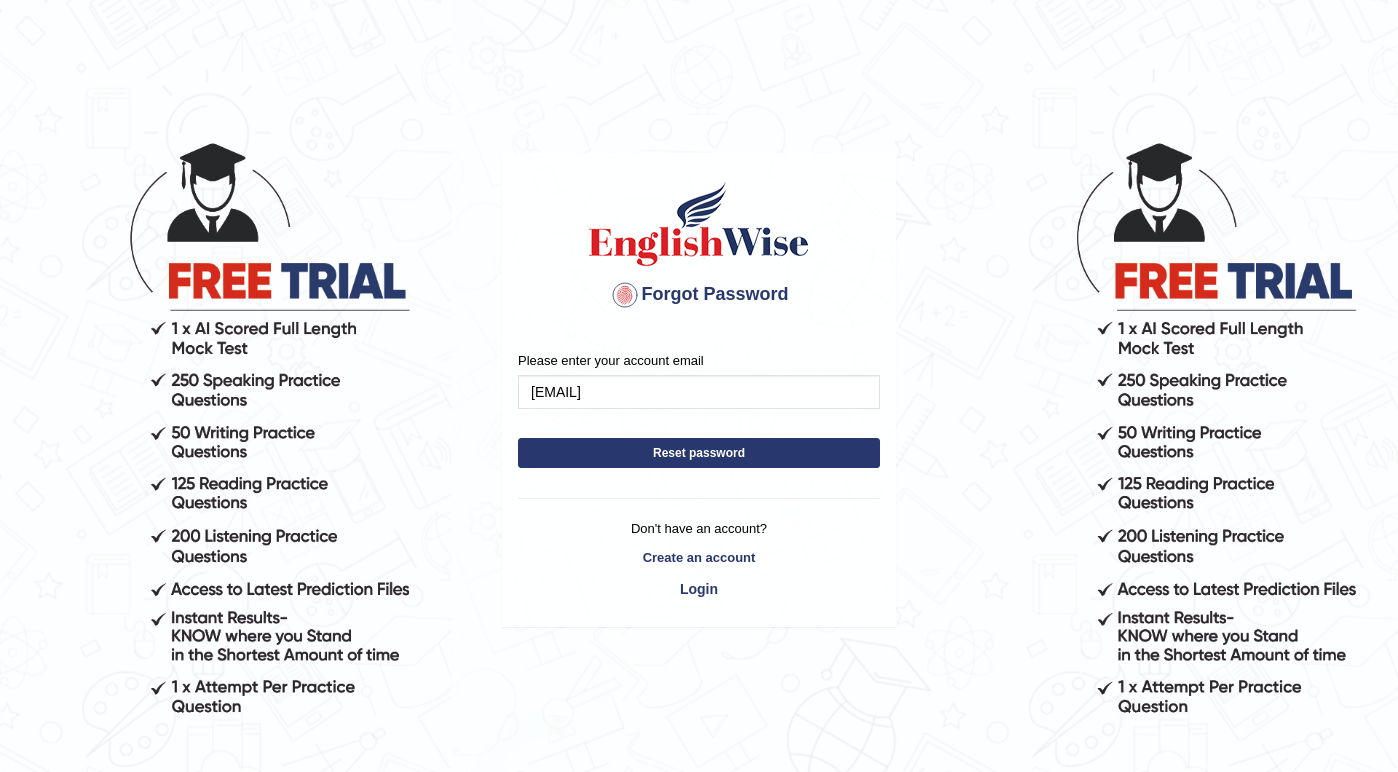 click on "Reset password" at bounding box center [699, 453] 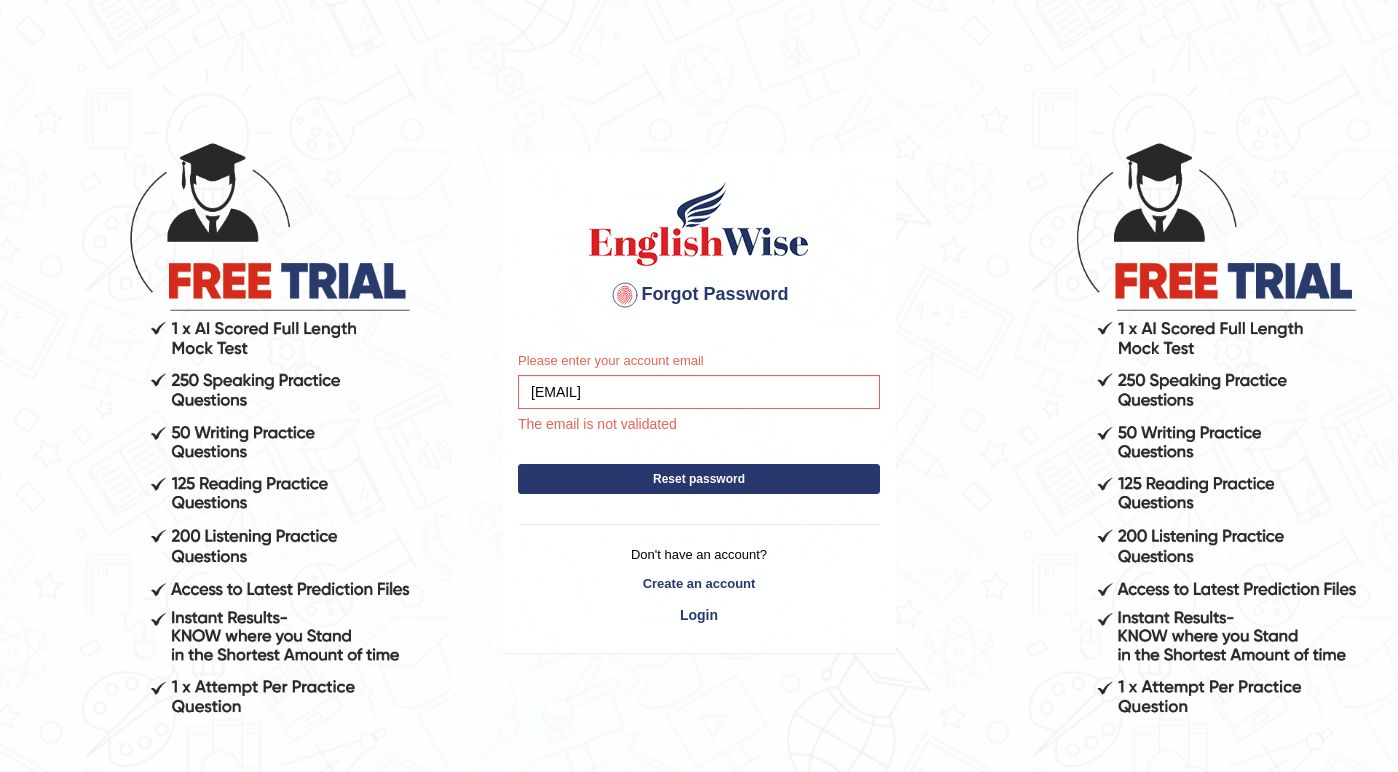 scroll, scrollTop: 0, scrollLeft: 0, axis: both 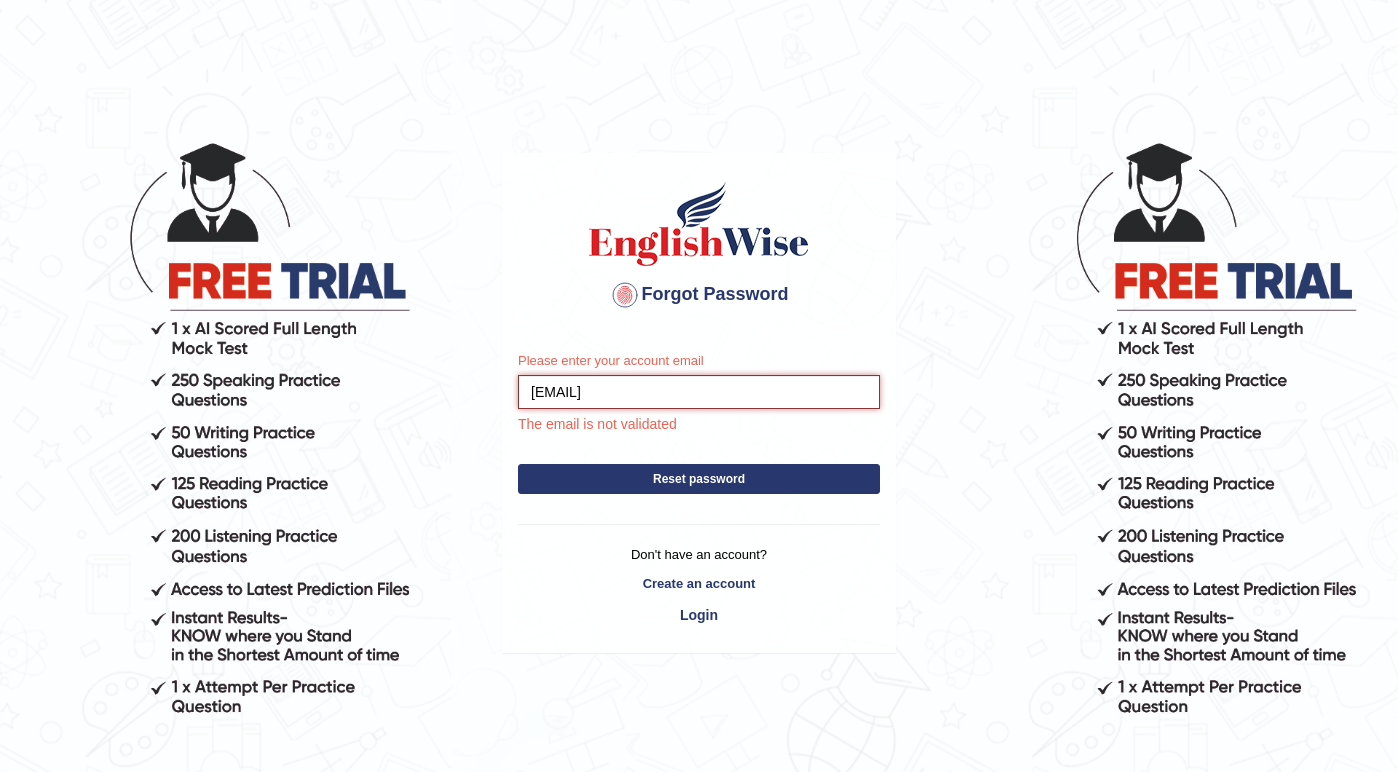 click on "[EMAIL]" at bounding box center [699, 392] 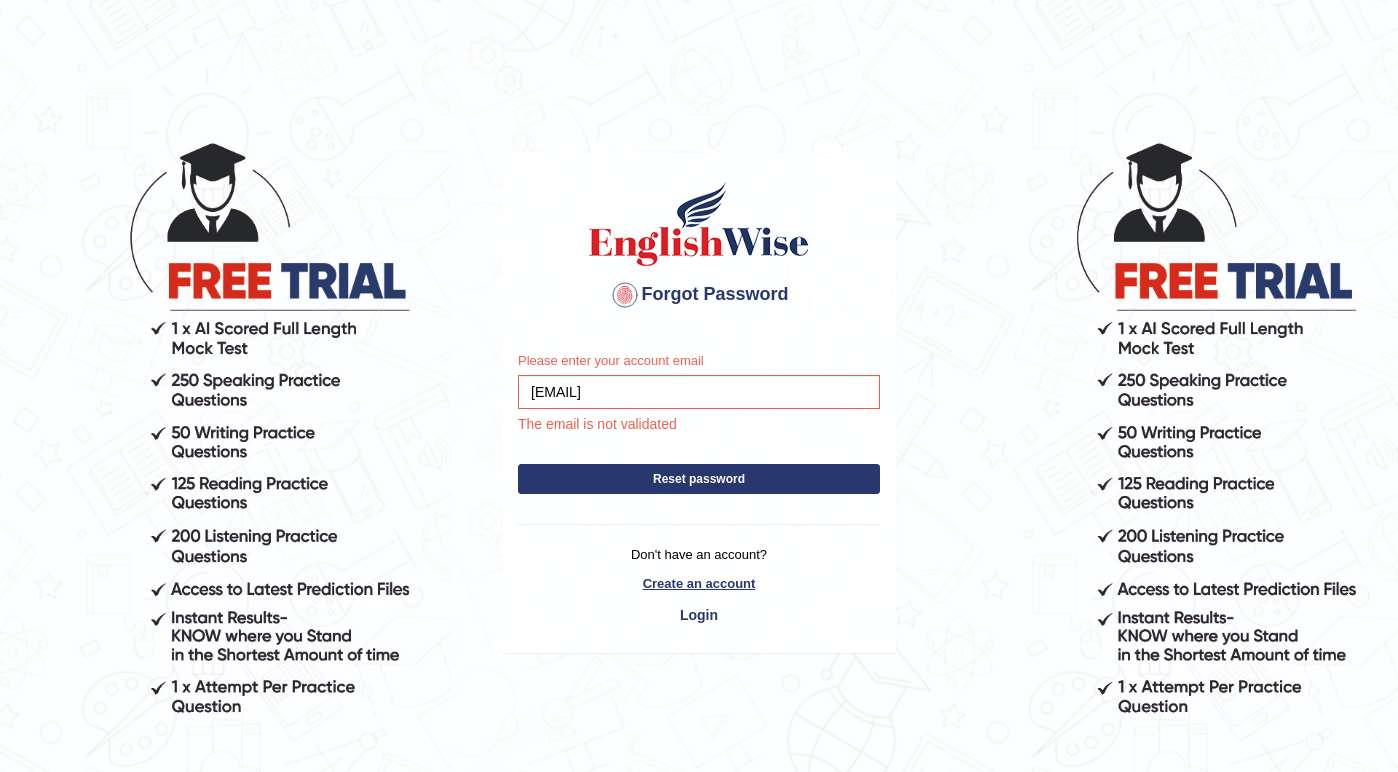 click on "Create an account" at bounding box center (699, 583) 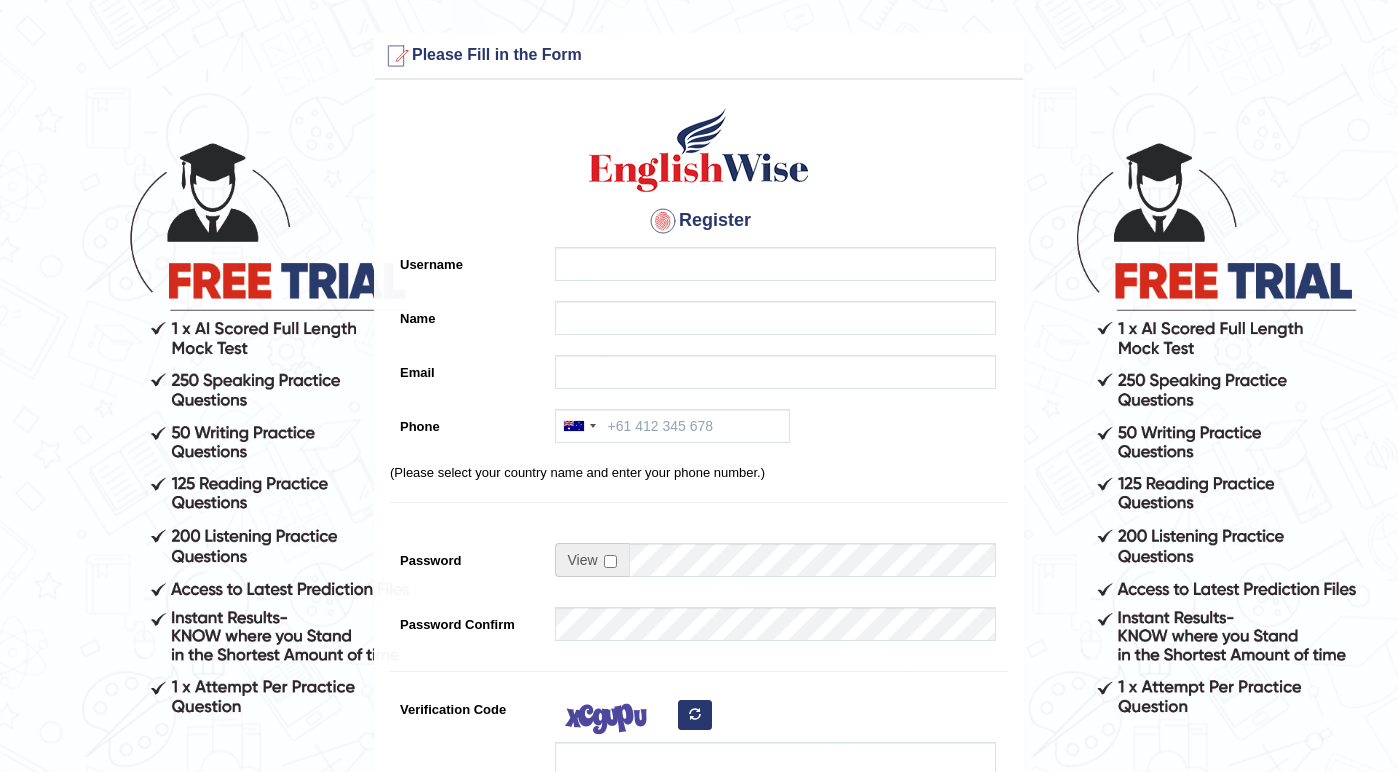 scroll, scrollTop: 0, scrollLeft: 0, axis: both 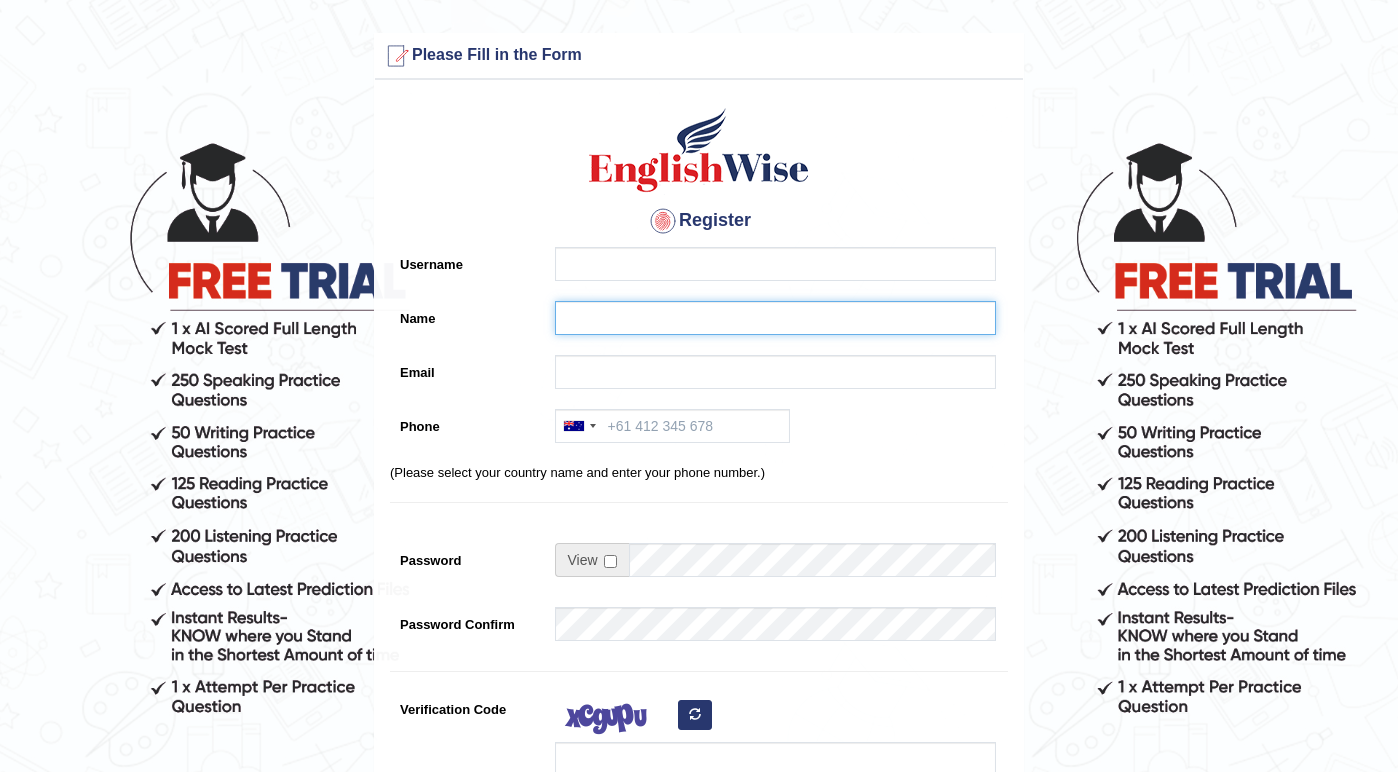 click on "Name" at bounding box center [775, 318] 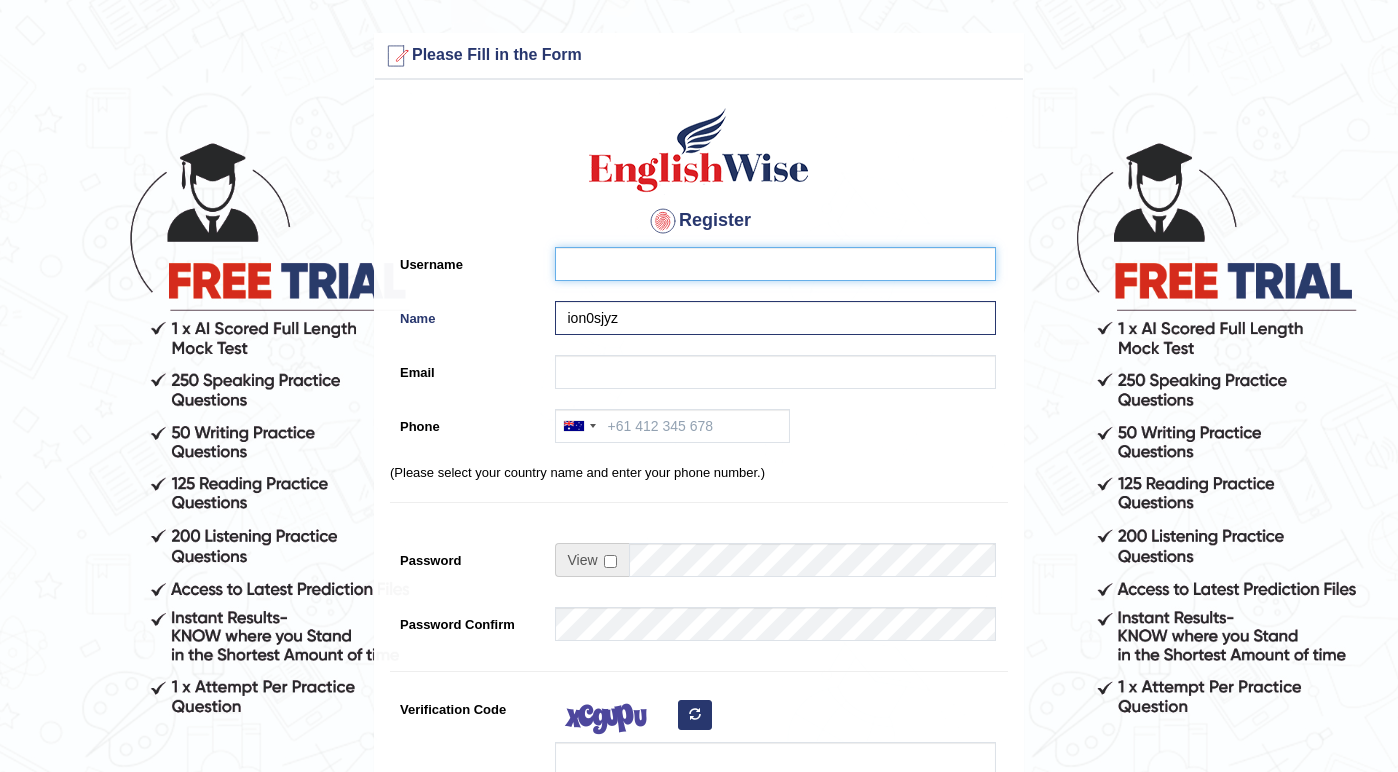 click on "Username" at bounding box center (775, 264) 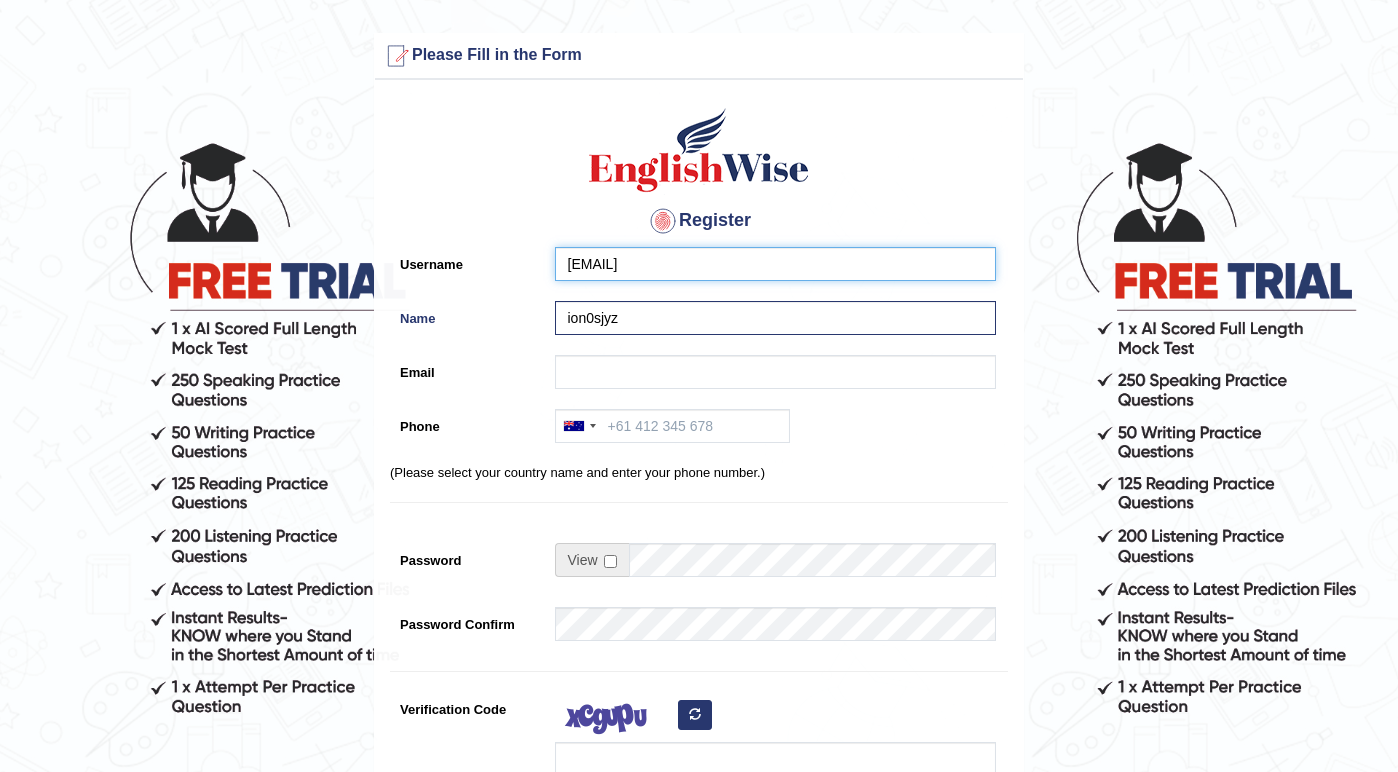 drag, startPoint x: 619, startPoint y: 263, endPoint x: 770, endPoint y: 262, distance: 151.00331 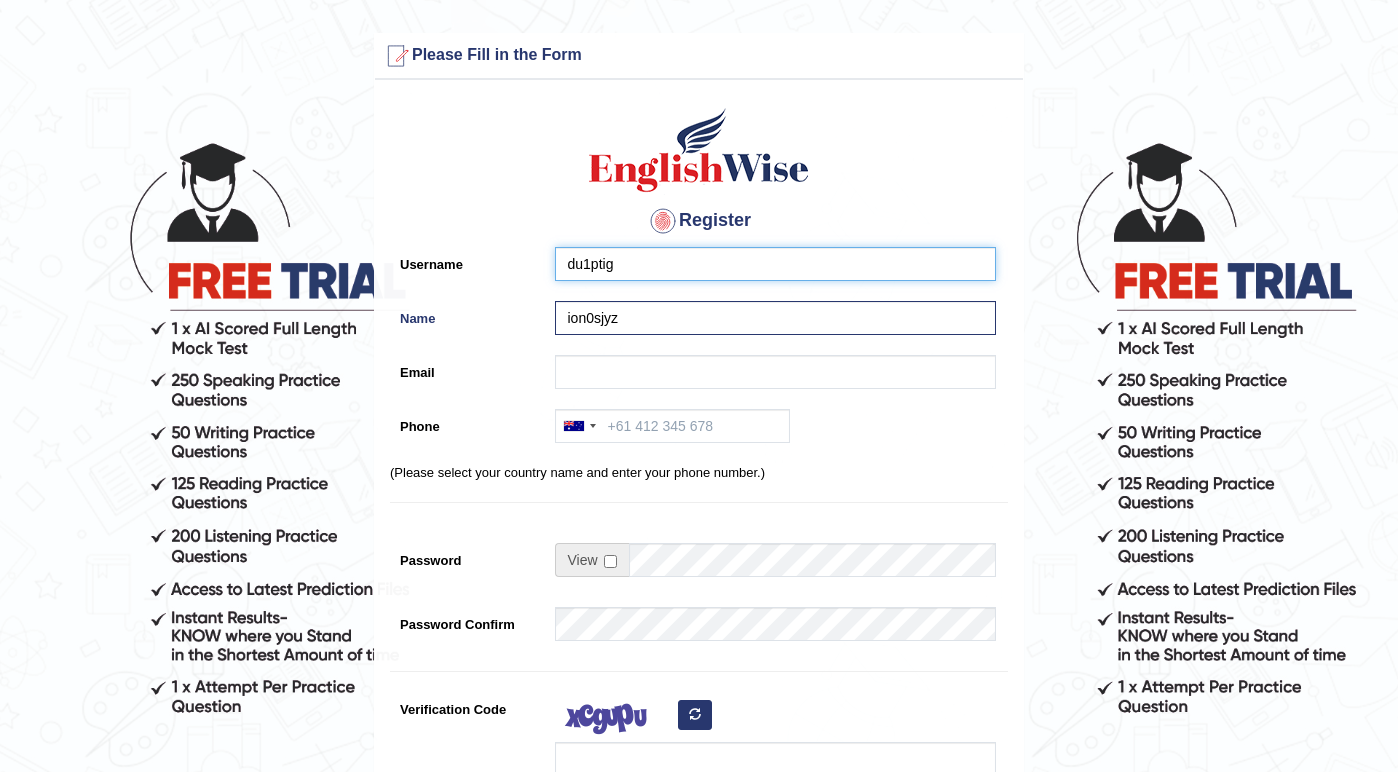 type on "du1ptig" 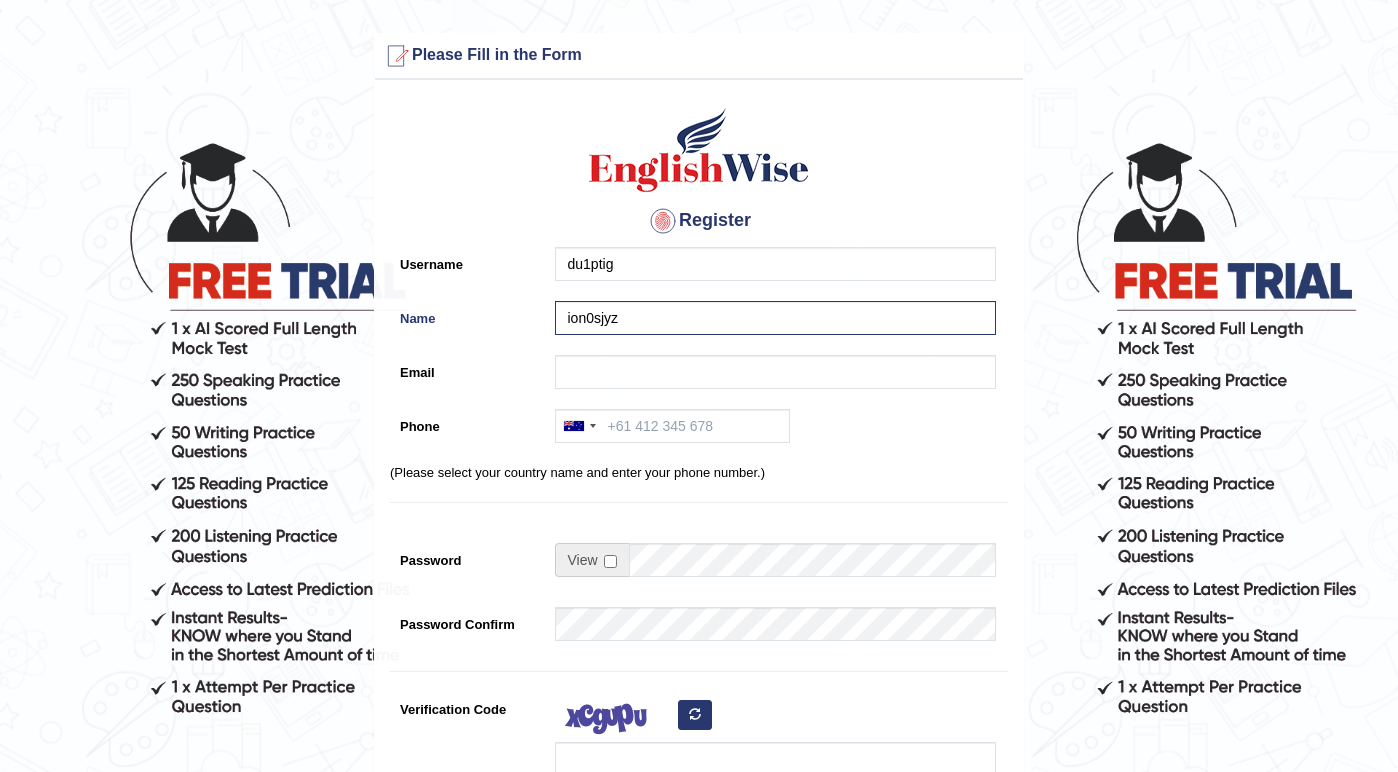 click on "Register
Username
du1ptig
Name
ion0sjyz
Email
Phone
Australia +61 India (भारत) +91 New Zealand +64 United States +1 Canada +1 United Arab Emirates (‫الإمارات العربية المتحدة‬‎) +971 Saudi Arabia (‫المملكة العربية السعودية‬‎) +966 Bahrain (‫البحرين‬‎) +973 Afghanistan (‫افغانستان‬‎) +93 Albania (Shqipëri) +355 Algeria (‫الجزائر‬‎) +213 American Samoa +1 Andorra +376 Angola +244 Anguilla +1 Antigua and Barbuda +1 Argentina +54 Armenia (Հայաստան) +374 Aruba +297 Australia +61 Austria (Österreich) +43 Azerbaijan (Azərbaycan) +994 Bahamas +1 Bahrain (‫البحرين‬‎) +973 Bangladesh (বাংলাদেশ) +880 Barbados +1 Belarus (Беларусь) +375 Belgium (België) +32 Belize +501 Benin (Bénin) +229 Bermuda +1 Bhutan (འབྲུག) +975 Bolivia +591 Bosnia and Herzegovina (Босна и Херцеговина) +387 Botswana +267 +55" at bounding box center (699, 507) 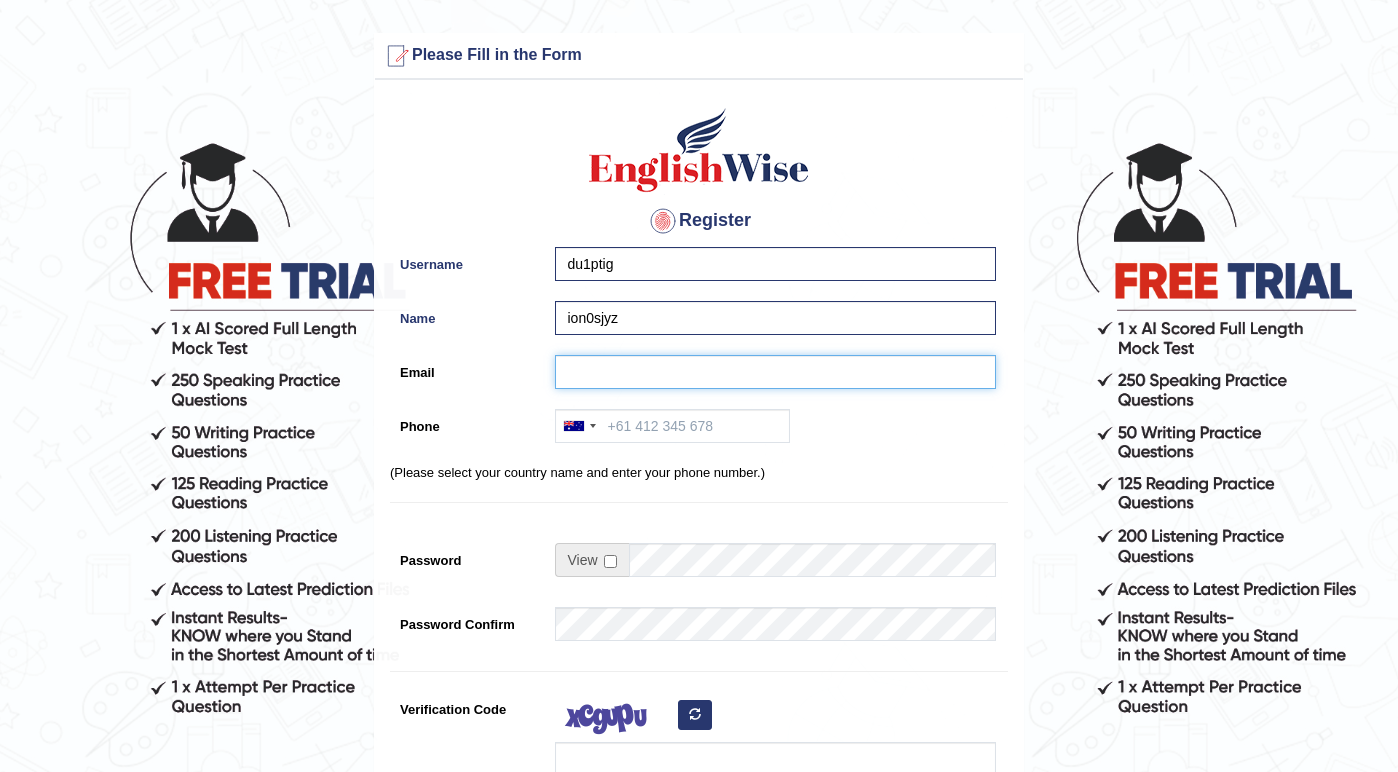 click on "Email" at bounding box center [775, 372] 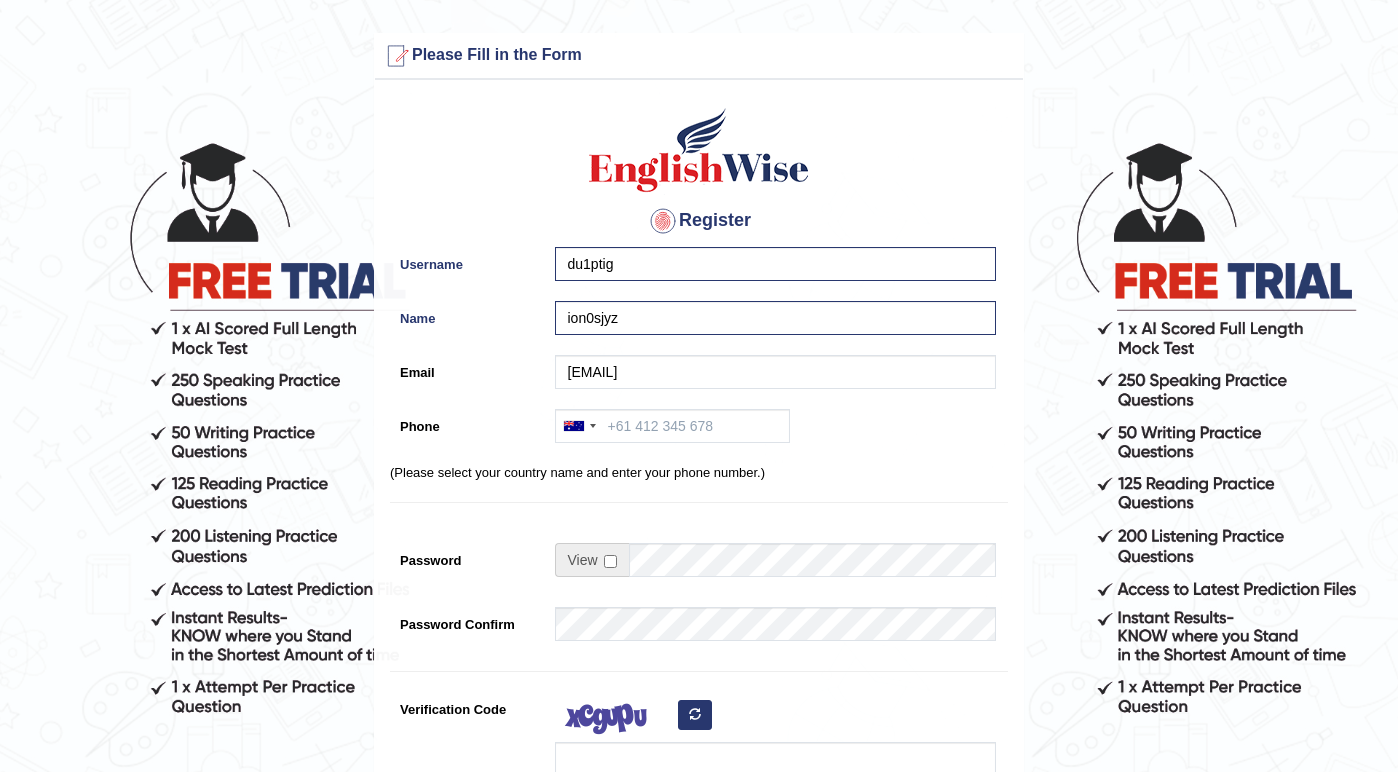 click on "Australia +61 India (भारत) +91 New Zealand +64 United States +1 Canada +1 United Arab Emirates (‫الإمارات العربية المتحدة‬‎) +971 Saudi Arabia (‫المملكة العربية السعودية‬‎) +966 Bahrain (‫البحرين‬‎) +973 Afghanistan (‫افغانستان‬‎) +93 Albania (Shqipëri) +355 Algeria (‫الجزائر‬‎) +213 American Samoa +1 Andorra +376 Angola +244 Anguilla +1 Antigua and Barbuda +1 Argentina +54 Armenia (Հայաստան) +374 Aruba +297 Australia +61 Austria (Österreich) +43 Azerbaijan (Azərbaycan) +994 Bahamas +1 Bahrain (‫البحرين‬‎) +973 Bangladesh (বাংলাদেশ) +880 Barbados +1 Belarus (Беларусь) +375 Belgium (België) +32 Belize +501 Benin (Bénin) +229 Bermuda +1 Bhutan (འབྲུག) +975 Bolivia +591 Bosnia and Herzegovina (Босна и Херцеговина) +387 Botswana +267 Brazil (Brasil) +55 British Indian Ocean Territory +246 British Virgin Islands +1 Brunei +673 +359" at bounding box center (770, 431) 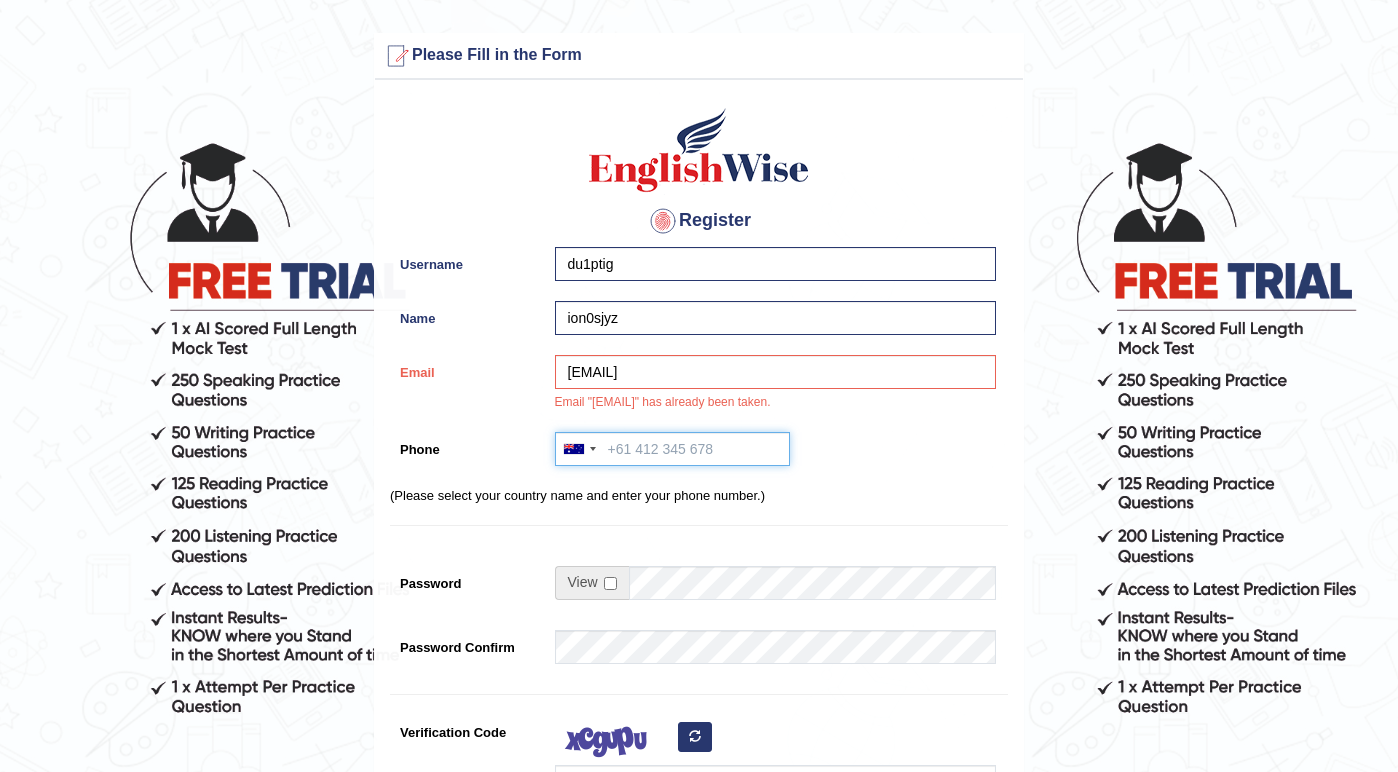 click on "Phone" at bounding box center [672, 449] 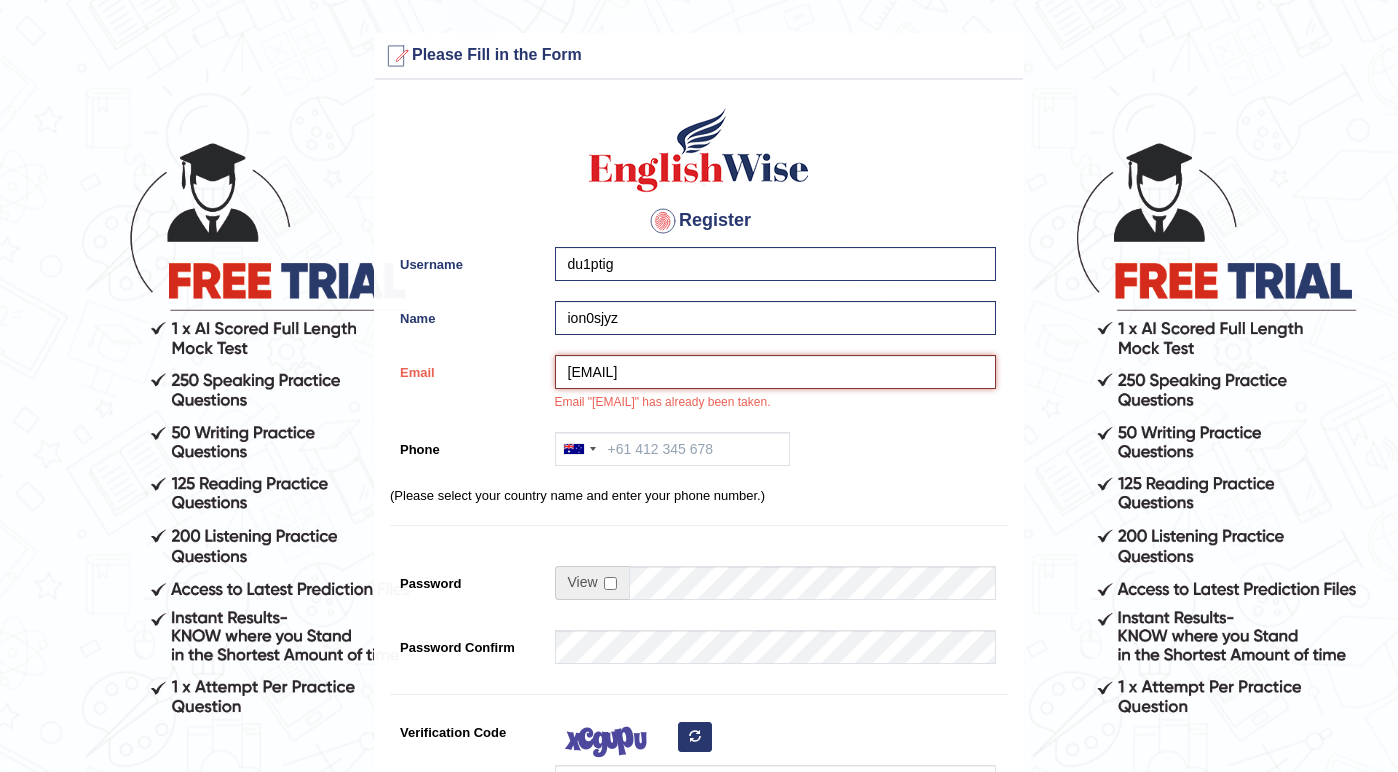 click on "du1ptig@clockemail.com" at bounding box center (775, 372) 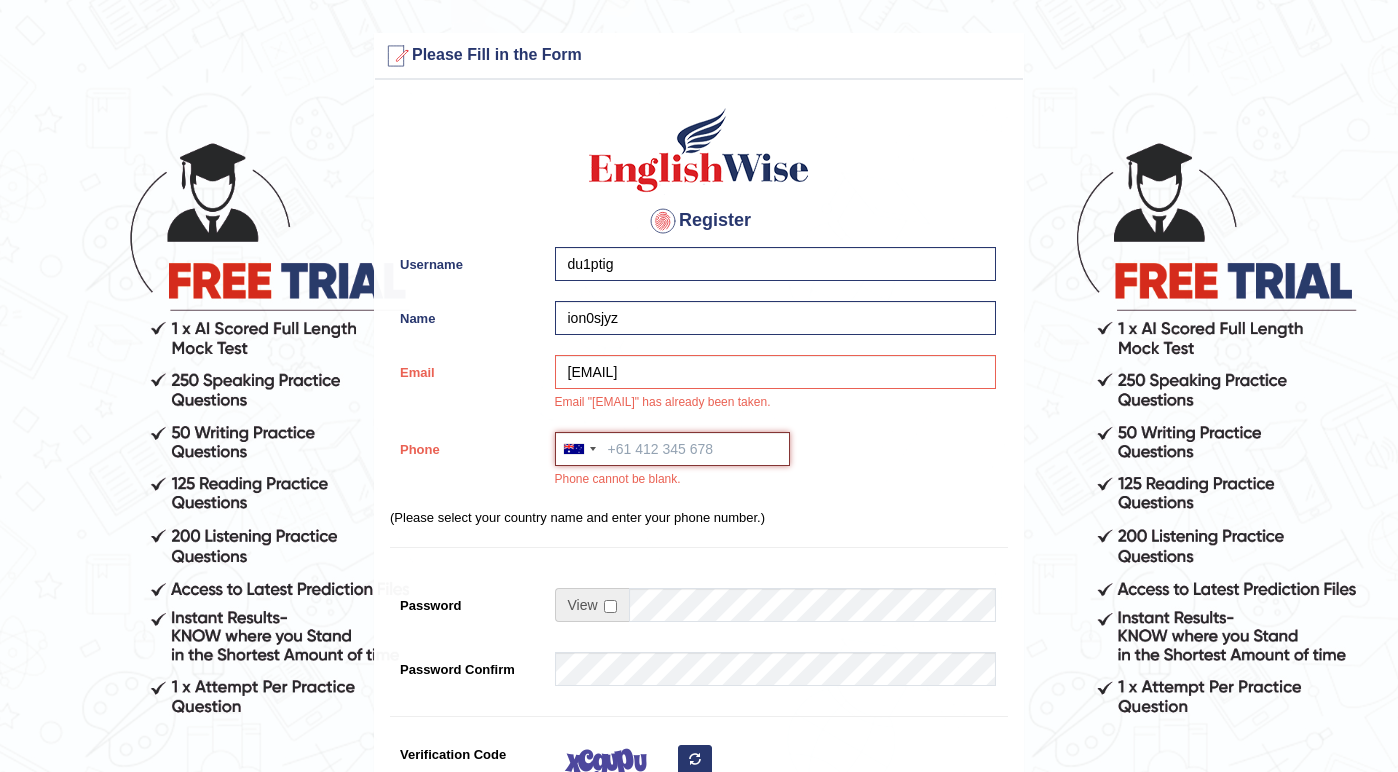 click on "Phone" at bounding box center [672, 449] 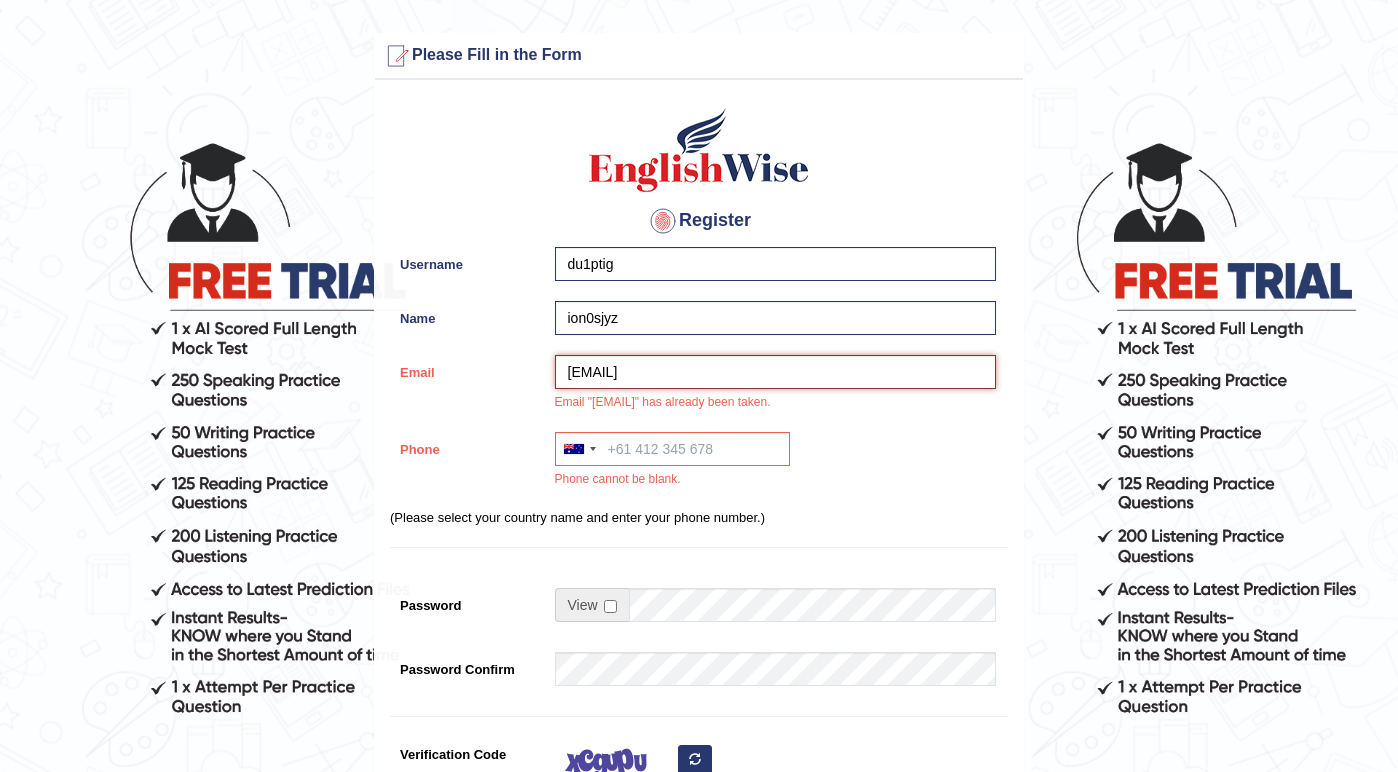 drag, startPoint x: 733, startPoint y: 372, endPoint x: 508, endPoint y: 371, distance: 225.00223 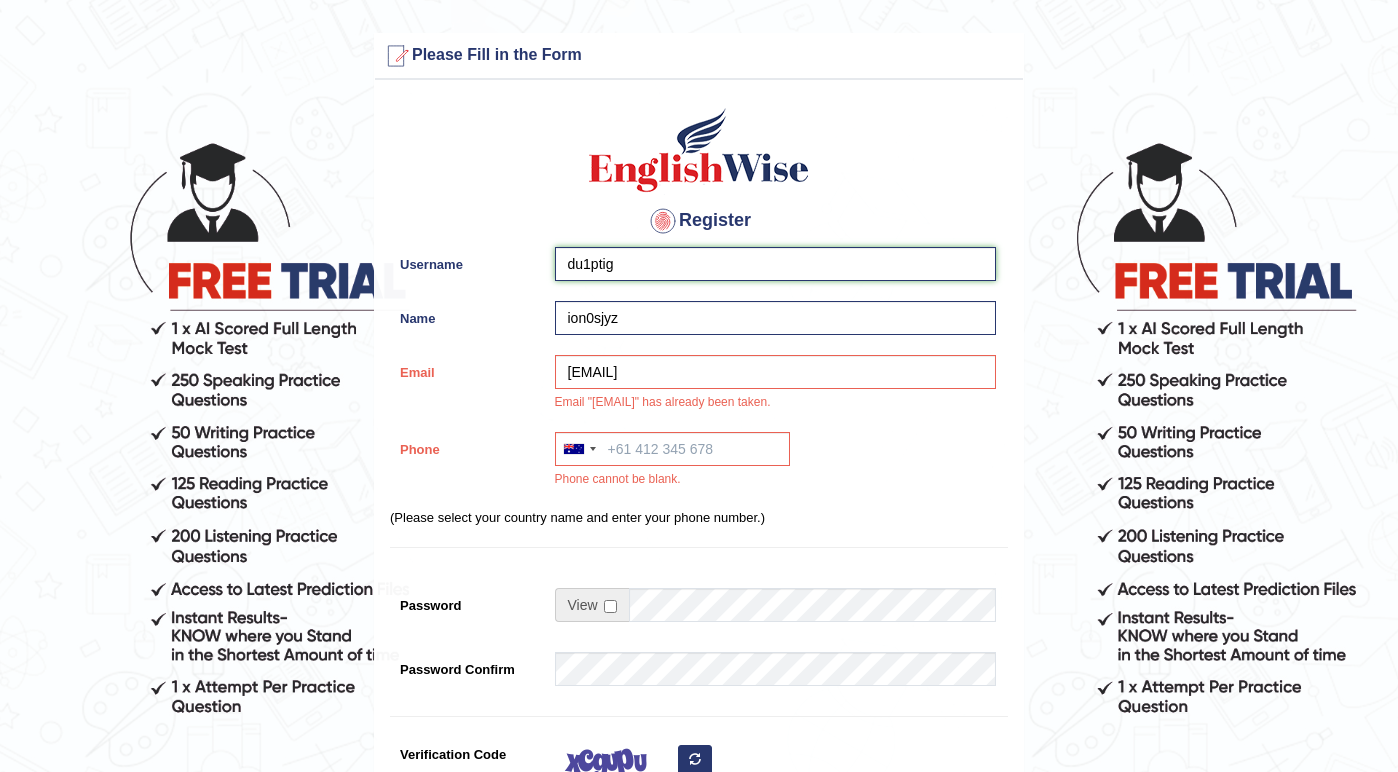 drag, startPoint x: 629, startPoint y: 265, endPoint x: 519, endPoint y: 258, distance: 110.2225 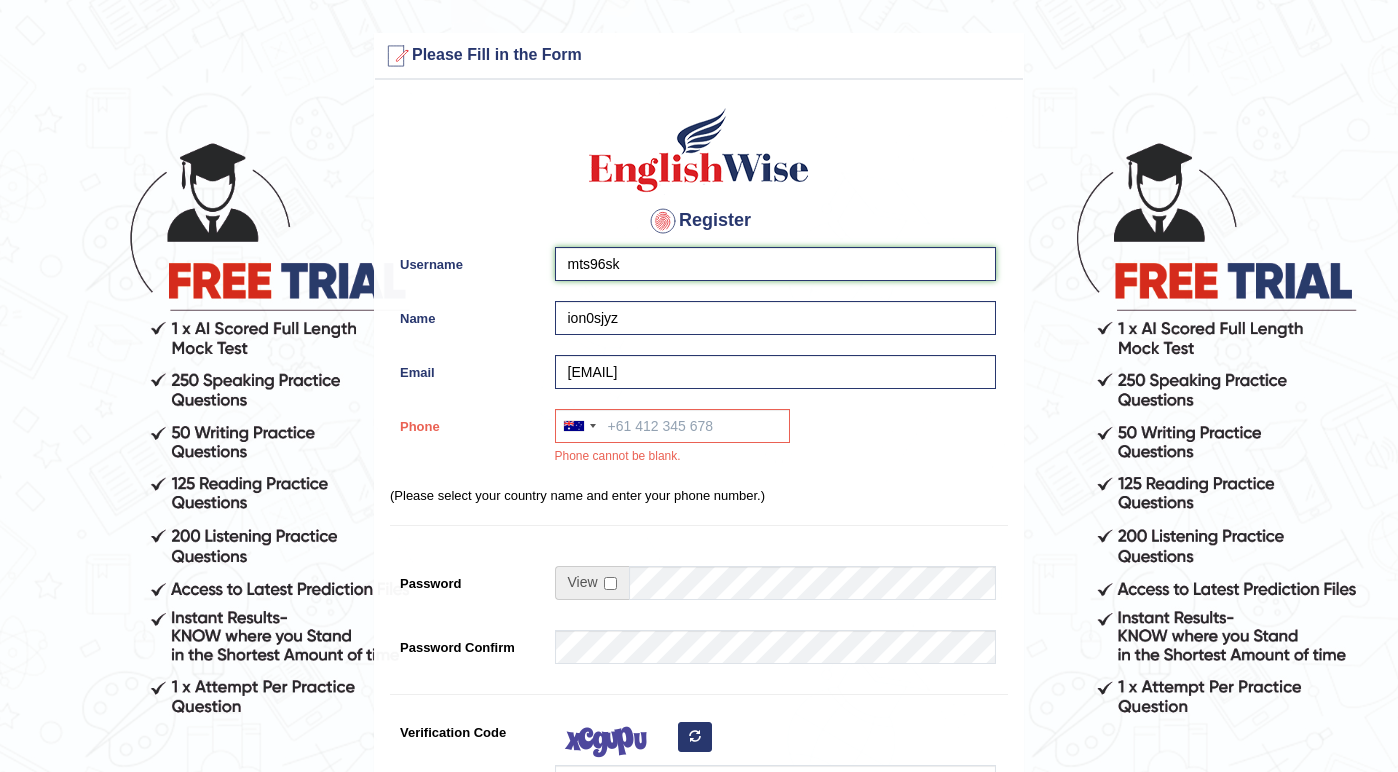 type on "mts96sk" 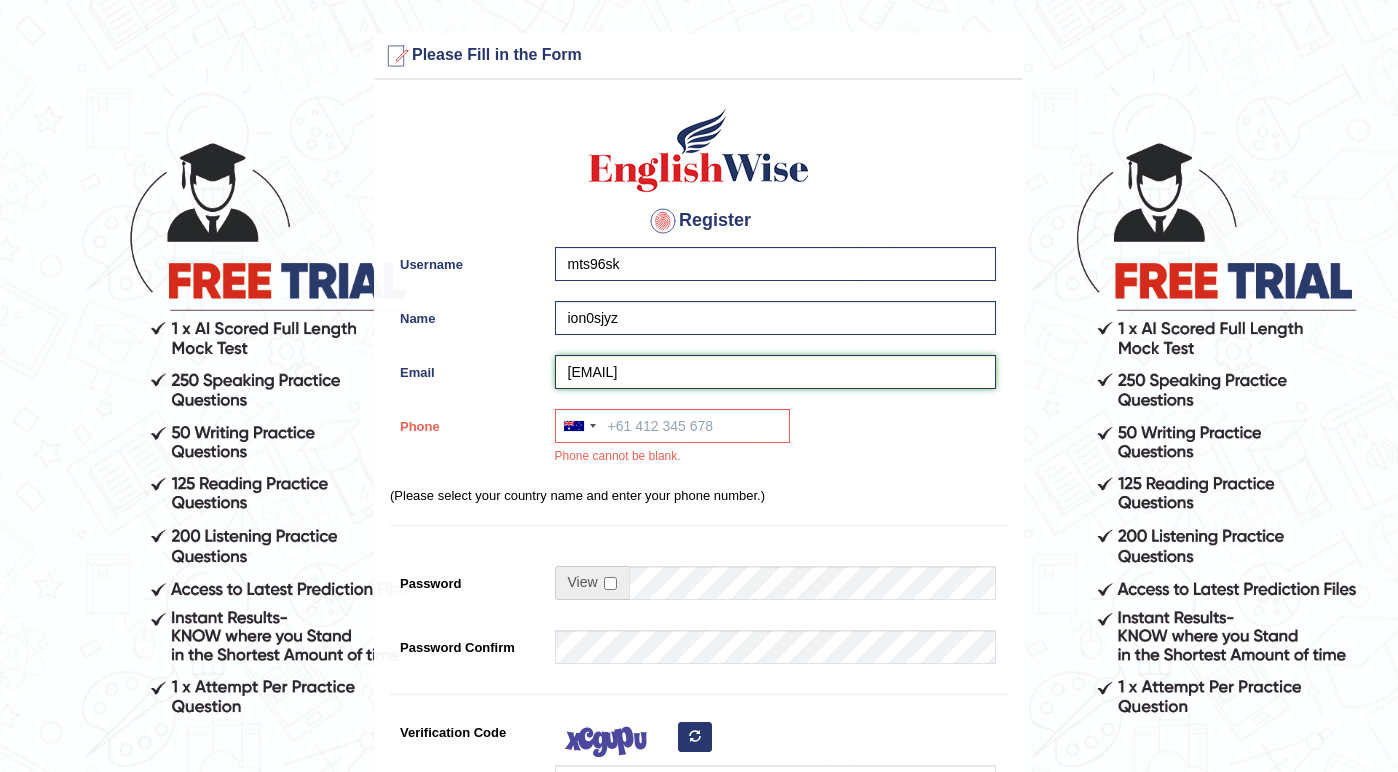 drag, startPoint x: 702, startPoint y: 365, endPoint x: 564, endPoint y: 367, distance: 138.0145 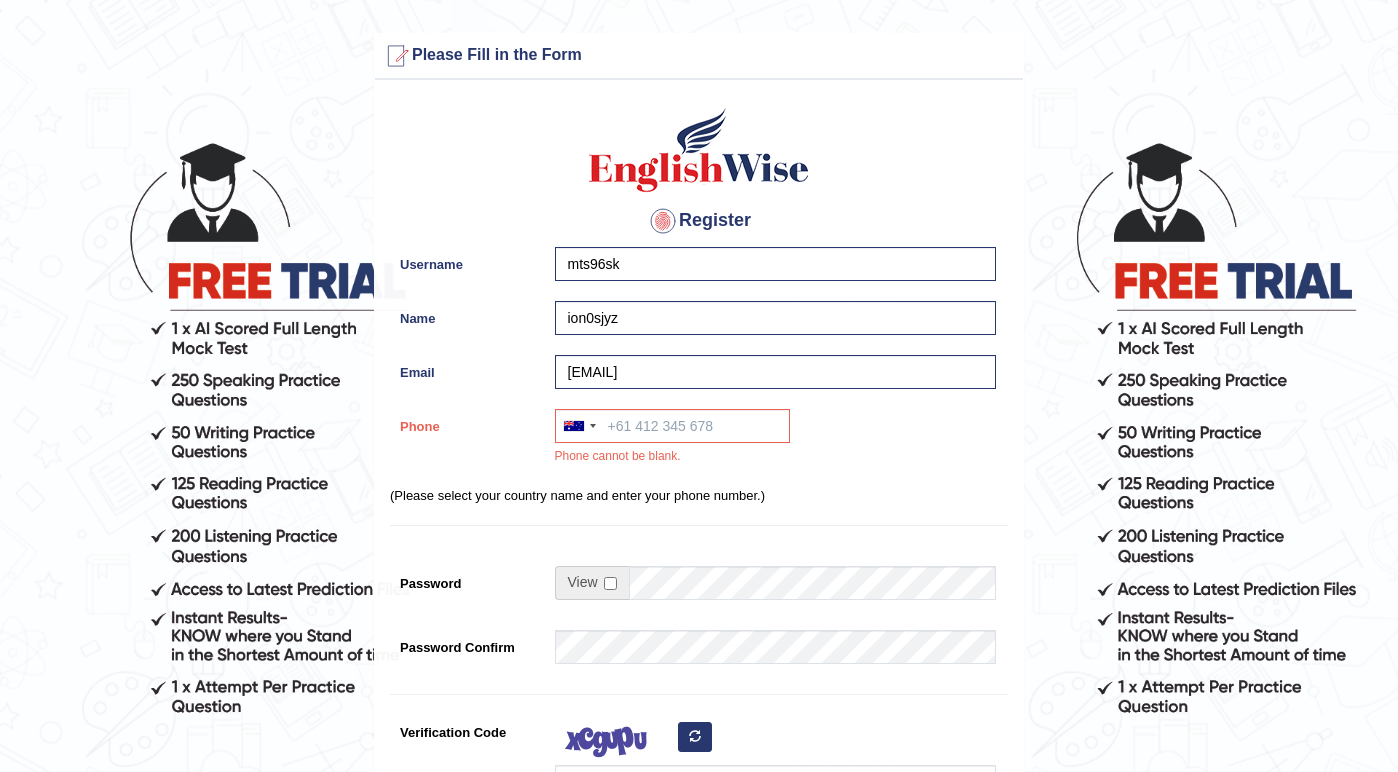 click on "Australia +61 India (भारत) +91 New Zealand +64 United States +1 Canada +1 United Arab Emirates (‫الإمارات العربية المتحدة‬‎) +971 Saudi Arabia (‫المملكة العربية السعودية‬‎) +966 Bahrain (‫البحرين‬‎) +973 Afghanistan (‫افغانستان‬‎) +93 Albania (Shqipëri) +355 Algeria (‫الجزائر‬‎) +213 American Samoa +1 Andorra +376 Angola +244 Anguilla +1 Antigua and Barbuda +1 Argentina +54 Armenia (Հայաստան) +374 Aruba +297 Australia +61 Austria (Österreich) +43 Azerbaijan (Azərbaycan) +994 Bahamas +1 Bahrain (‫البحرين‬‎) +973 Bangladesh (বাংলাদেশ) +880 Barbados +1 Belarus (Беларусь) +375 Belgium (België) +32 Belize +501 Benin (Bénin) +229 Bermuda +1 Bhutan (འབྲུག) +975 Bolivia +591 Bosnia and Herzegovina (Босна и Херцеговина) +387 Botswana +267 Brazil (Brasil) +55 British Indian Ocean Territory +246 British Virgin Islands +1 Brunei +673 +359" at bounding box center [770, 442] 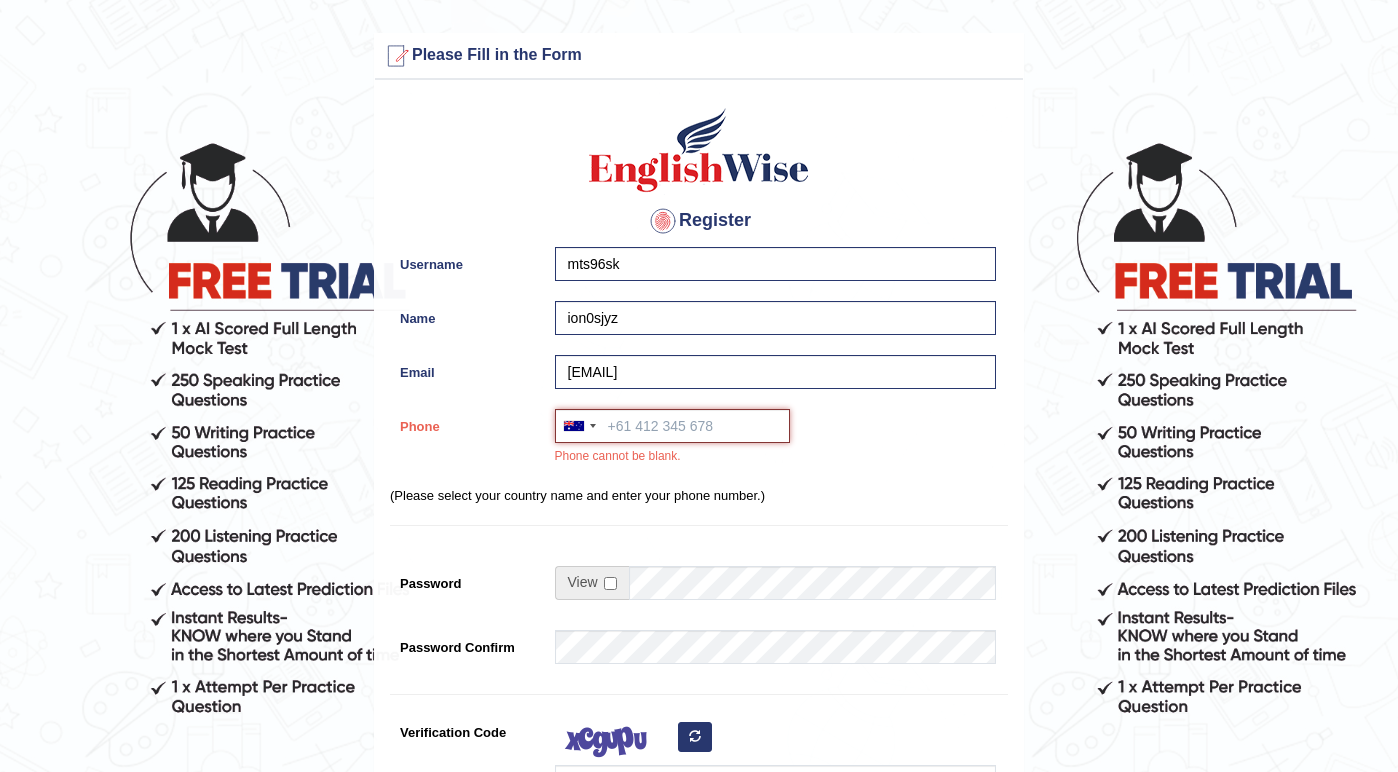 click on "Phone" at bounding box center (672, 426) 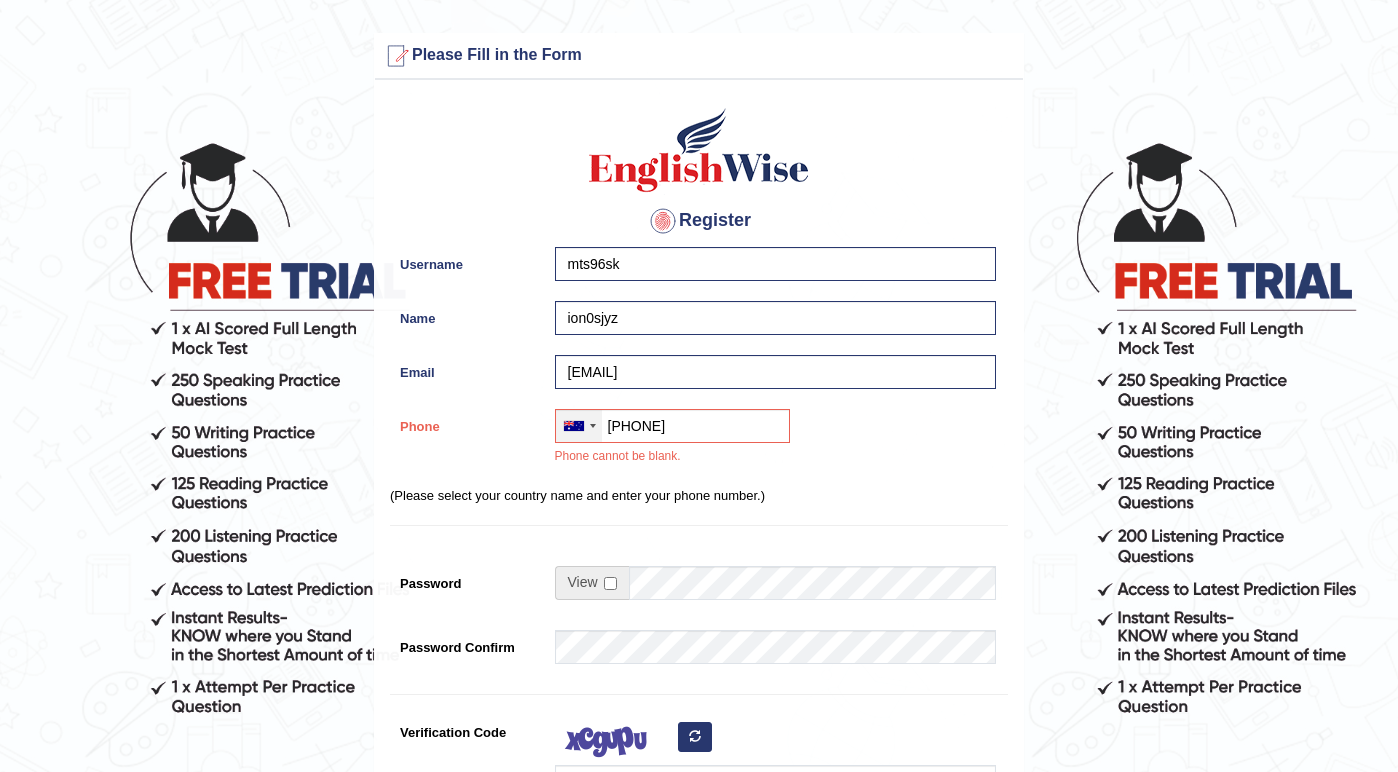 click at bounding box center (579, 426) 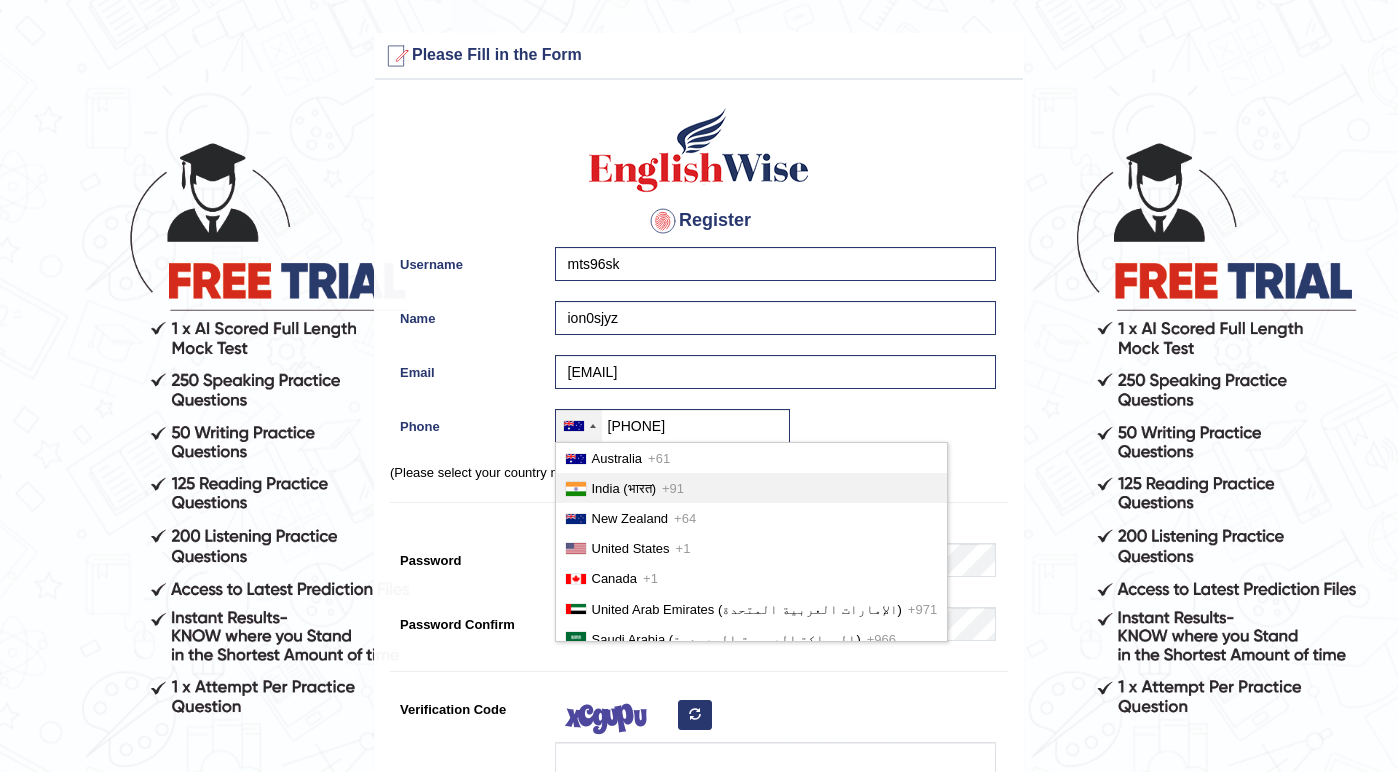 click on "India (भारत)" at bounding box center [624, 488] 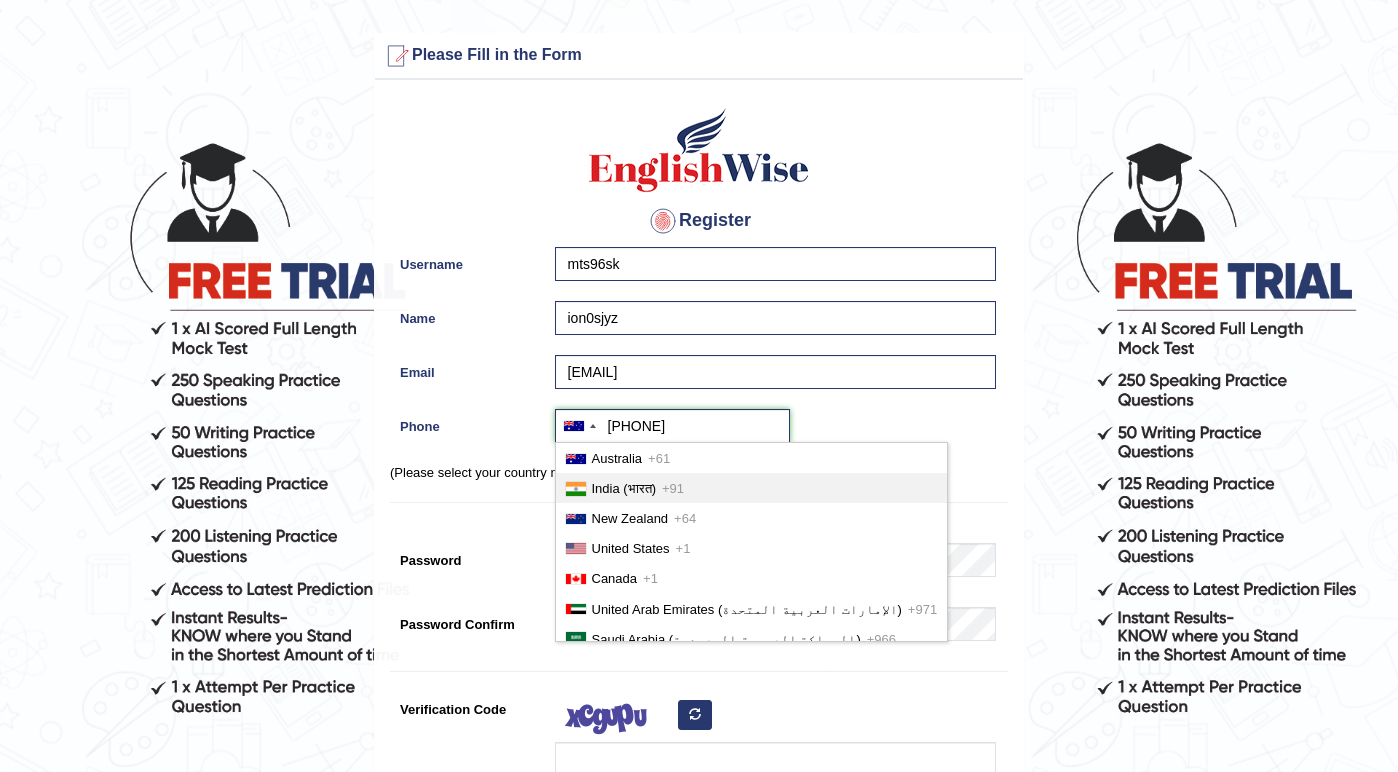 type on "+919823323231" 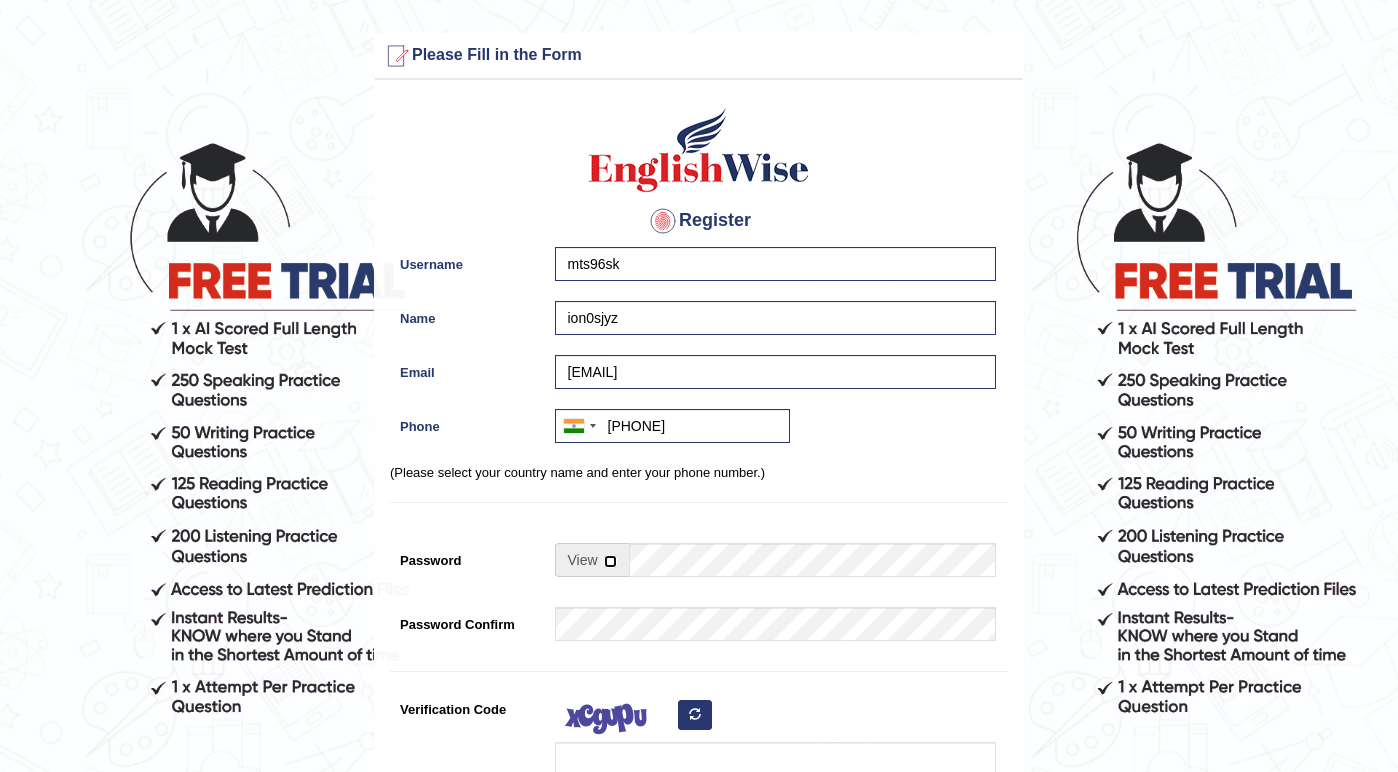 click at bounding box center (610, 561) 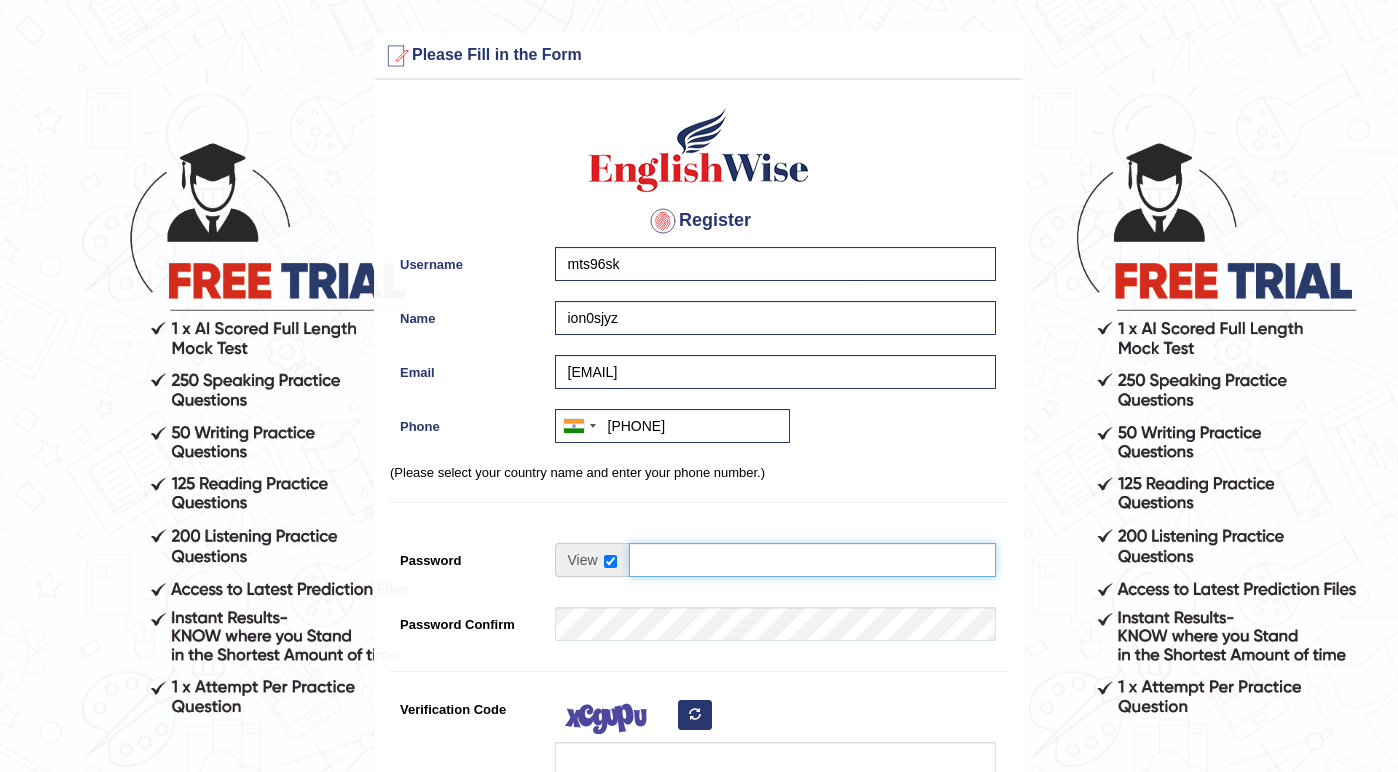 click on "Password" at bounding box center (812, 560) 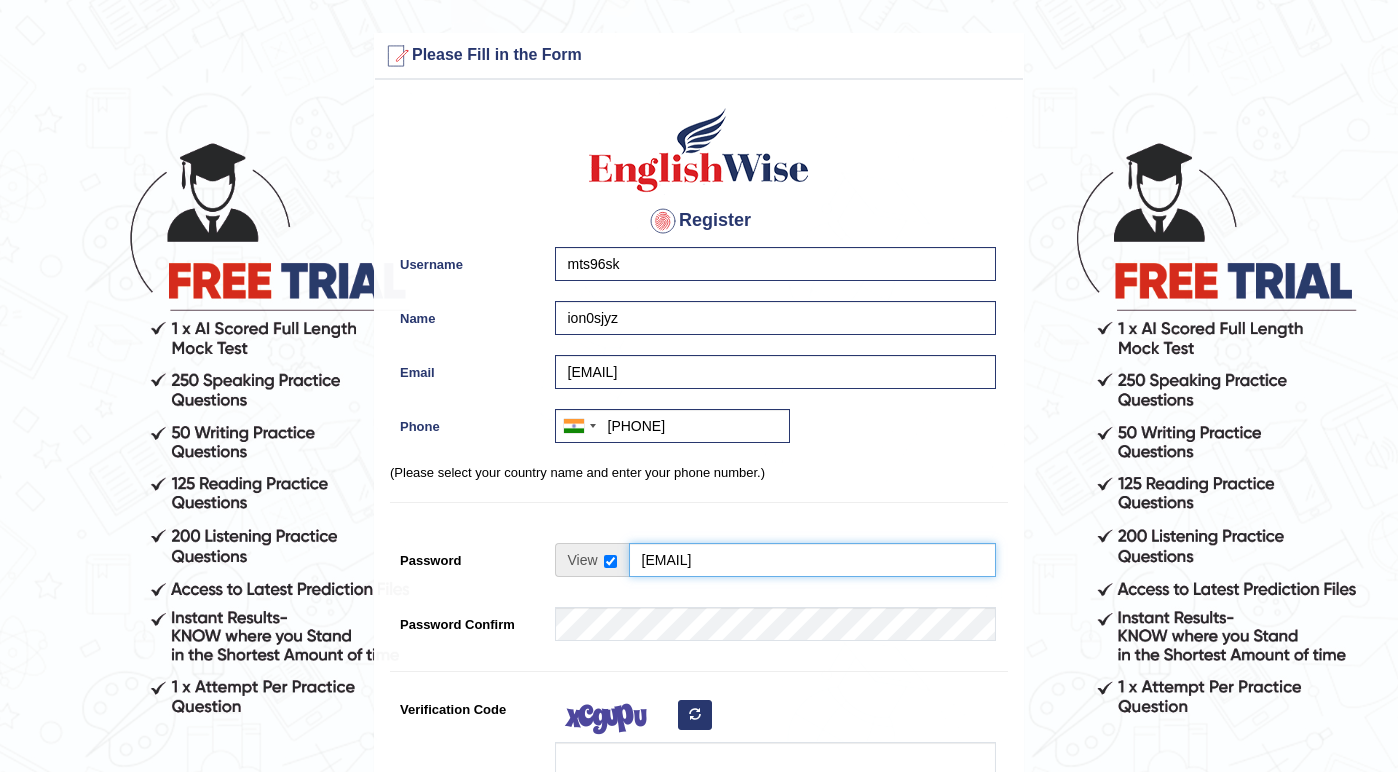 type on "mts96sk@mailba.uk" 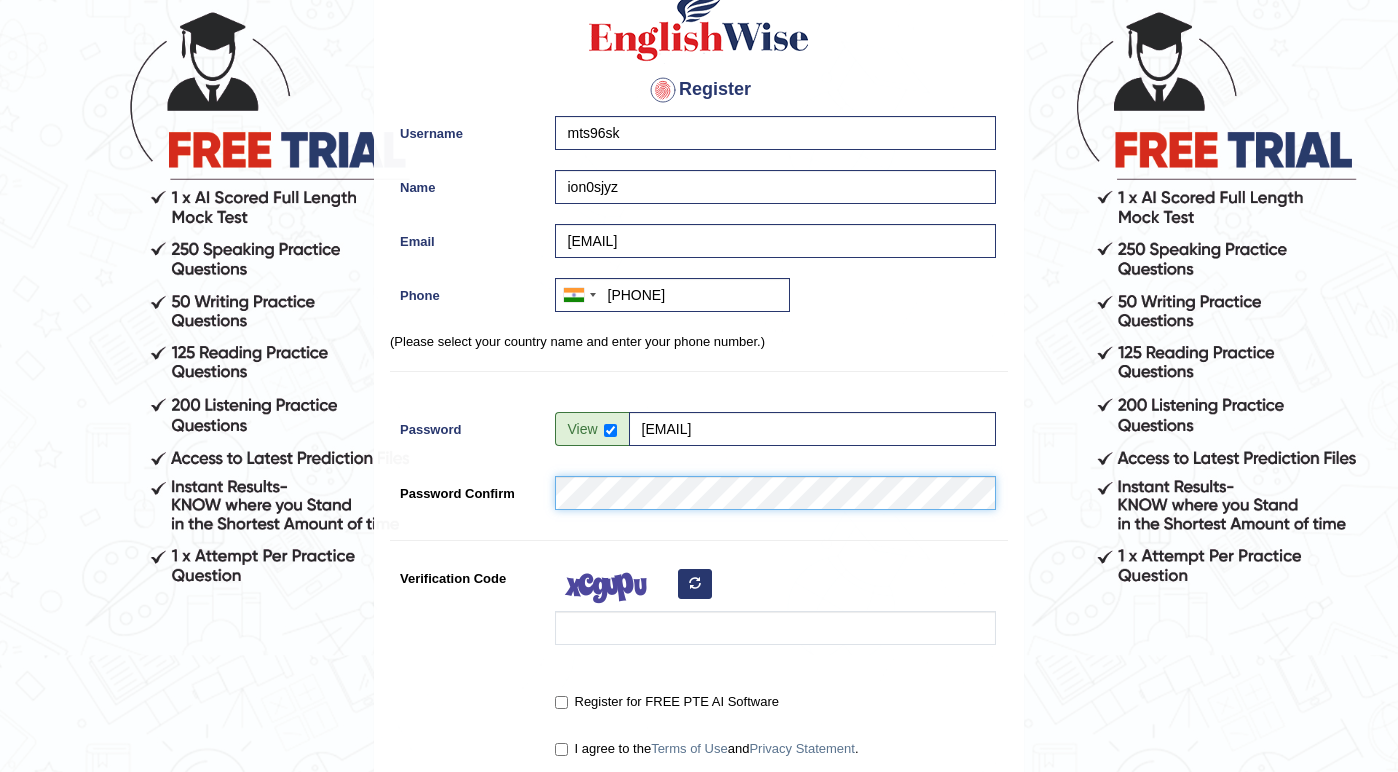 scroll, scrollTop: 132, scrollLeft: 0, axis: vertical 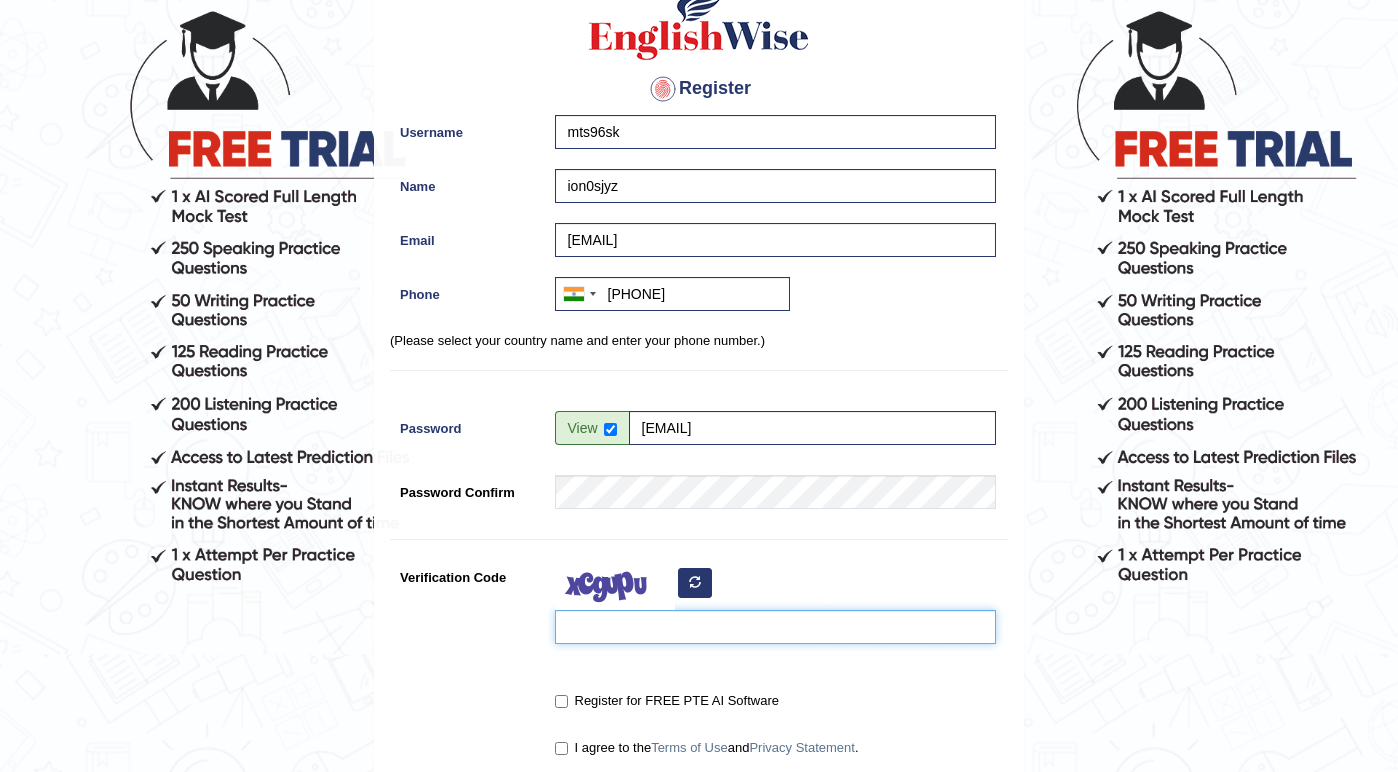 click on "Verification Code" at bounding box center [775, 627] 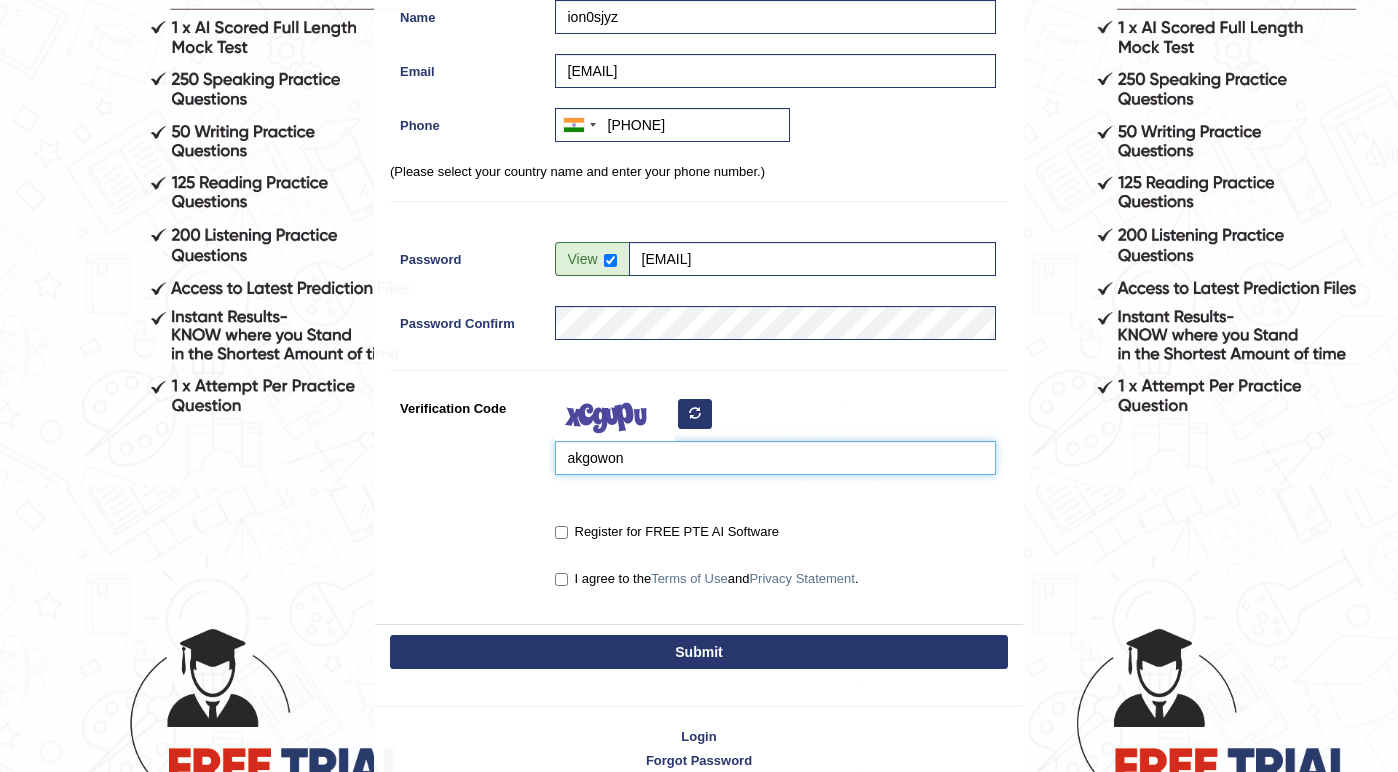 scroll, scrollTop: 304, scrollLeft: 0, axis: vertical 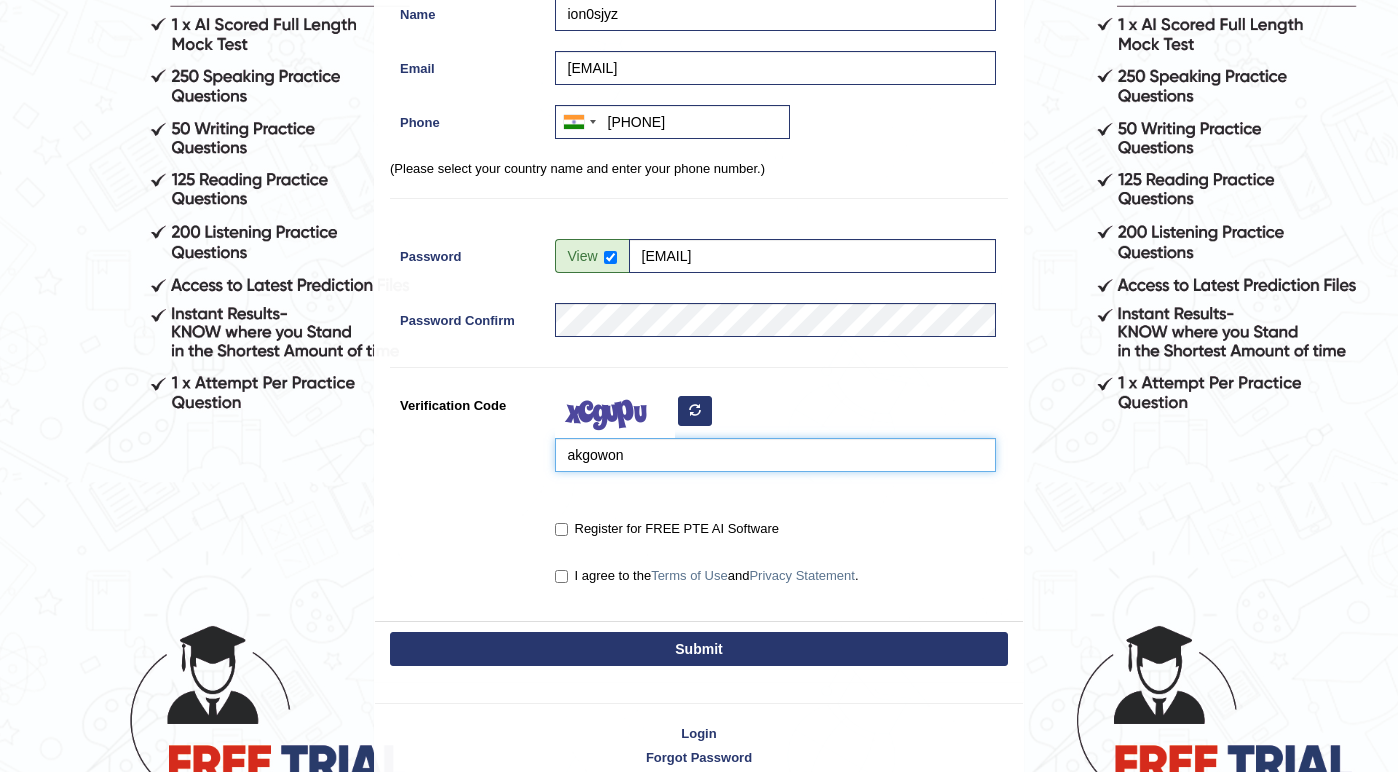 type on "akgowon" 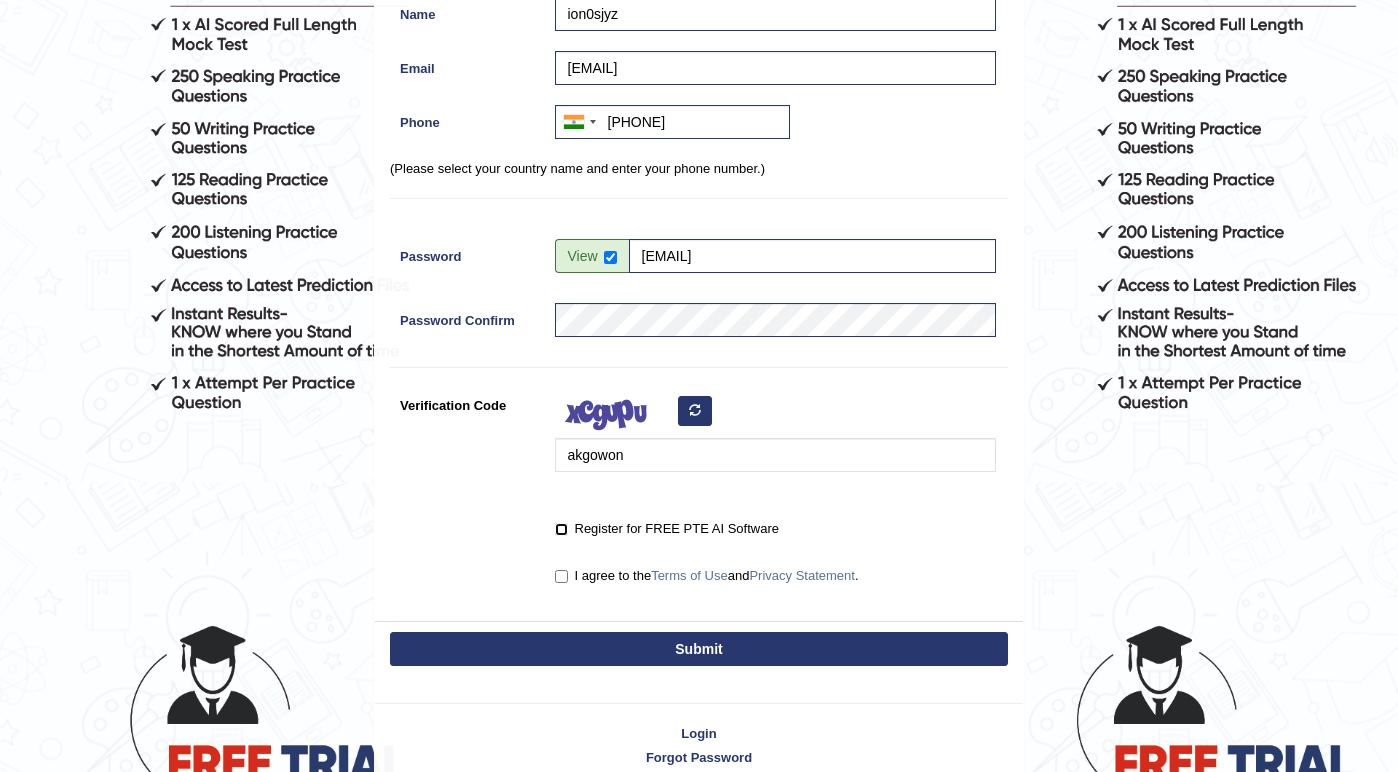 click on "Register for FREE PTE AI Software" at bounding box center (561, 529) 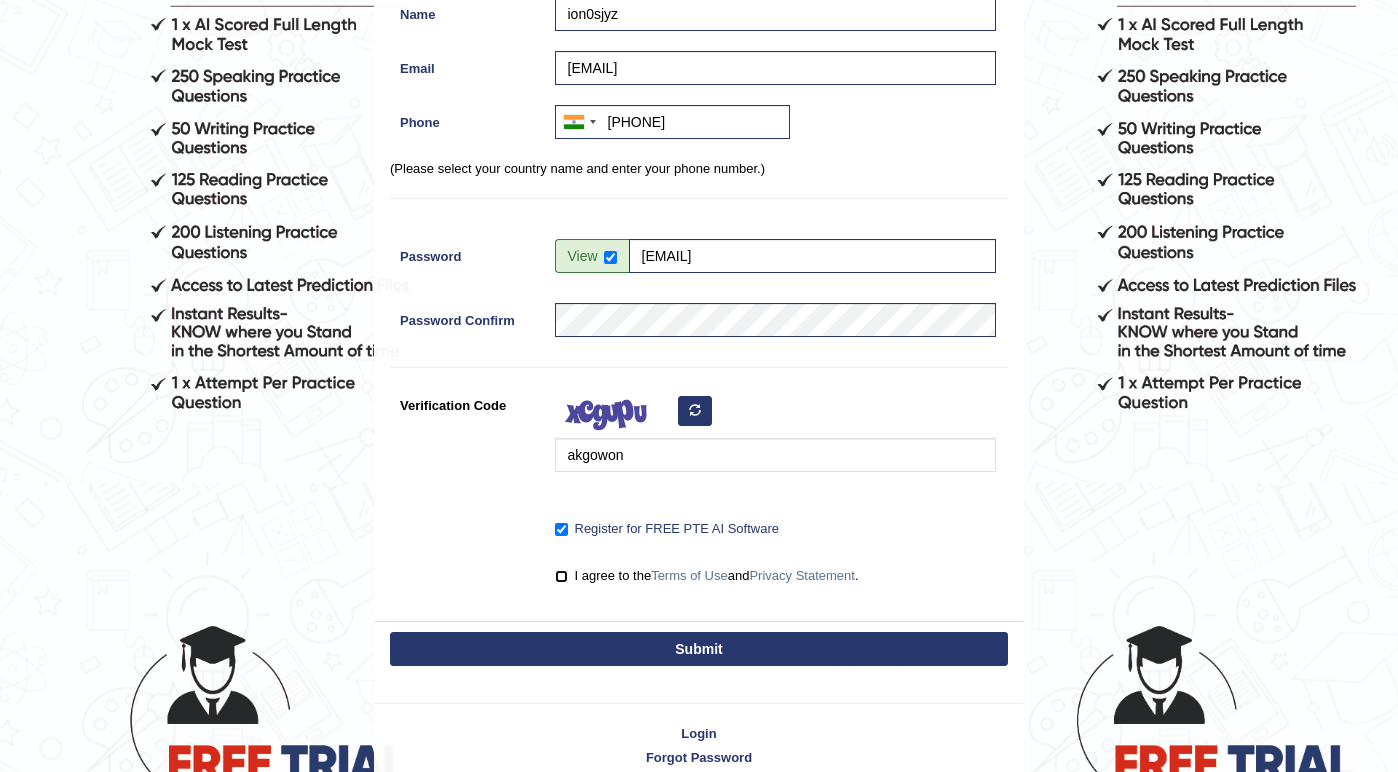 click on "I agree to the  Terms of Use  and  Privacy Statement ." at bounding box center (561, 576) 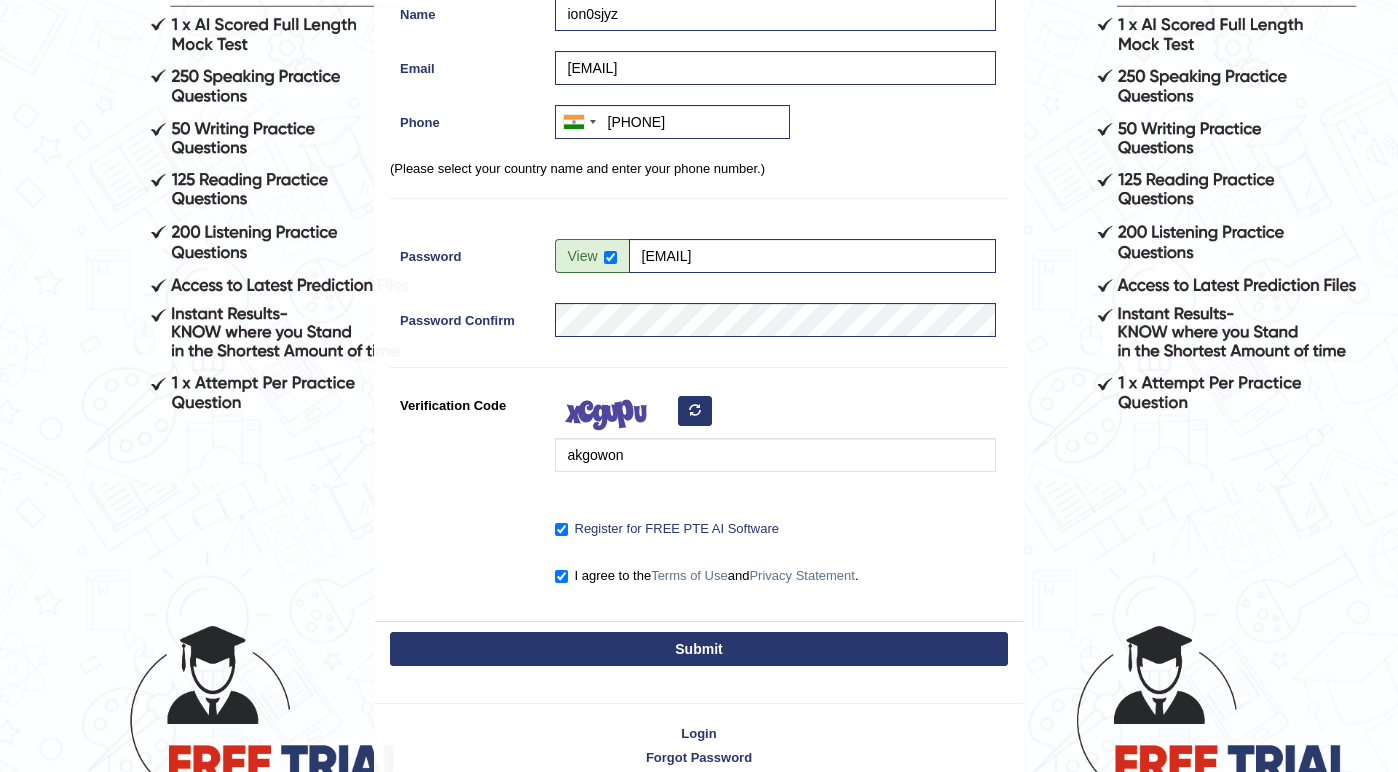click on "Submit" at bounding box center [699, 649] 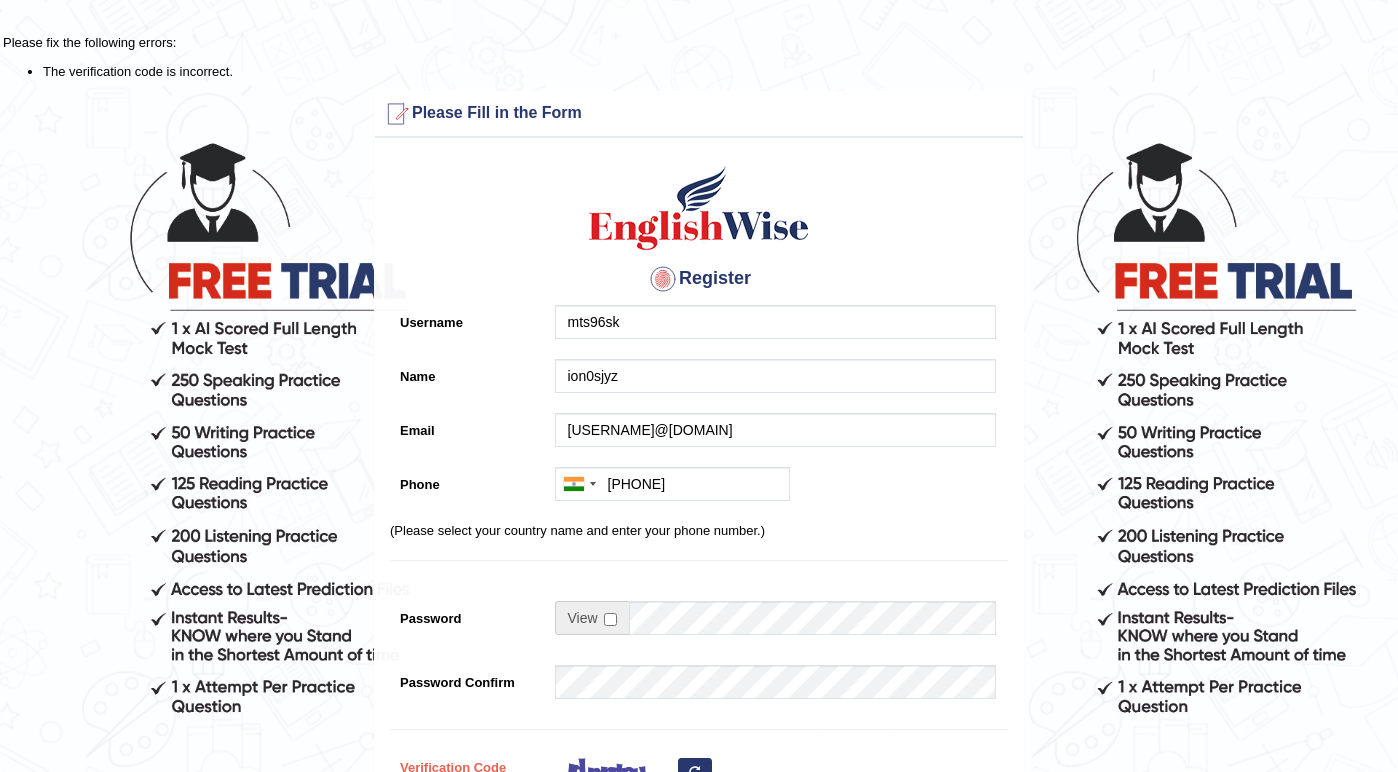 scroll, scrollTop: 236, scrollLeft: 0, axis: vertical 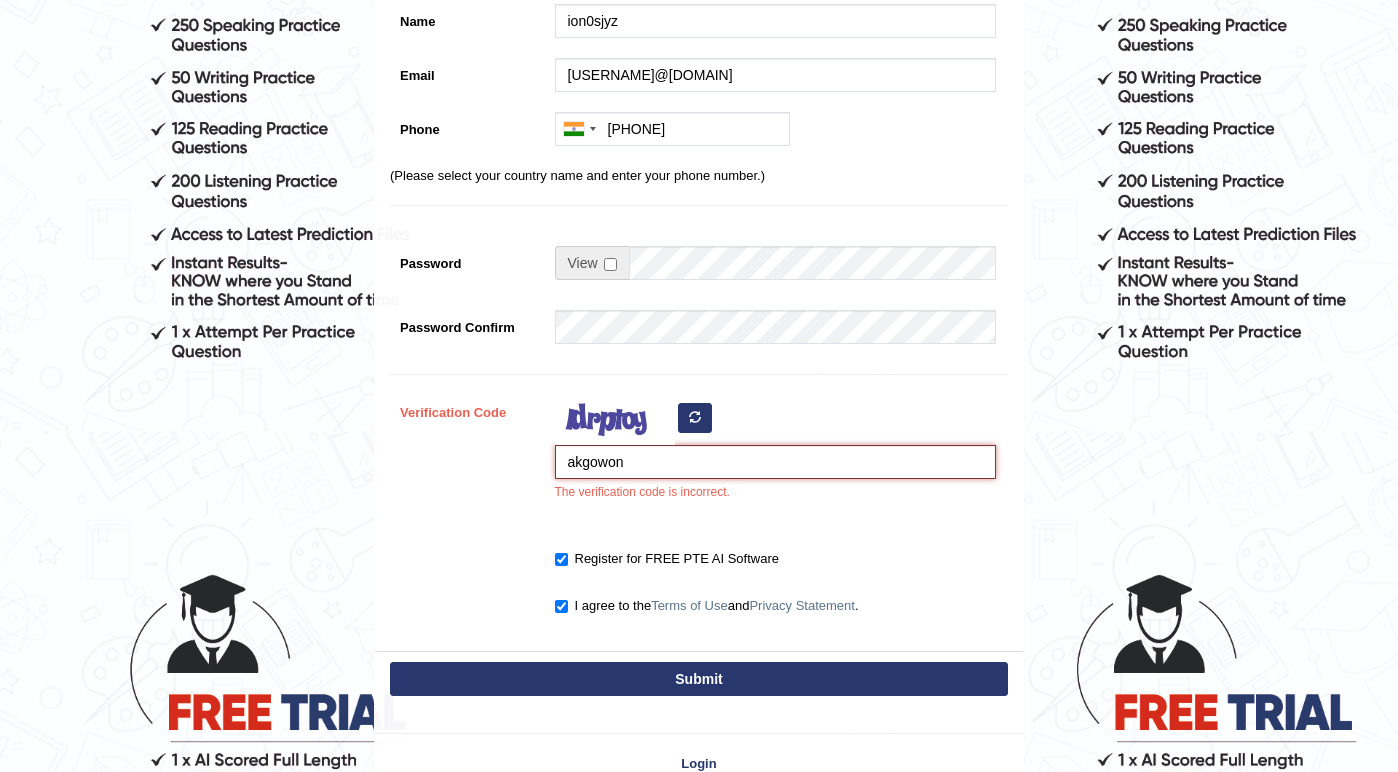 drag, startPoint x: 649, startPoint y: 463, endPoint x: 477, endPoint y: 463, distance: 172 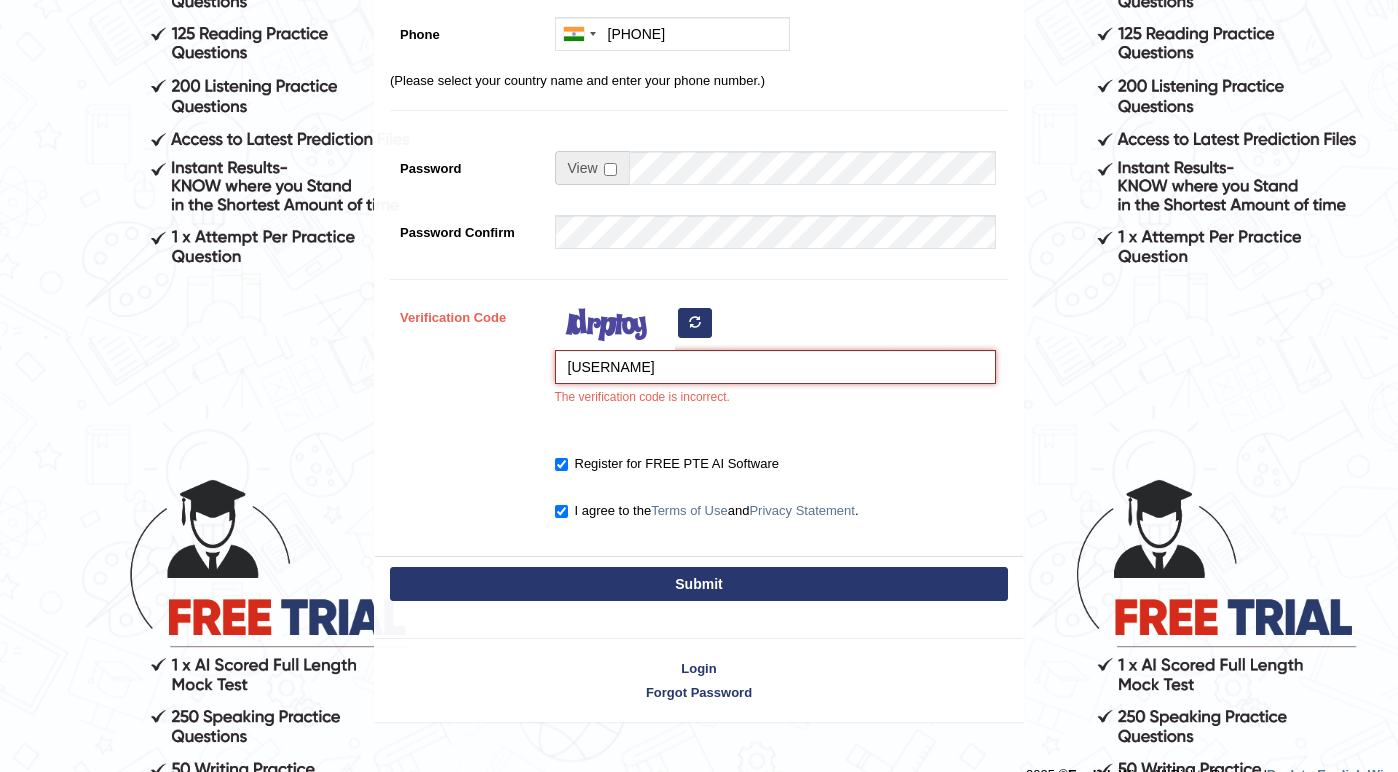 scroll, scrollTop: 481, scrollLeft: 0, axis: vertical 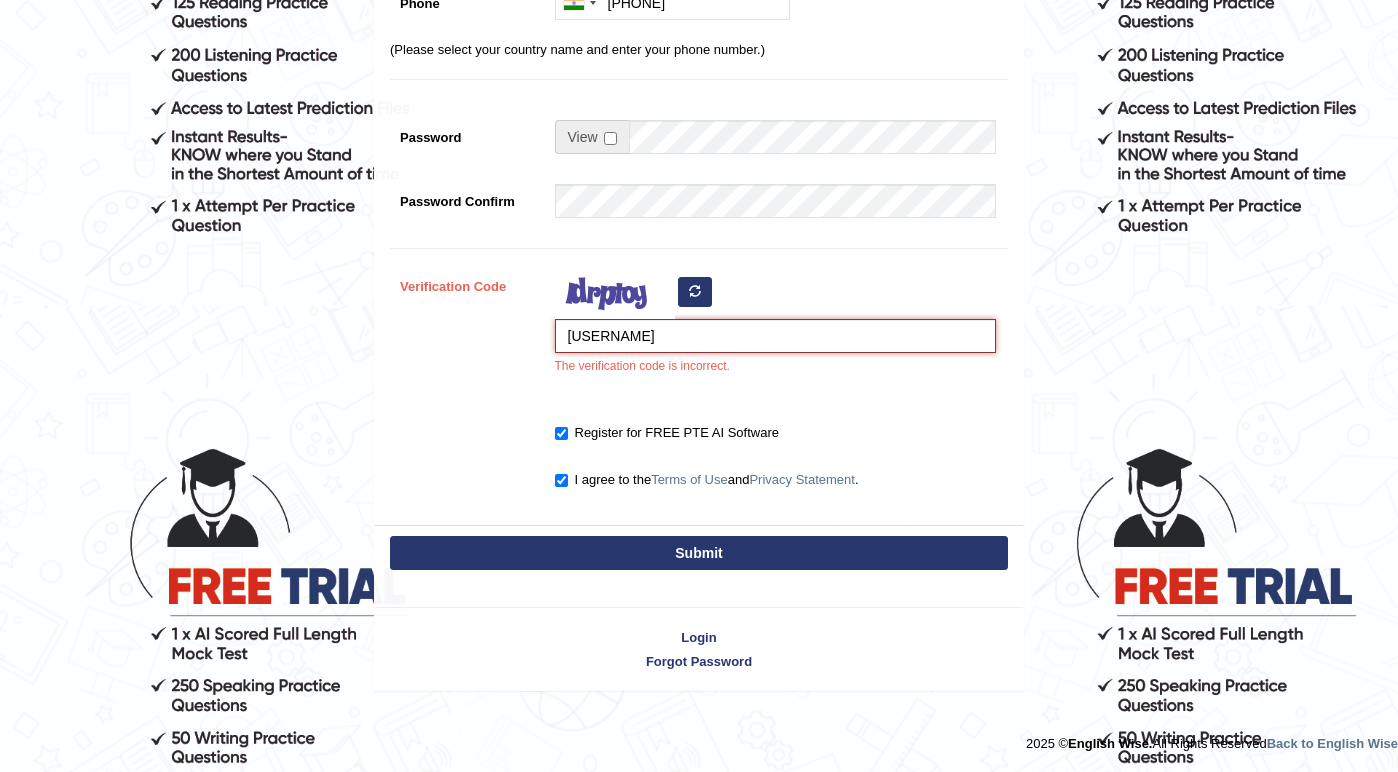 type on "ahjawowon" 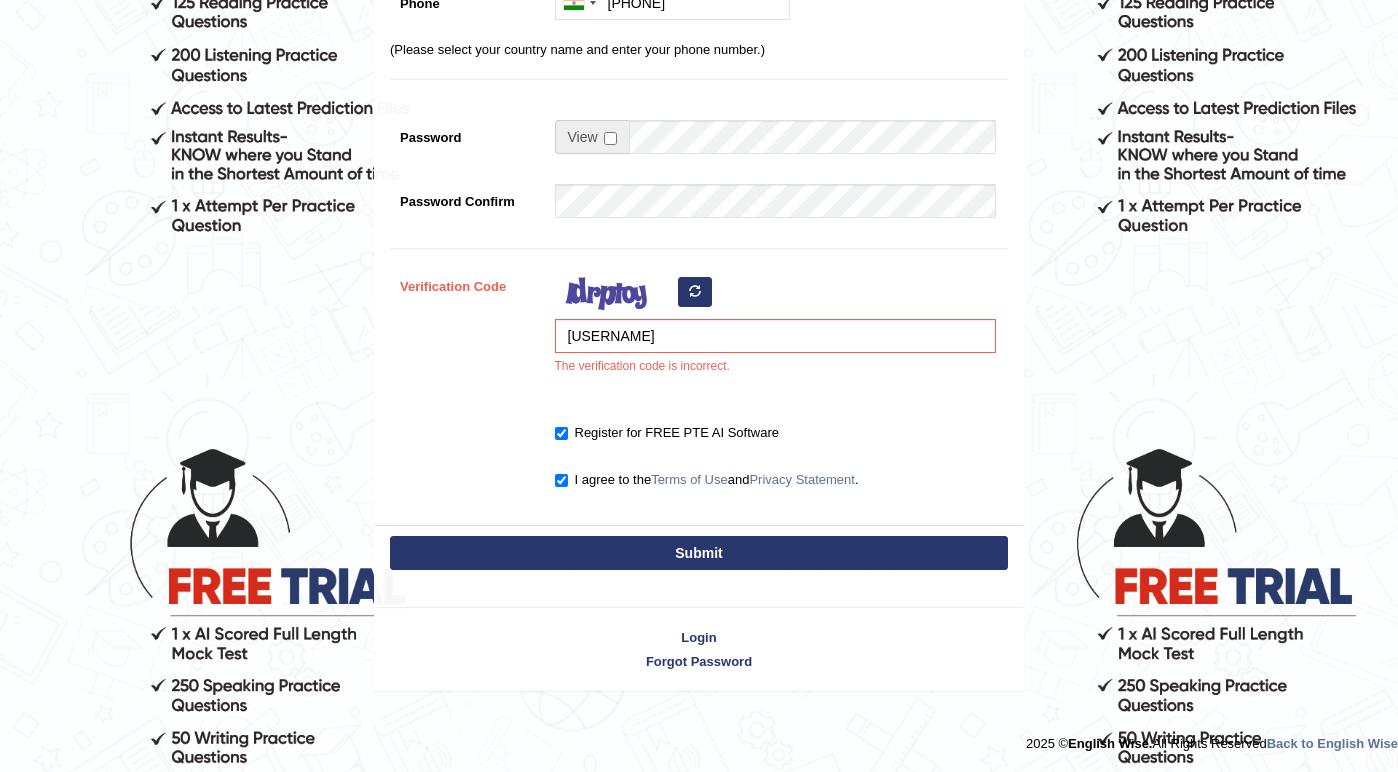 click on "Submit" at bounding box center (699, 553) 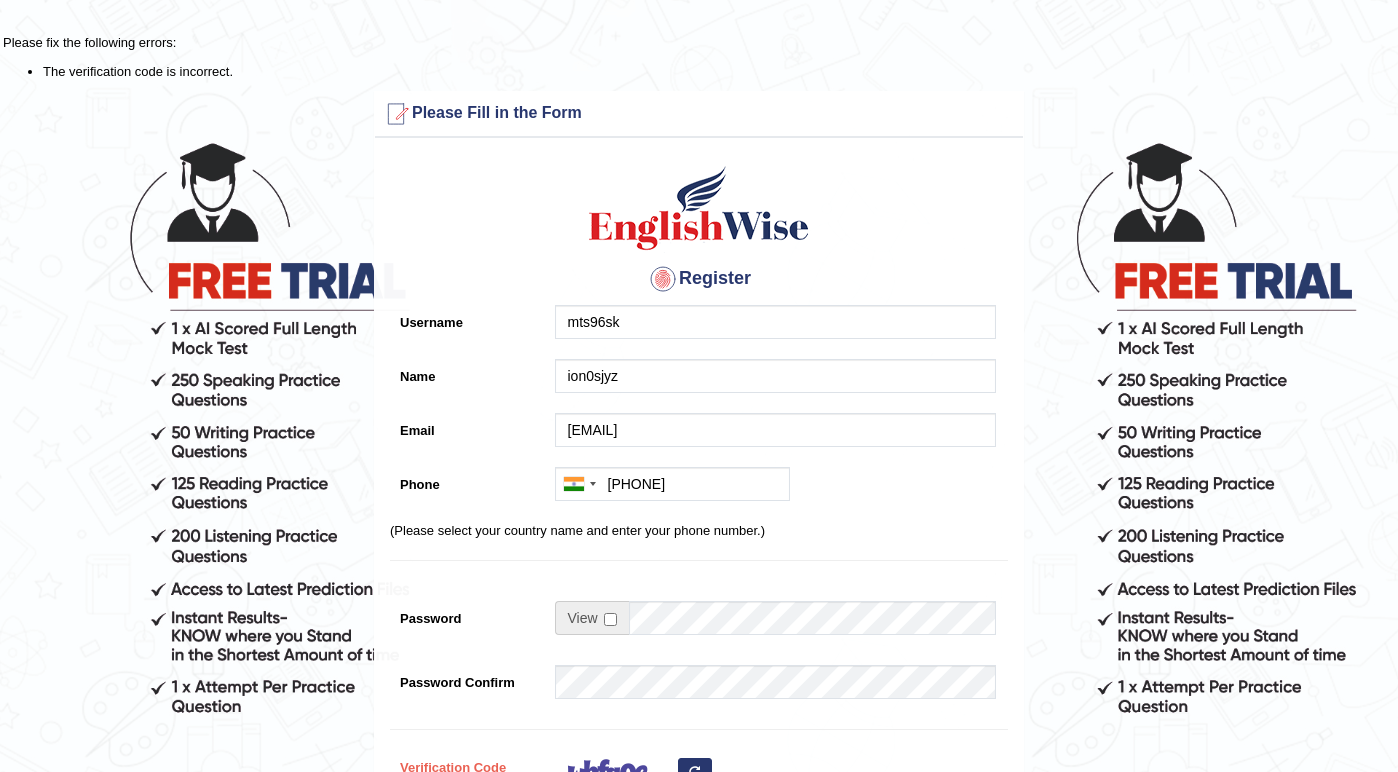 scroll, scrollTop: 0, scrollLeft: 0, axis: both 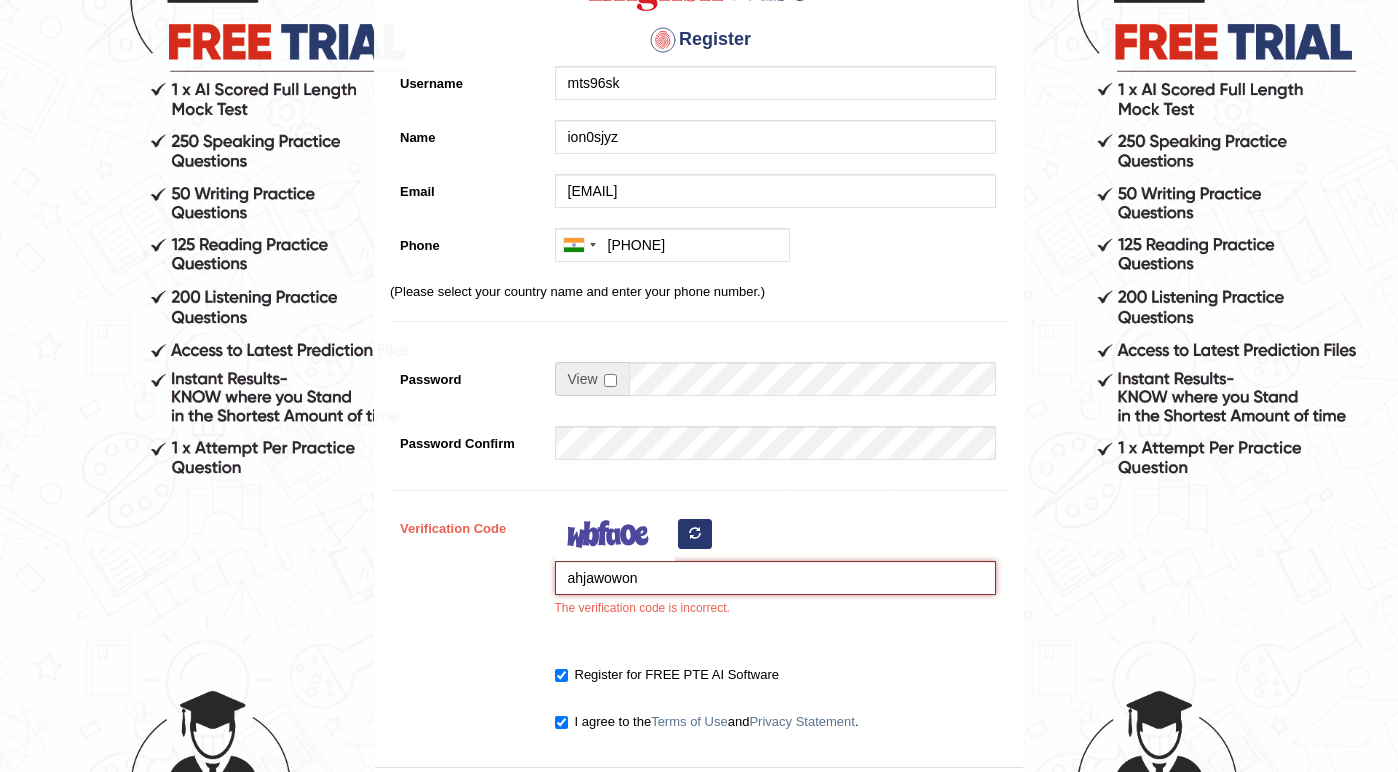 click on "ahjawowon" at bounding box center (775, 578) 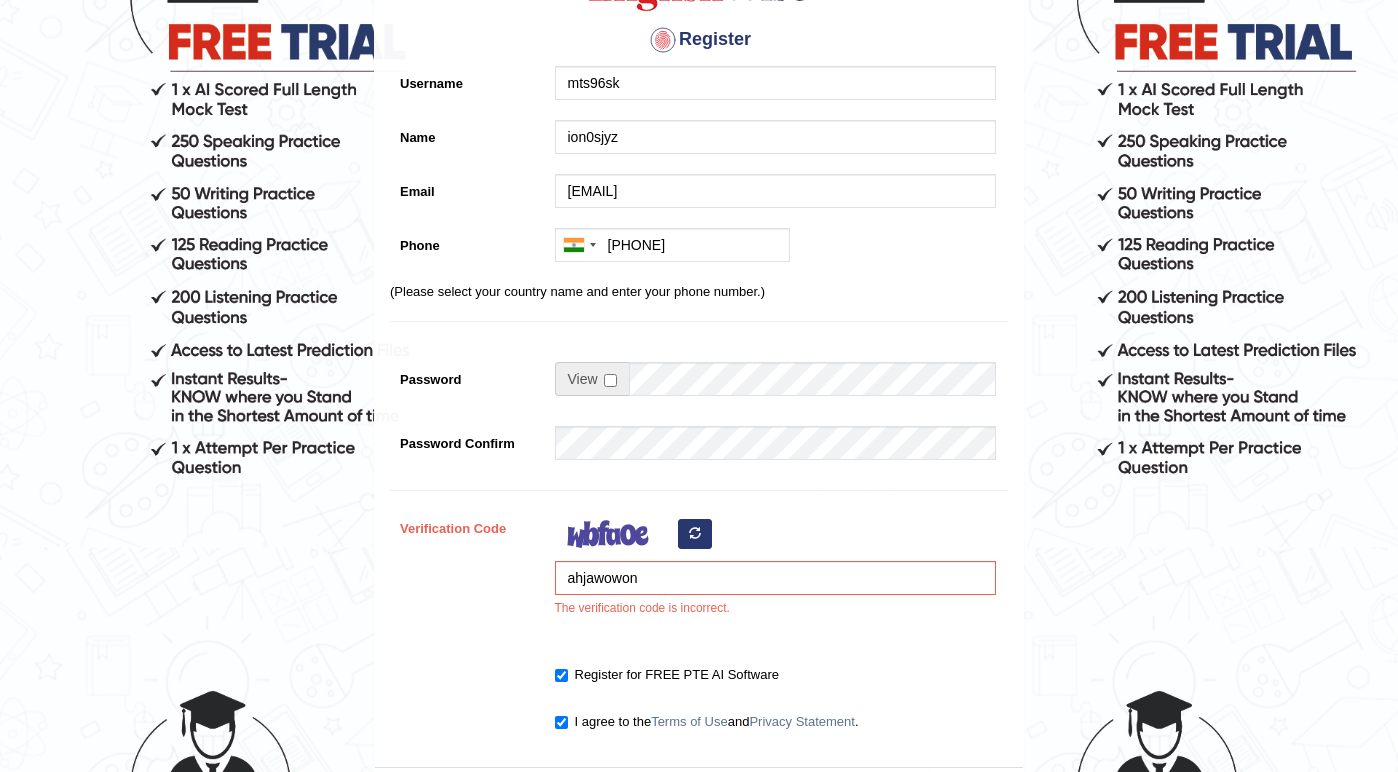 click on "ahjawowon
The verification code is incorrect." at bounding box center (770, 569) 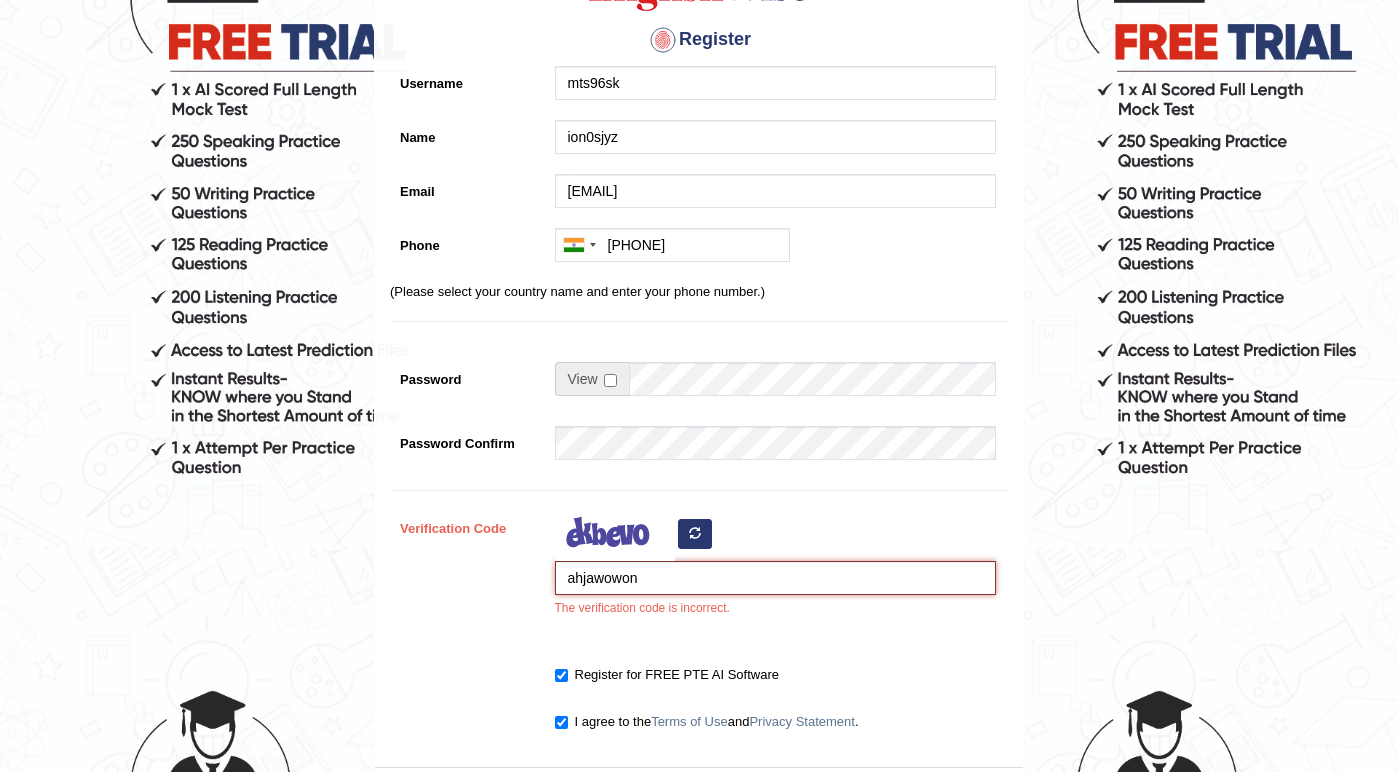 click on "ahjawowon" at bounding box center (775, 578) 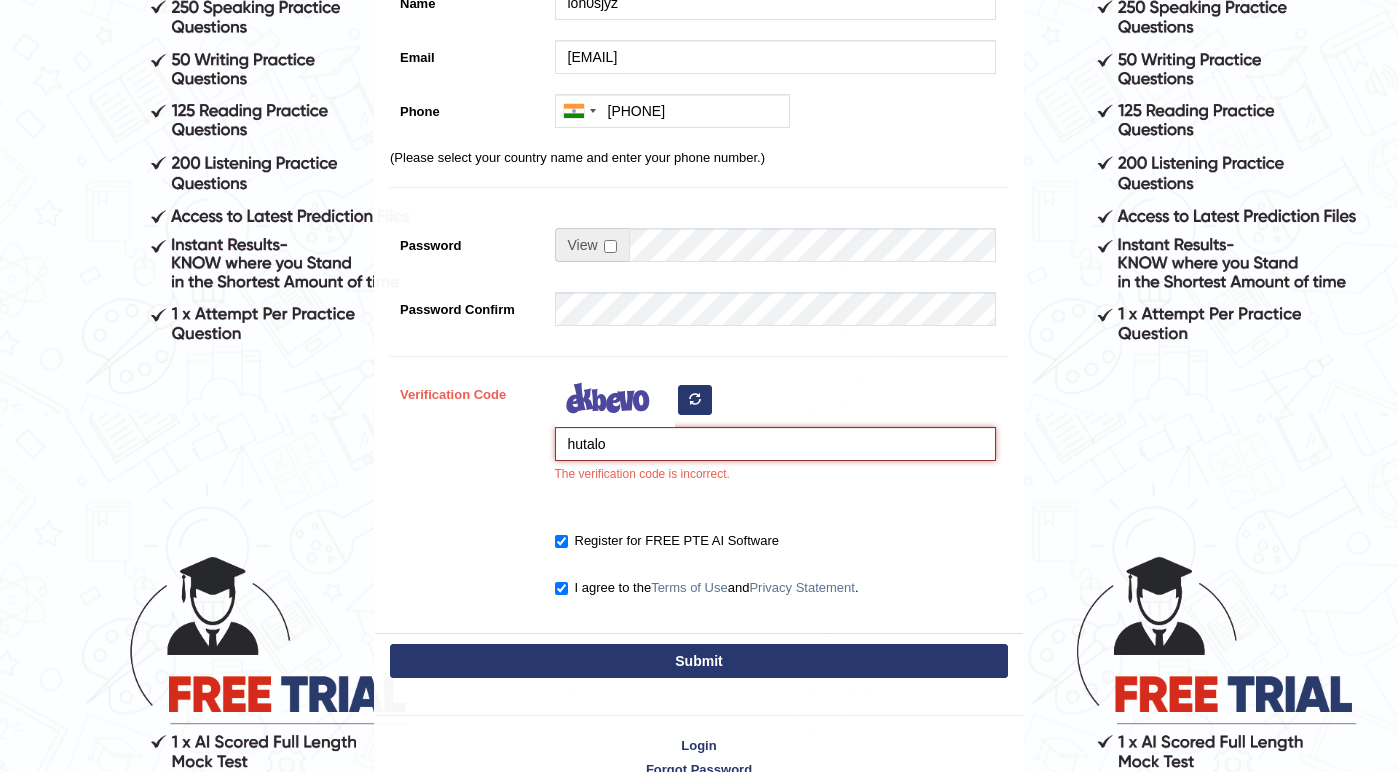 scroll, scrollTop: 411, scrollLeft: 0, axis: vertical 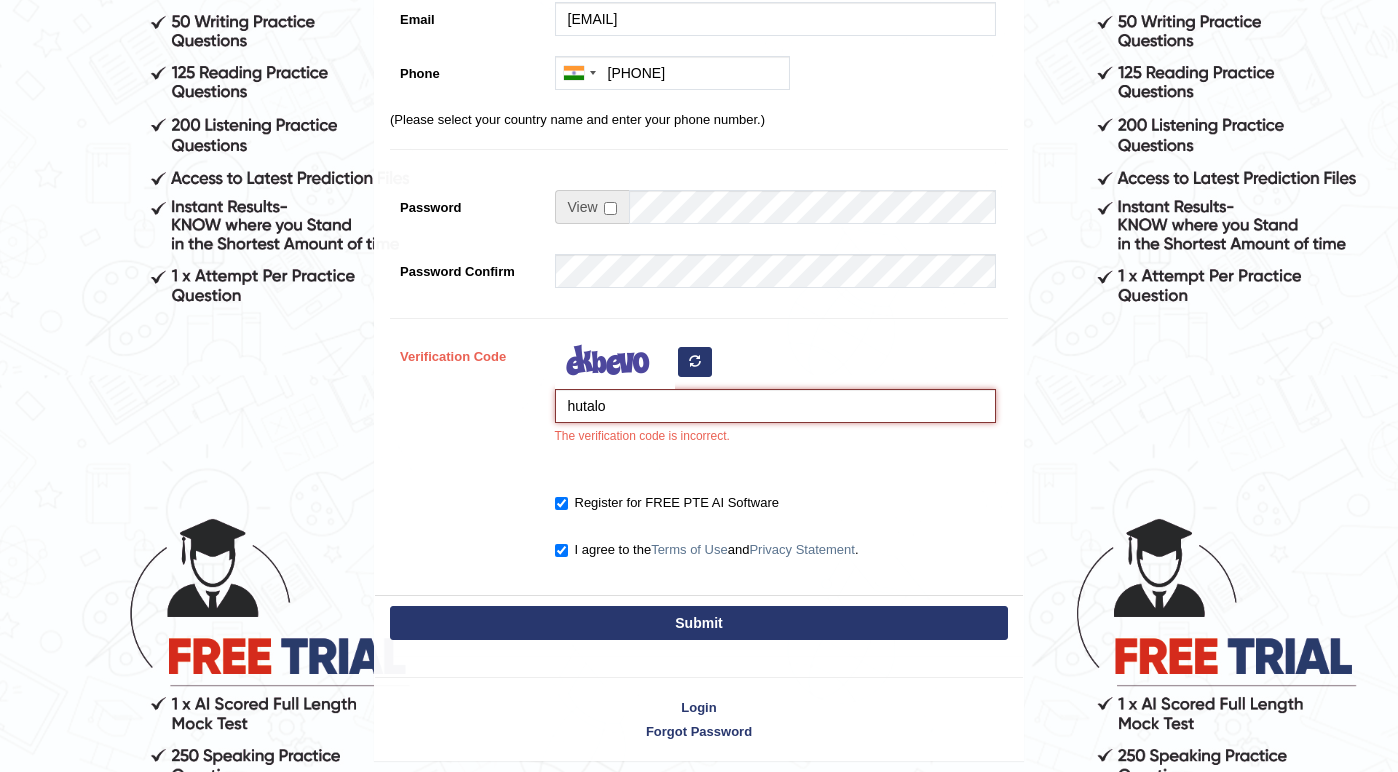 type on "hutalo" 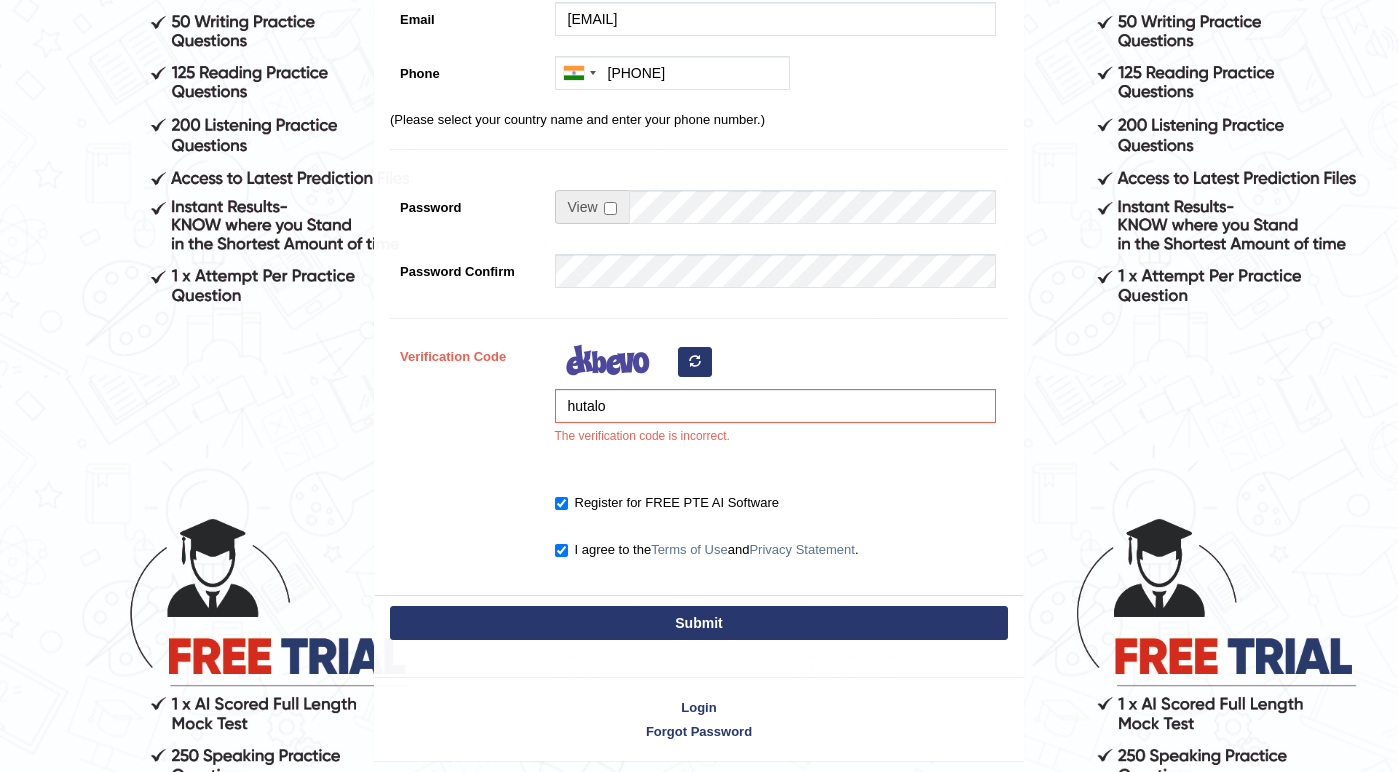 click on "Submit" at bounding box center [699, 623] 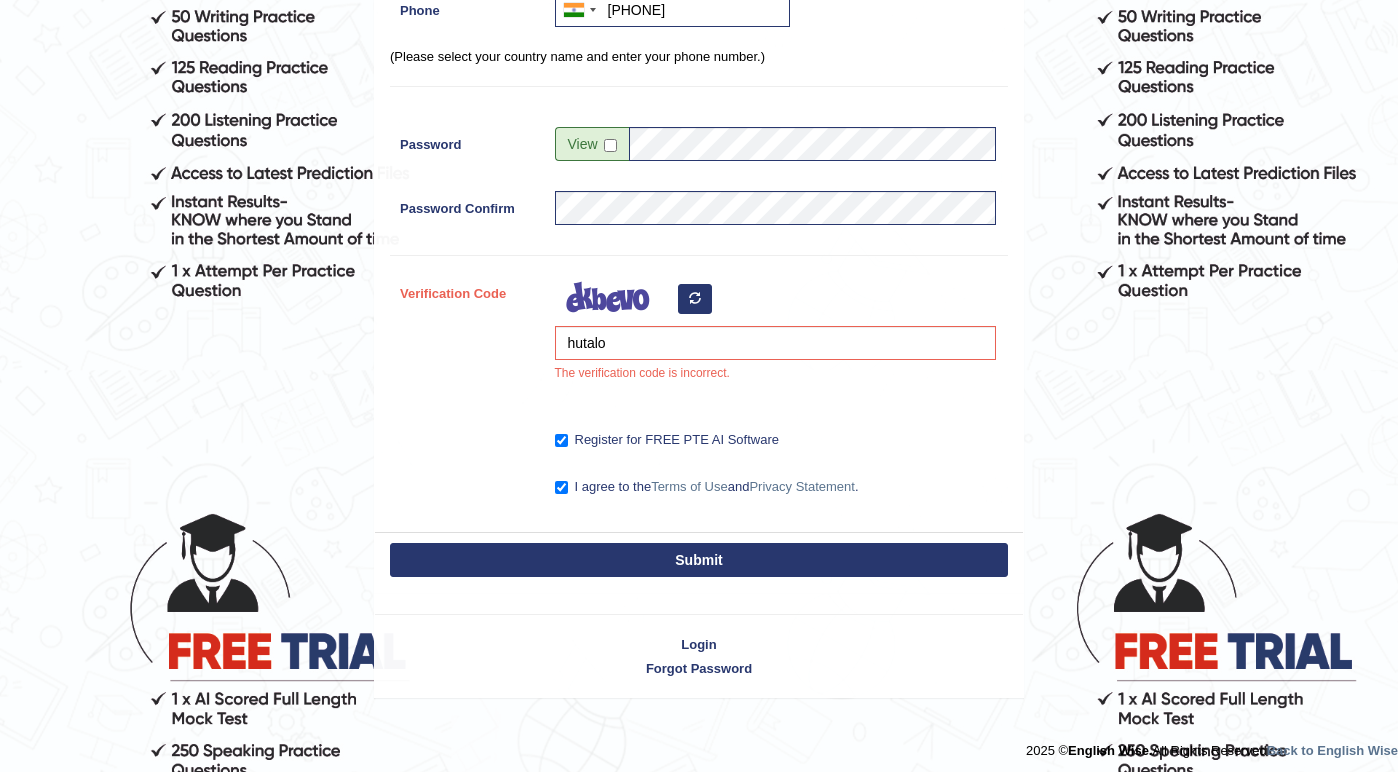 scroll, scrollTop: 417, scrollLeft: 0, axis: vertical 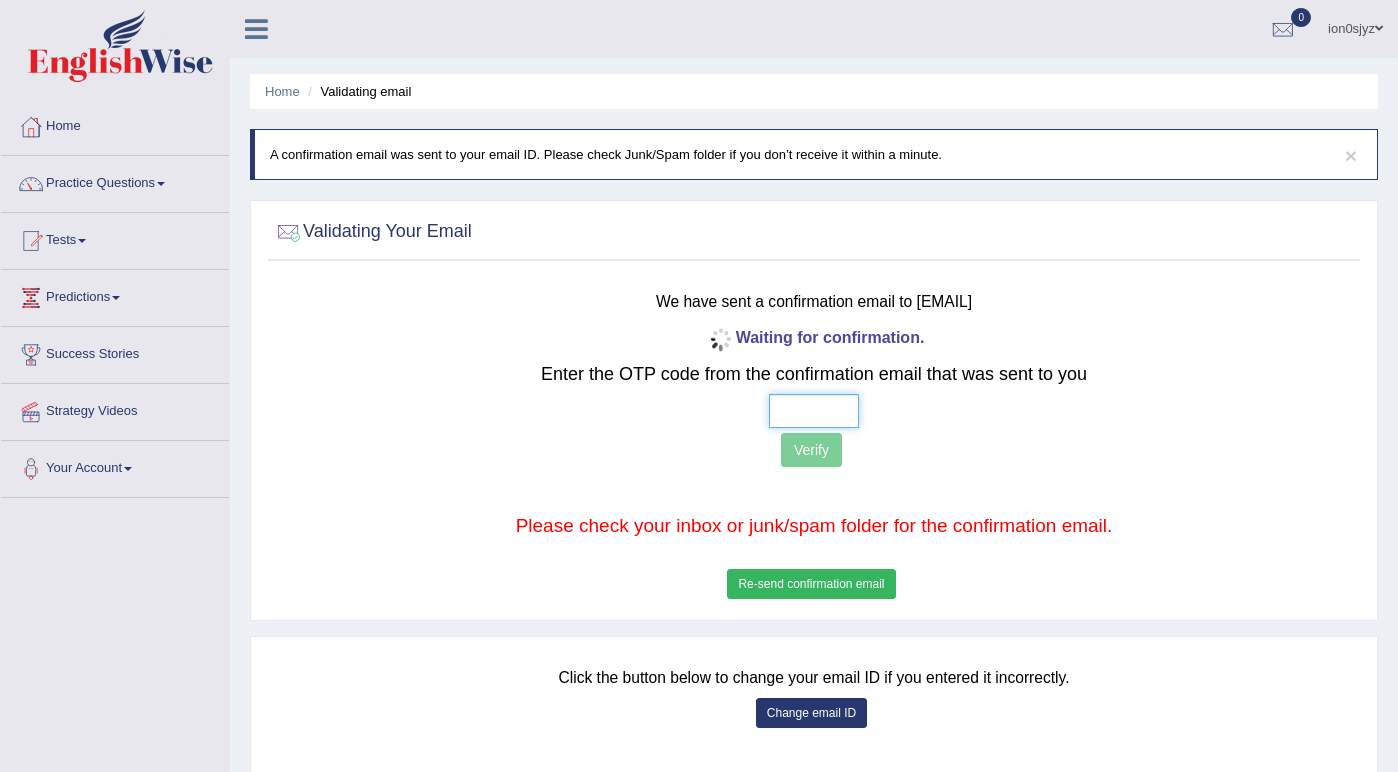 click at bounding box center [814, 411] 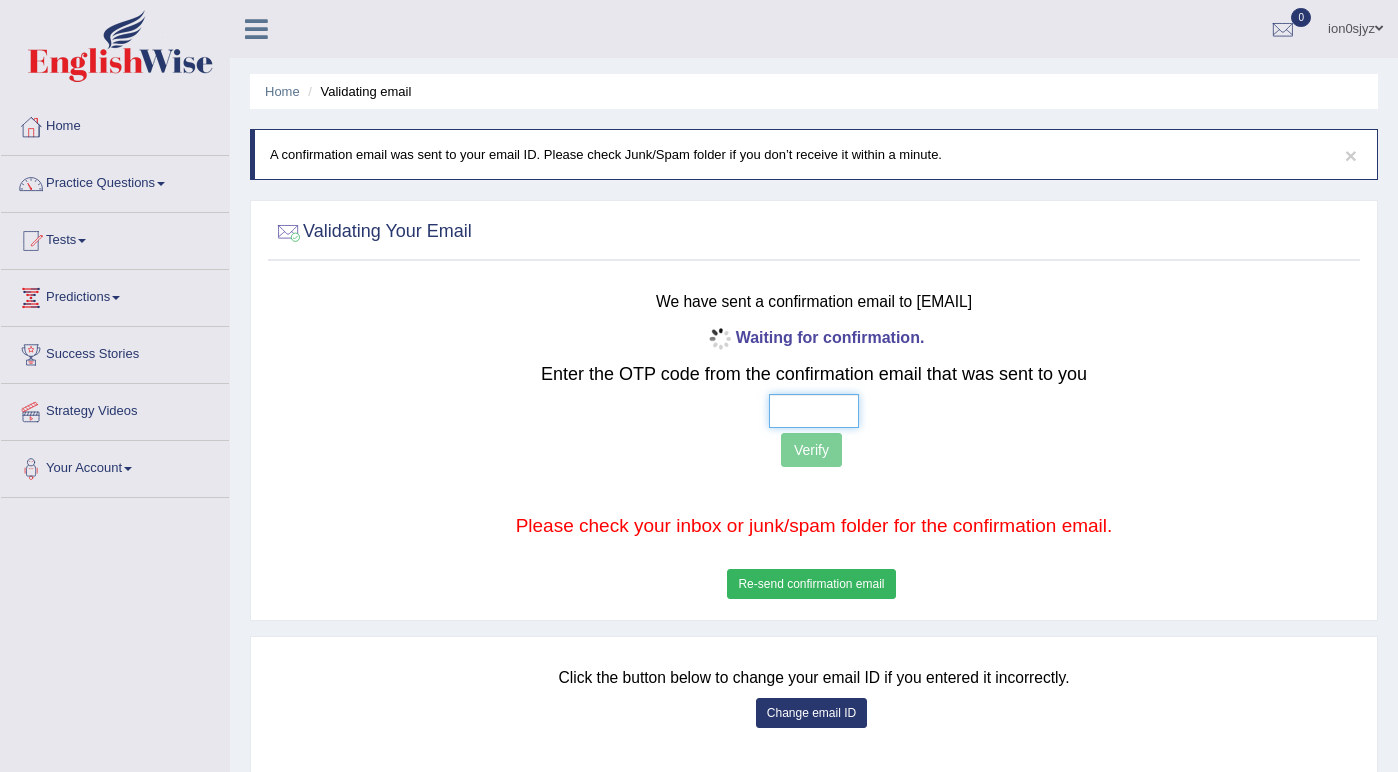 paste on "4  9  6  6" 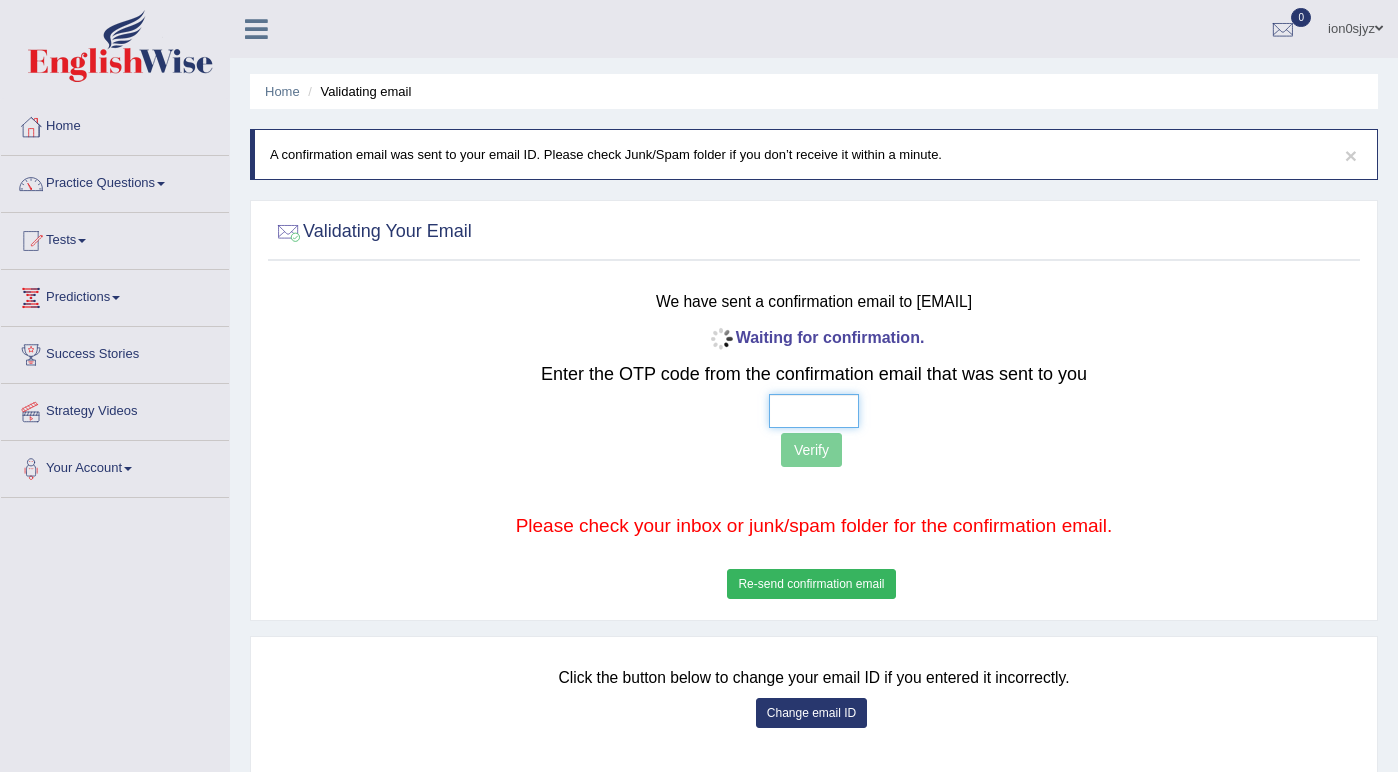 type on "4  9  6  6" 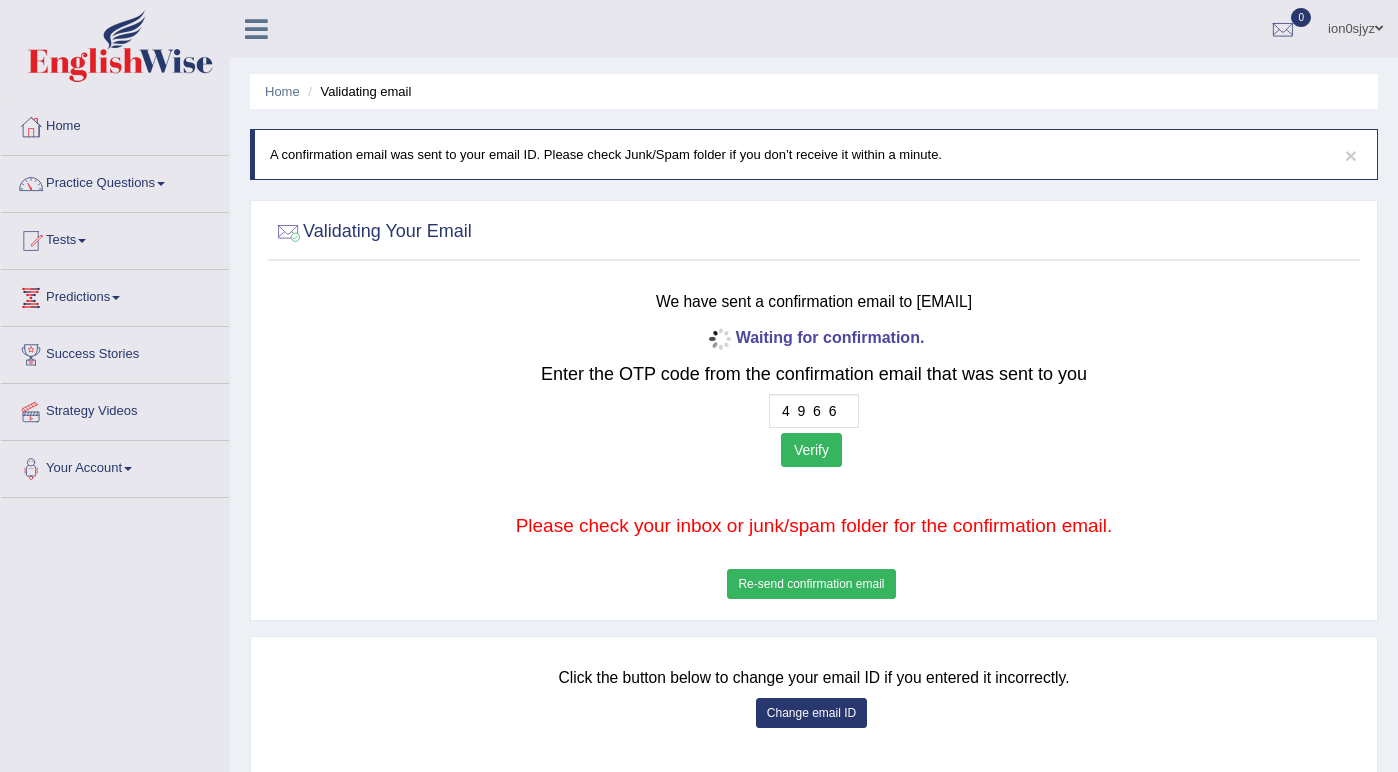 click on "Verify" at bounding box center [811, 450] 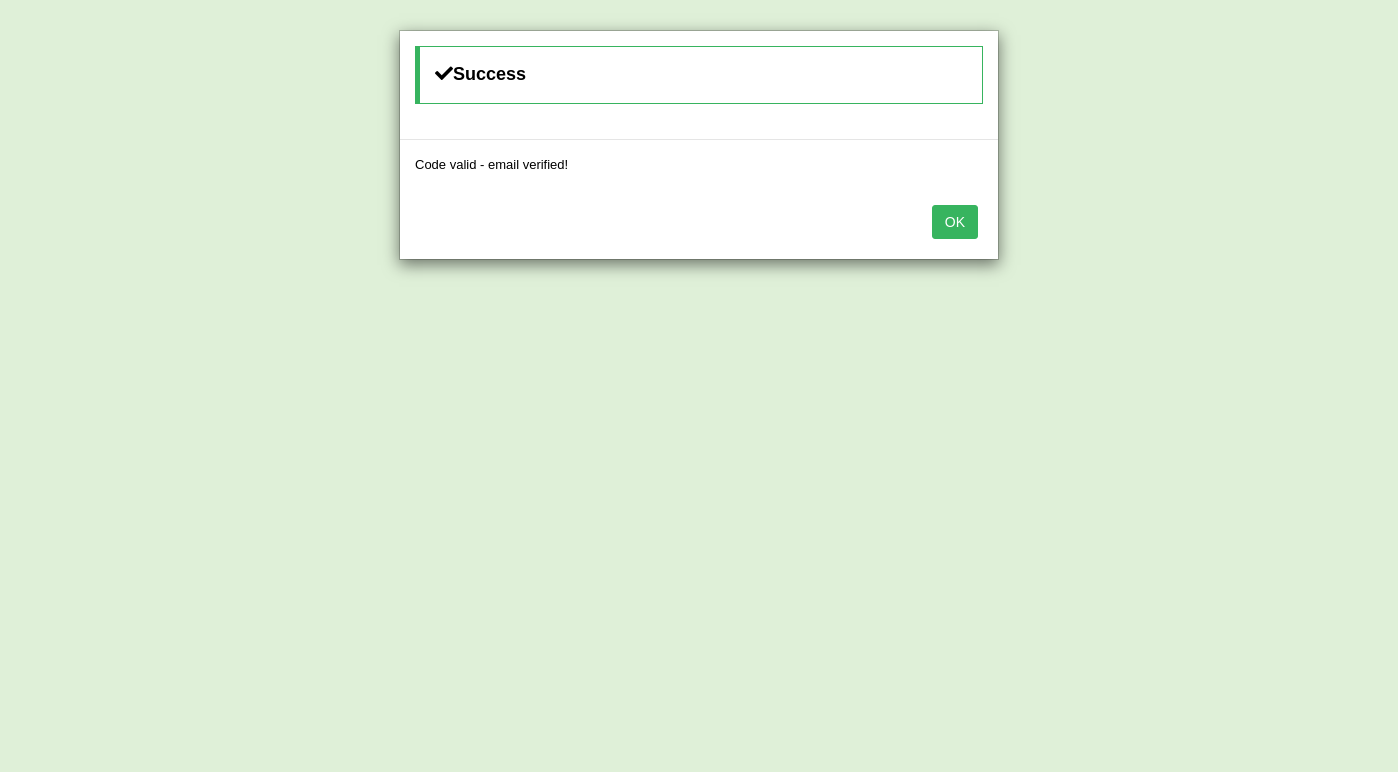click on "OK" at bounding box center [955, 222] 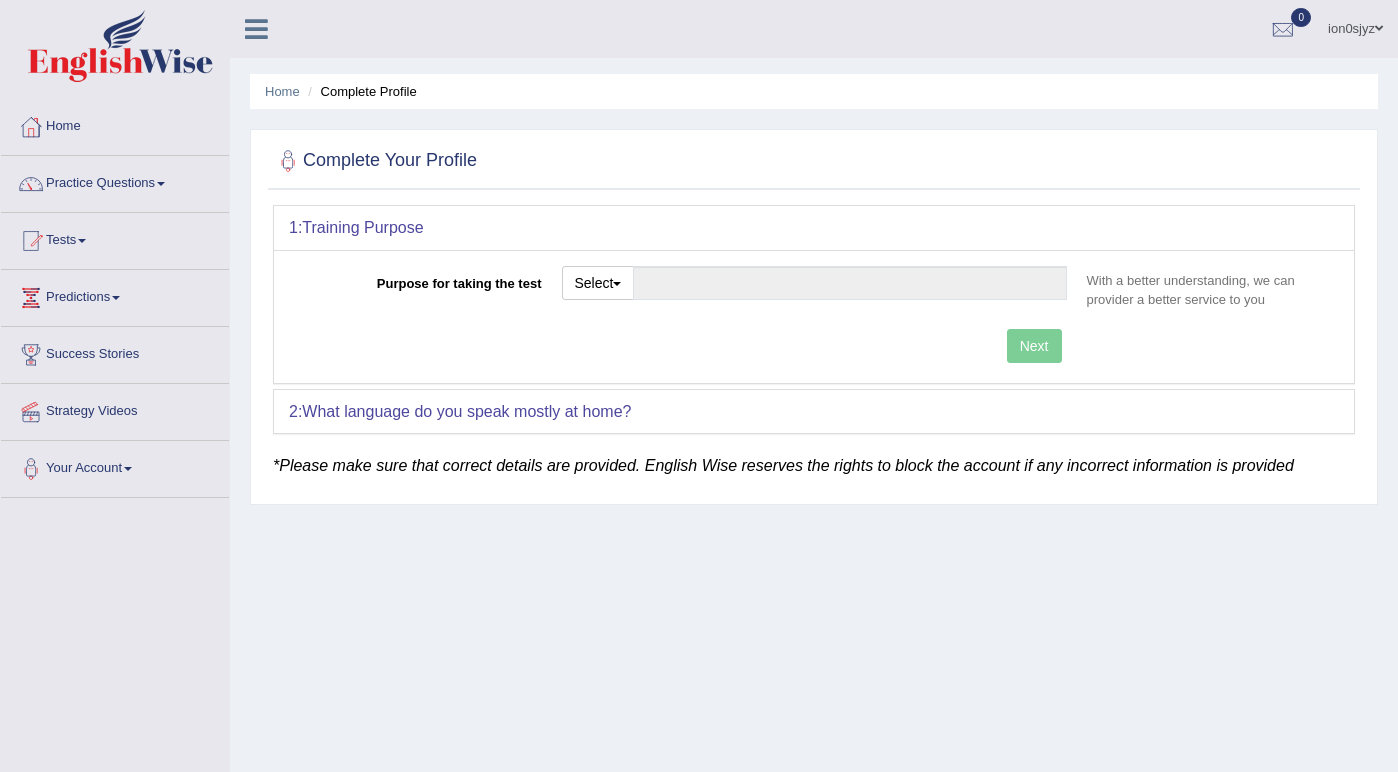 scroll, scrollTop: 0, scrollLeft: 0, axis: both 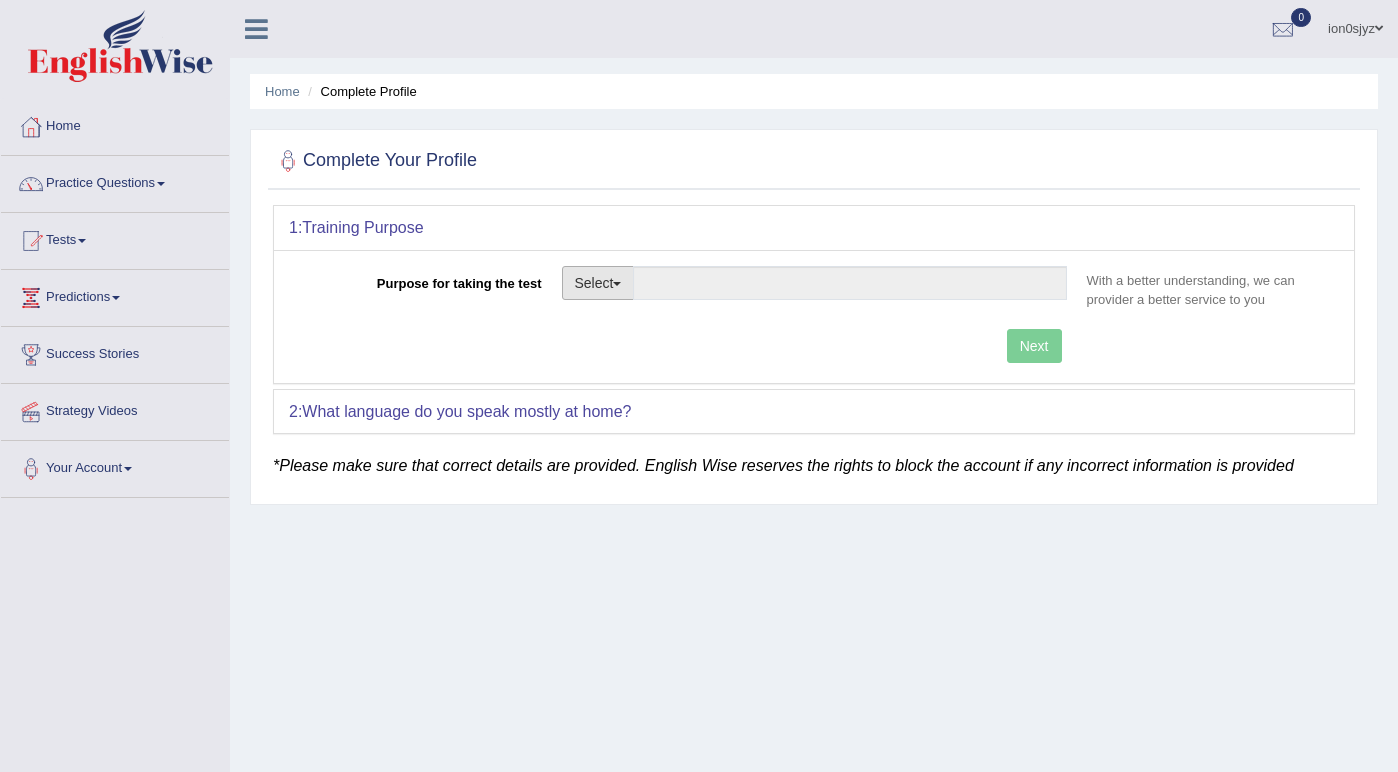 click on "Select" at bounding box center [598, 283] 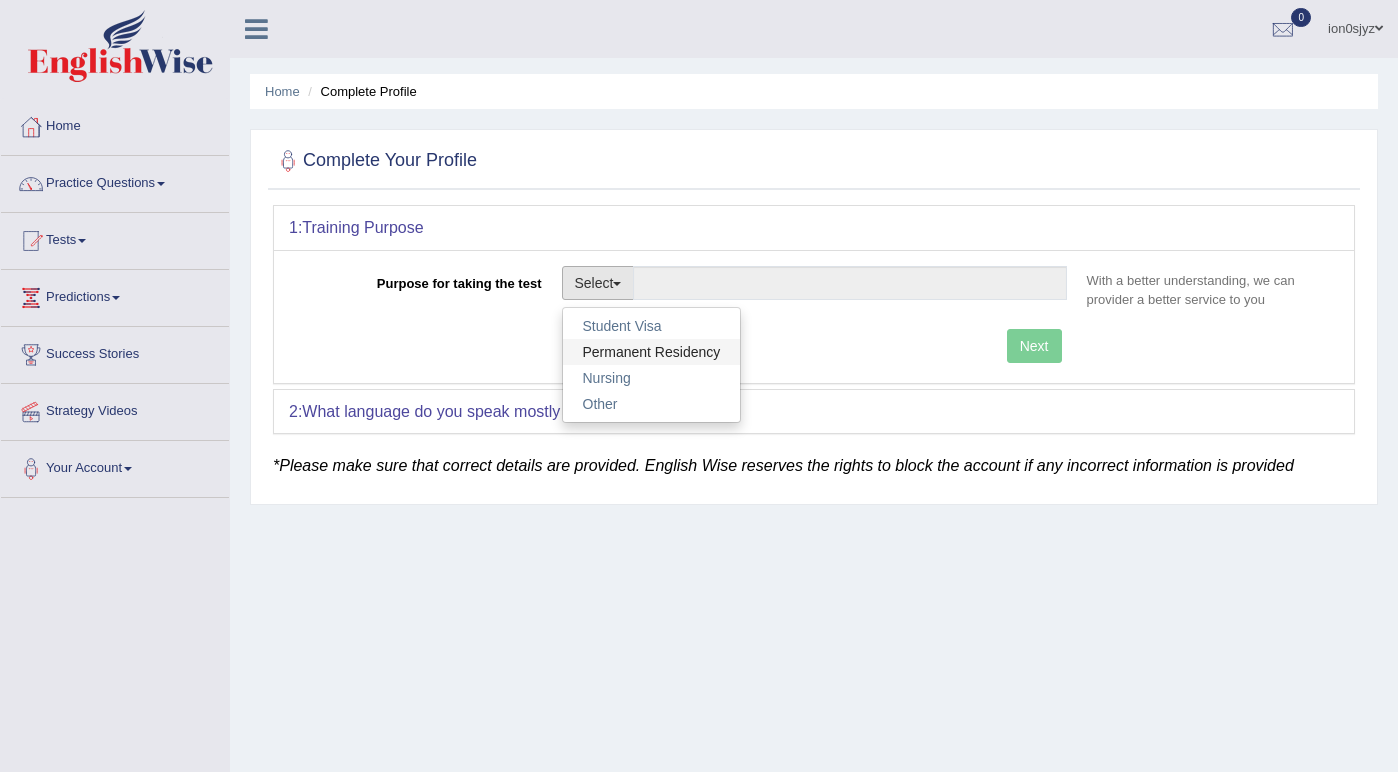 click on "Permanent Residency" at bounding box center (652, 352) 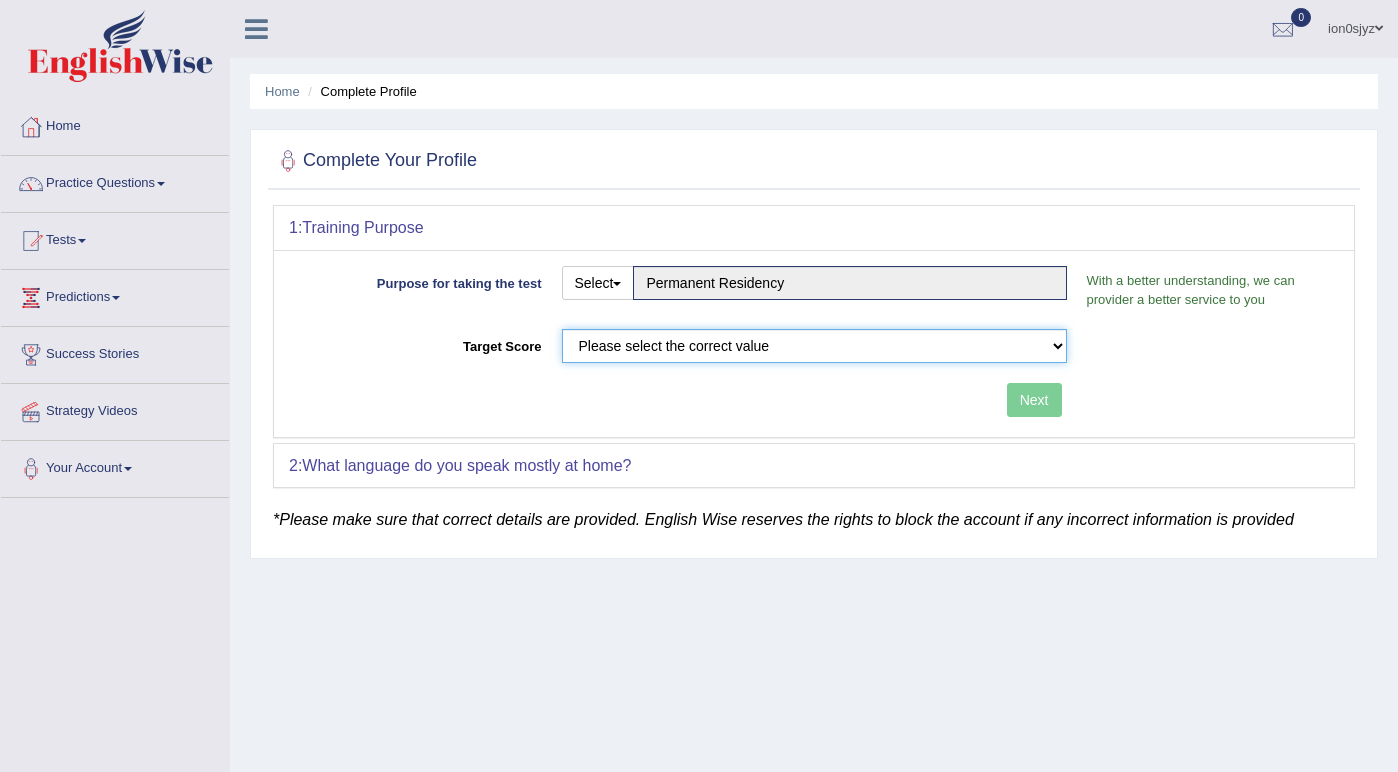 click on "Please select the correct value
50 (6 bands)
58 (6.5 bands)
65 (7 bands)
79 (8 bands)" at bounding box center (814, 346) 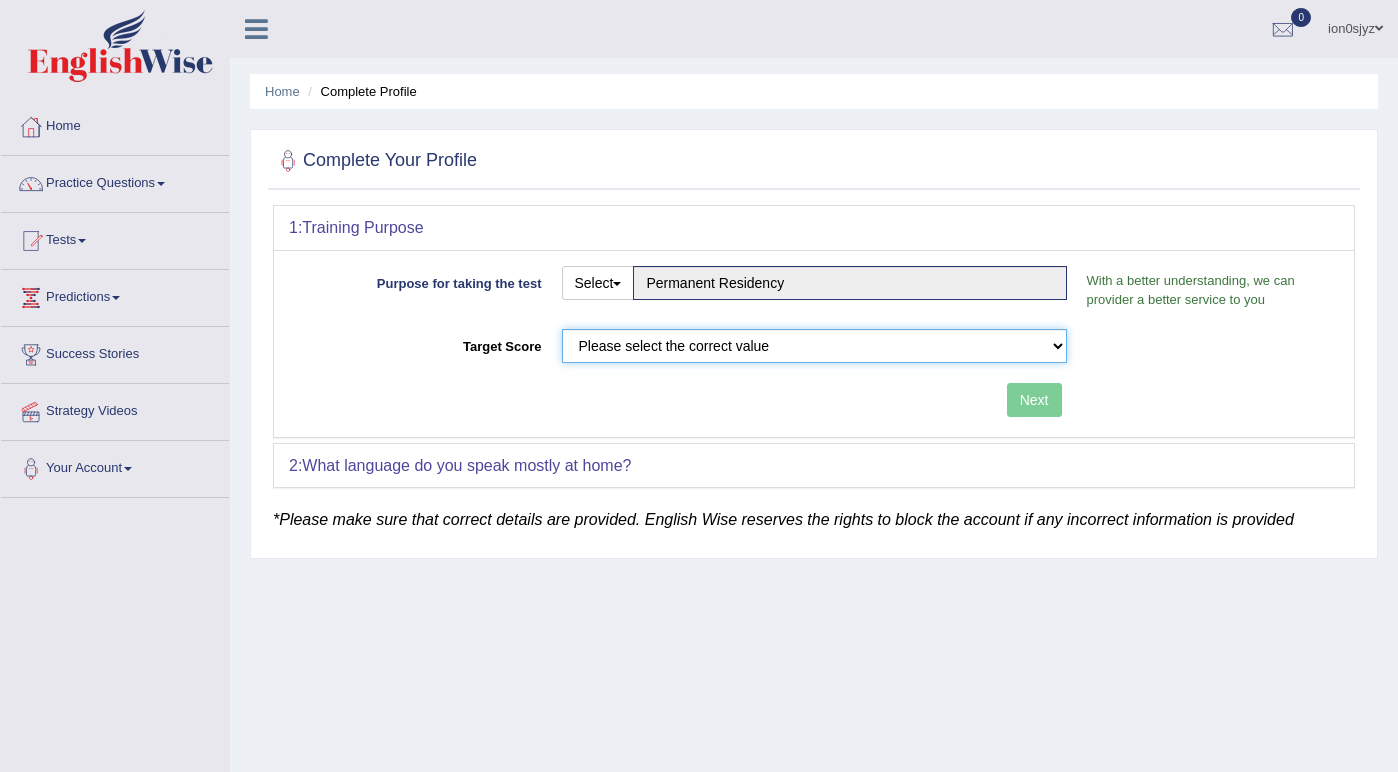 select on "79" 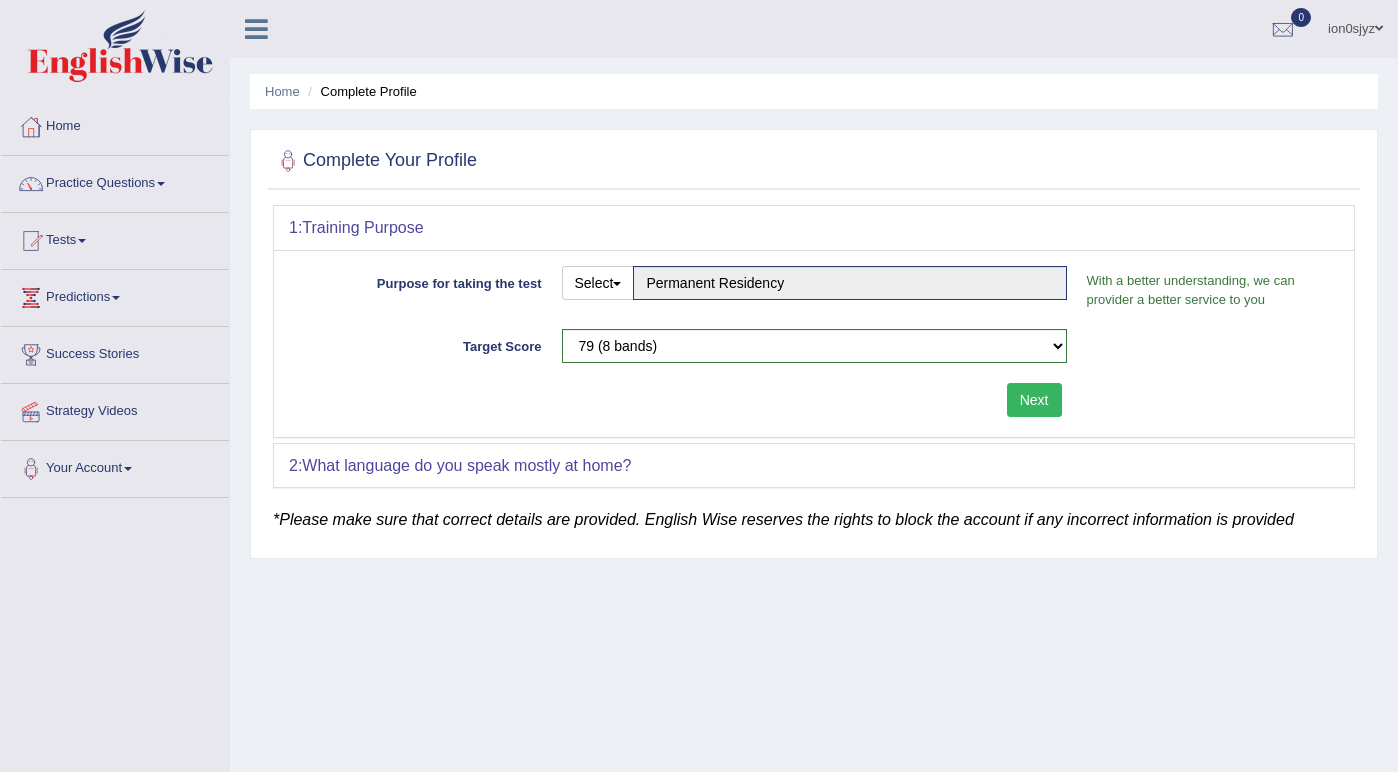 click on "Next" at bounding box center (1034, 400) 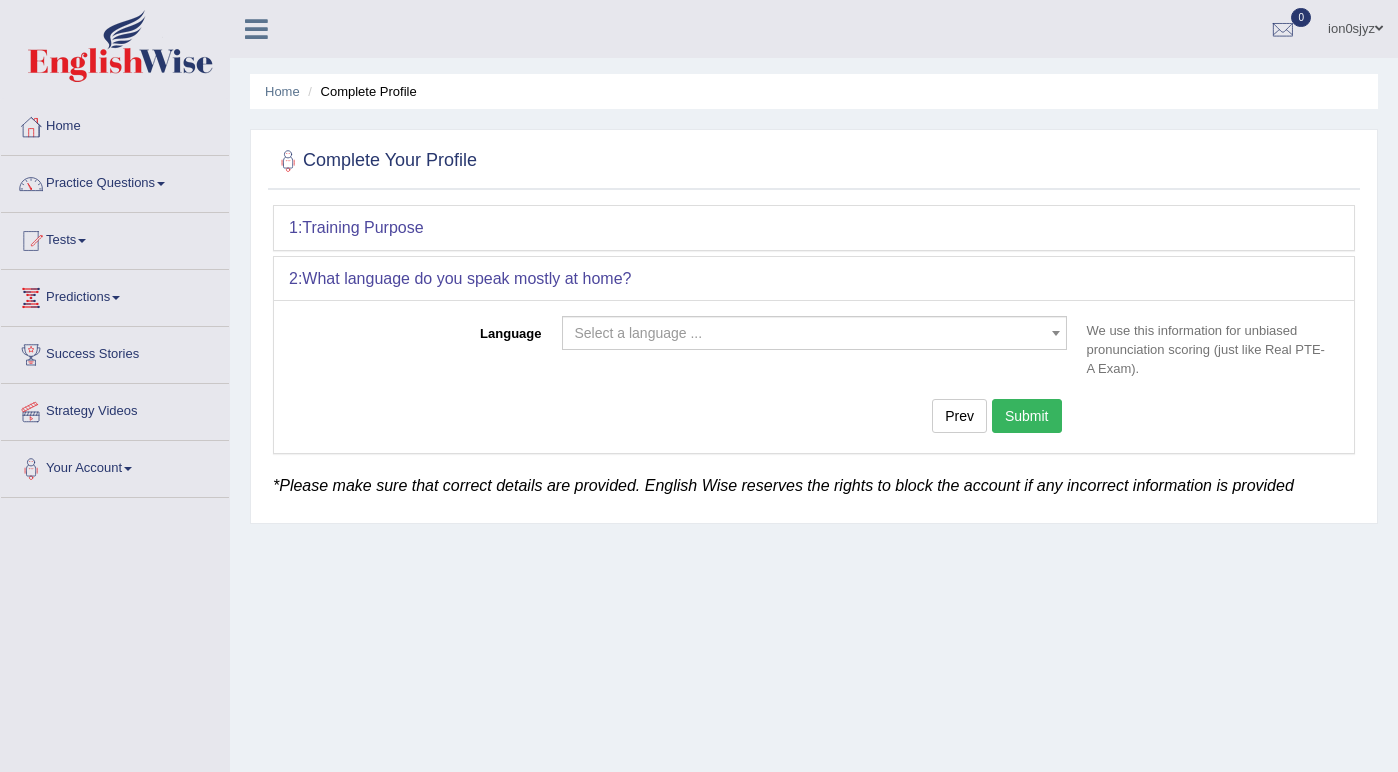 click on "Select a language ..." at bounding box center (808, 333) 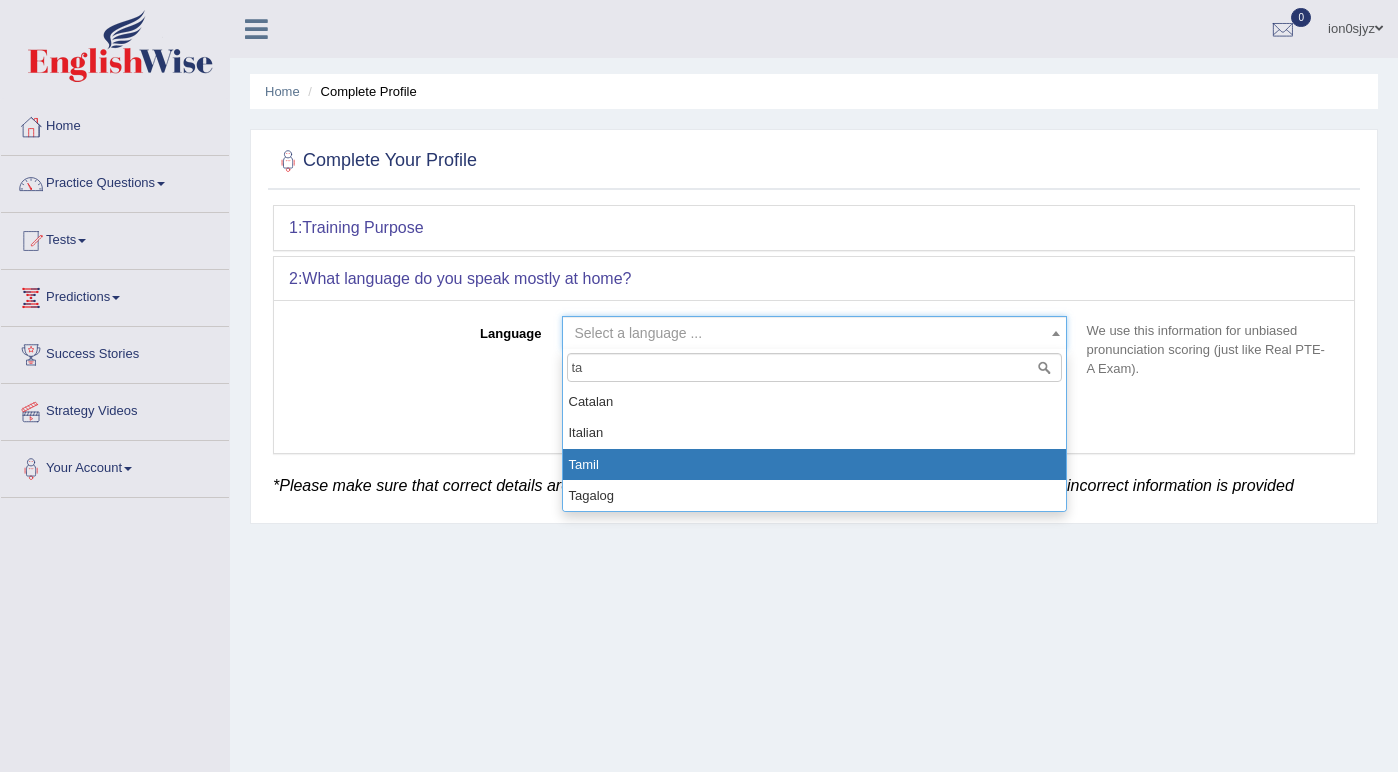 scroll, scrollTop: 0, scrollLeft: 0, axis: both 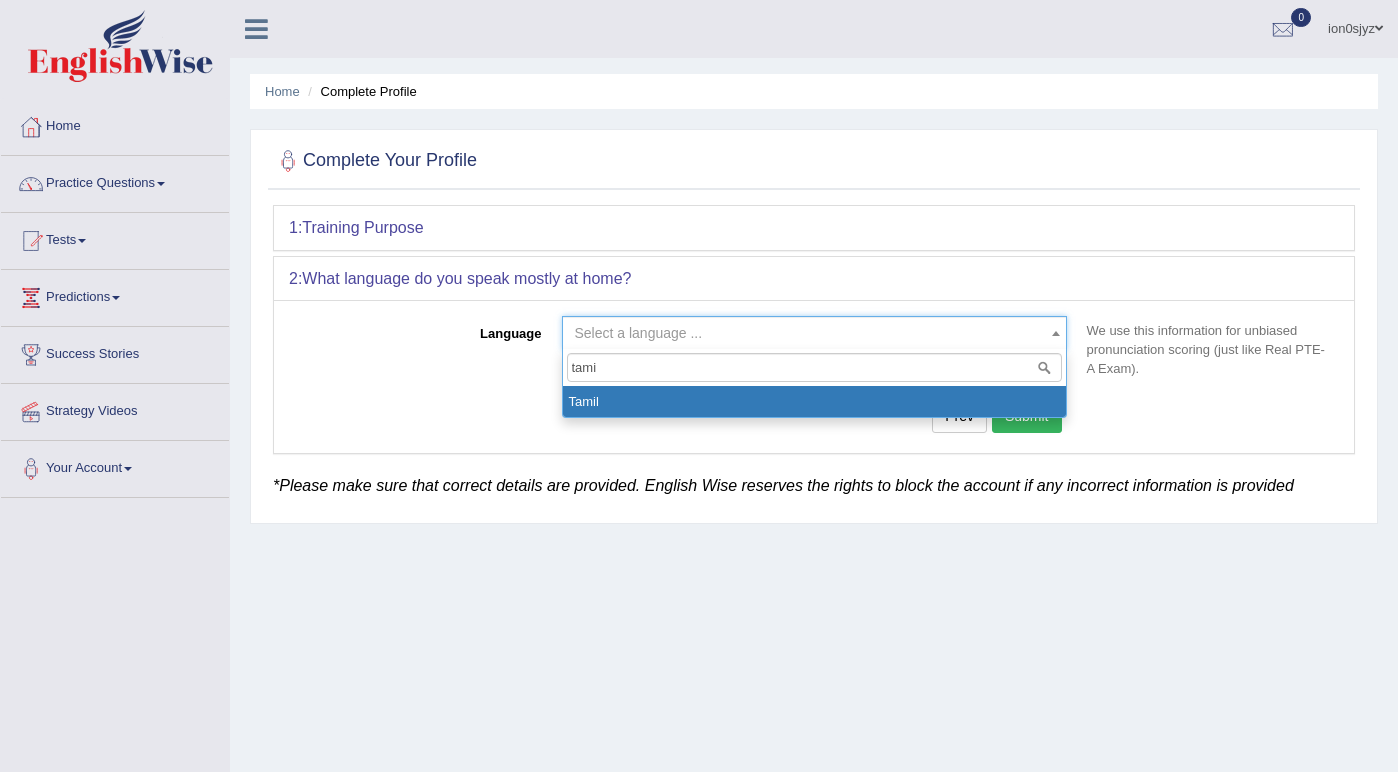 type on "tamil" 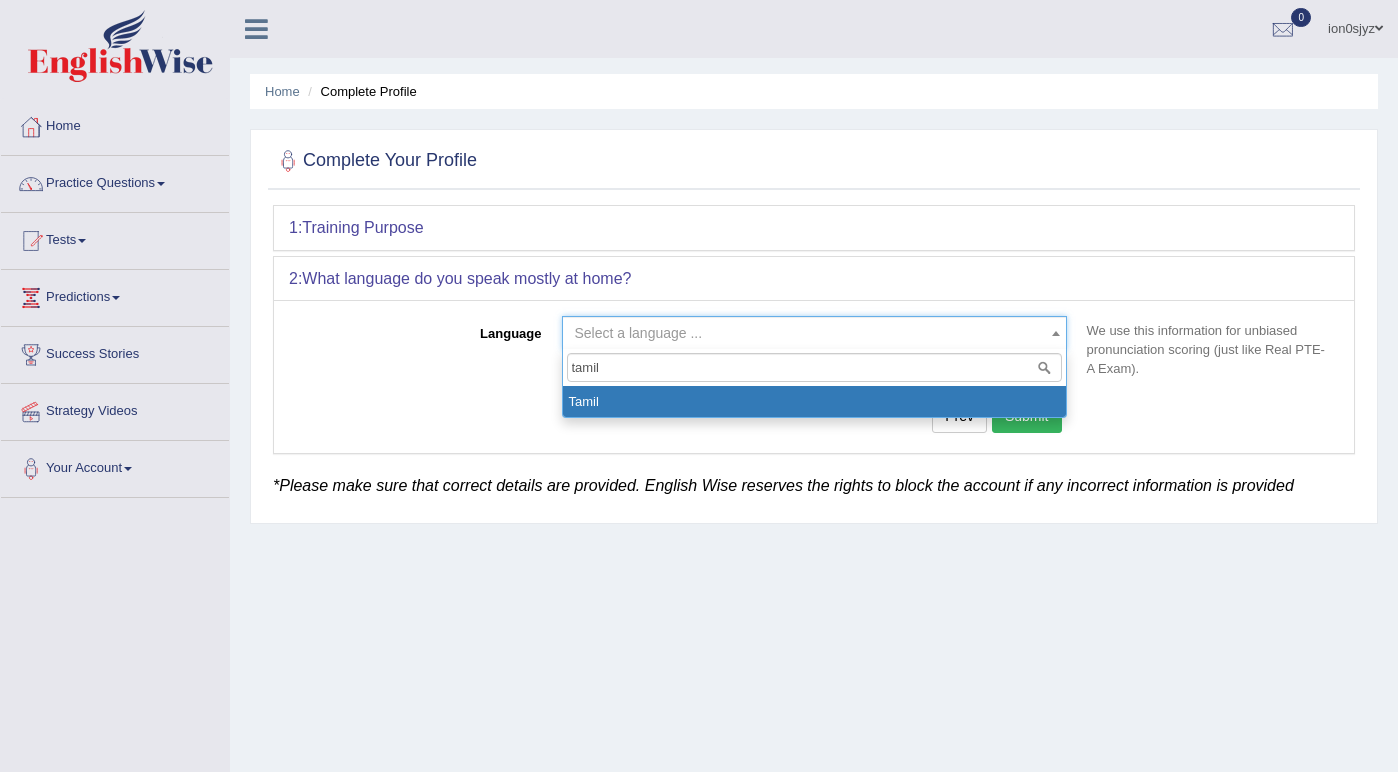 select on "Tamil" 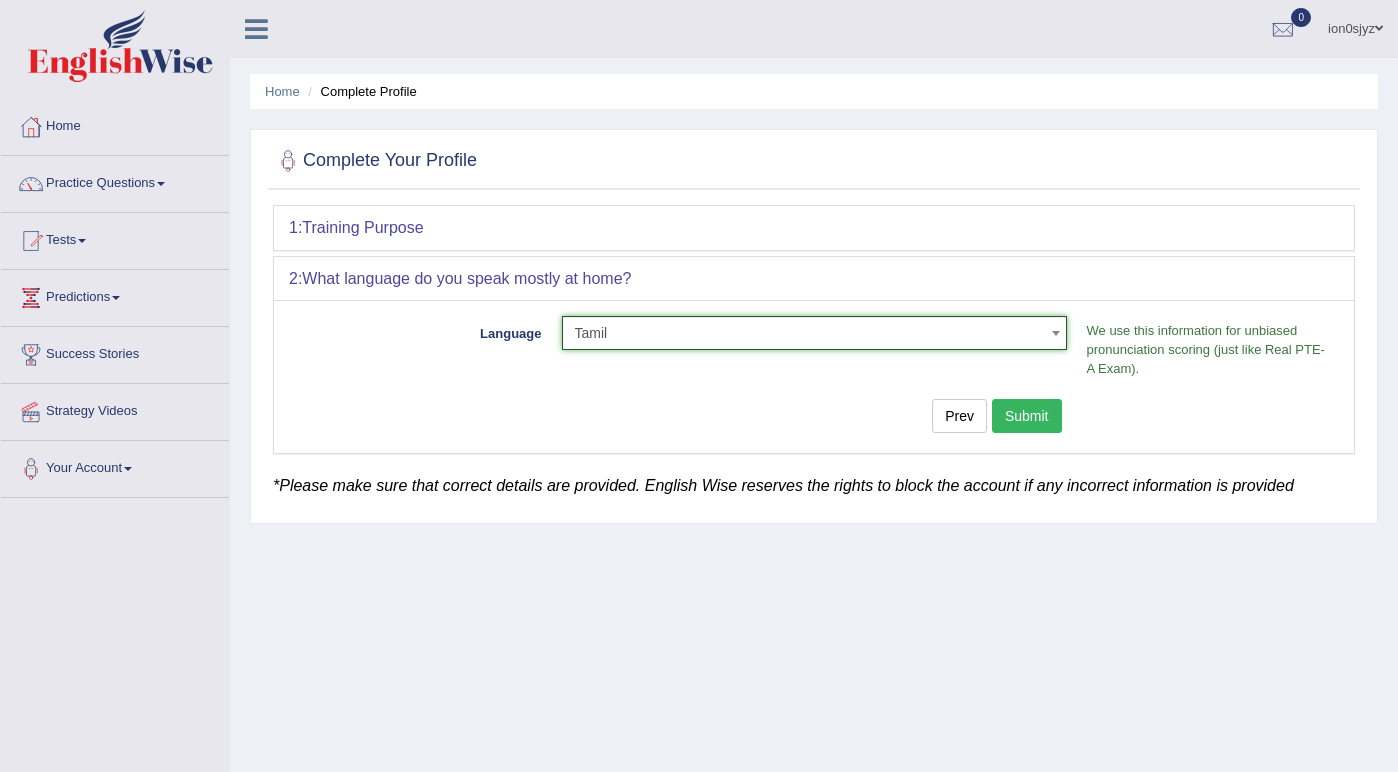 click on "Submit" at bounding box center [1027, 416] 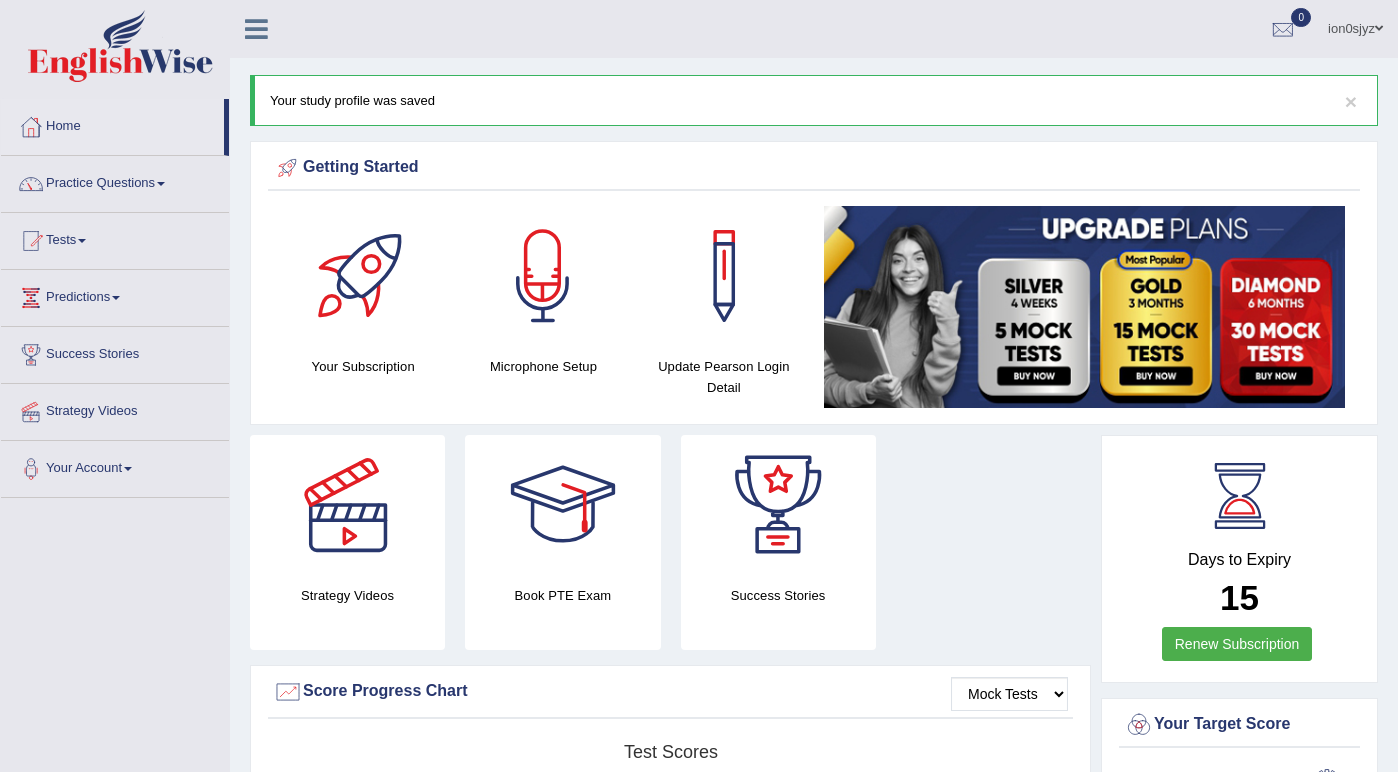 scroll, scrollTop: 0, scrollLeft: 0, axis: both 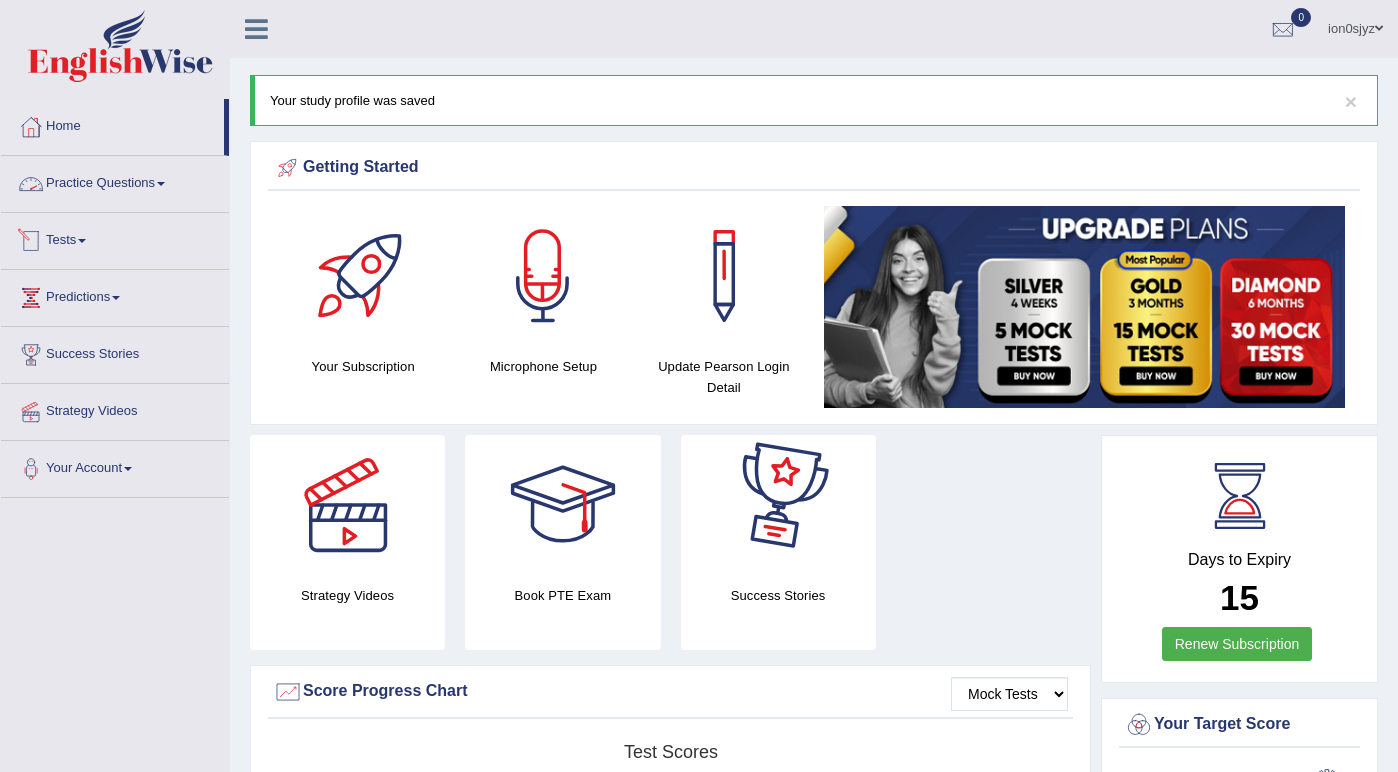 click on "Practice Questions" at bounding box center [115, 181] 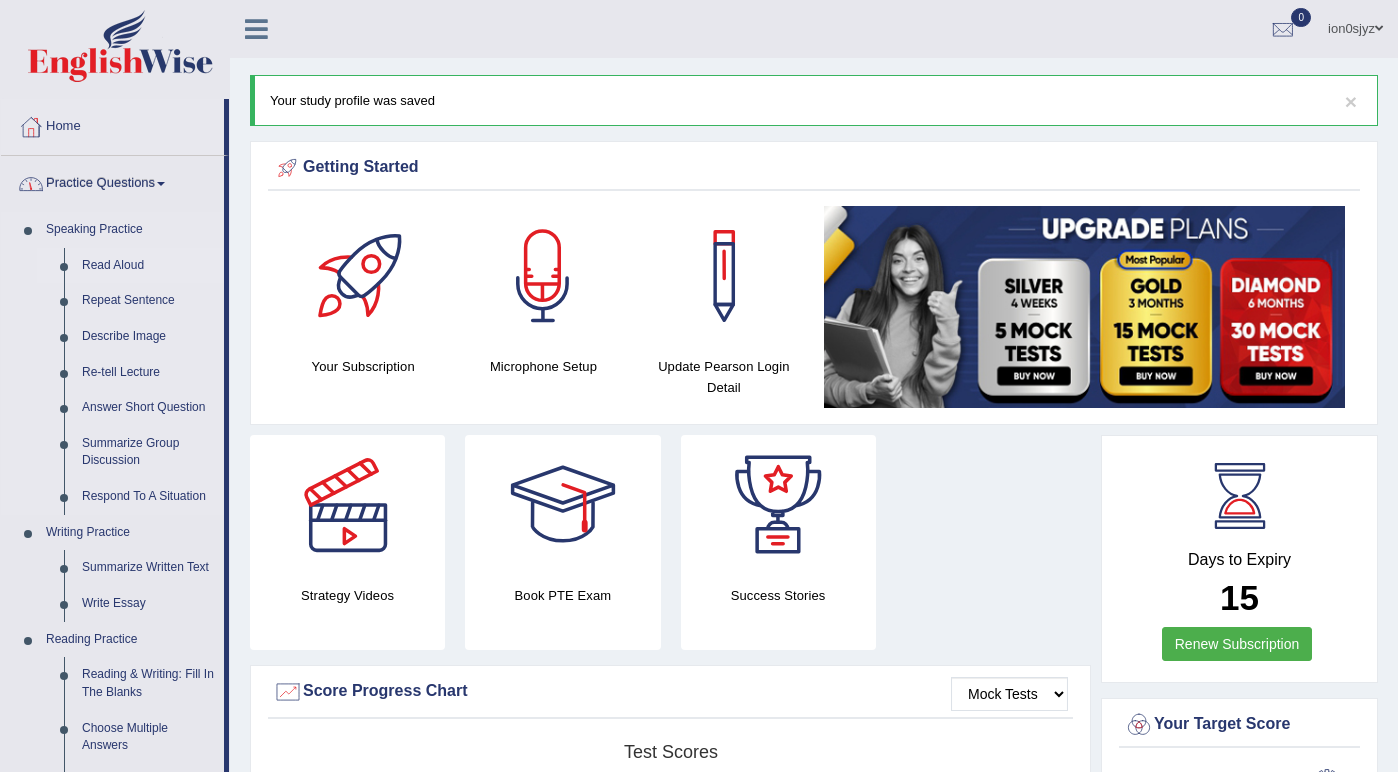 click on "Read Aloud" at bounding box center (148, 266) 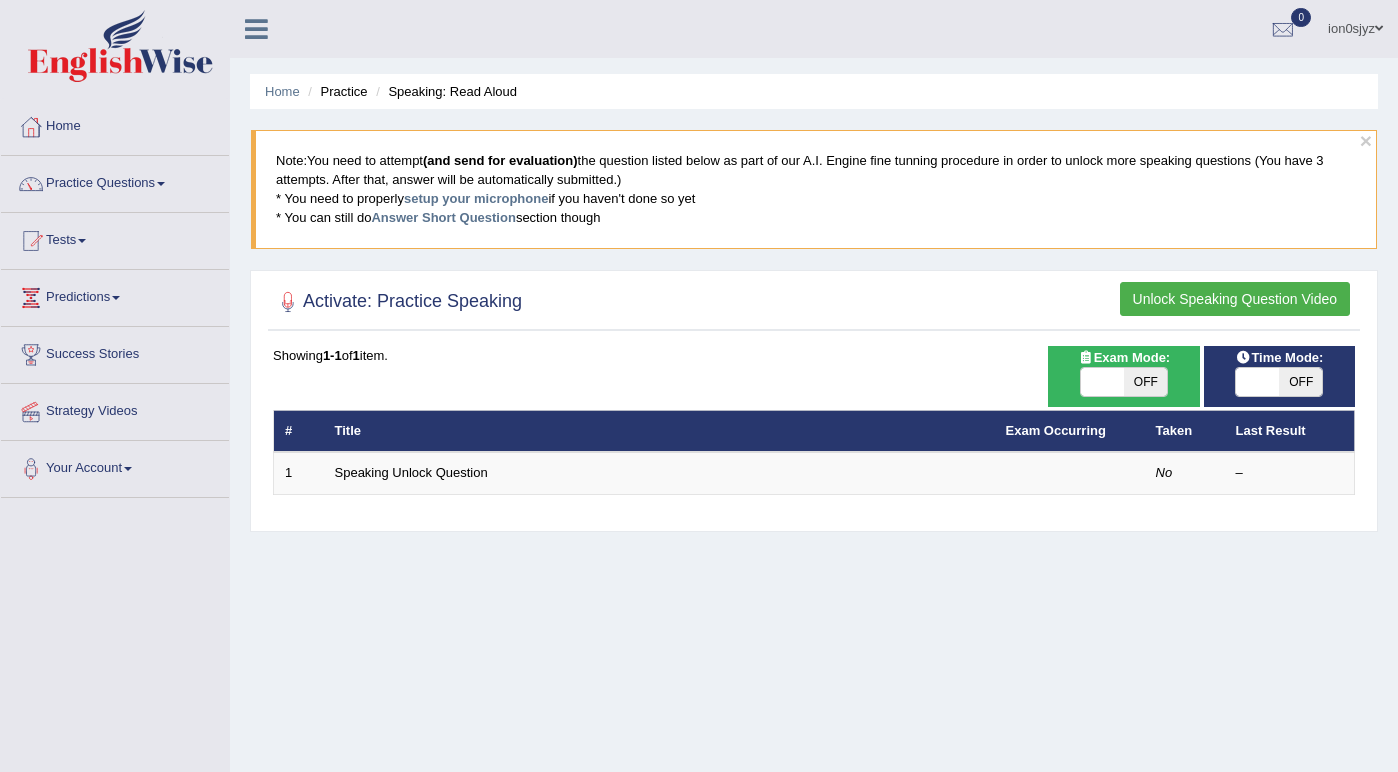scroll, scrollTop: 0, scrollLeft: 0, axis: both 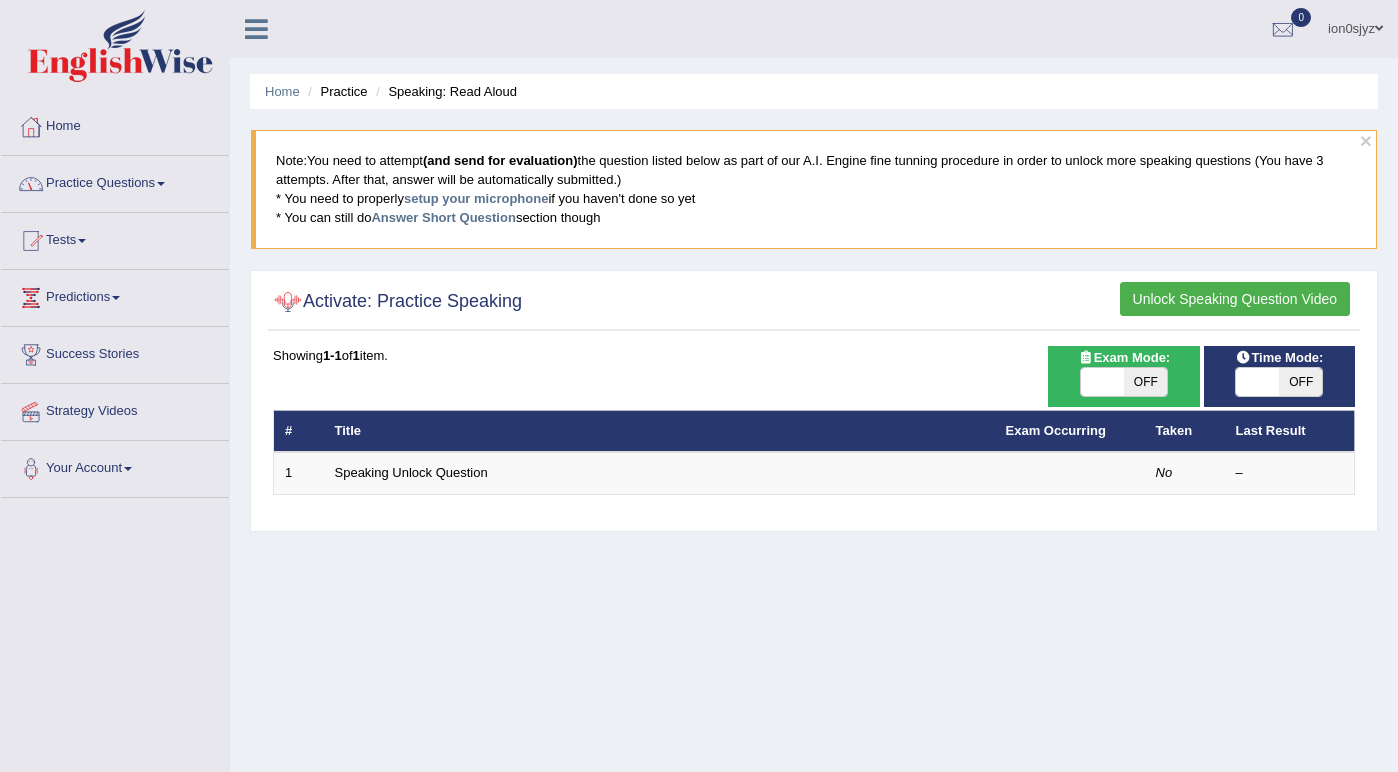 click on "Practice Questions" at bounding box center (115, 181) 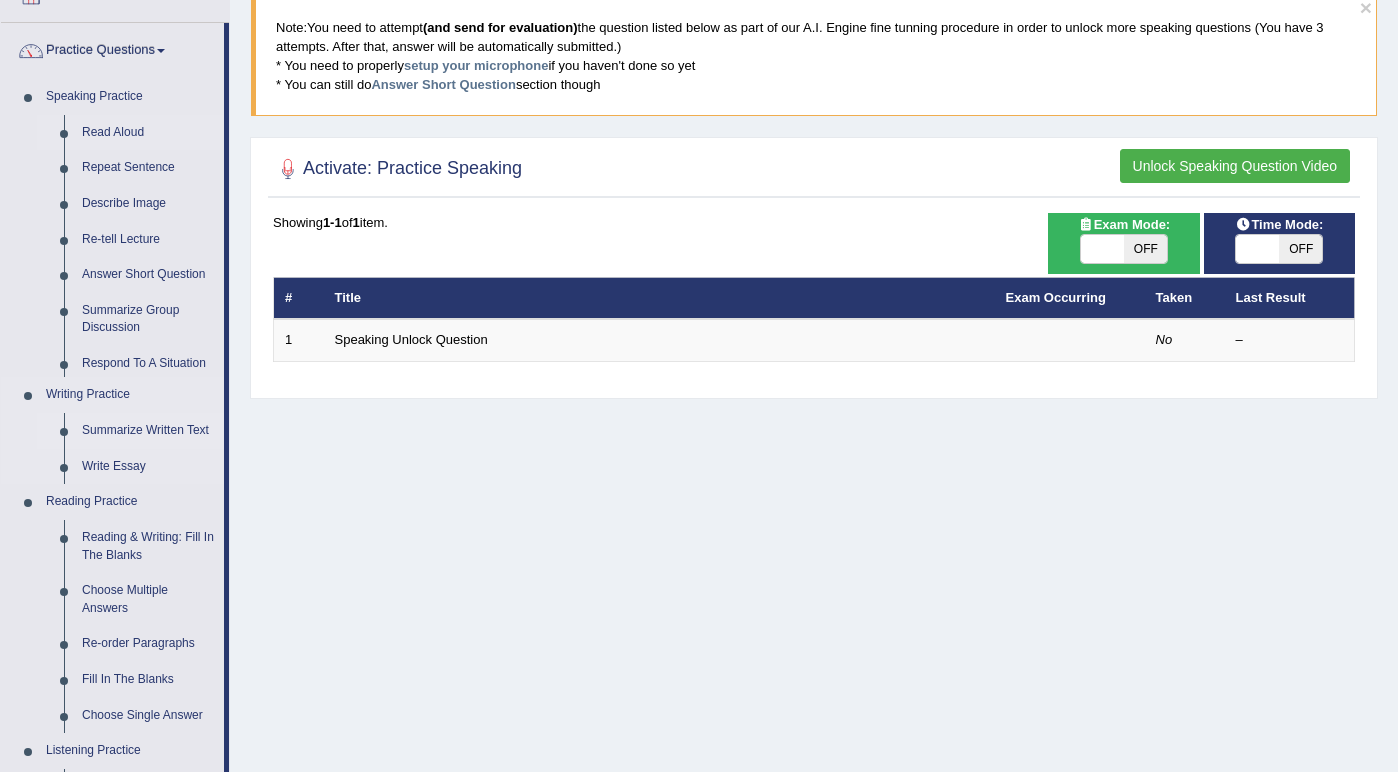 scroll, scrollTop: 134, scrollLeft: 0, axis: vertical 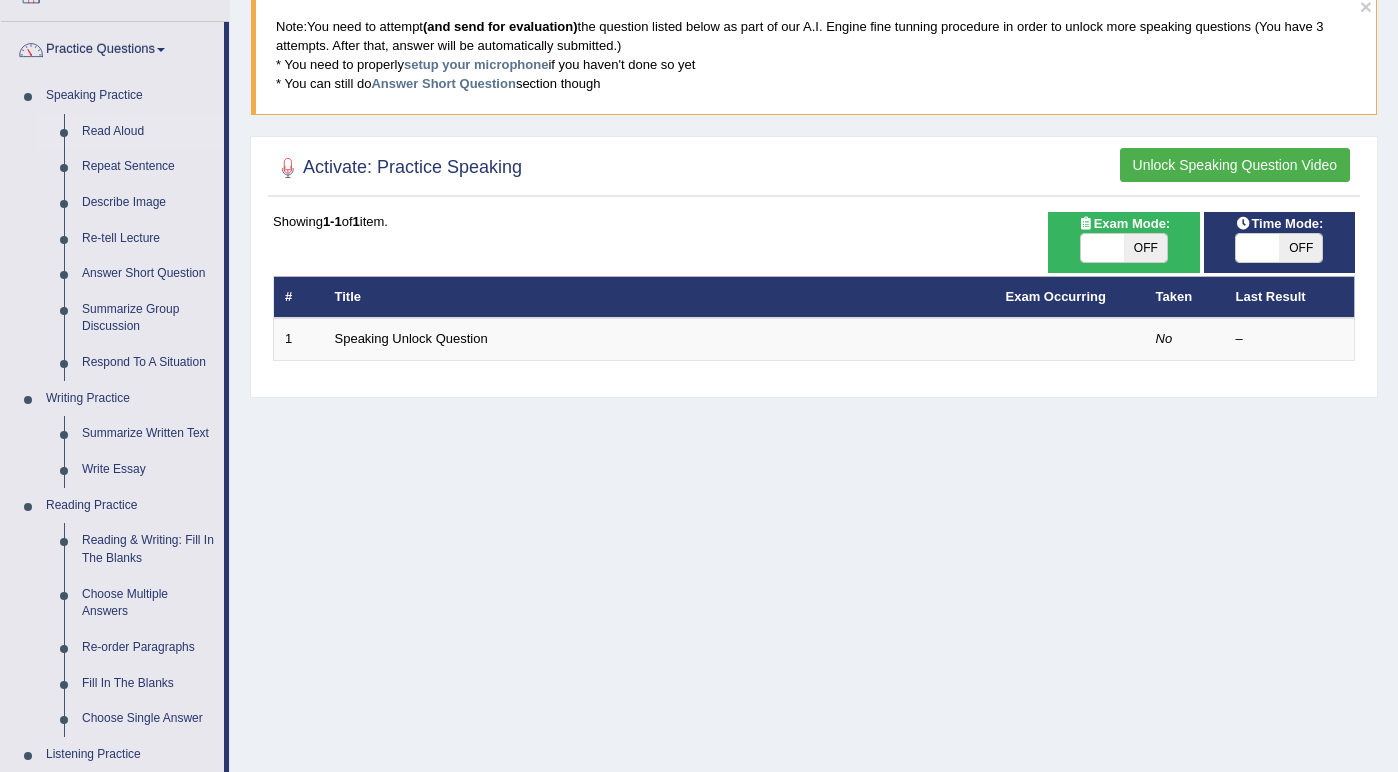 click on "Home
Practice
Speaking: Read Aloud
×
Note:  You need to attempt  (and send for evaluation)  the question listed below as part of our A.I. Engine fine tunning procedure in order to unlock more speaking questions (You have 3 attempts. After that, answer will be automatically submitted.) * You need to properly  setup your microphone  if you haven't done so yet * You can still do  Answer Short Question  section though
Activate: Practice Speaking
Unlock Speaking Question Video
Time Mode:
ON   OFF
Exam Mode:
ON   OFF
Showing  1-1  of  1  item.
# Title Exam Occurring Taken Last Result
1 Speaking Unlock Question No –" at bounding box center [814, 366] 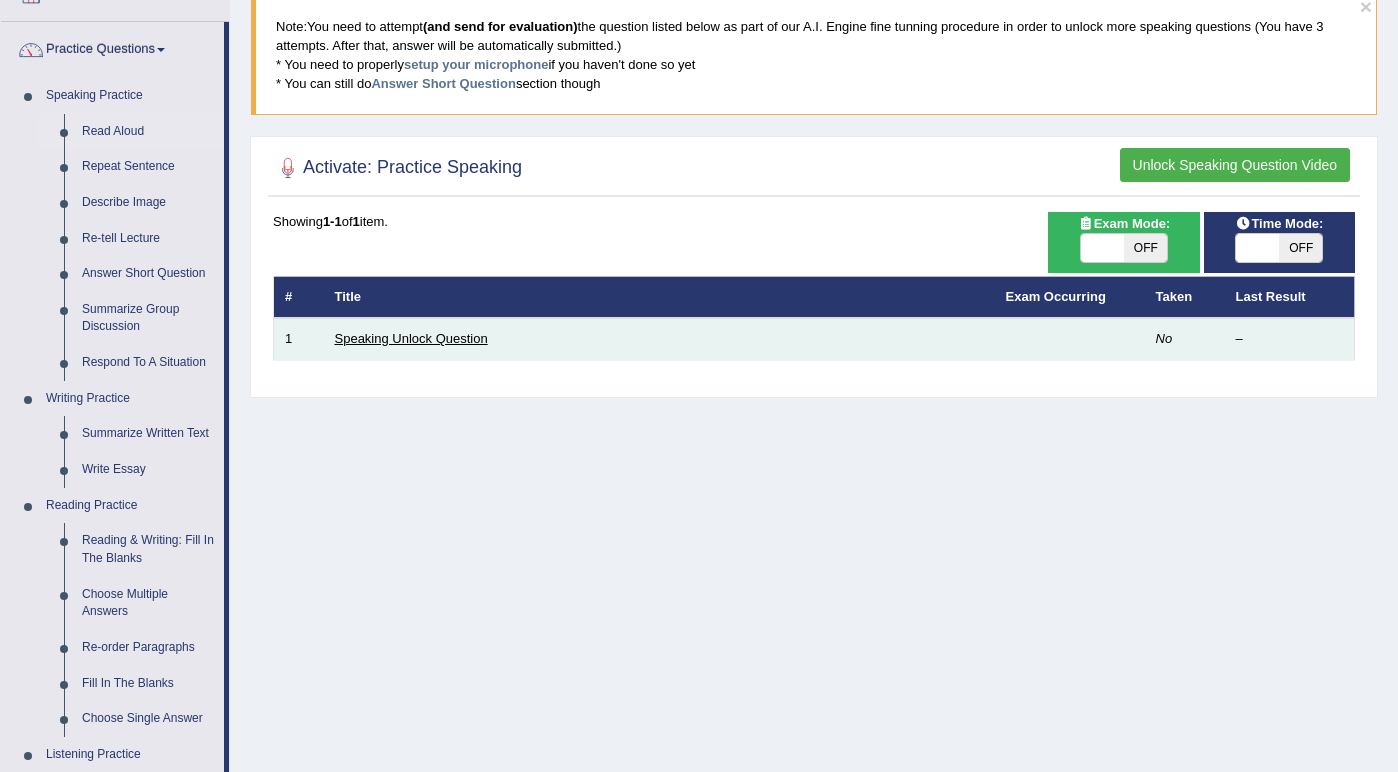click on "Speaking Unlock Question" at bounding box center (411, 338) 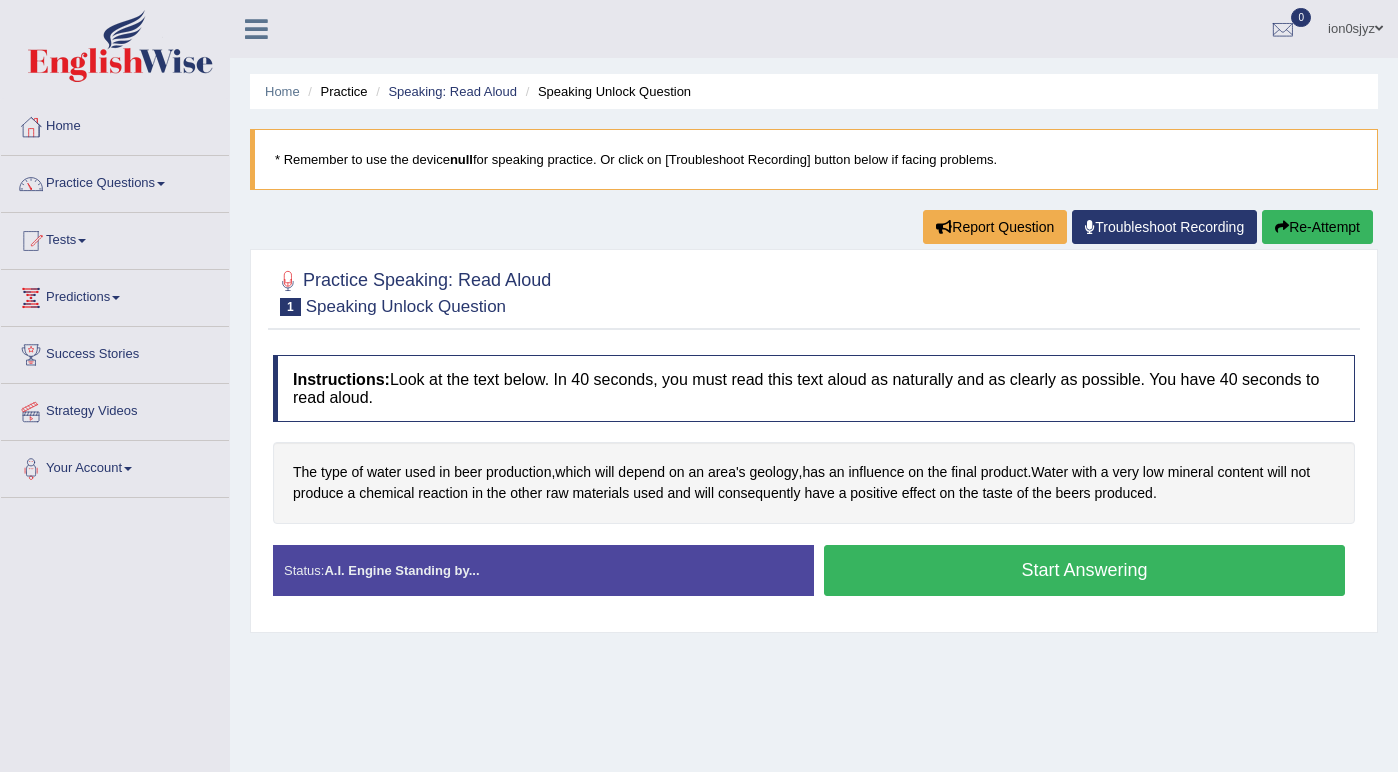 scroll, scrollTop: 0, scrollLeft: 0, axis: both 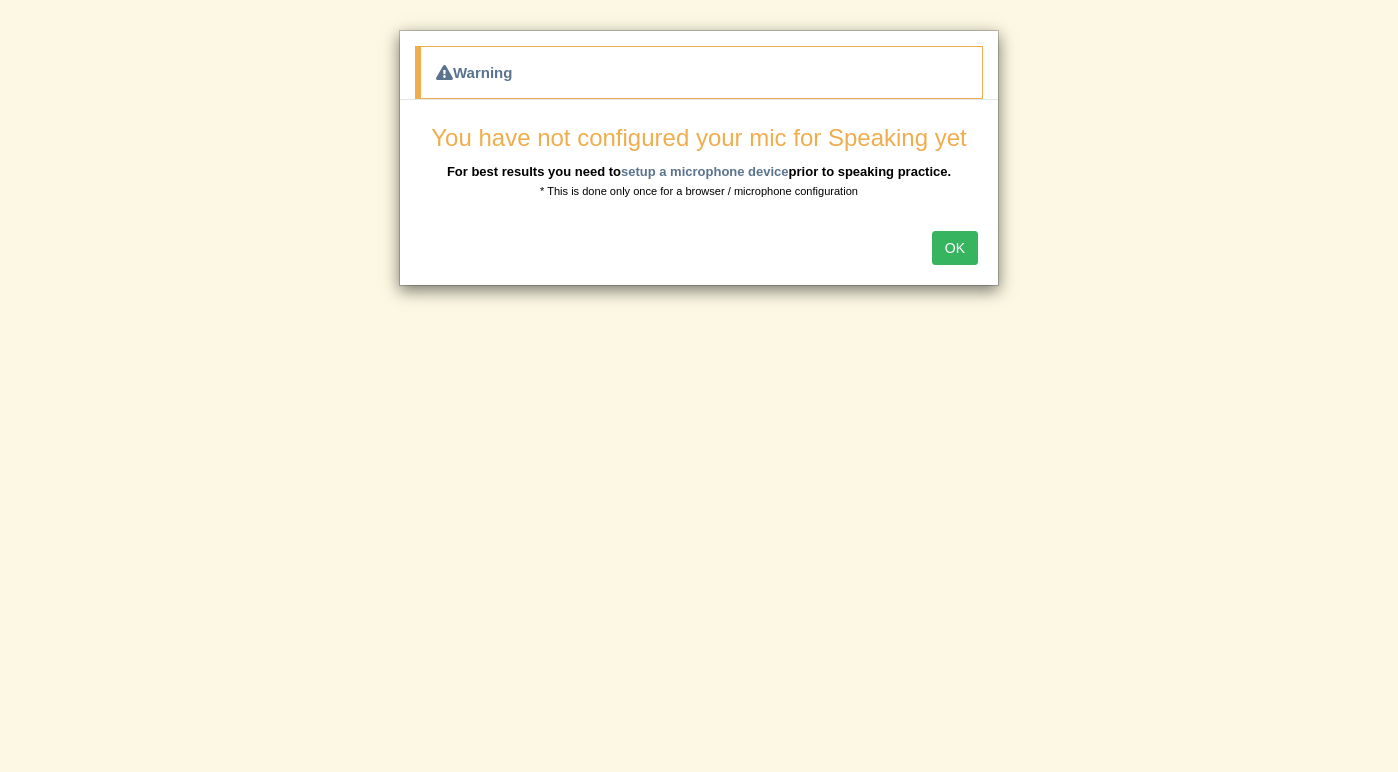 click on "OK" at bounding box center (955, 248) 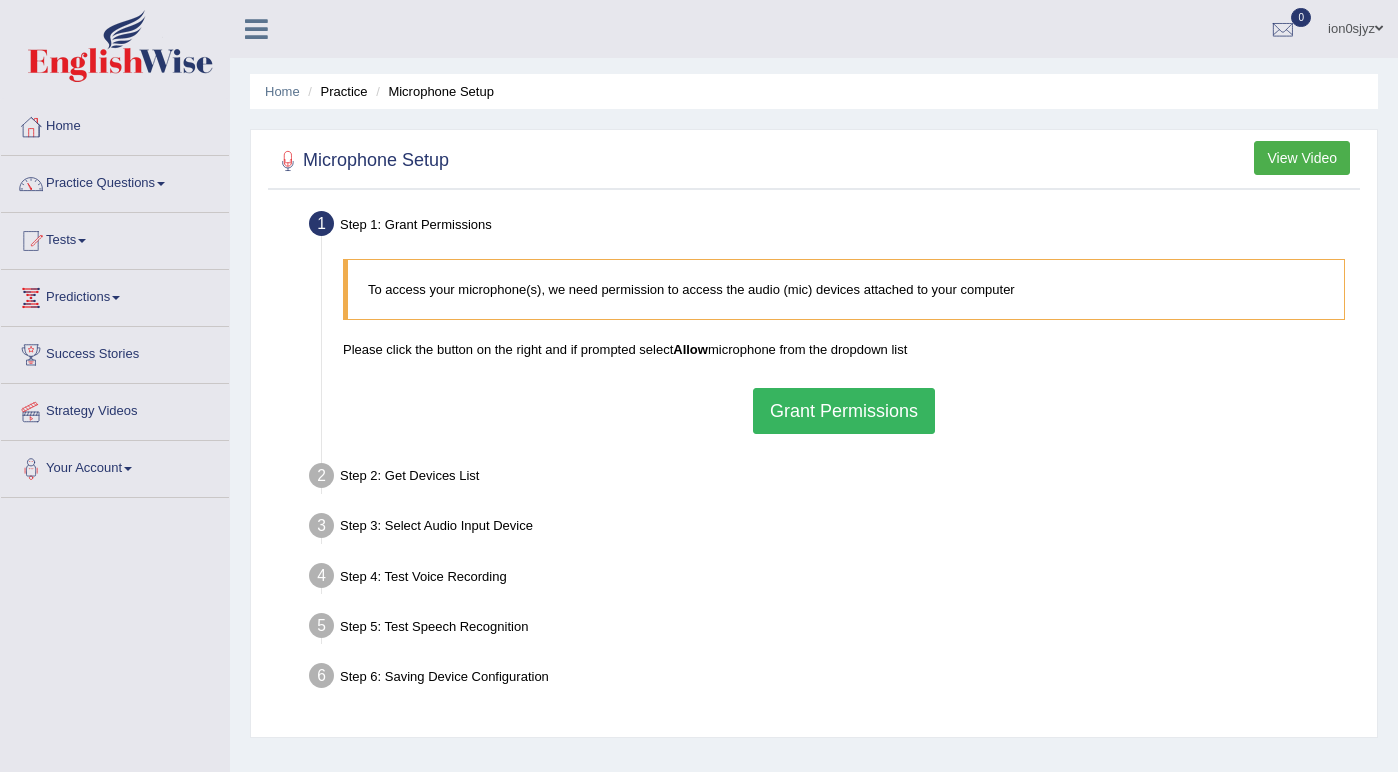 scroll, scrollTop: 0, scrollLeft: 0, axis: both 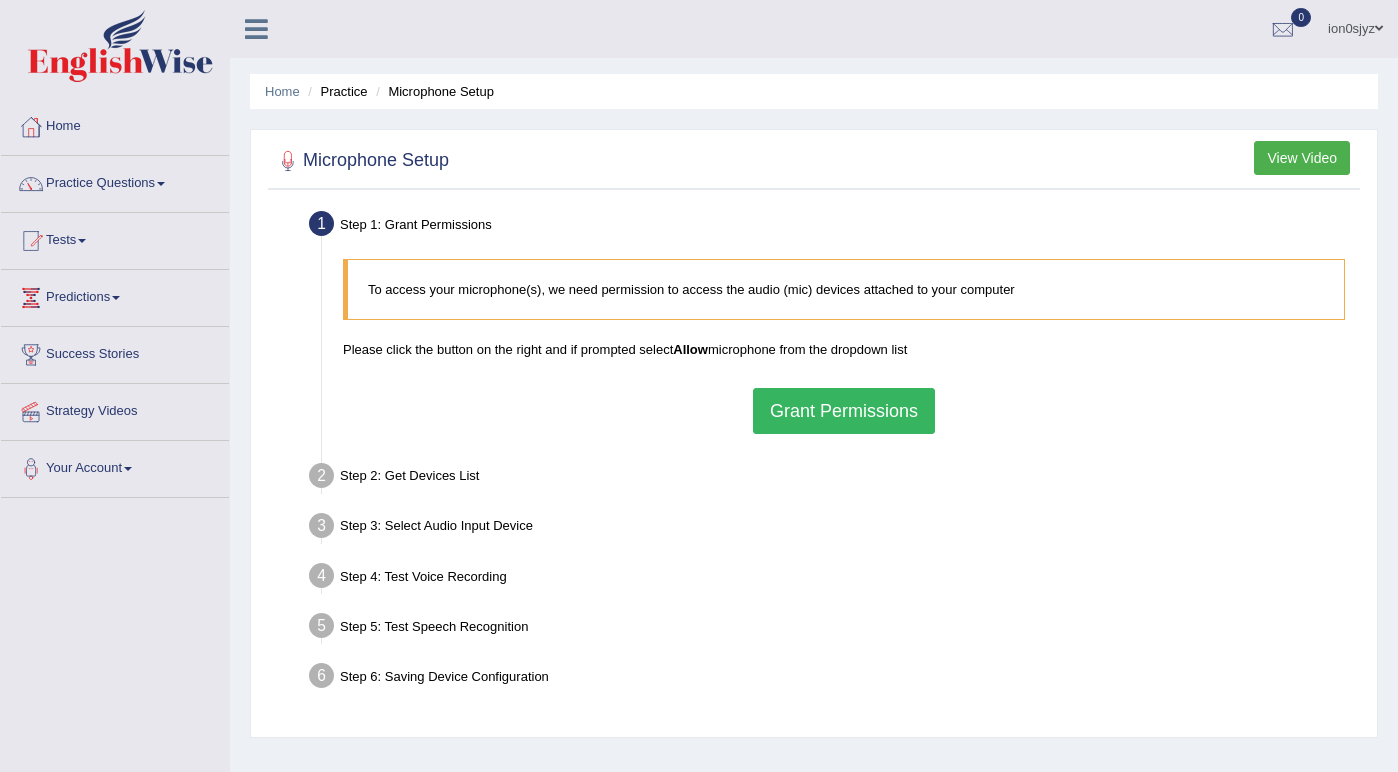 click on "Grant Permissions" at bounding box center [844, 411] 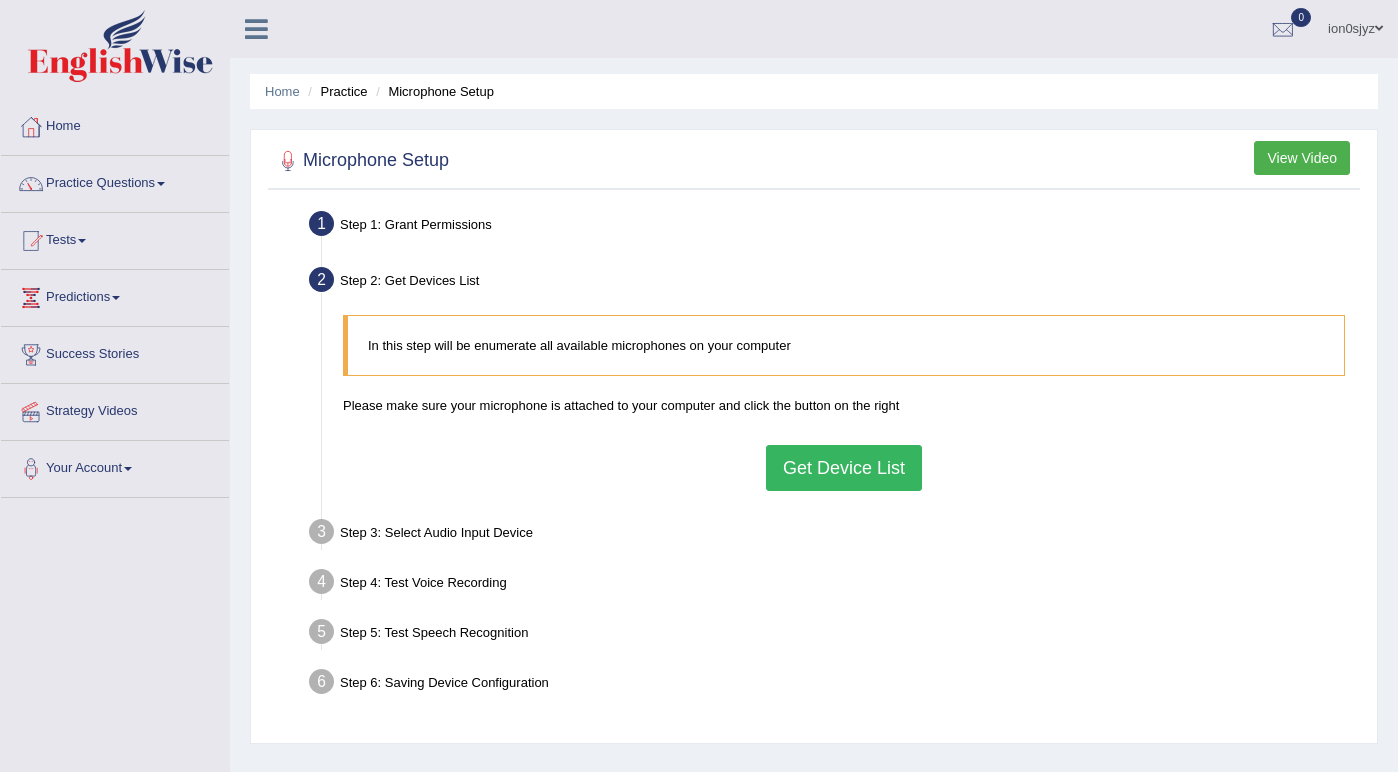 click on "Step 3: Select Audio Input Device  –" at bounding box center [834, 535] 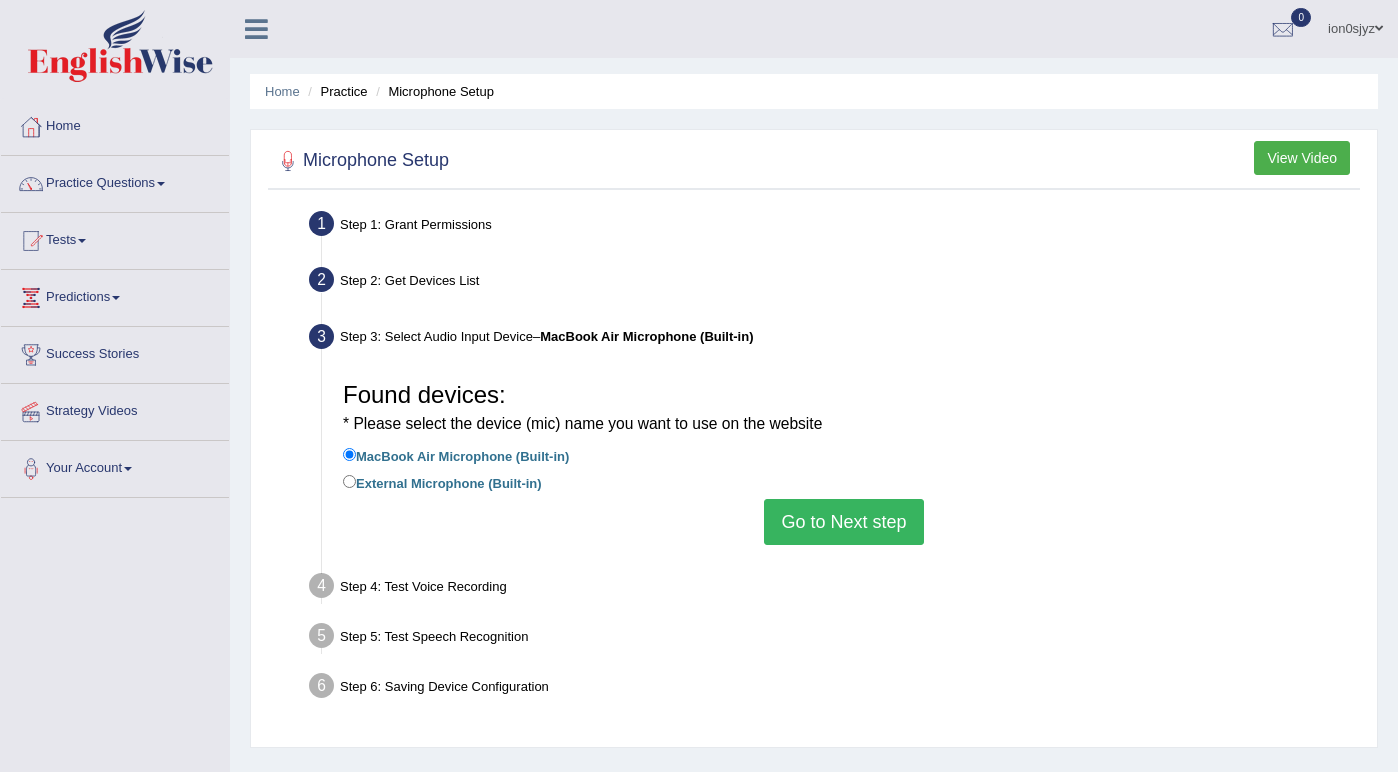 click on "Go to Next step" at bounding box center [843, 522] 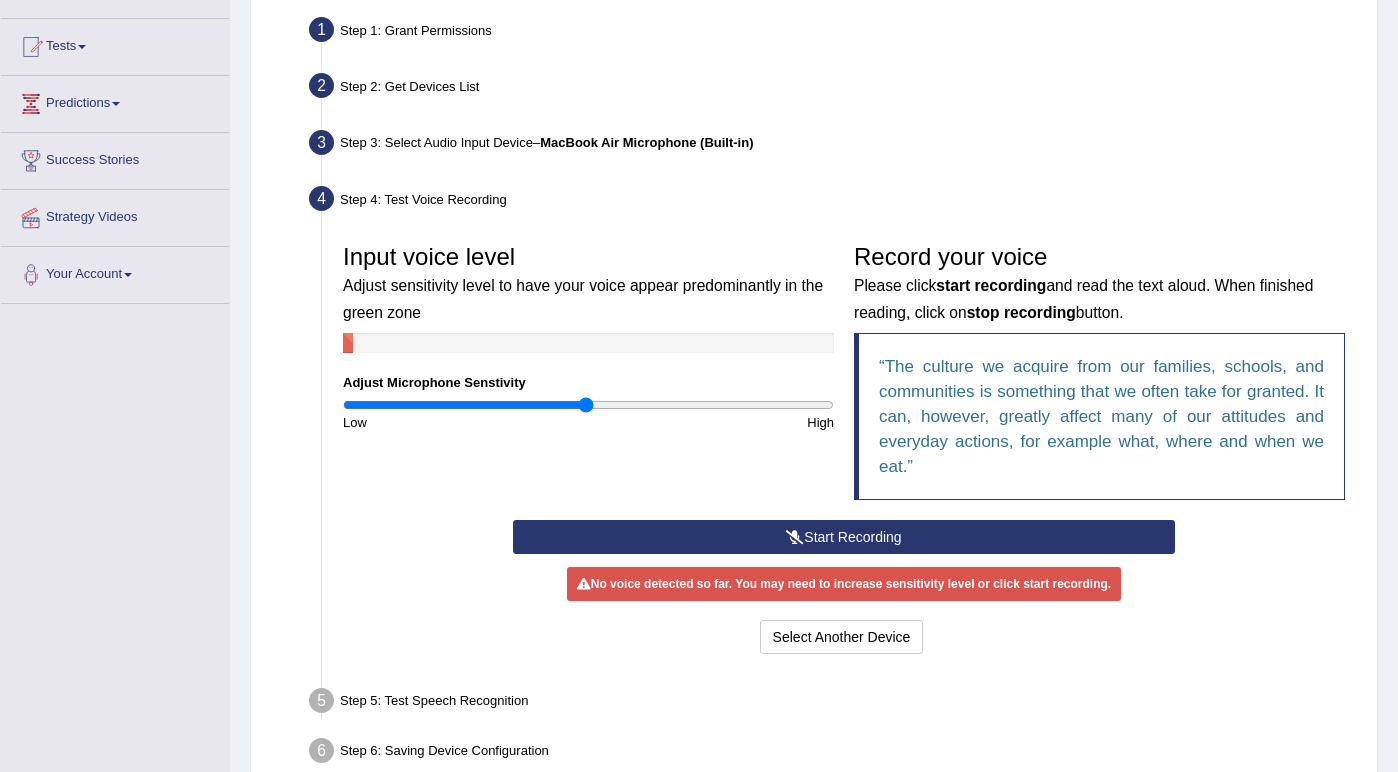 scroll, scrollTop: 198, scrollLeft: 0, axis: vertical 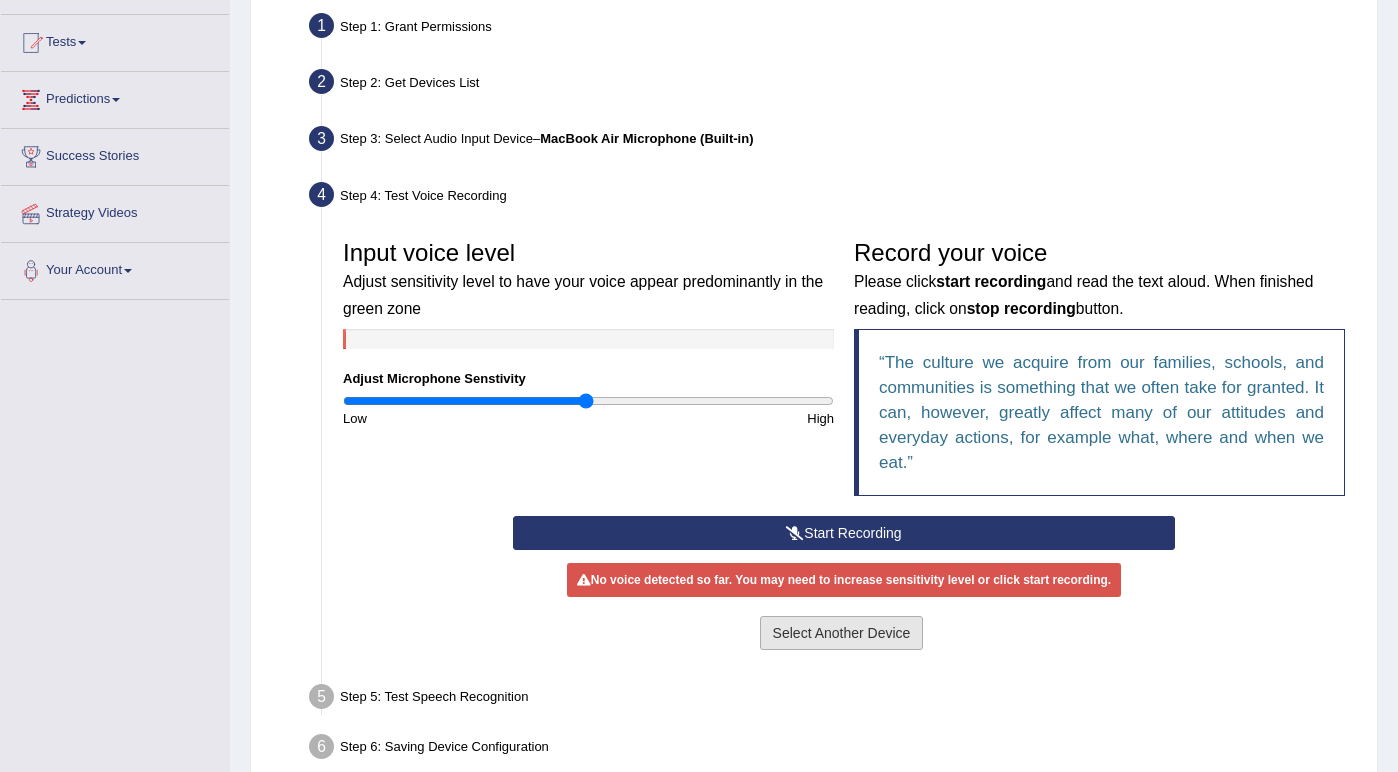click on "Select Another Device" at bounding box center (842, 633) 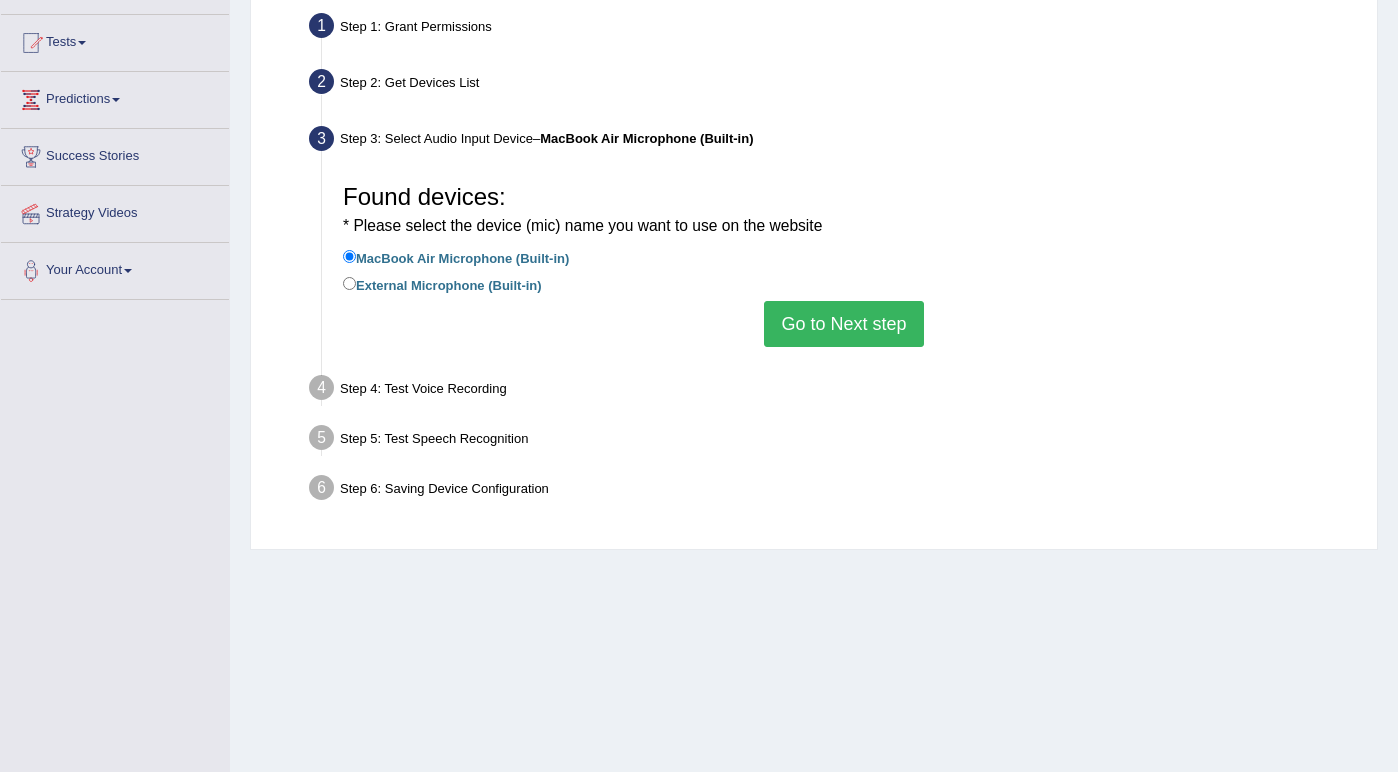 click on "Go to Next step" at bounding box center [843, 324] 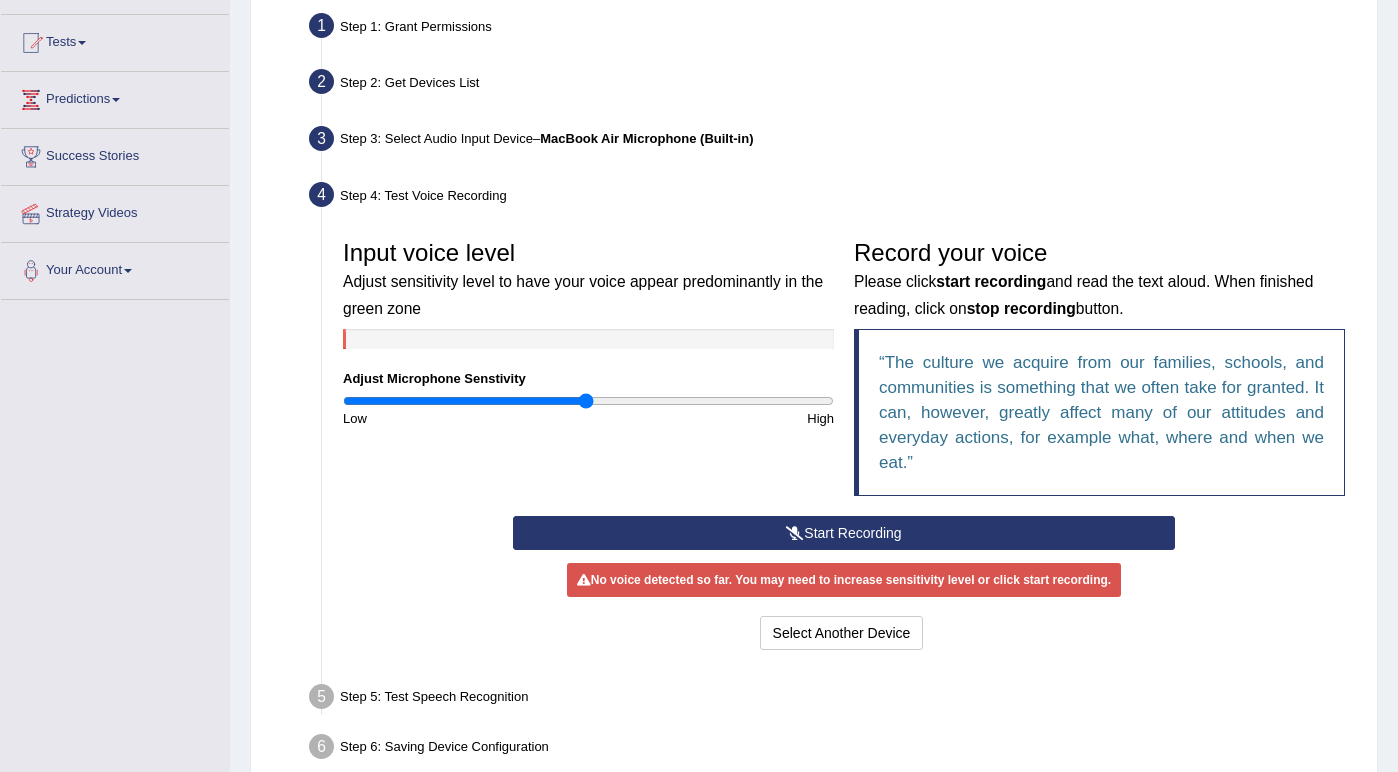 scroll, scrollTop: 299, scrollLeft: 0, axis: vertical 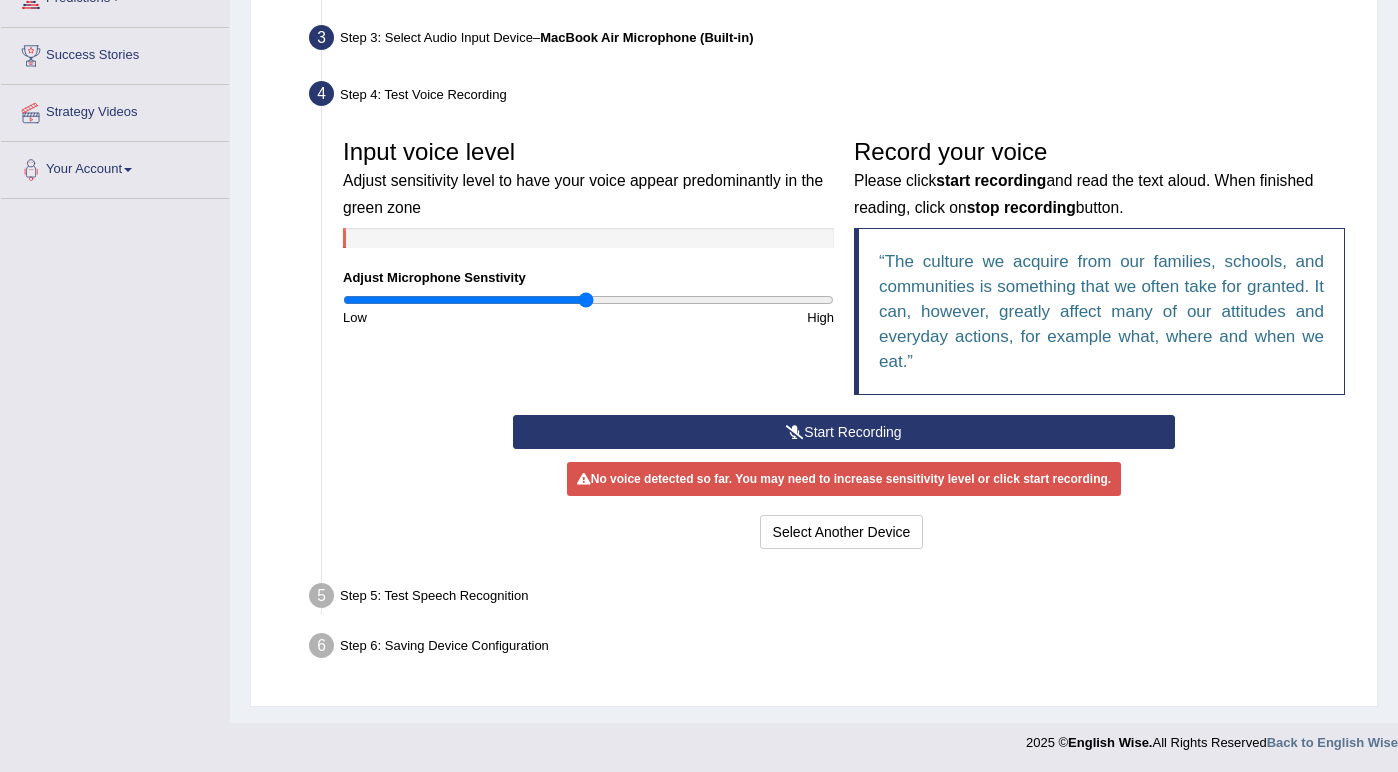 click on "Start Recording" at bounding box center (843, 432) 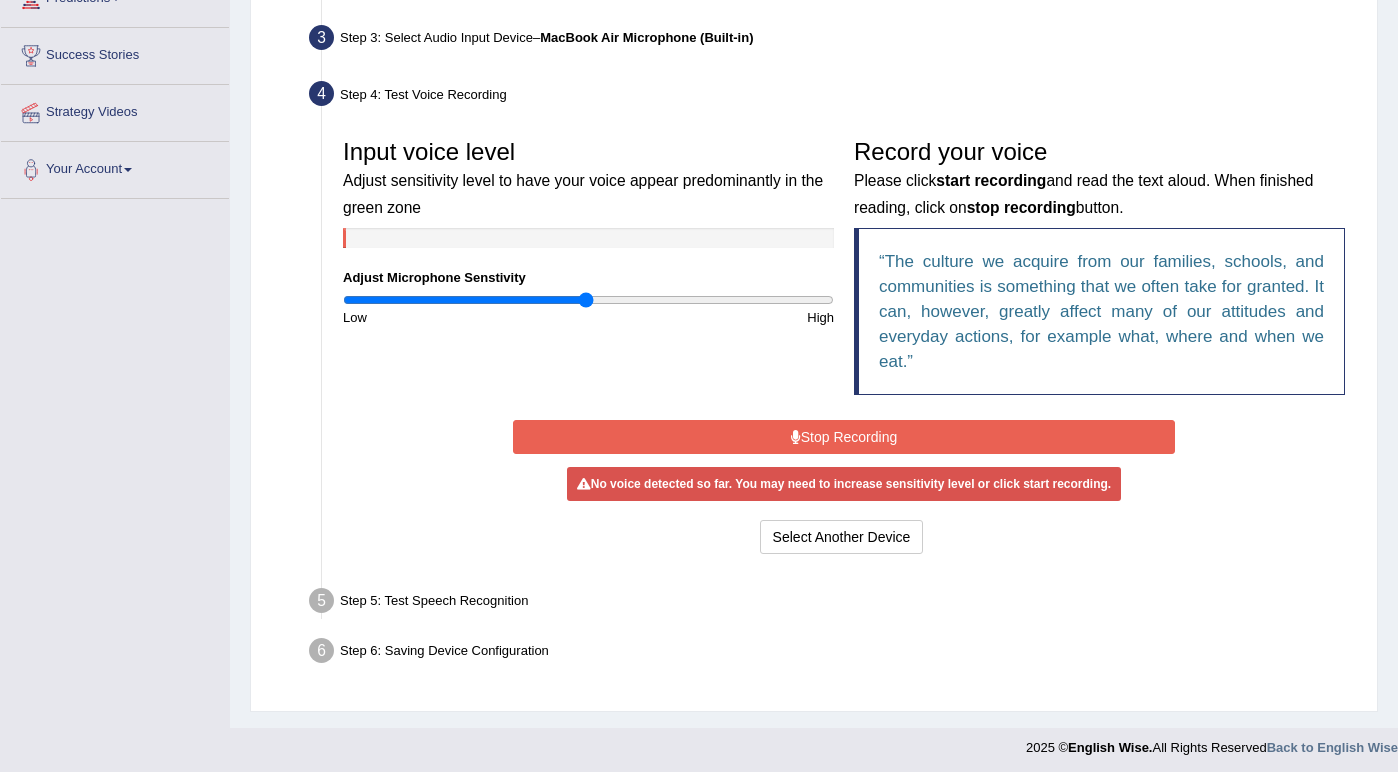 click on "Stop Recording" at bounding box center [843, 437] 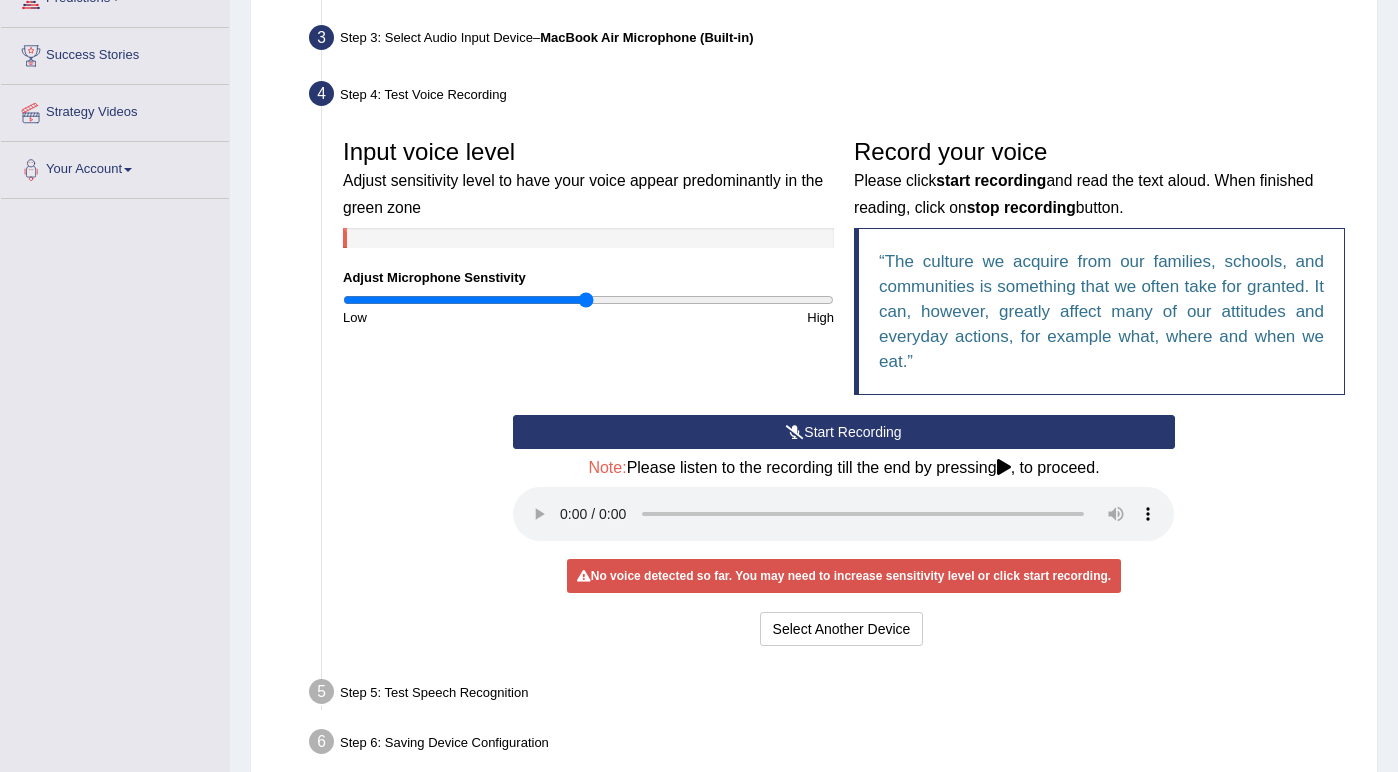 scroll, scrollTop: 396, scrollLeft: 0, axis: vertical 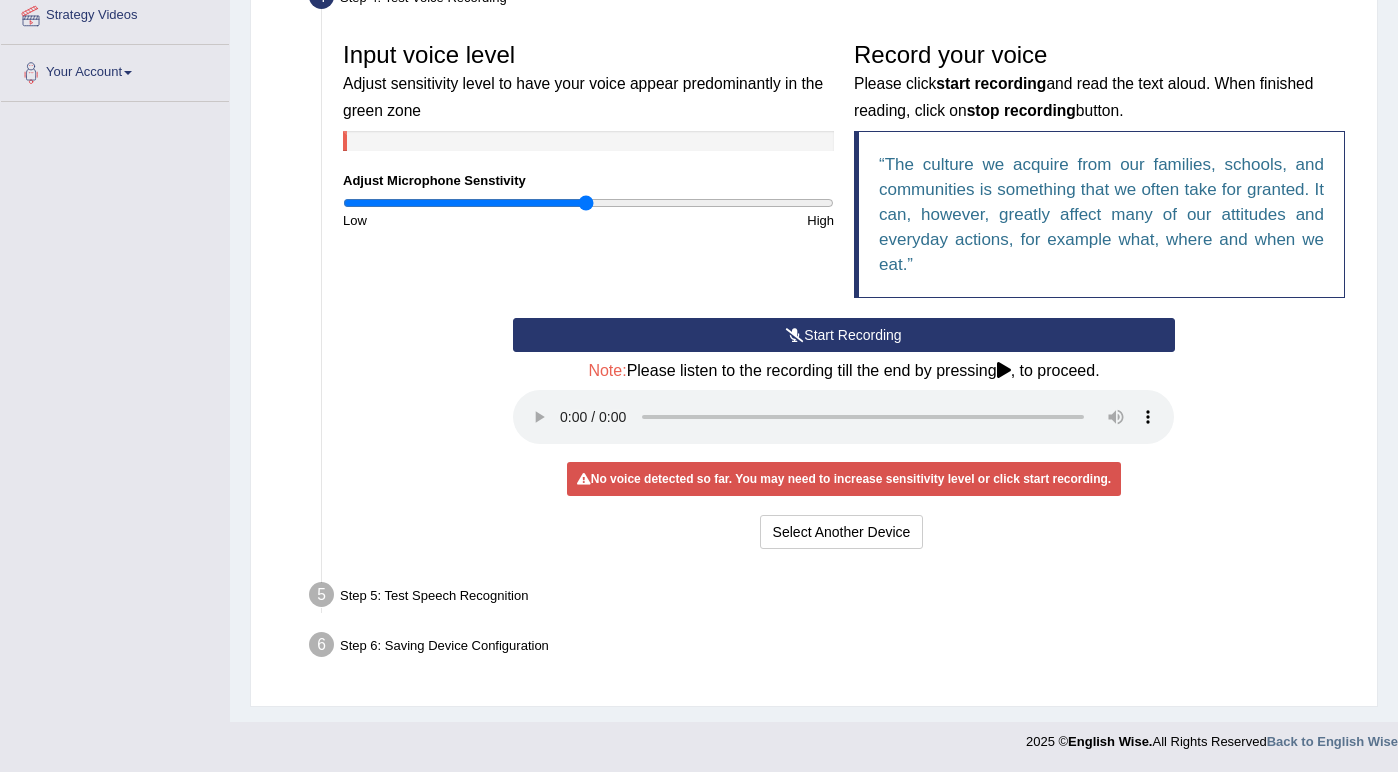 click on "Input voice level   Adjust sensitivity level to have your voice appear predominantly in the green zone     Adjust Microphone Senstivity     Low   High   Record your voice Please click  start recording  and read the text aloud. When finished reading, click on  stop recording  button.   The culture we acquire from our families, schools, and communities is something that we often take for granted. It can, however, greatly affect many of our attitudes and everyday actions, for example what, where and when we eat.    Start Recording    Stop Recording   Note:  Please listen to the recording till the end by pressing  , to proceed.       No voice detected so far. You may need to increase sensitivity level or click start recording.     Voice level is too low yet. Please increase the sensitivity level from the bar on the left.     Your voice is strong enough for our A.I. to detect    Voice level is too high. Please reduce the sensitivity level from the bar on the left.     Select Another Device" at bounding box center [844, 293] 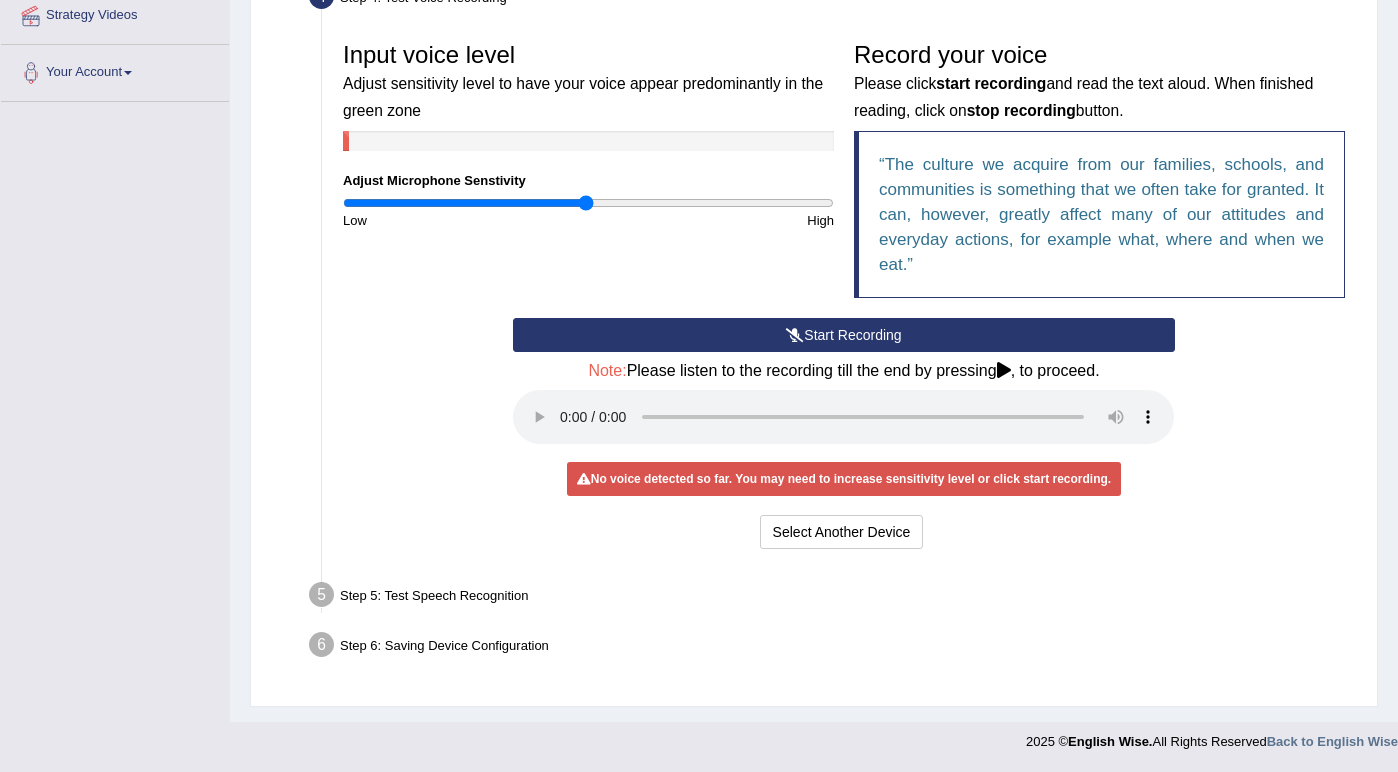 click on "No voice detected so far. You may need to increase sensitivity level or click start recording." at bounding box center (844, 479) 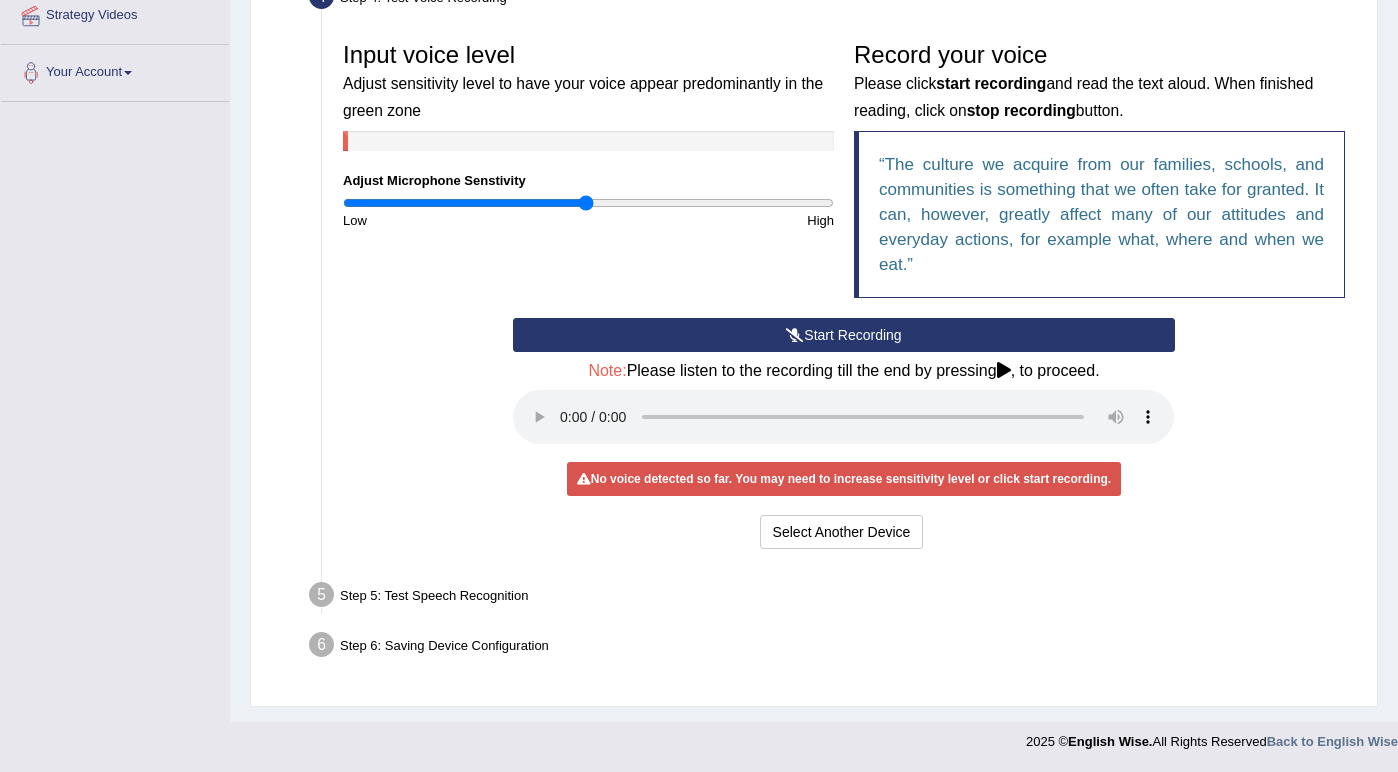 click at bounding box center [1004, 370] 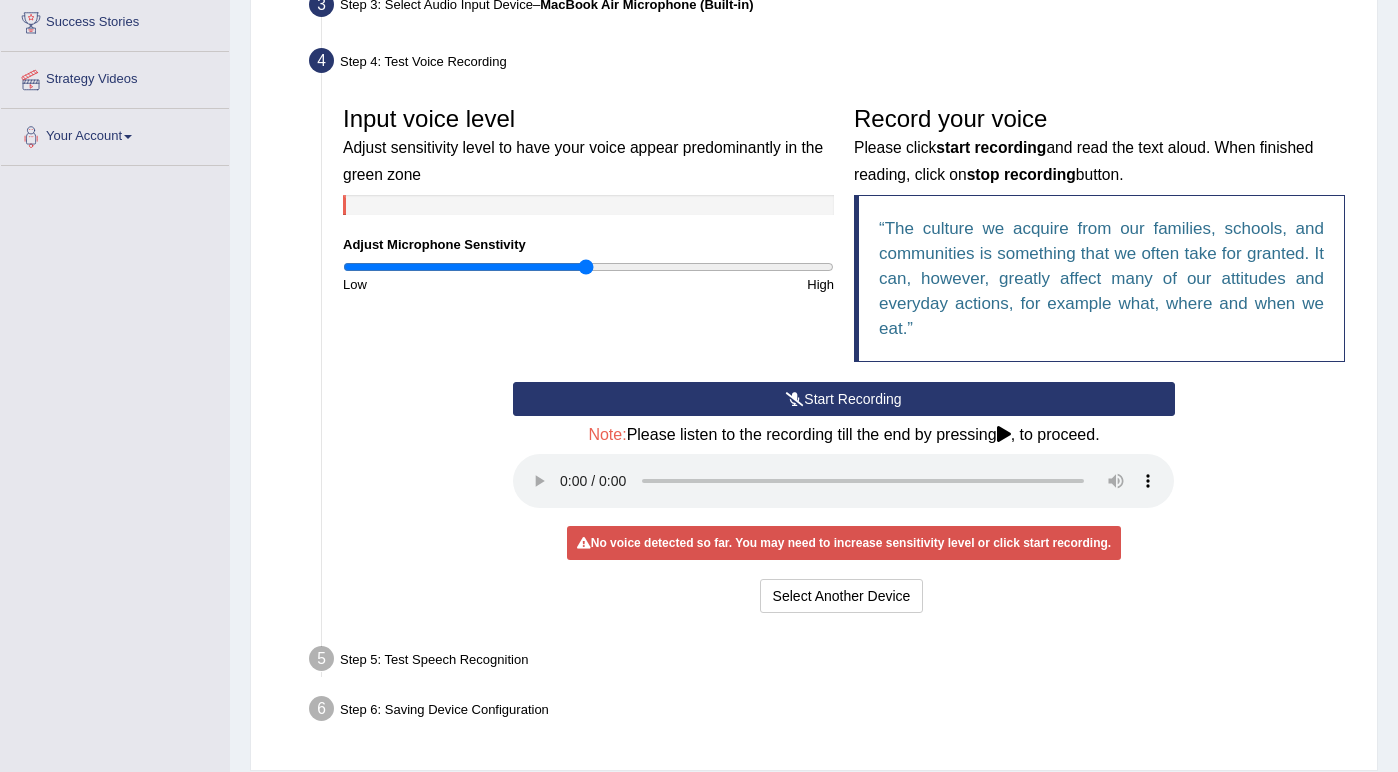 scroll, scrollTop: 333, scrollLeft: 0, axis: vertical 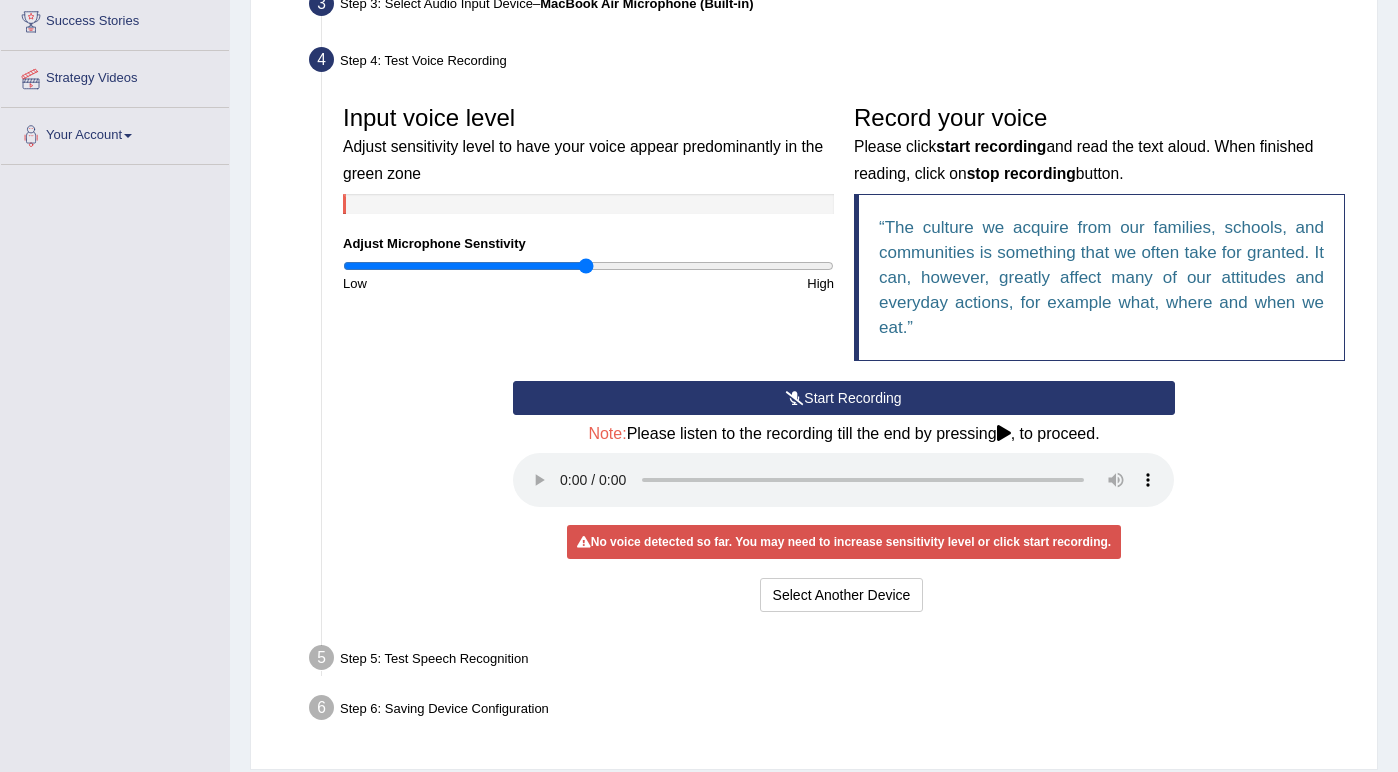 click on "Start Recording" at bounding box center (843, 398) 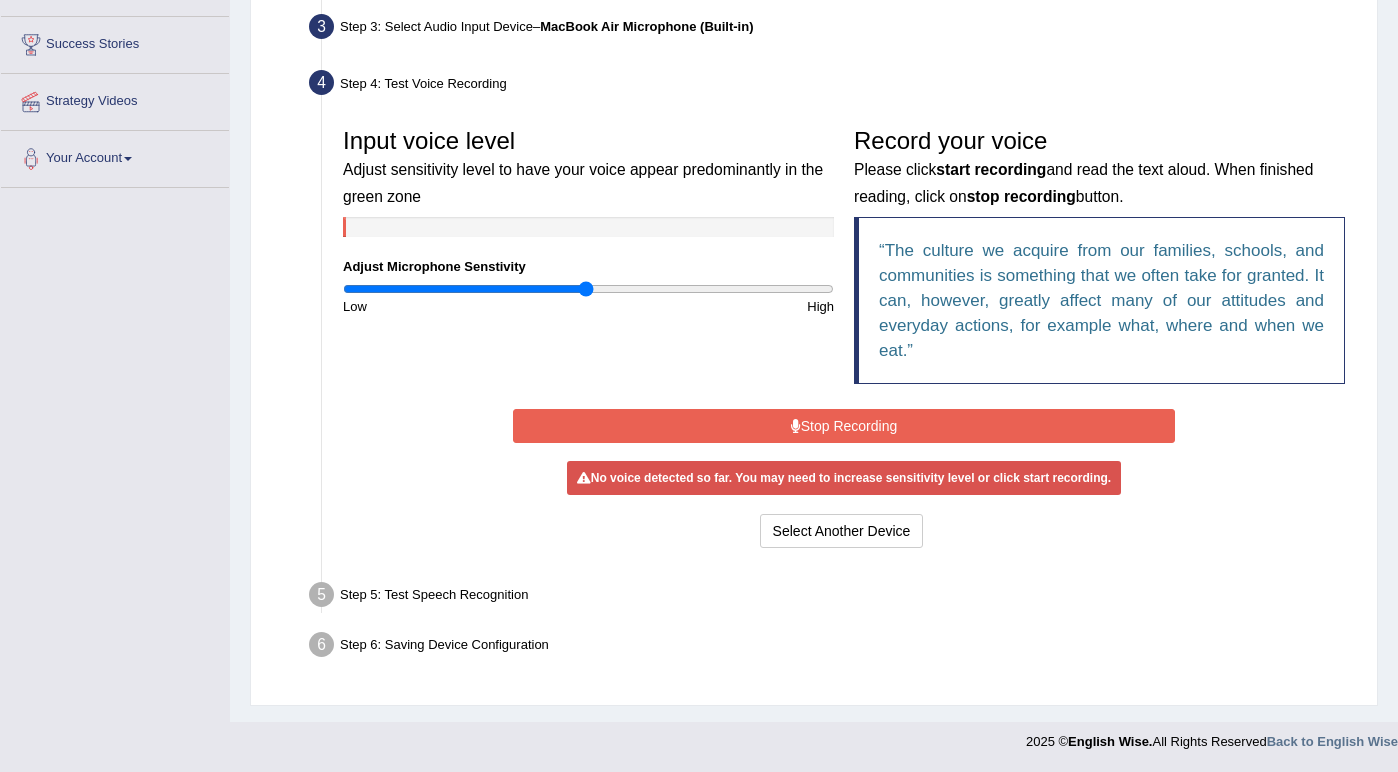 scroll, scrollTop: 304, scrollLeft: 0, axis: vertical 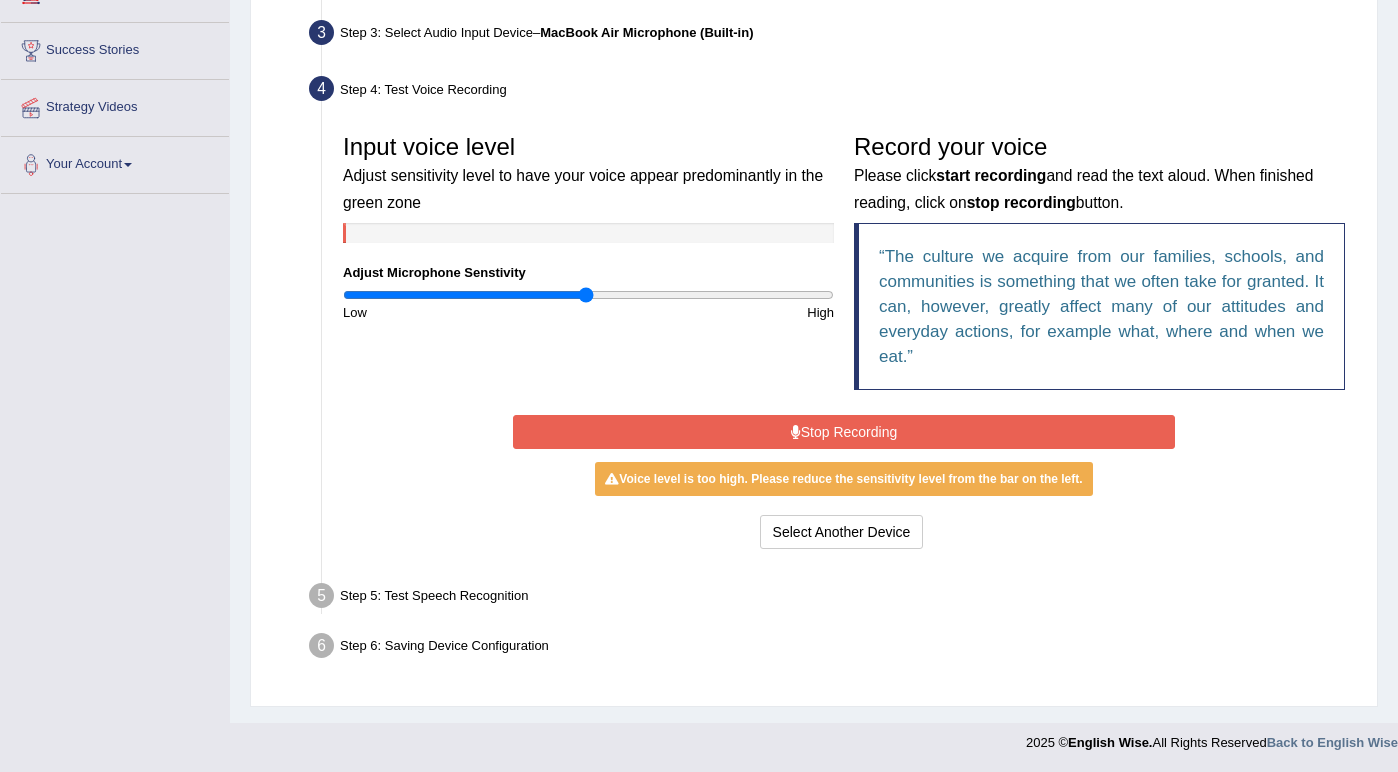 click on "Stop Recording" at bounding box center (843, 432) 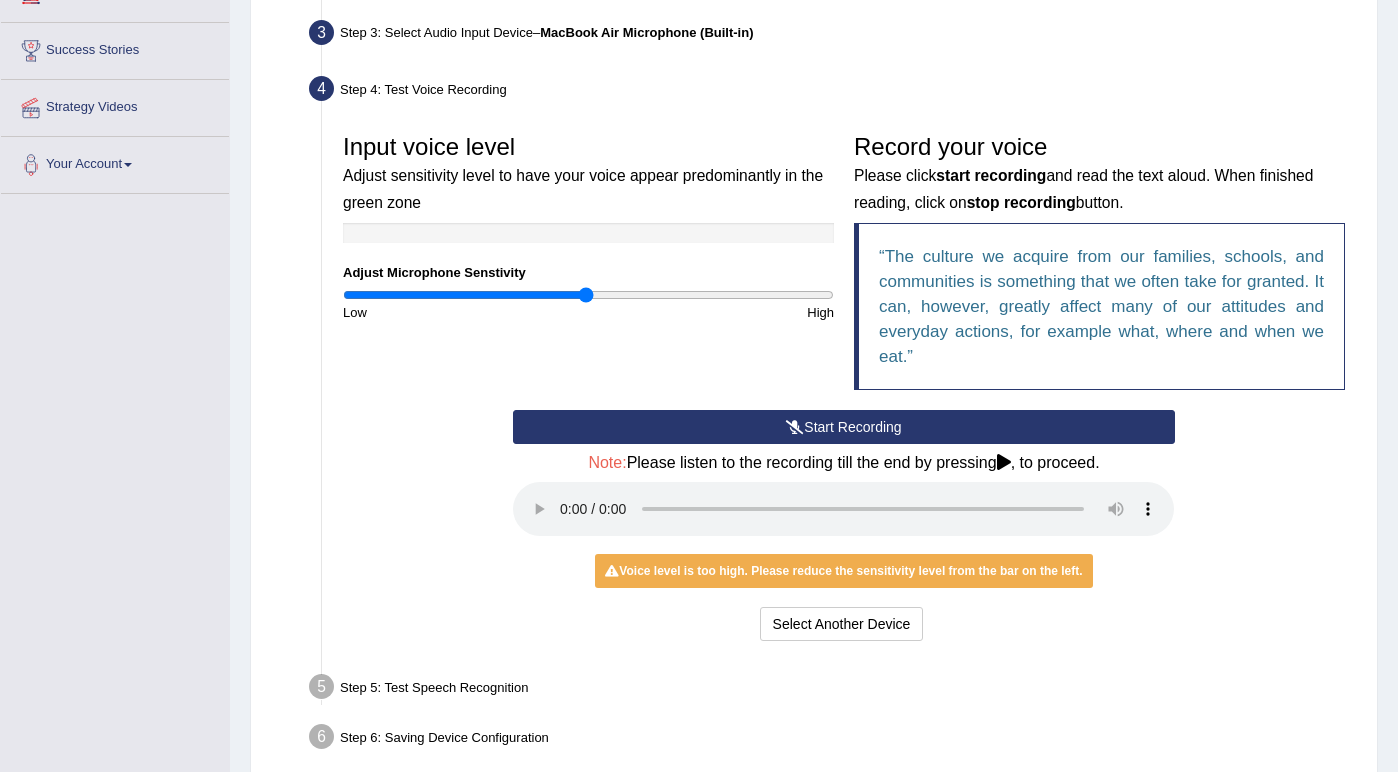 scroll, scrollTop: 396, scrollLeft: 0, axis: vertical 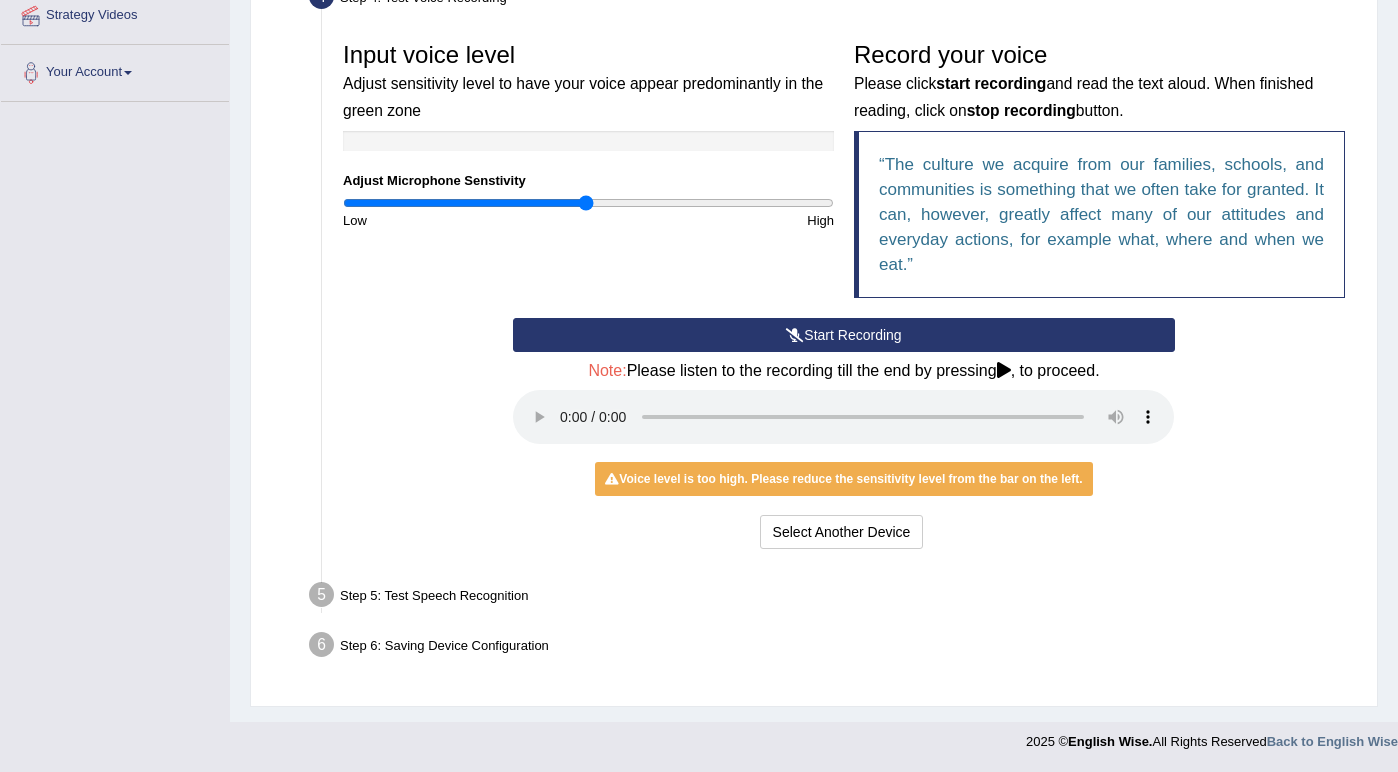 click on "Step 5: Test Speech Recognition" at bounding box center (834, 598) 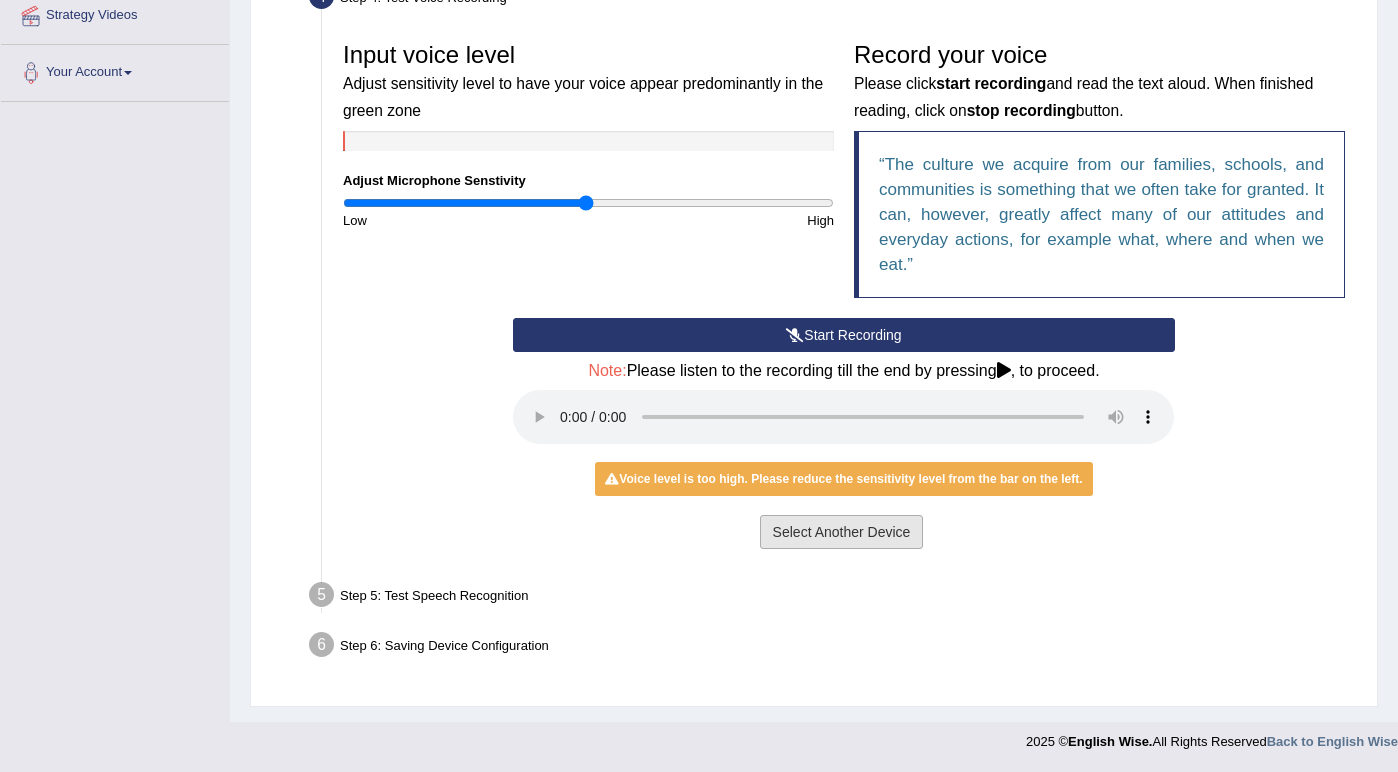 click on "Select Another Device" at bounding box center (842, 532) 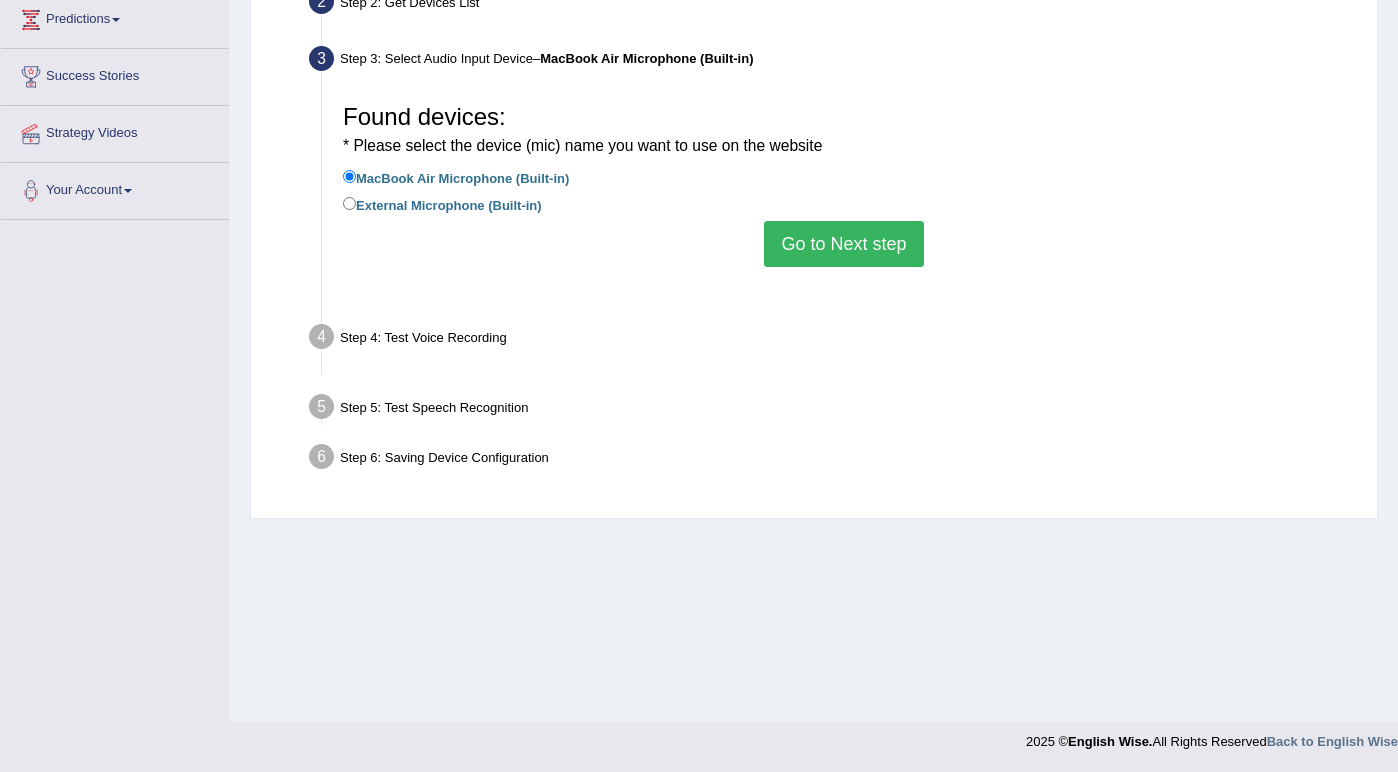 scroll, scrollTop: 278, scrollLeft: 0, axis: vertical 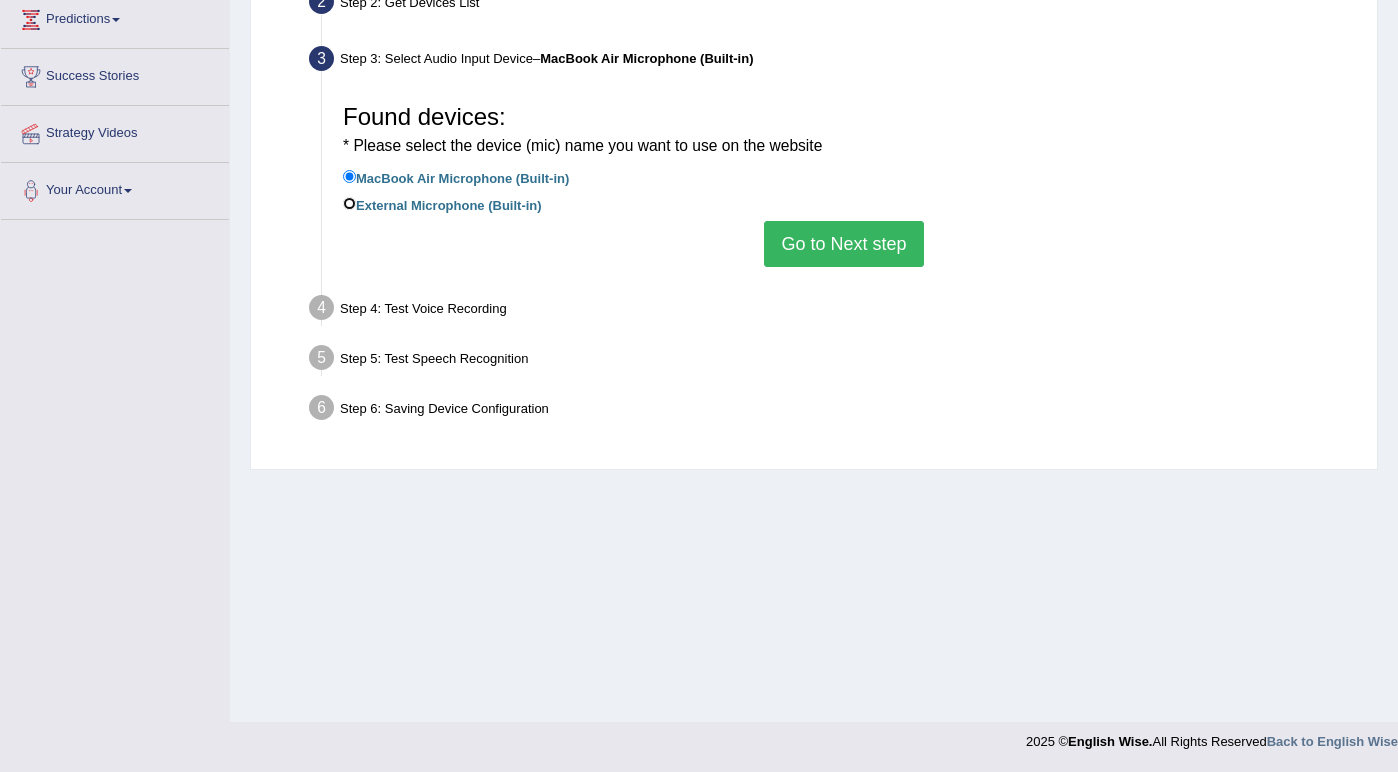 click on "External Microphone (Built-in)" at bounding box center (349, 203) 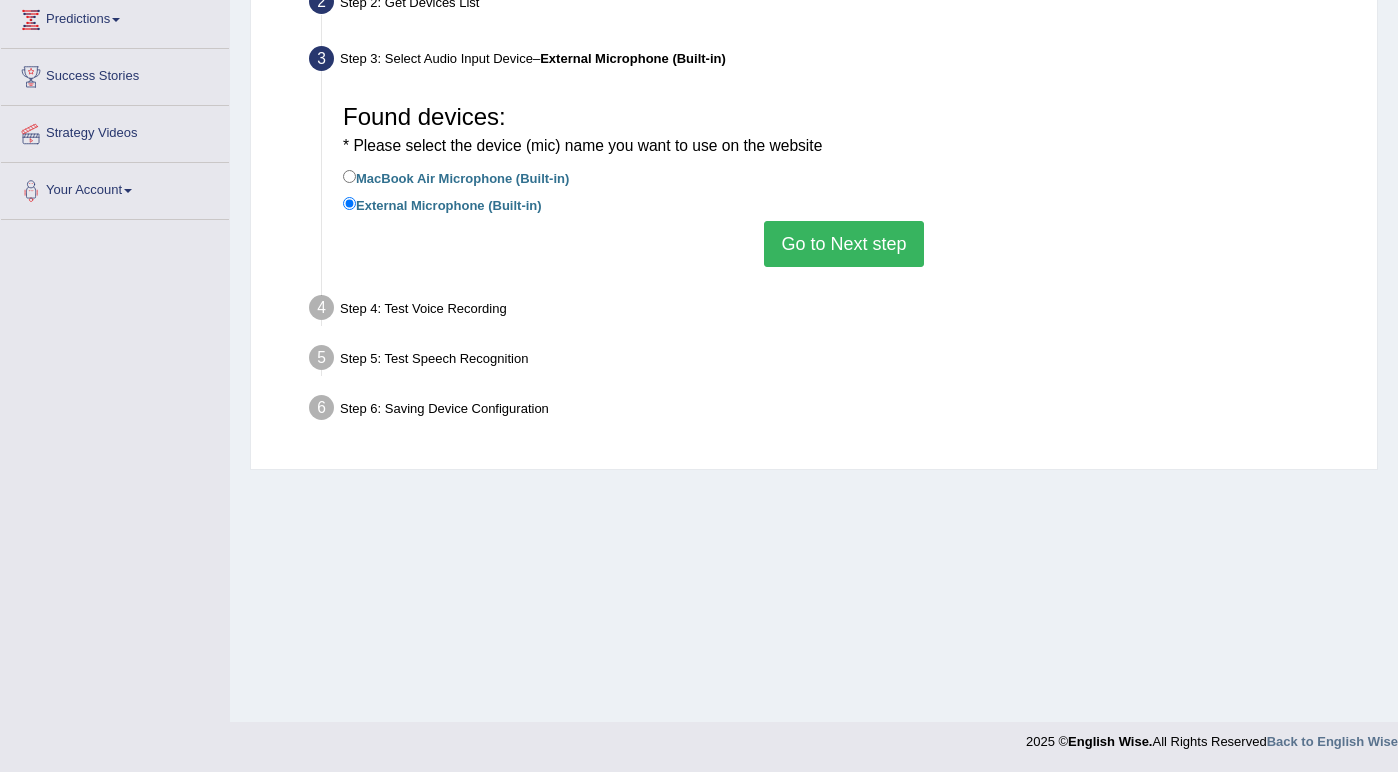 click on "Go to Next step" at bounding box center (843, 244) 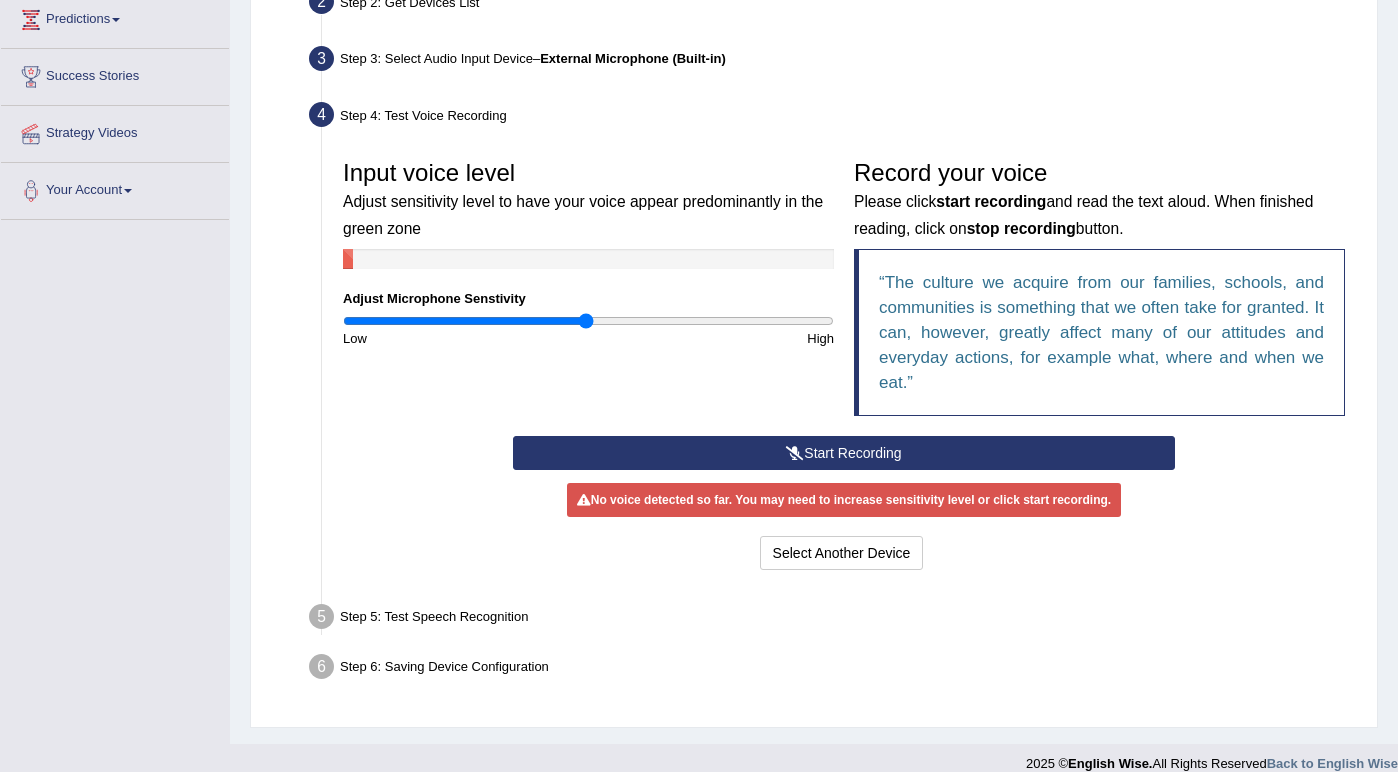 click on "Start Recording" at bounding box center (843, 453) 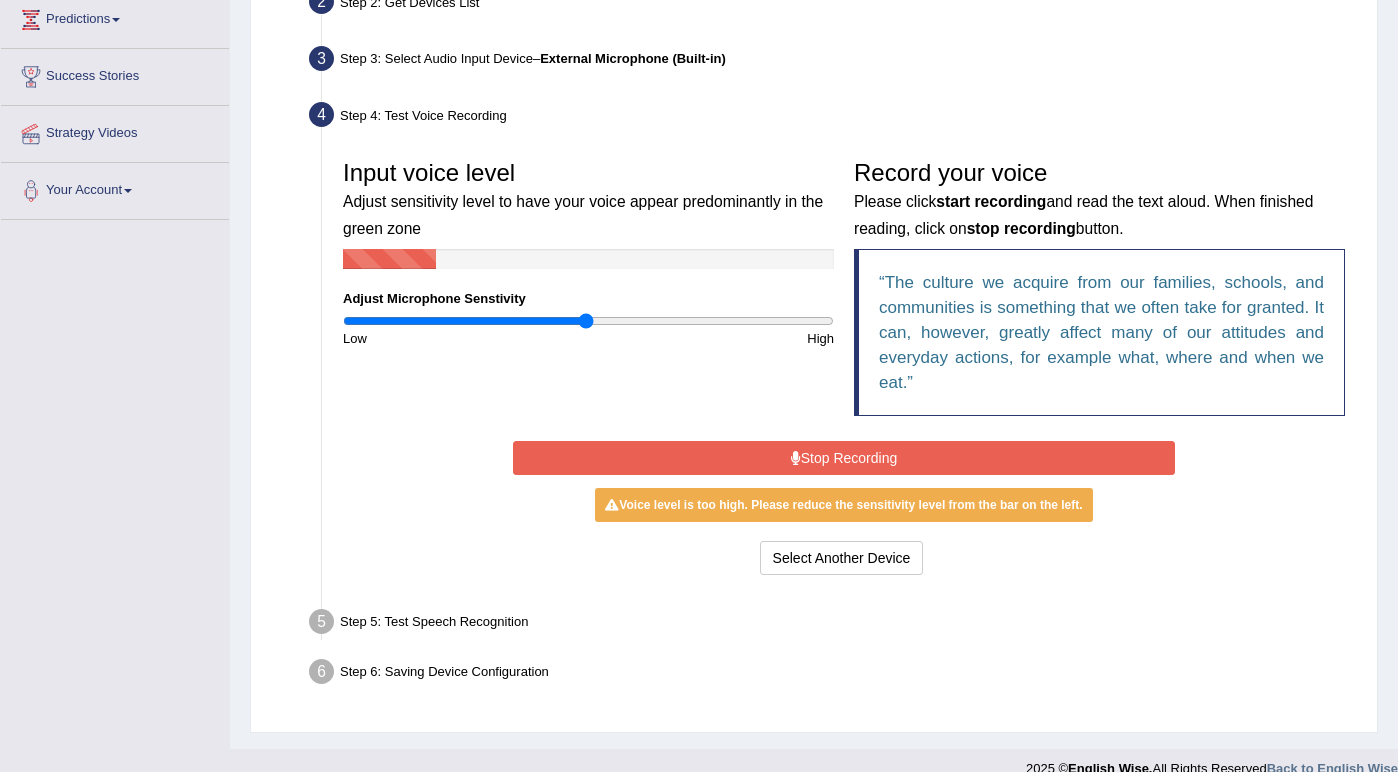 click on "Stop Recording" at bounding box center (843, 458) 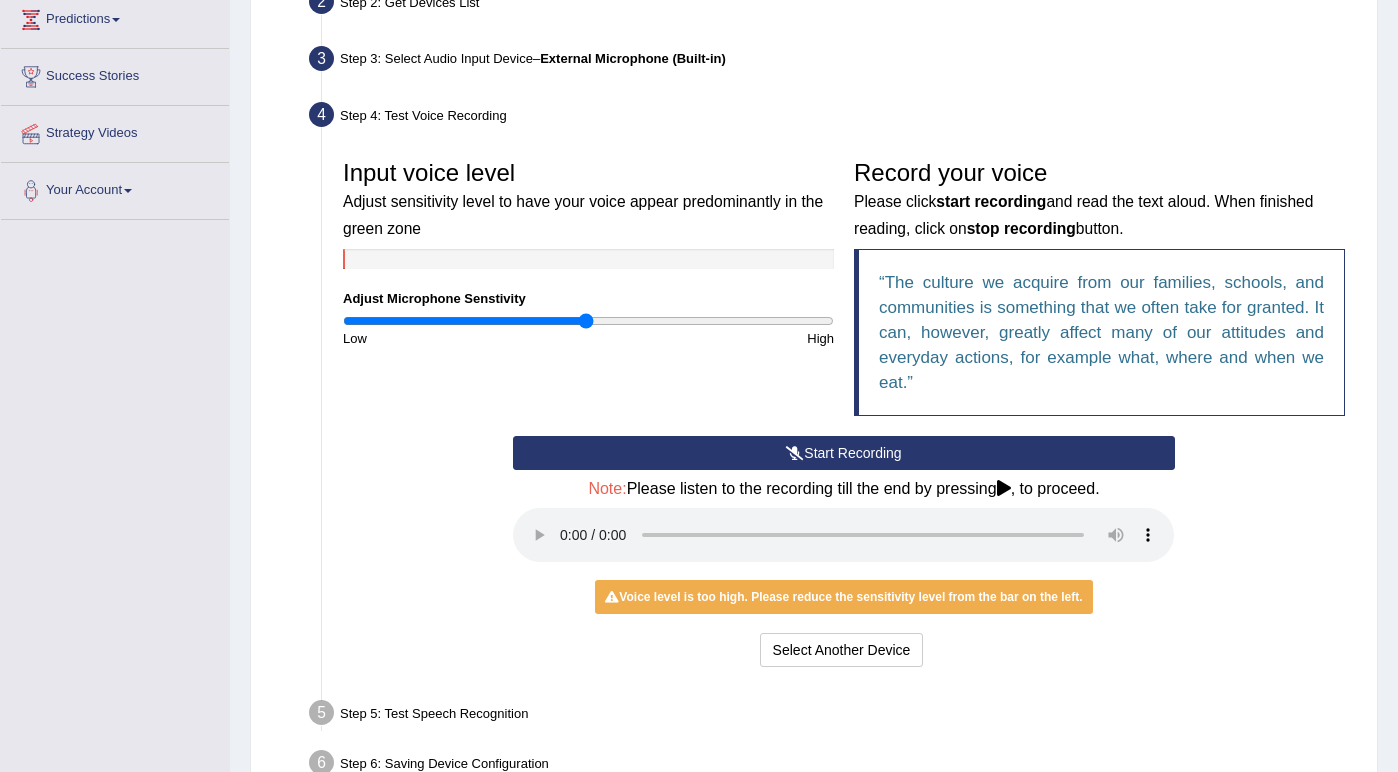 scroll, scrollTop: 396, scrollLeft: 0, axis: vertical 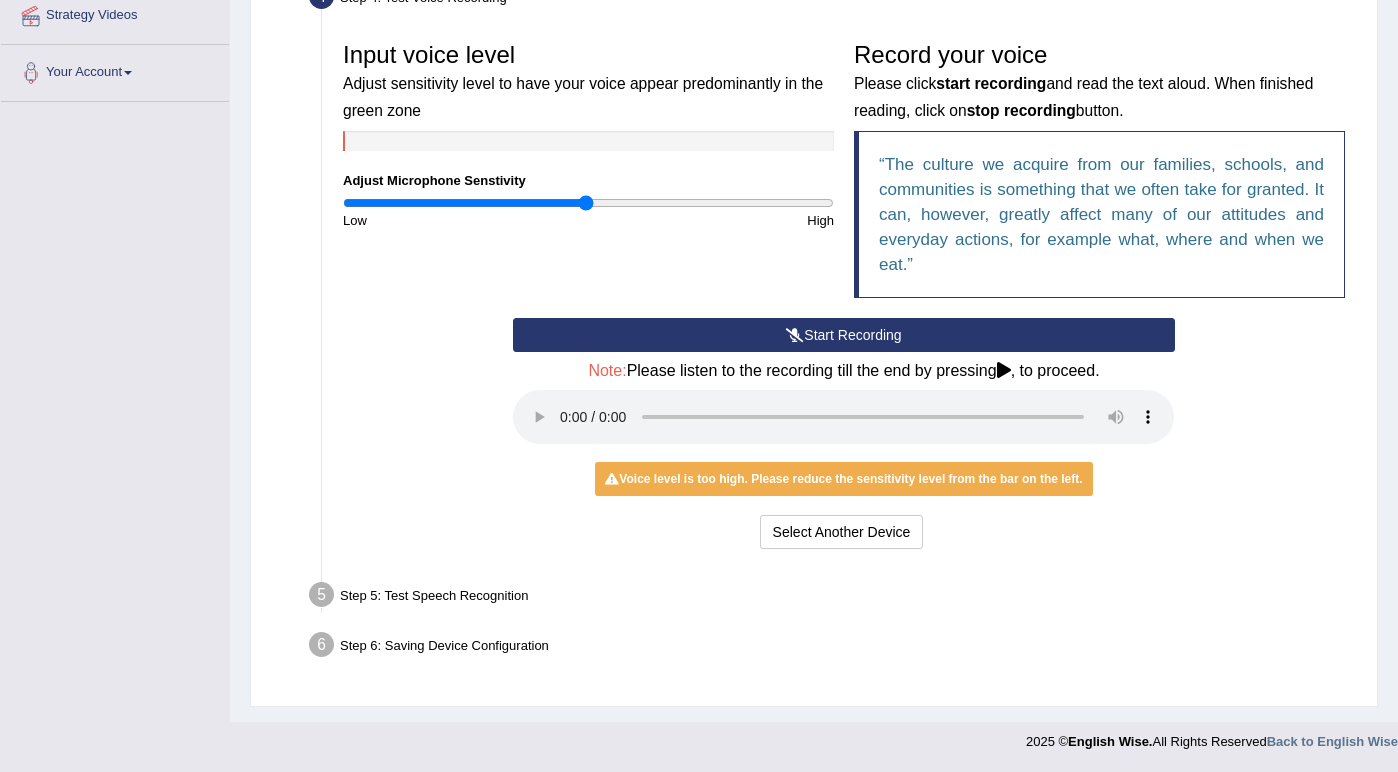 click on "Step 5: Test Speech Recognition" at bounding box center (834, 598) 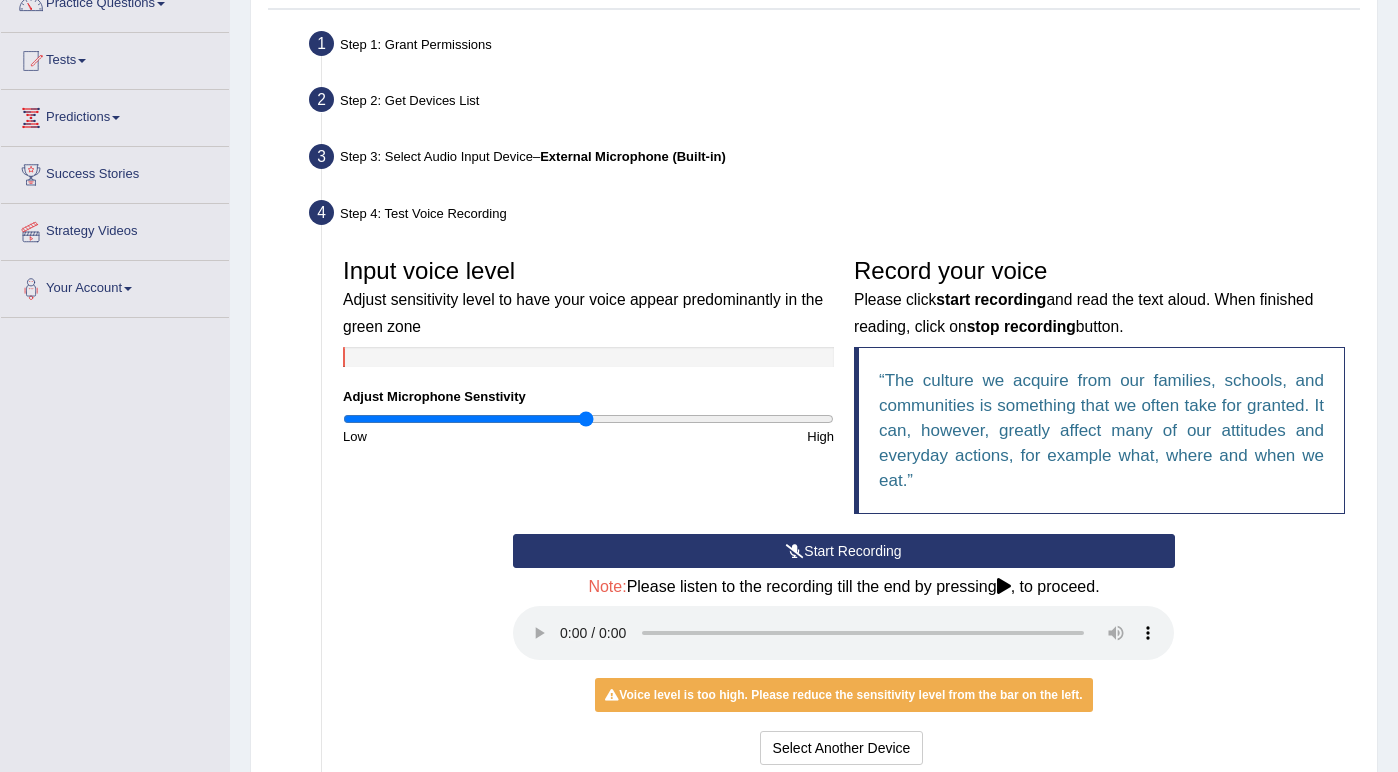 scroll, scrollTop: 0, scrollLeft: 0, axis: both 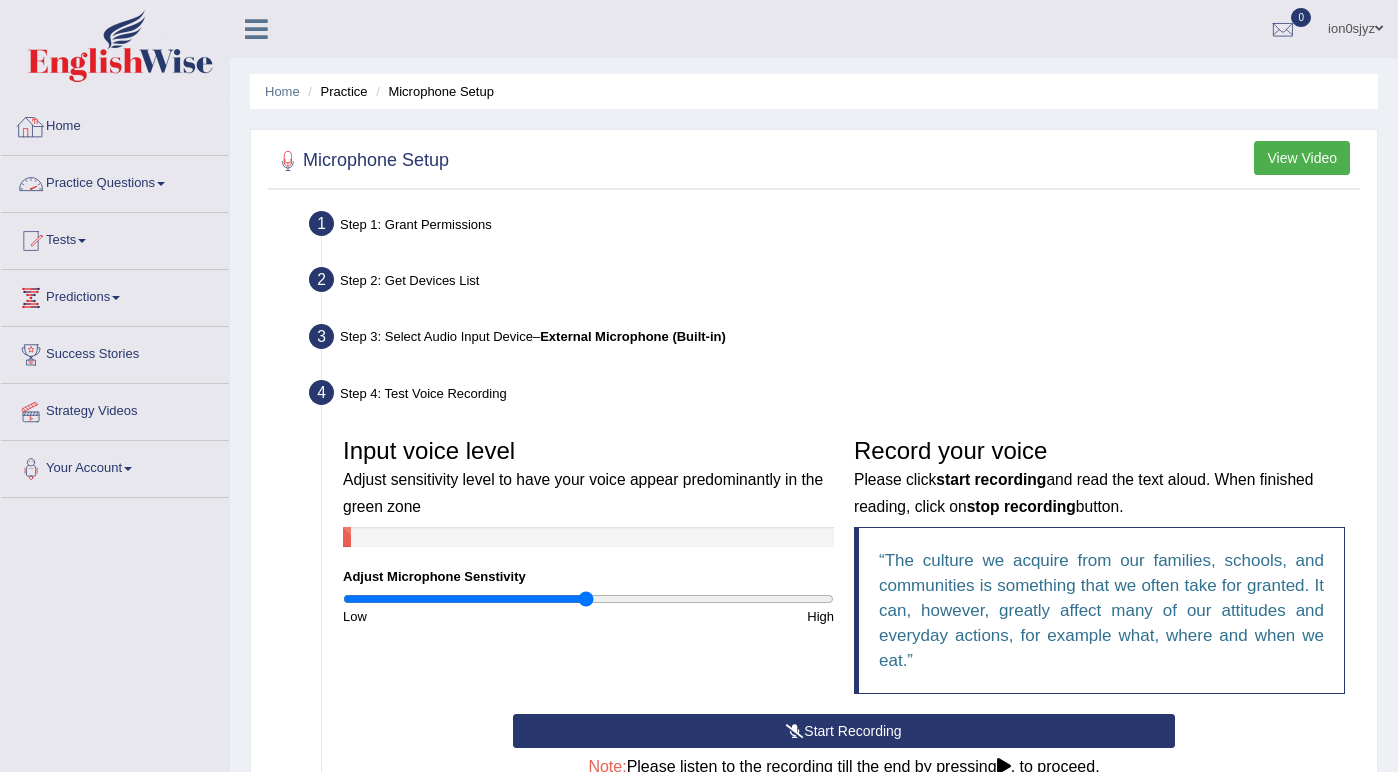 click on "Practice Questions" at bounding box center [115, 181] 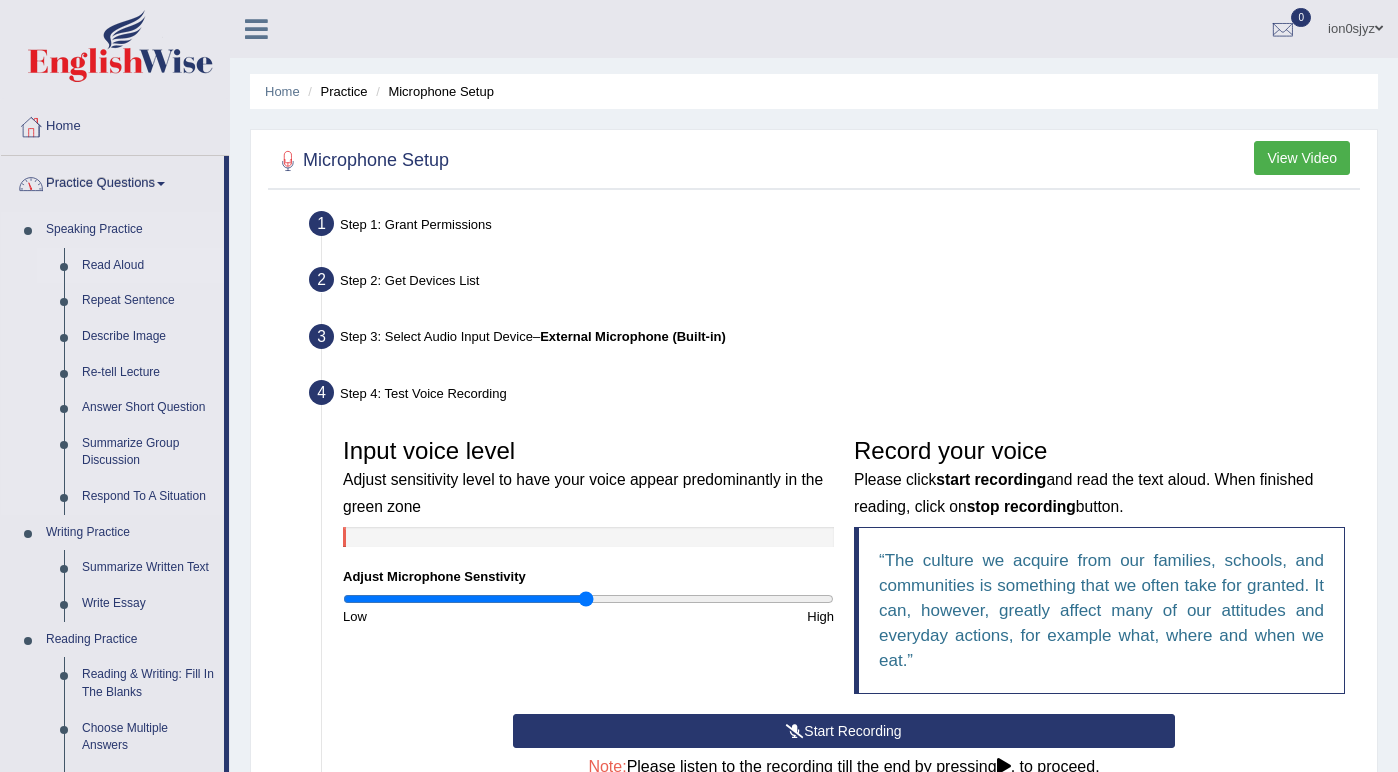 click on "Read Aloud" at bounding box center (148, 266) 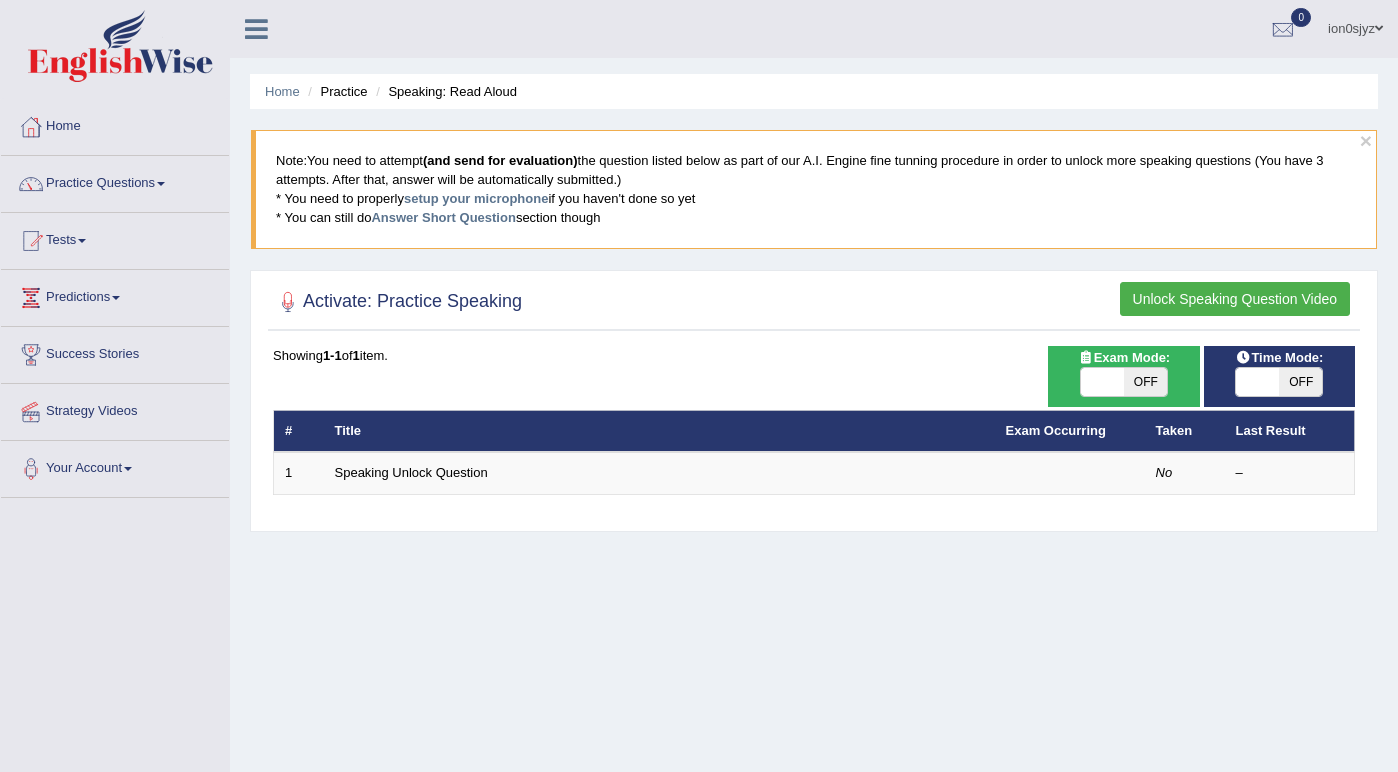 scroll, scrollTop: 0, scrollLeft: 0, axis: both 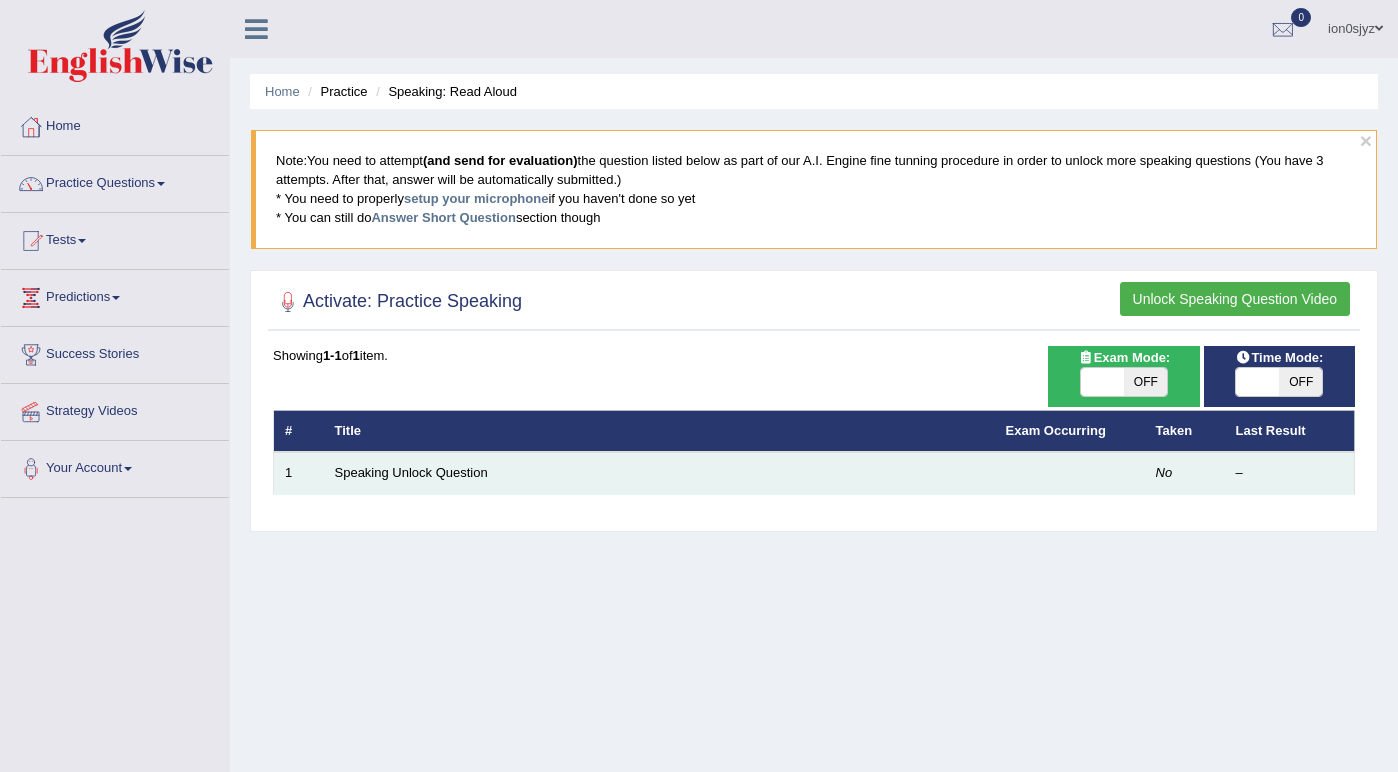 click on "No" at bounding box center (1185, 473) 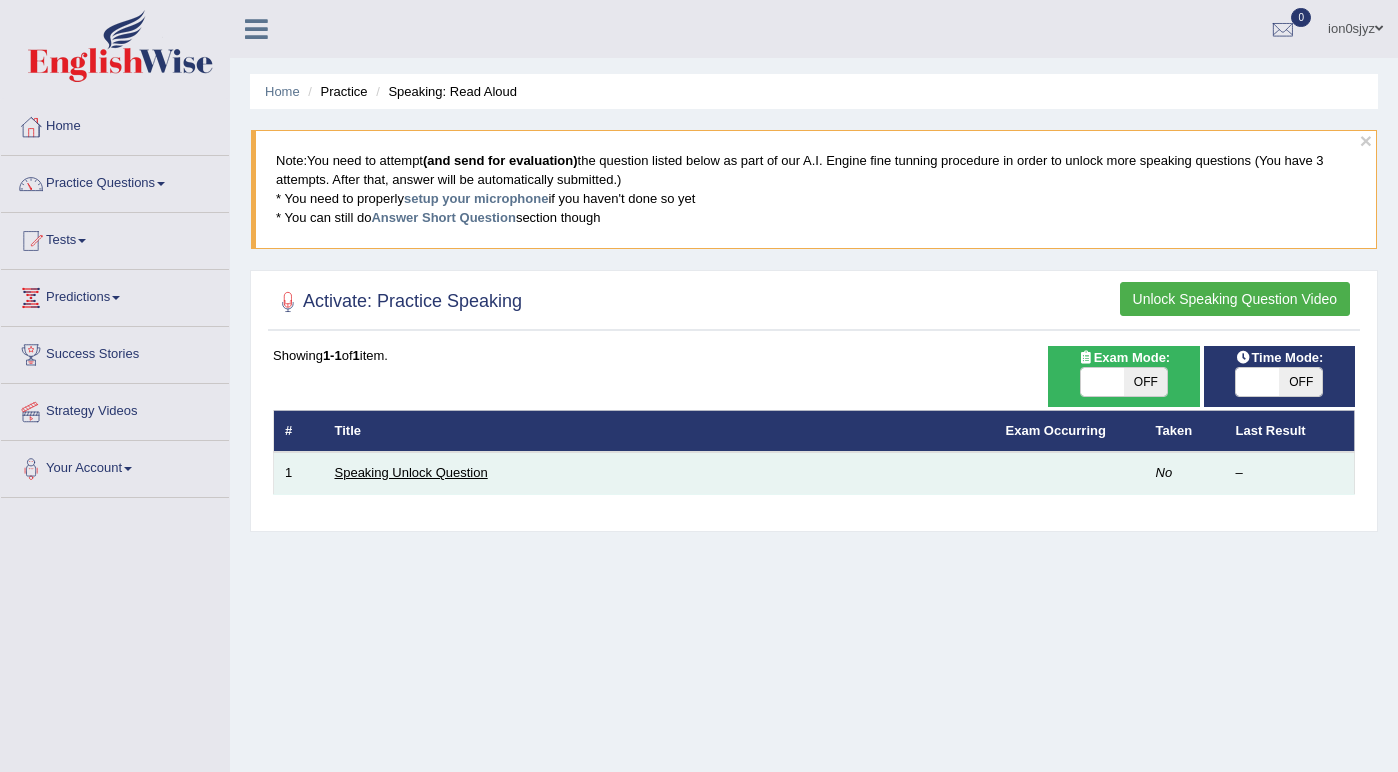 click on "Speaking Unlock Question" at bounding box center [411, 472] 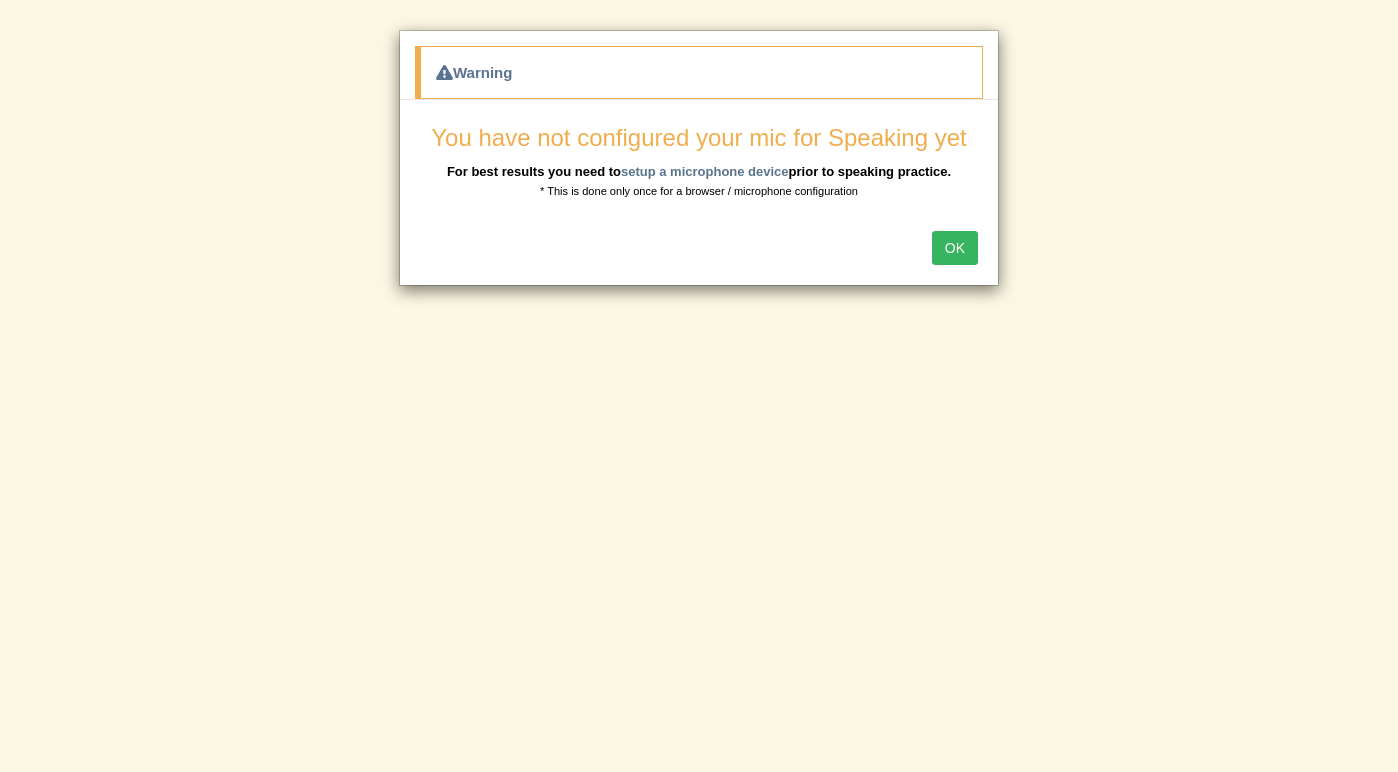 scroll, scrollTop: 0, scrollLeft: 0, axis: both 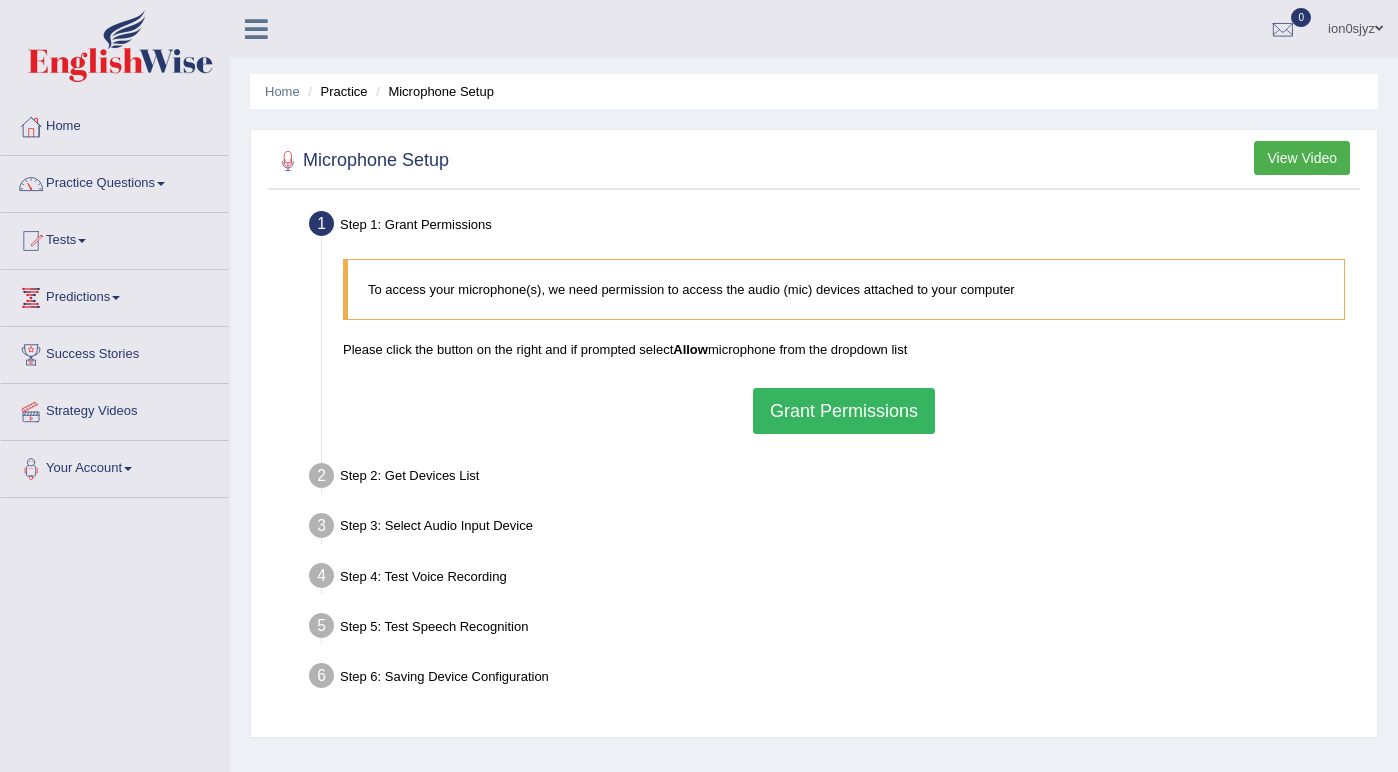click on "Grant Permissions" at bounding box center [844, 411] 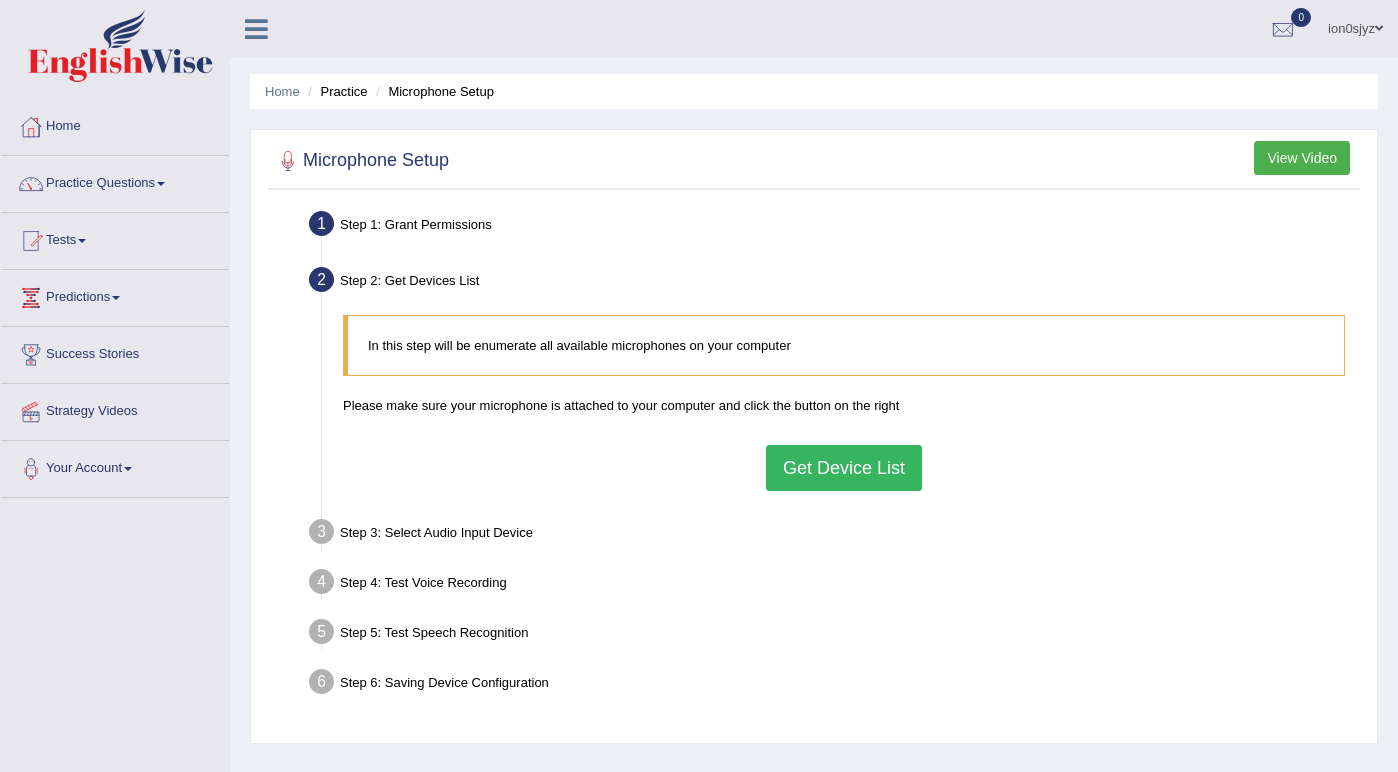 click on "Get Device List" at bounding box center [844, 468] 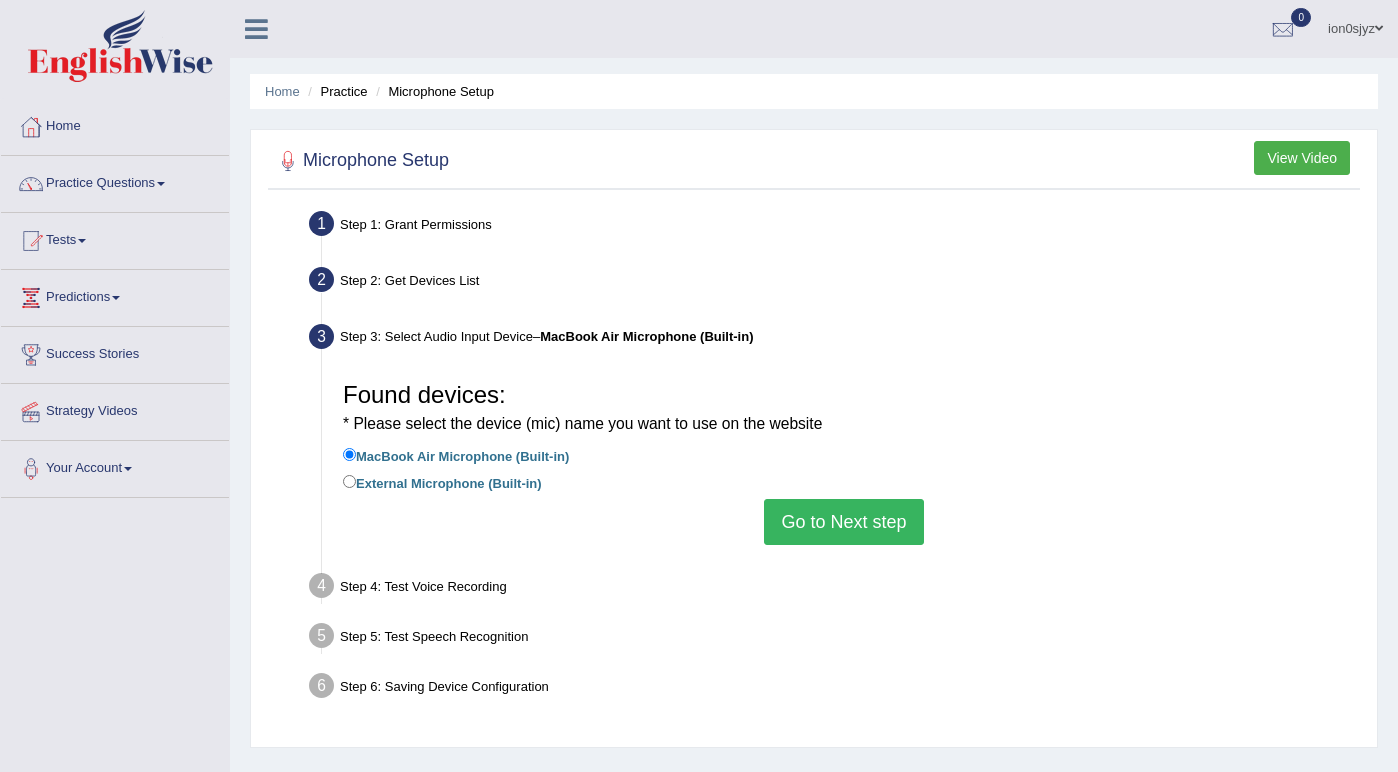 click on "Go to Next step" at bounding box center (843, 522) 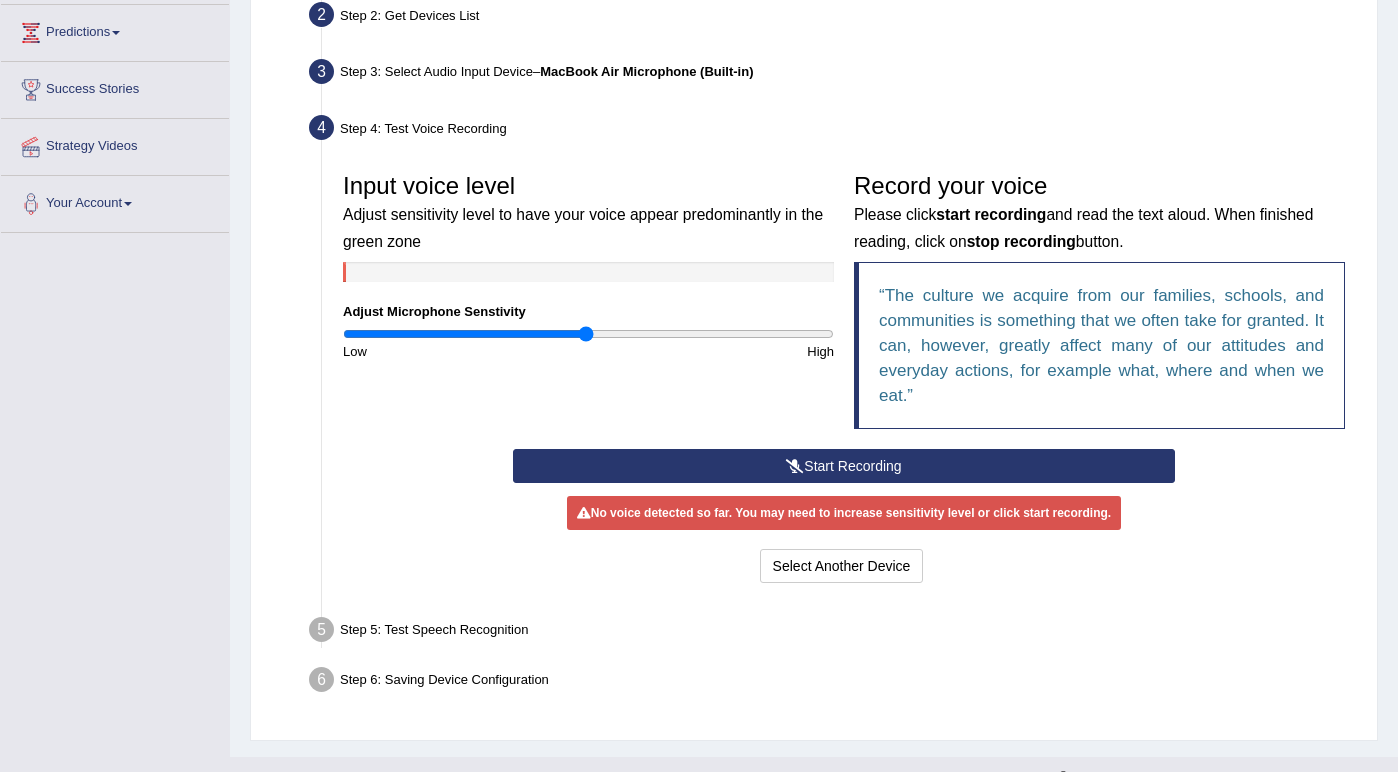 scroll, scrollTop: 266, scrollLeft: 0, axis: vertical 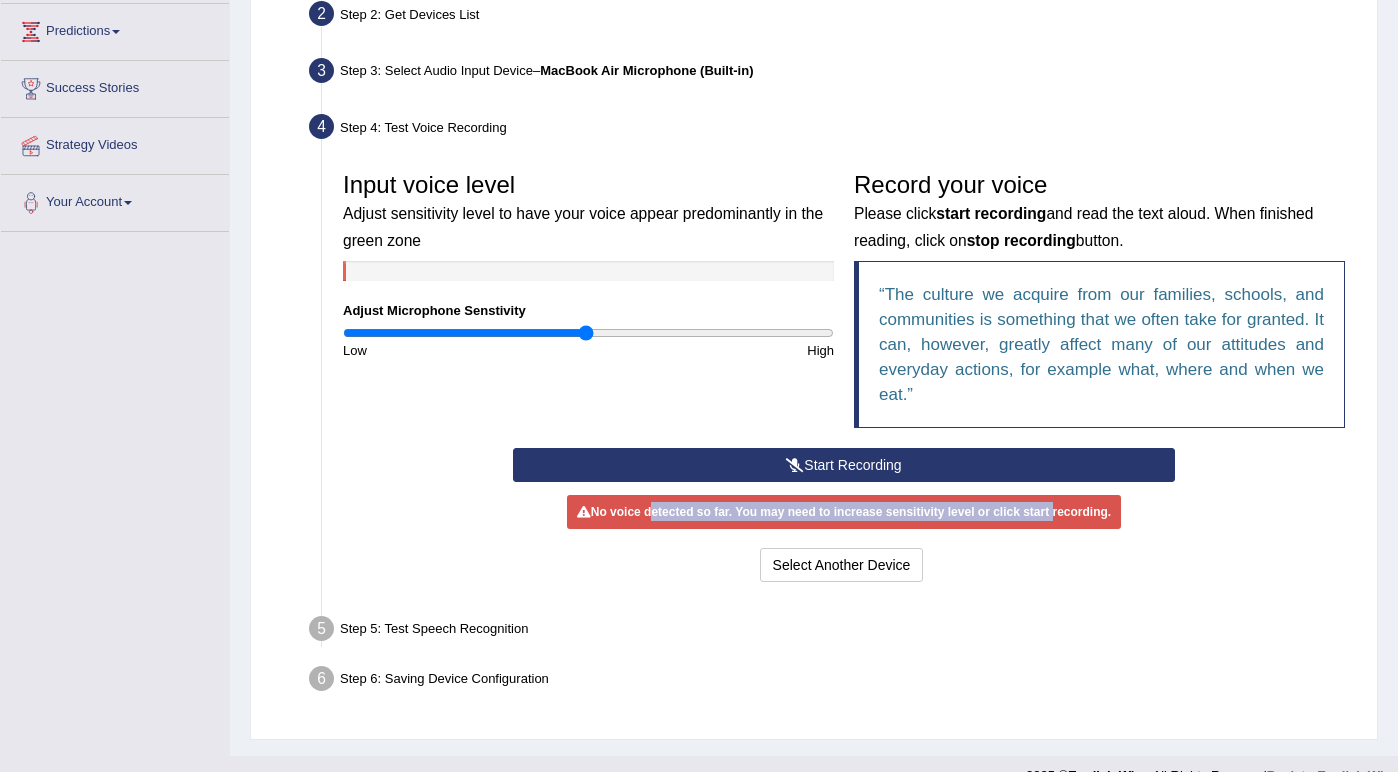 drag, startPoint x: 645, startPoint y: 516, endPoint x: 1050, endPoint y: 511, distance: 405.03085 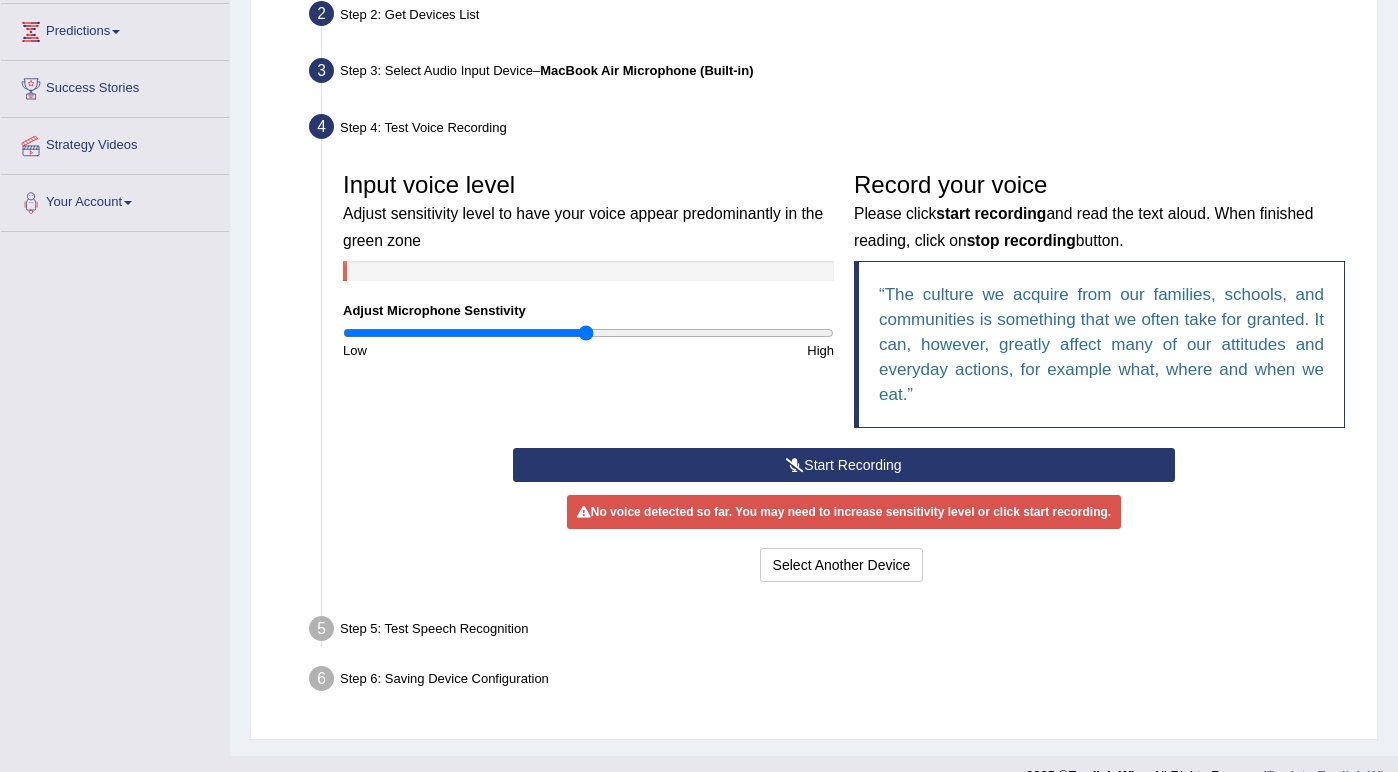 click on "Select Another Device   Voice is ok. Go to Next step" at bounding box center (843, 567) 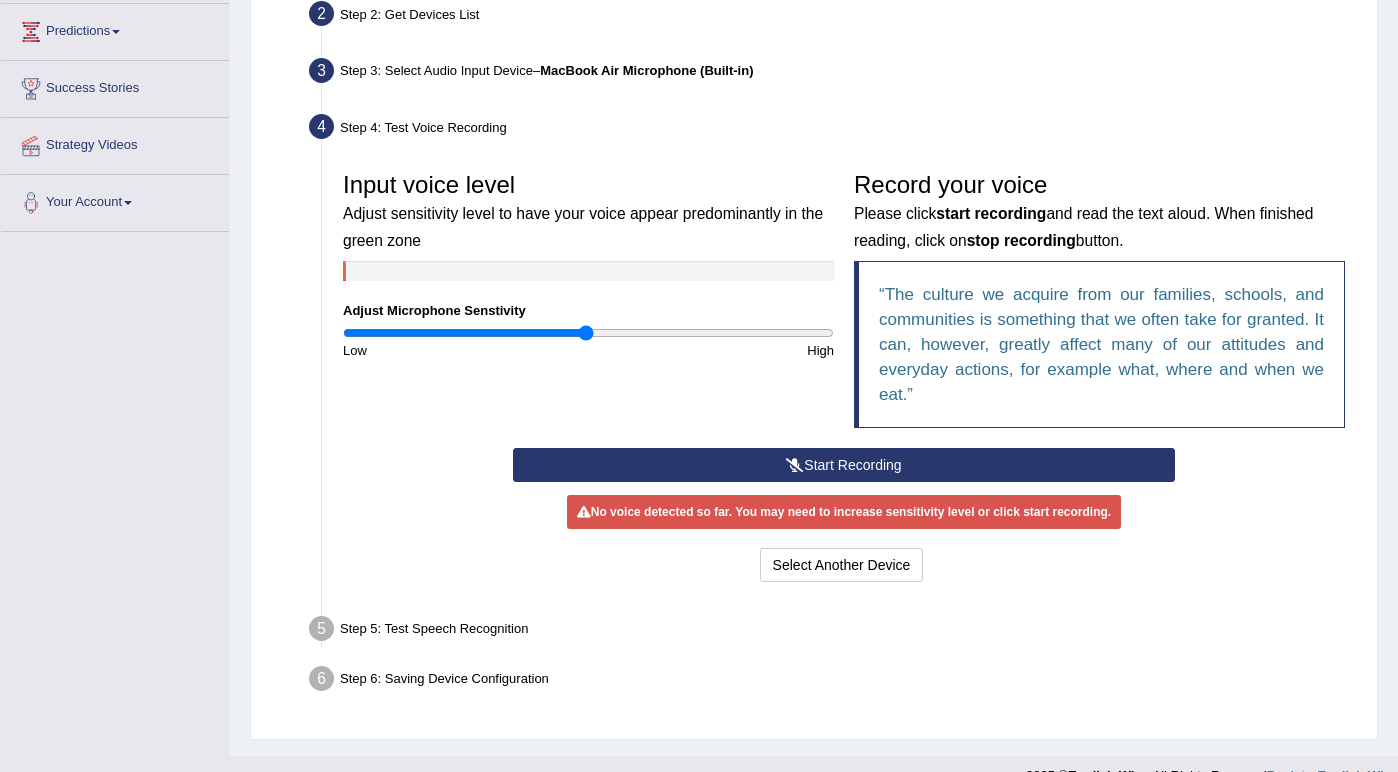 click on "Start Recording" at bounding box center (843, 465) 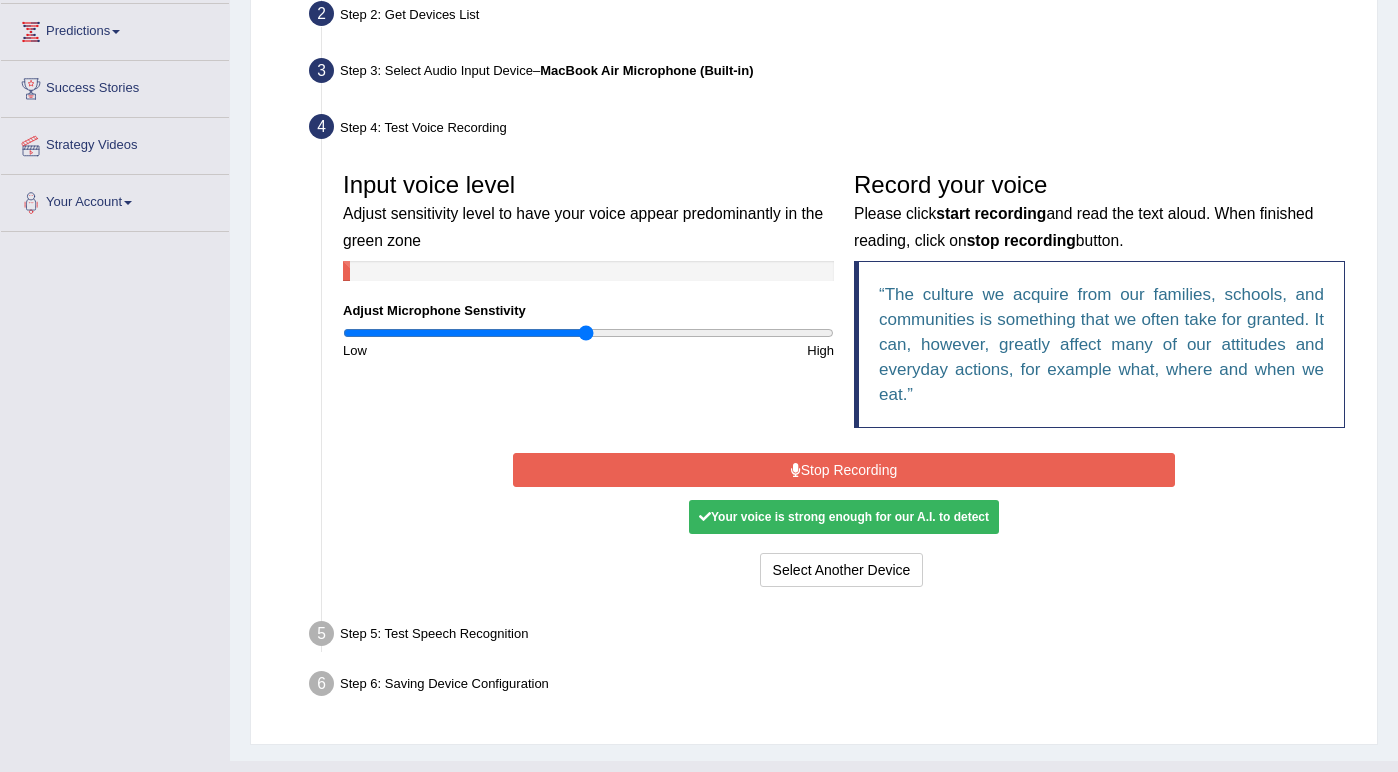 click on "Your voice is strong enough for our A.I. to detect" at bounding box center (844, 517) 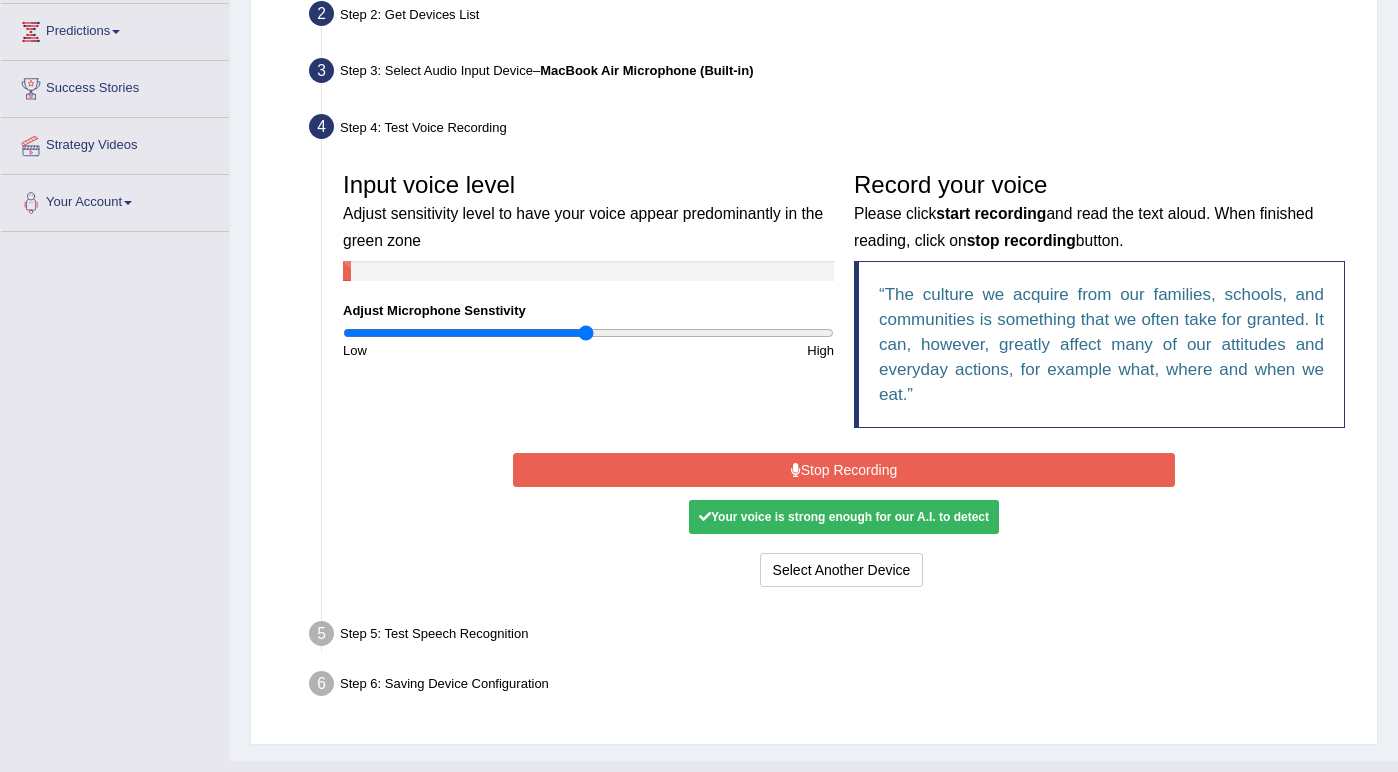 click on "Stop Recording" at bounding box center (843, 470) 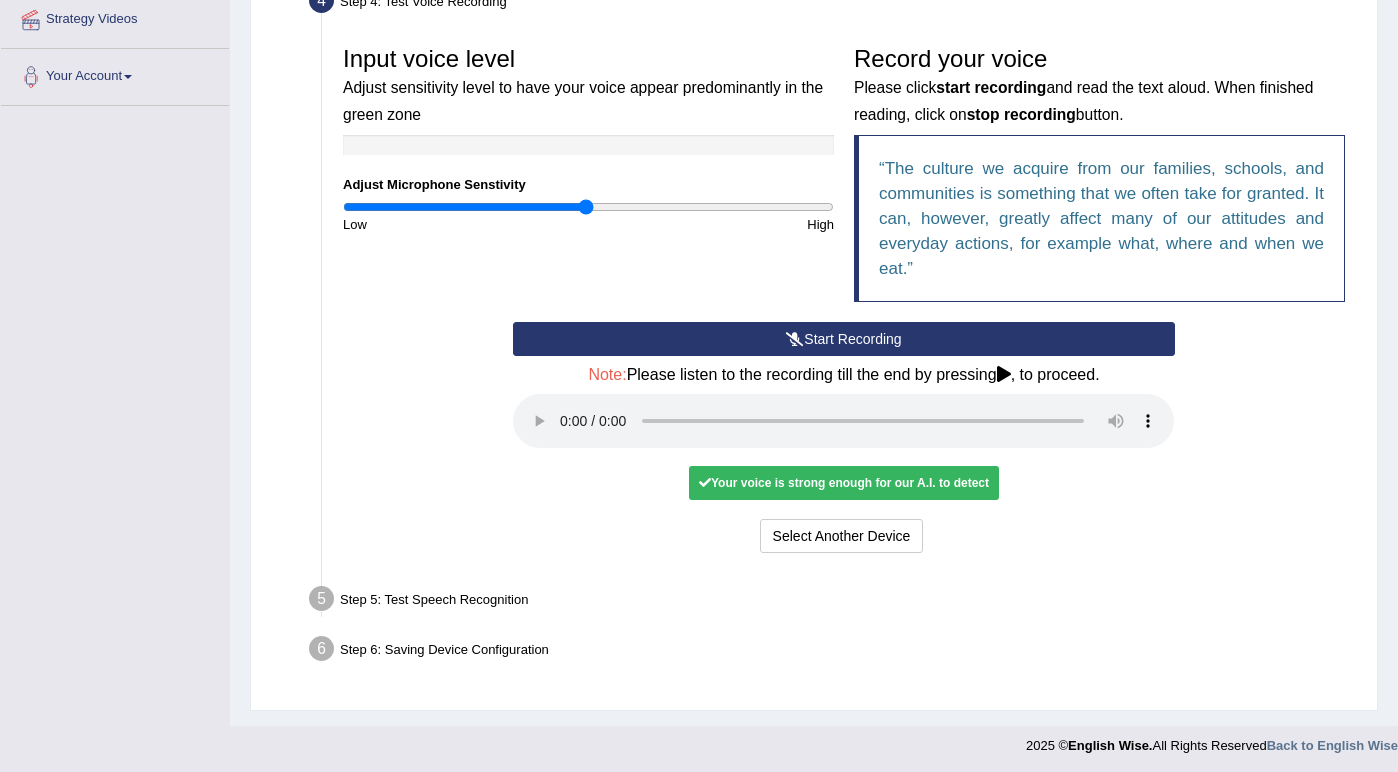 scroll, scrollTop: 396, scrollLeft: 0, axis: vertical 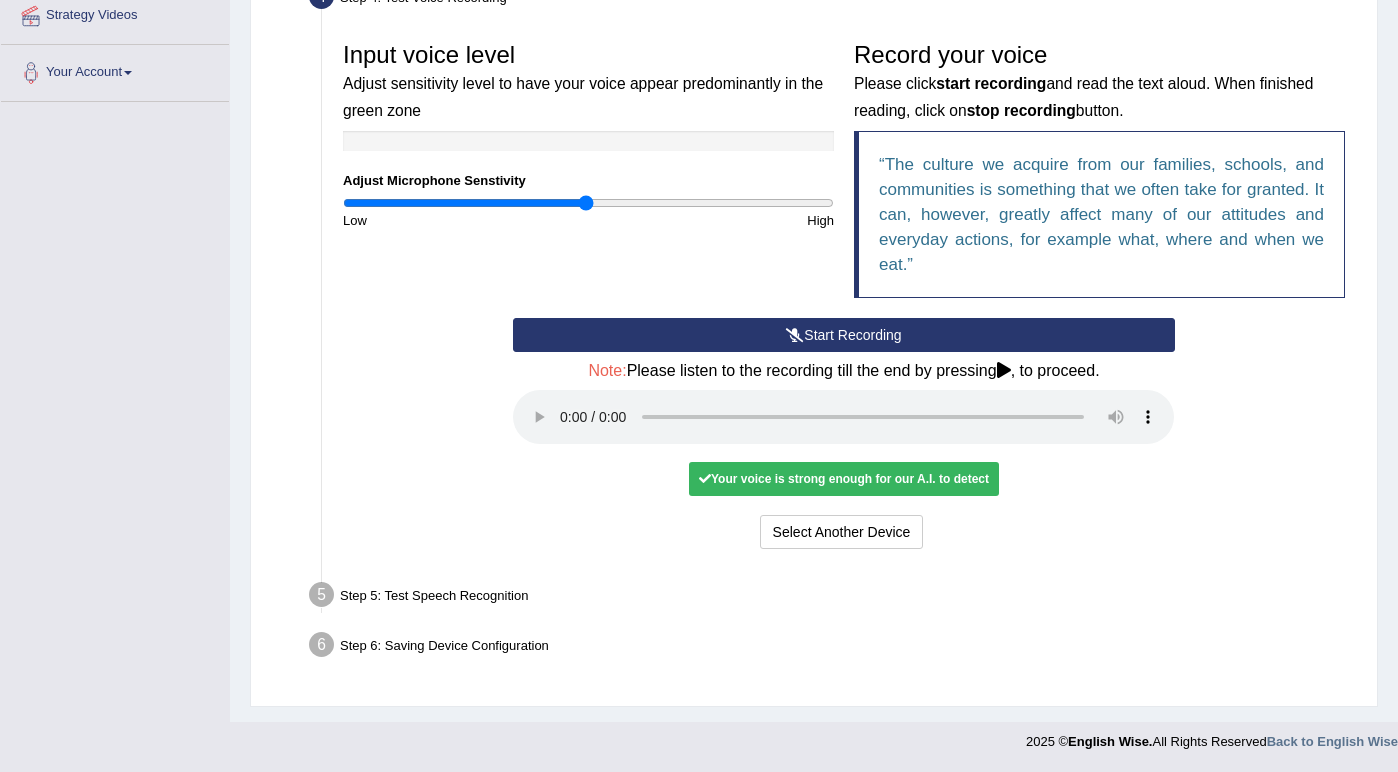 click on "Your voice is strong enough for our A.I. to detect" at bounding box center [844, 479] 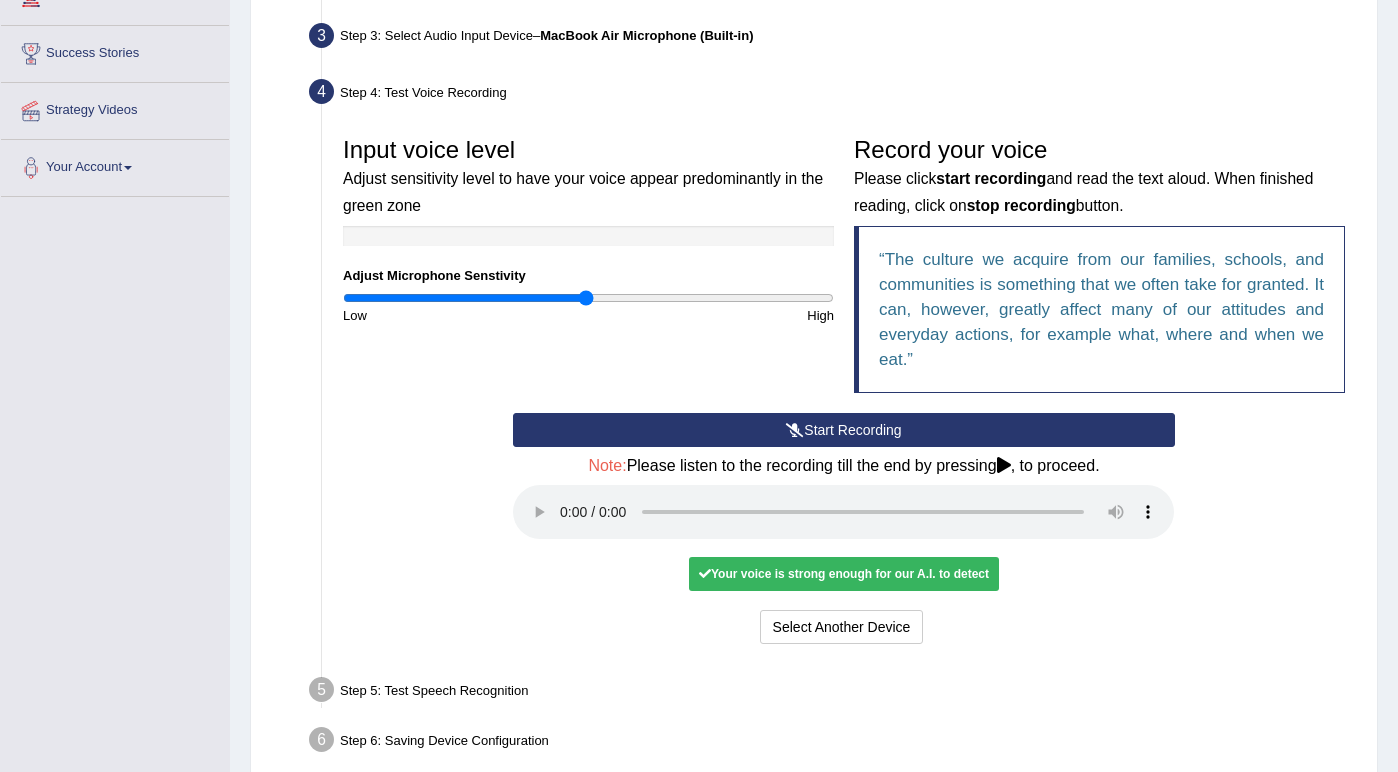 scroll, scrollTop: 303, scrollLeft: 0, axis: vertical 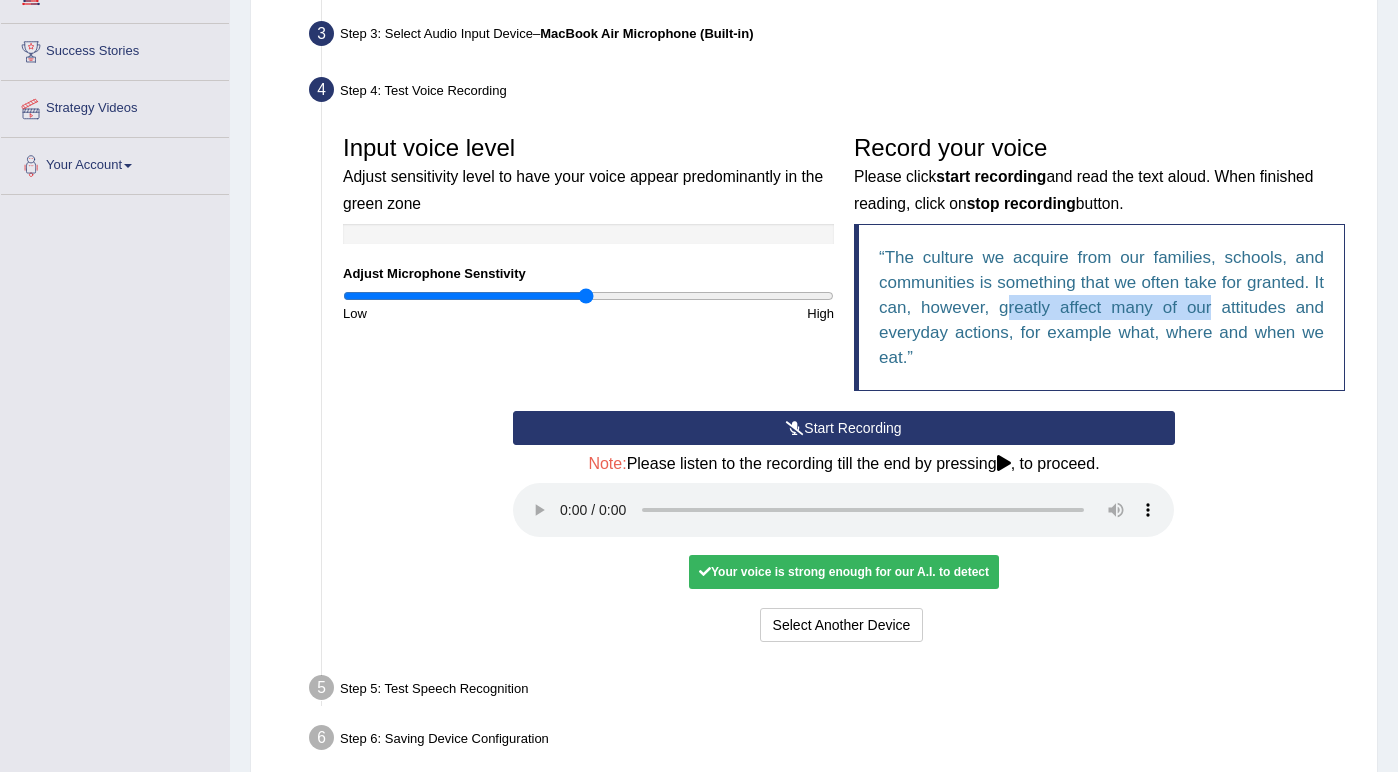 drag, startPoint x: 1018, startPoint y: 309, endPoint x: 1215, endPoint y: 307, distance: 197.01015 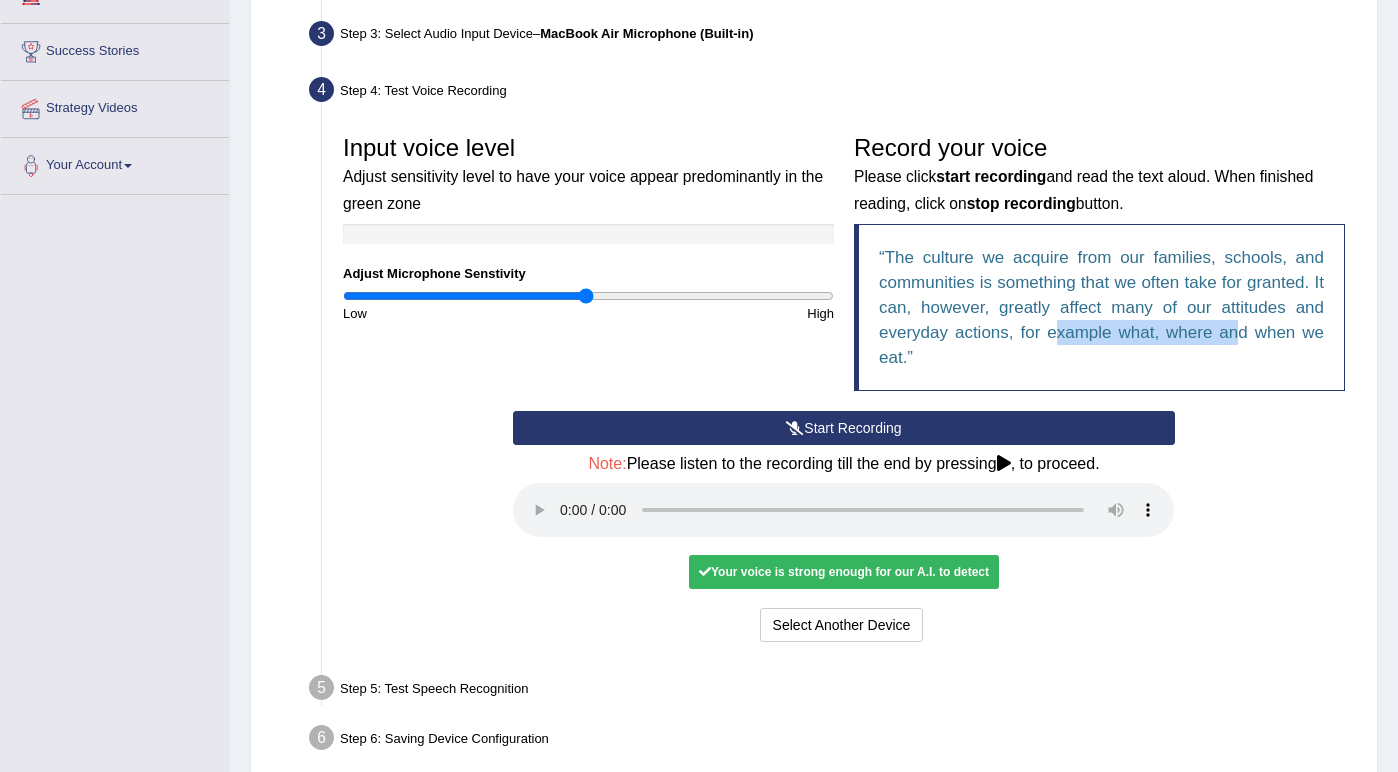 drag, startPoint x: 1056, startPoint y: 336, endPoint x: 1234, endPoint y: 334, distance: 178.01123 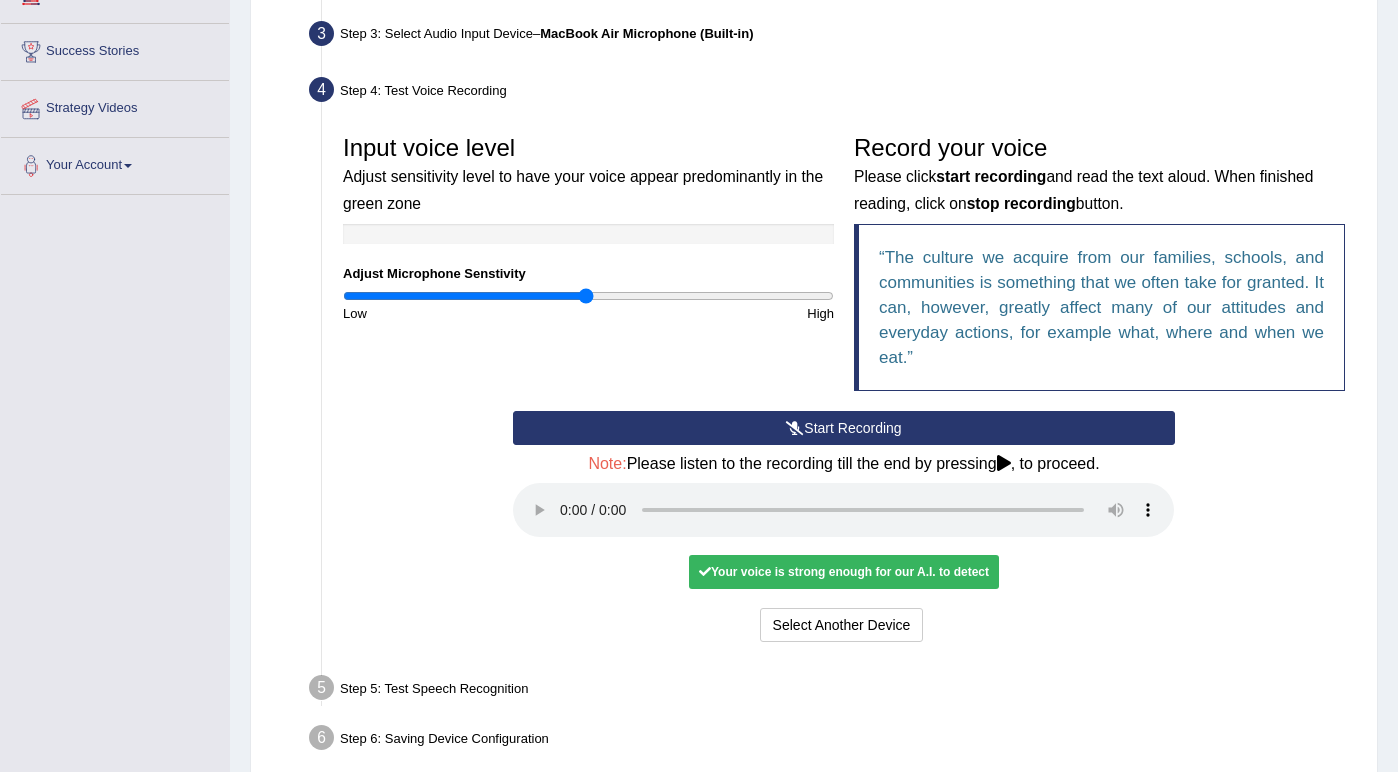 click on "The culture we acquire from our families, schools, and communities is something that we often take for granted. It can, however, greatly affect many of our attitudes and everyday actions, for example what, where and when we eat." at bounding box center [1099, 307] 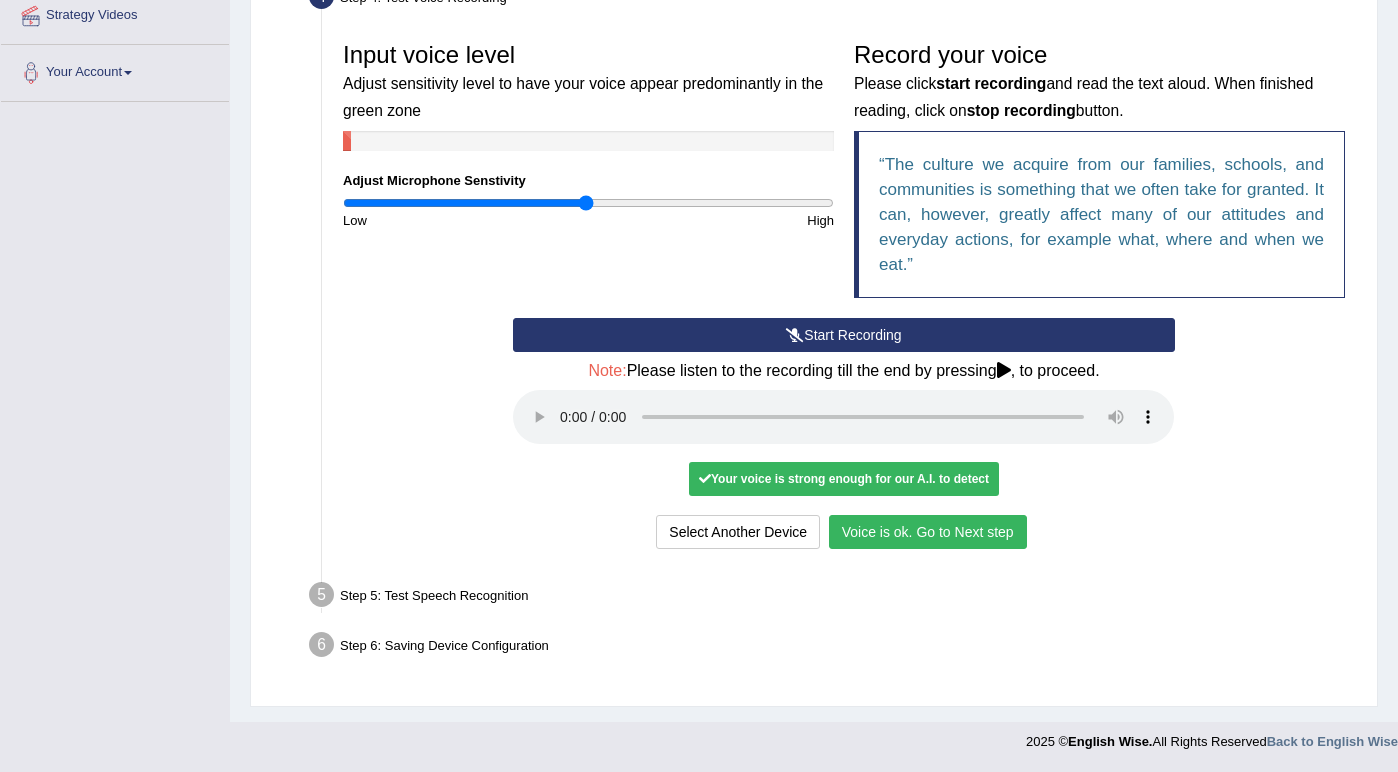 click on "Voice is ok. Go to Next step" at bounding box center [928, 532] 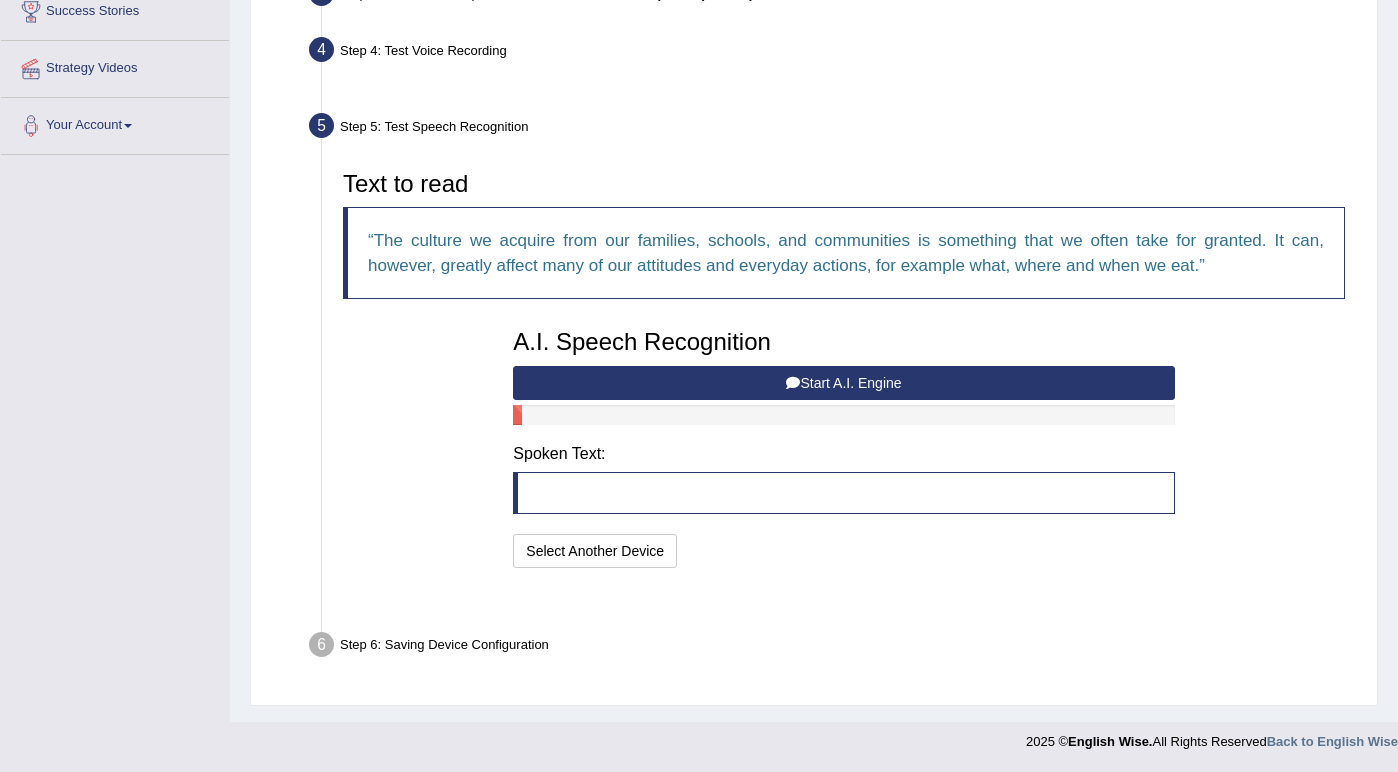 scroll, scrollTop: 293, scrollLeft: 0, axis: vertical 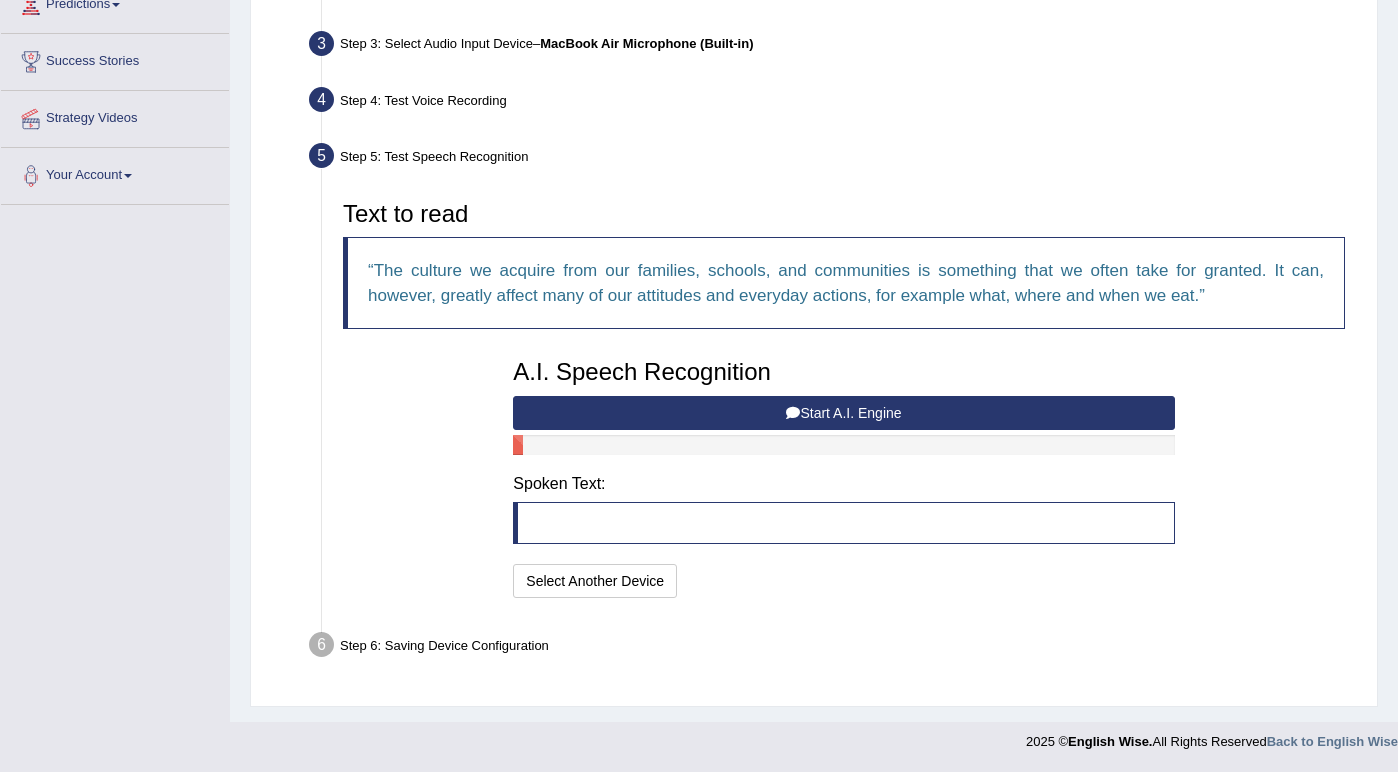 click on "Start A.I. Engine" at bounding box center [843, 413] 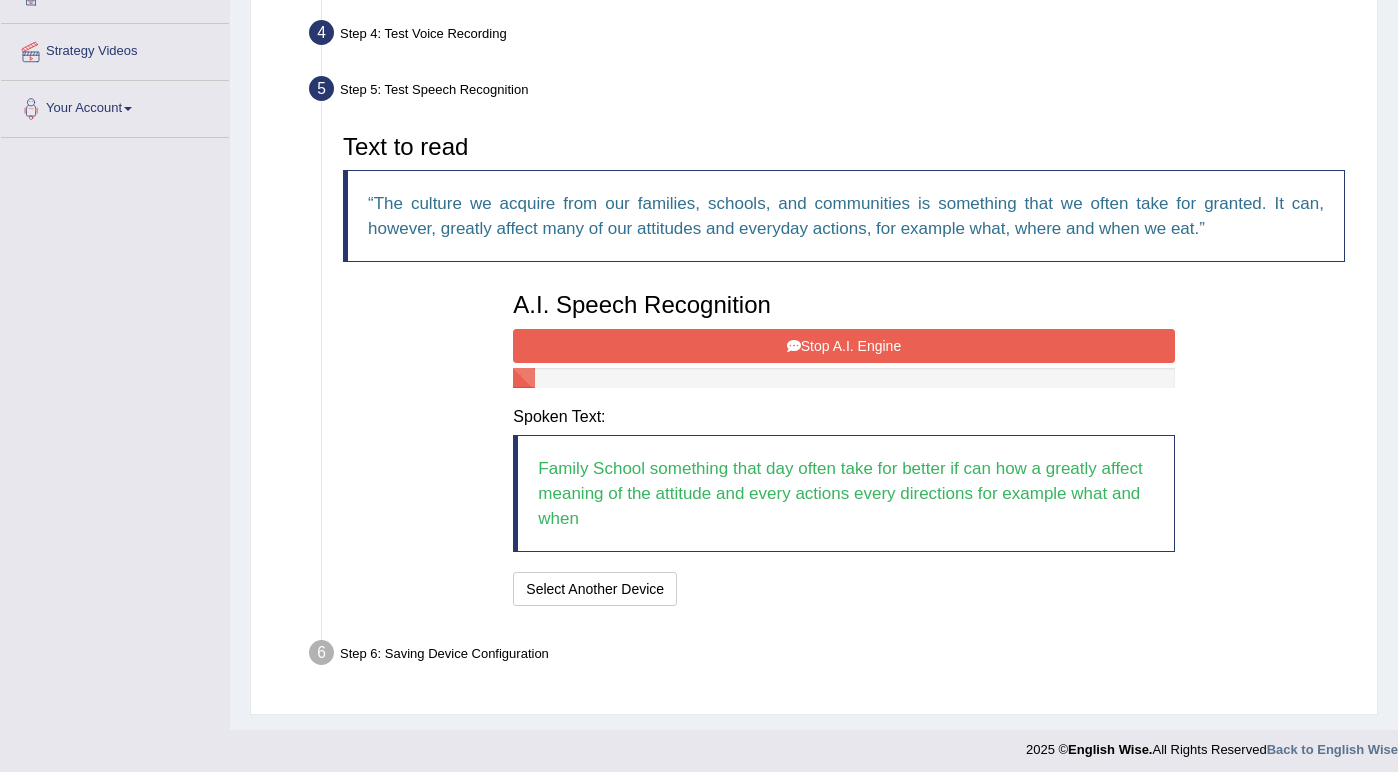 scroll, scrollTop: 362, scrollLeft: 0, axis: vertical 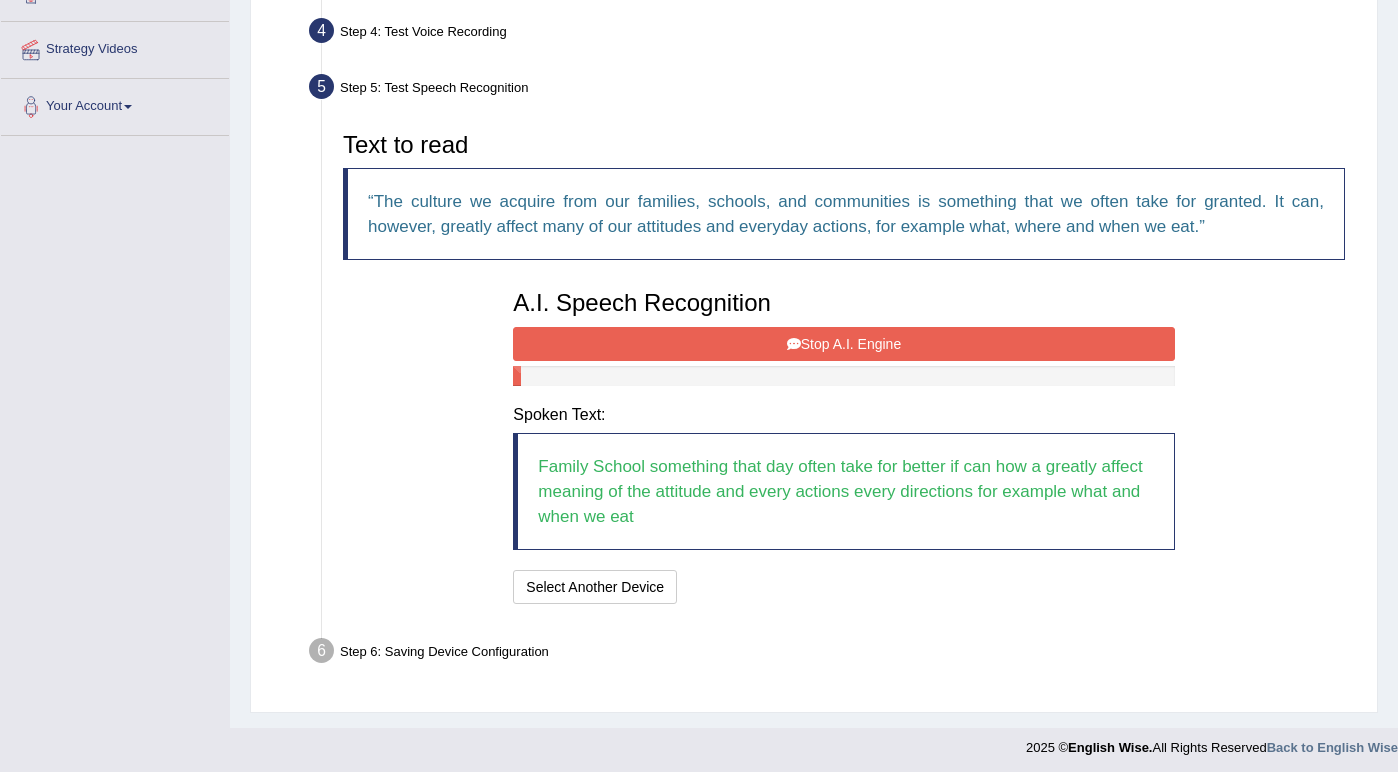 click on "Stop A.I. Engine" at bounding box center (843, 344) 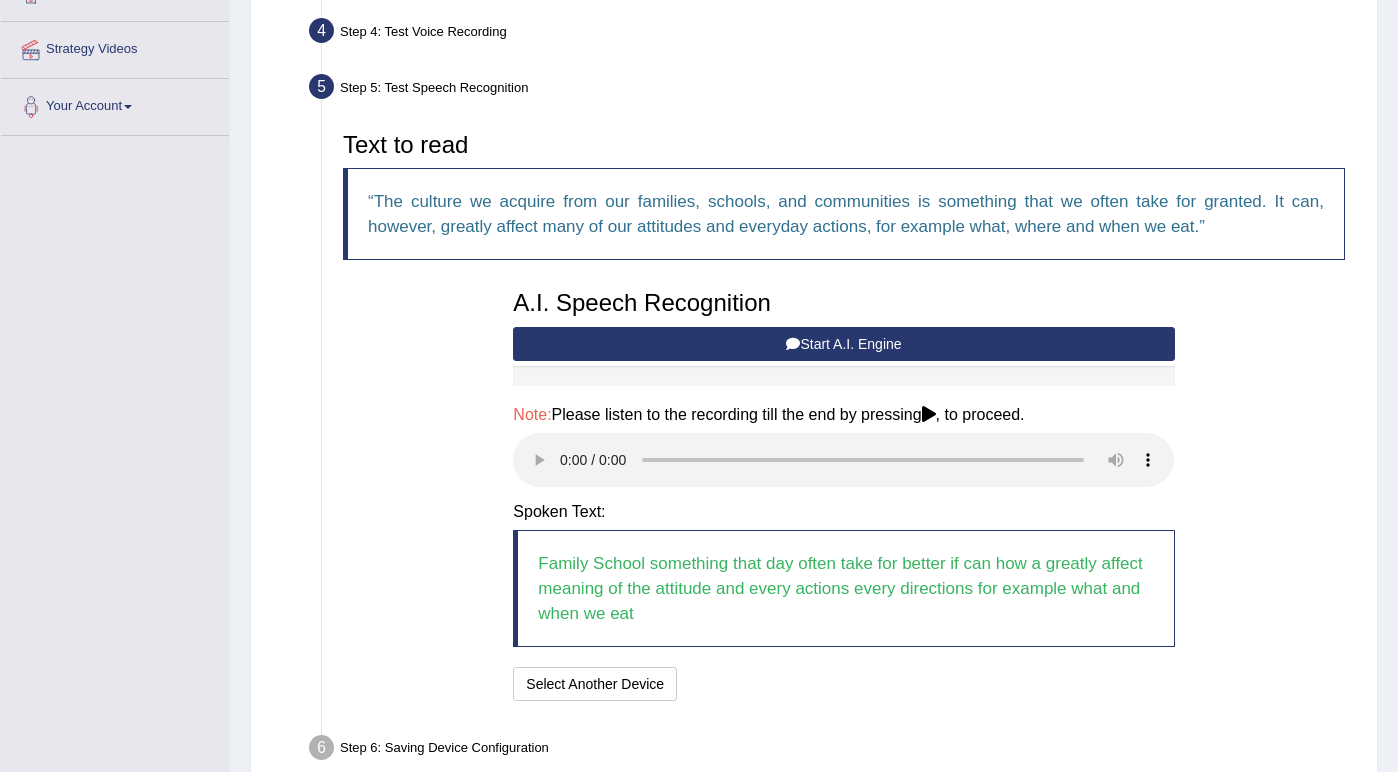 scroll, scrollTop: 464, scrollLeft: 0, axis: vertical 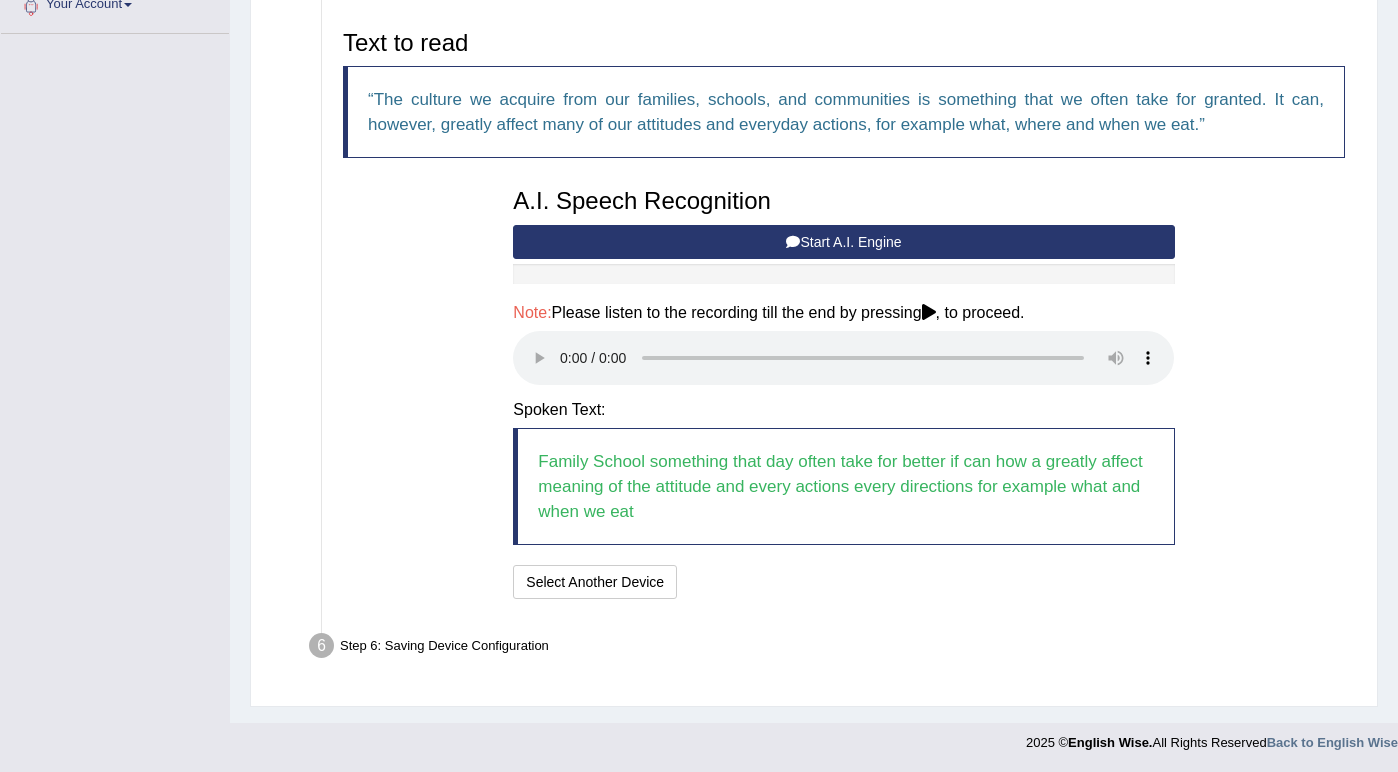 click on "Step 6: Saving Device Configuration" at bounding box center (834, 649) 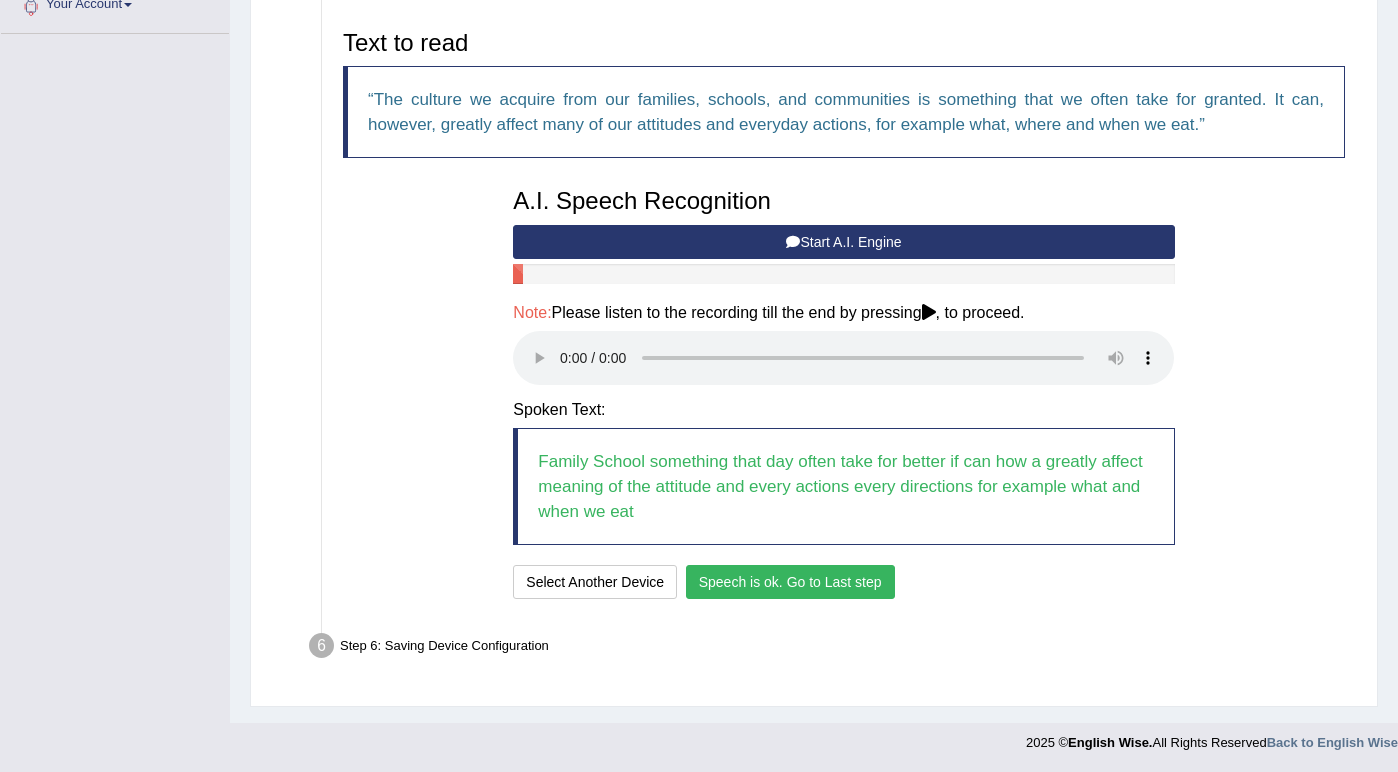 click on "Speech is ok. Go to Last step" at bounding box center (790, 582) 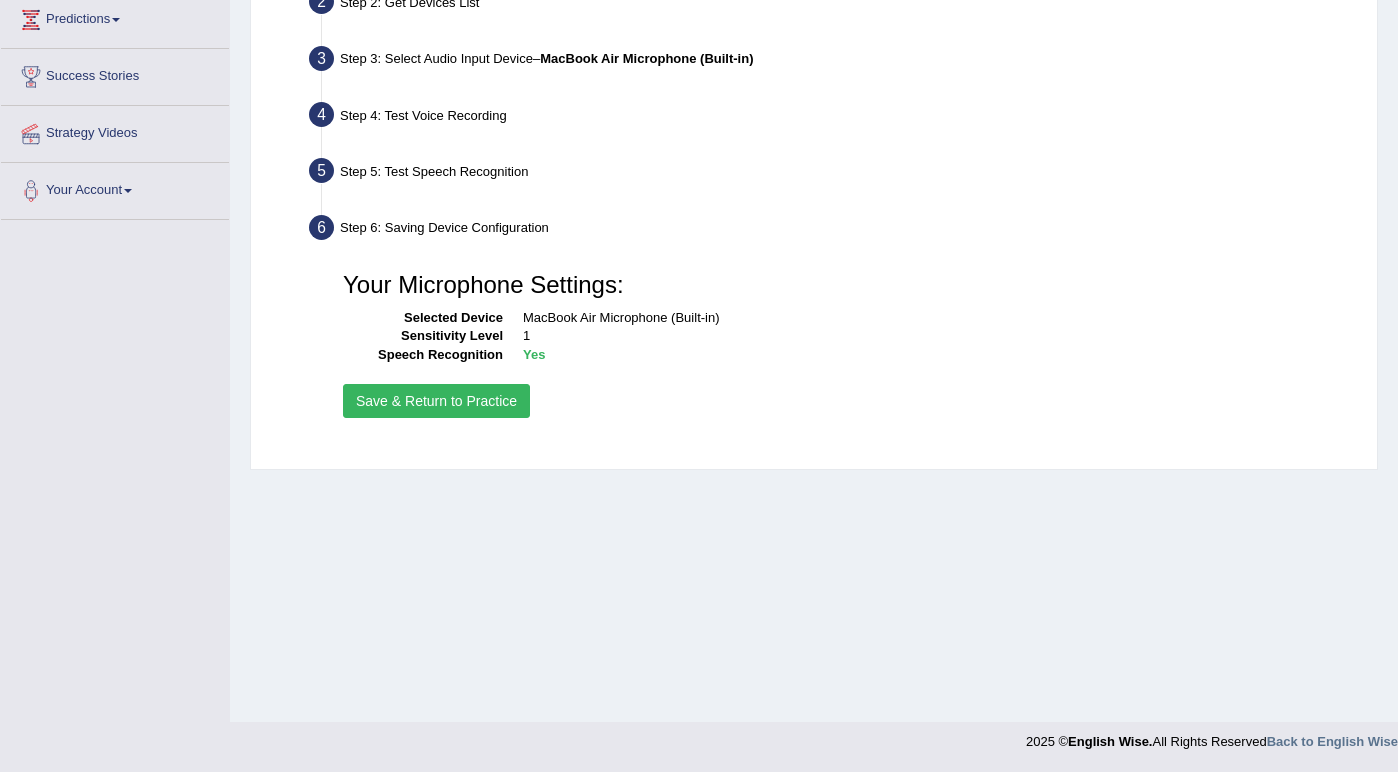 click on "Save & Return to Practice" at bounding box center [436, 401] 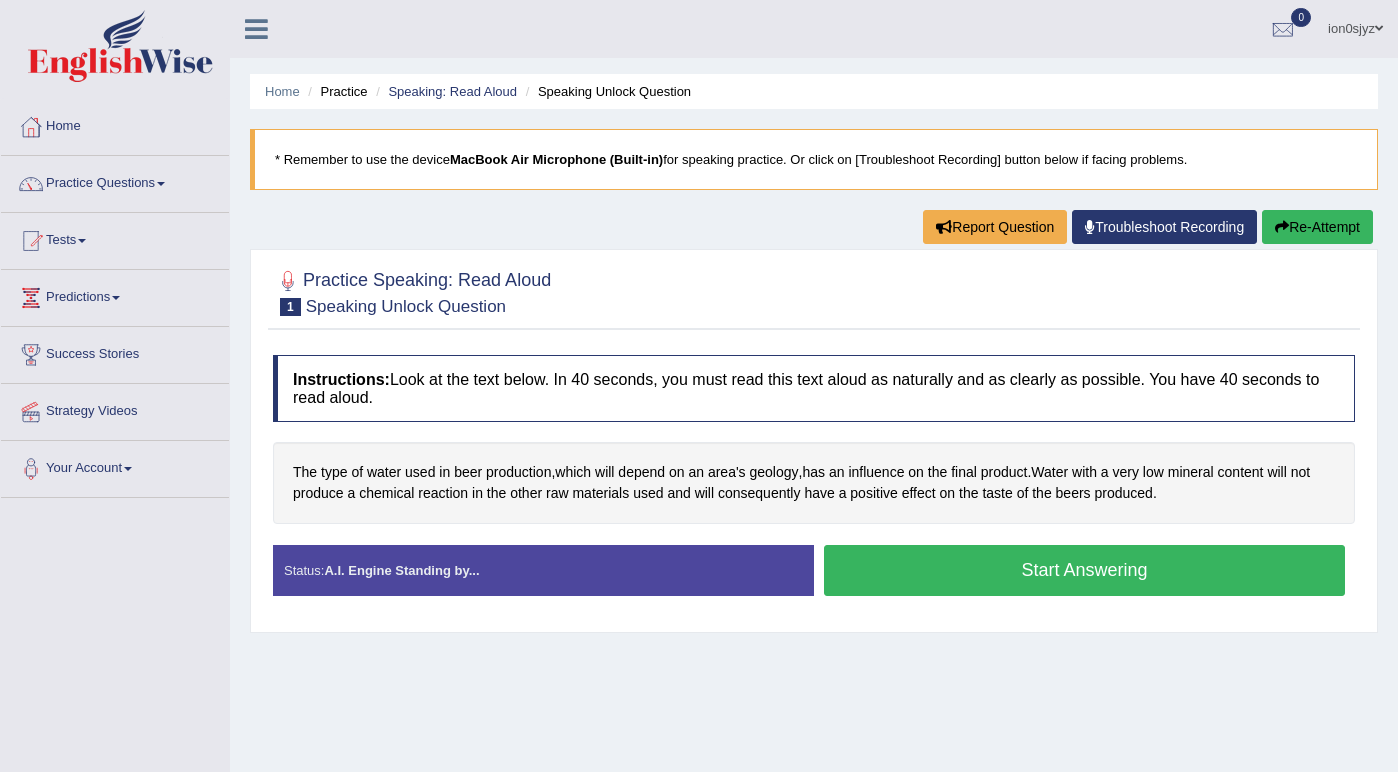 scroll, scrollTop: 0, scrollLeft: 0, axis: both 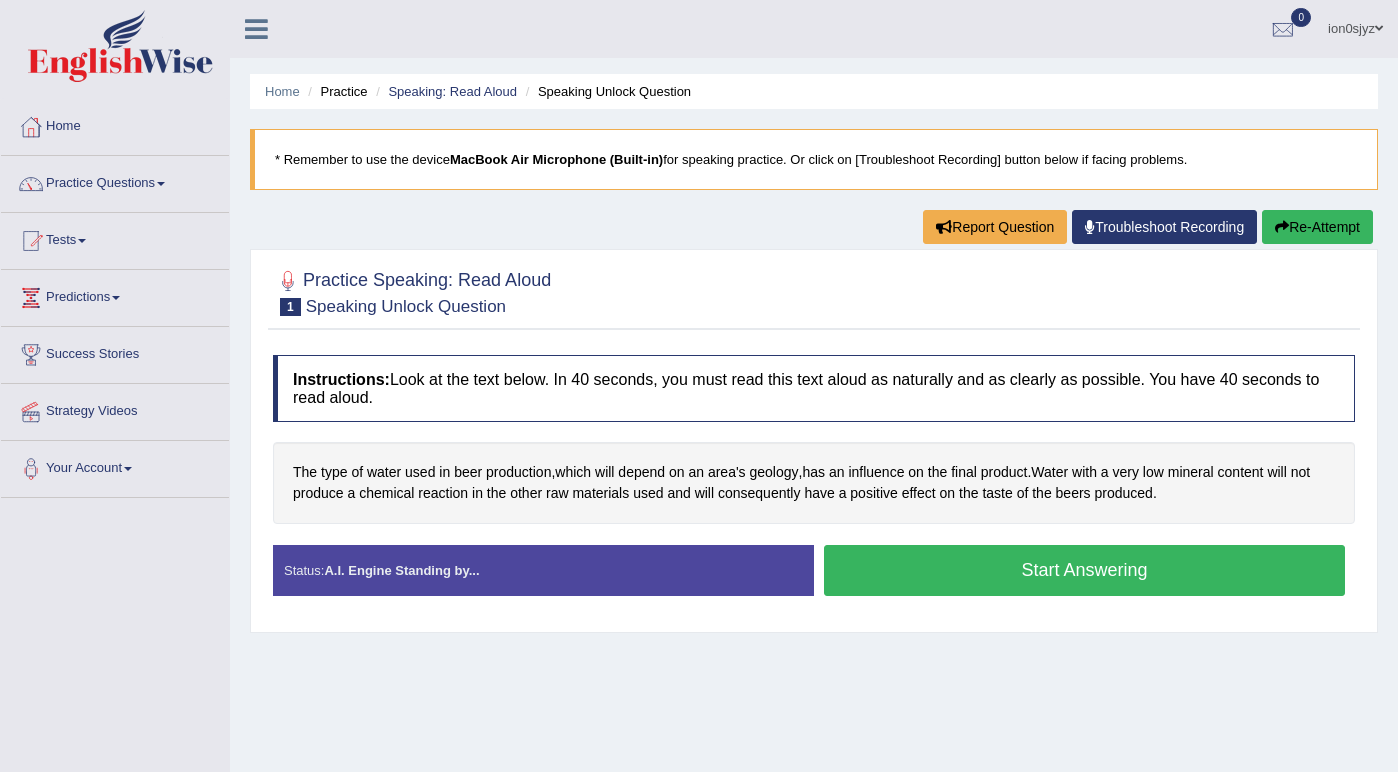 click on "Start Answering" at bounding box center [1084, 570] 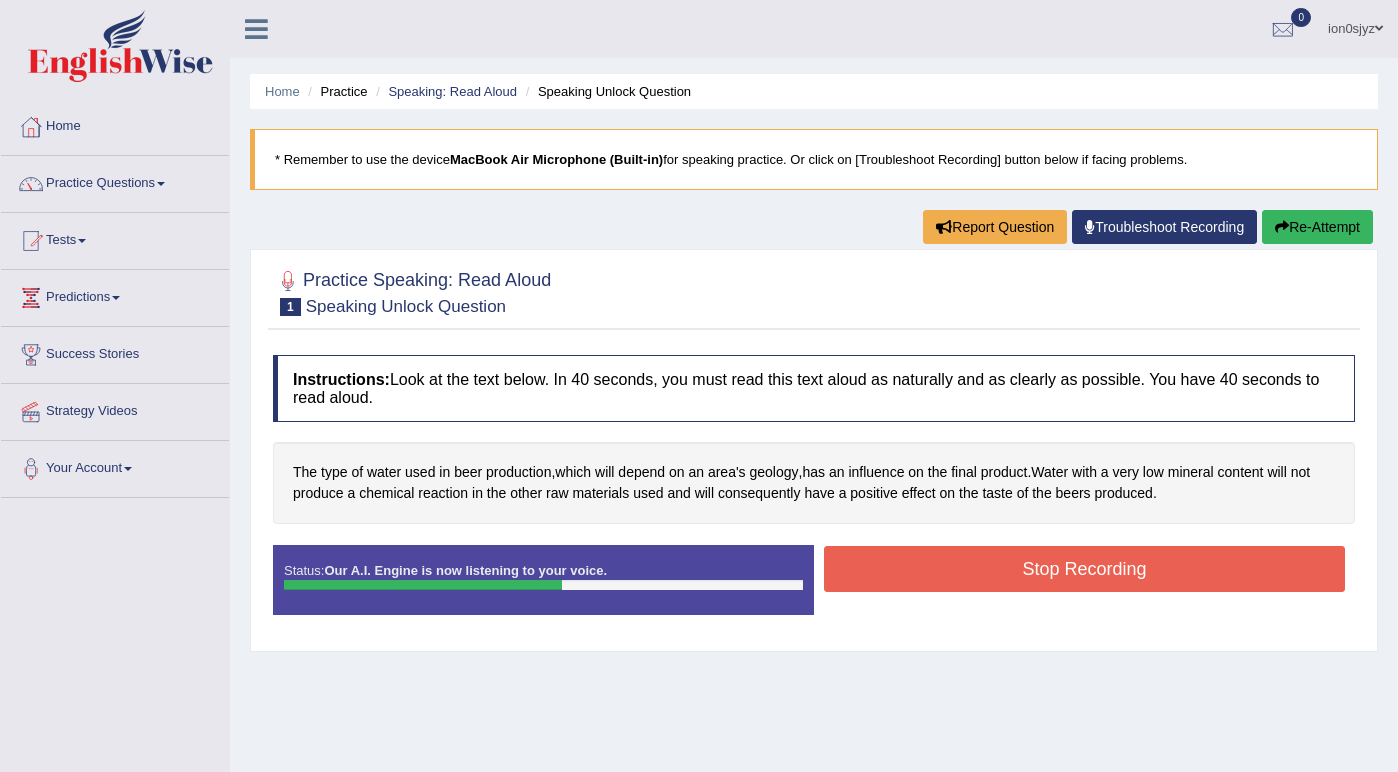click on "Stop Recording" at bounding box center (1084, 569) 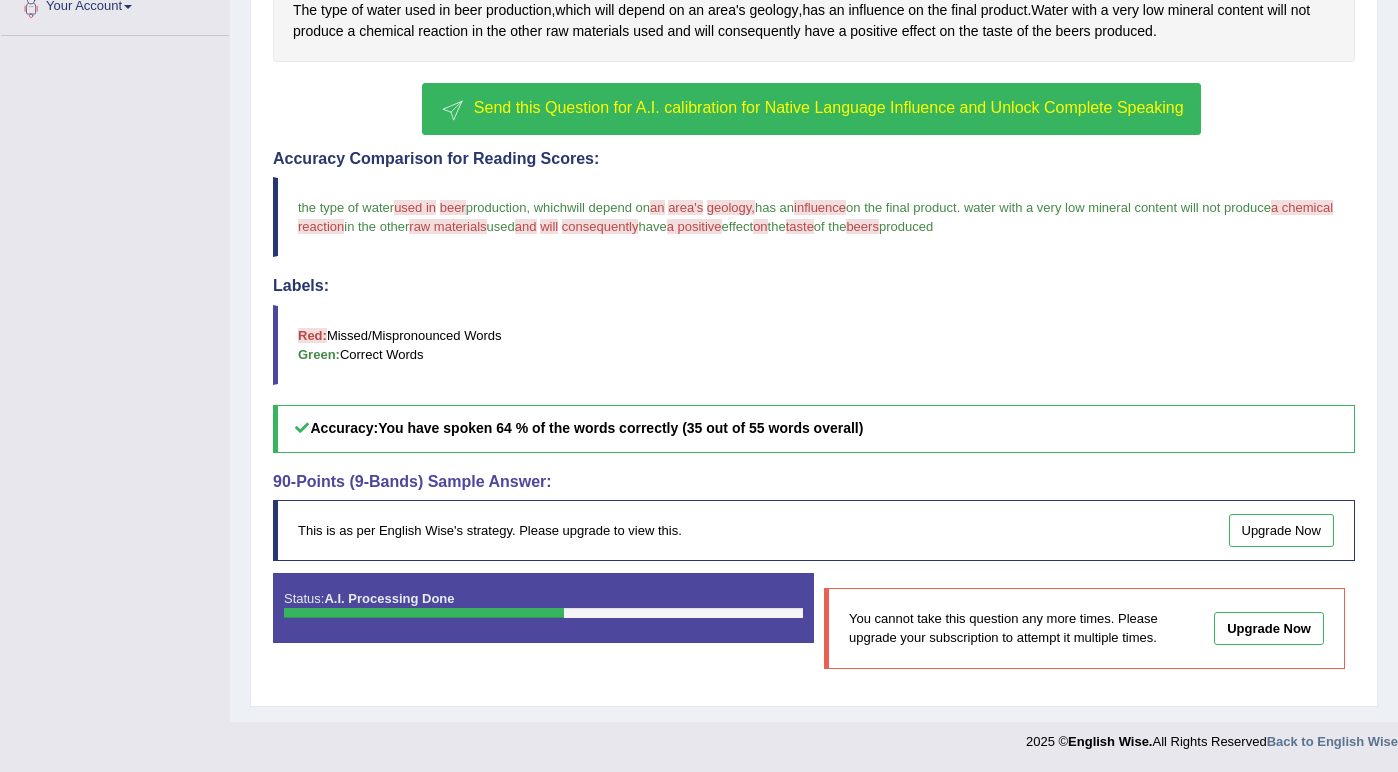 scroll, scrollTop: 0, scrollLeft: 0, axis: both 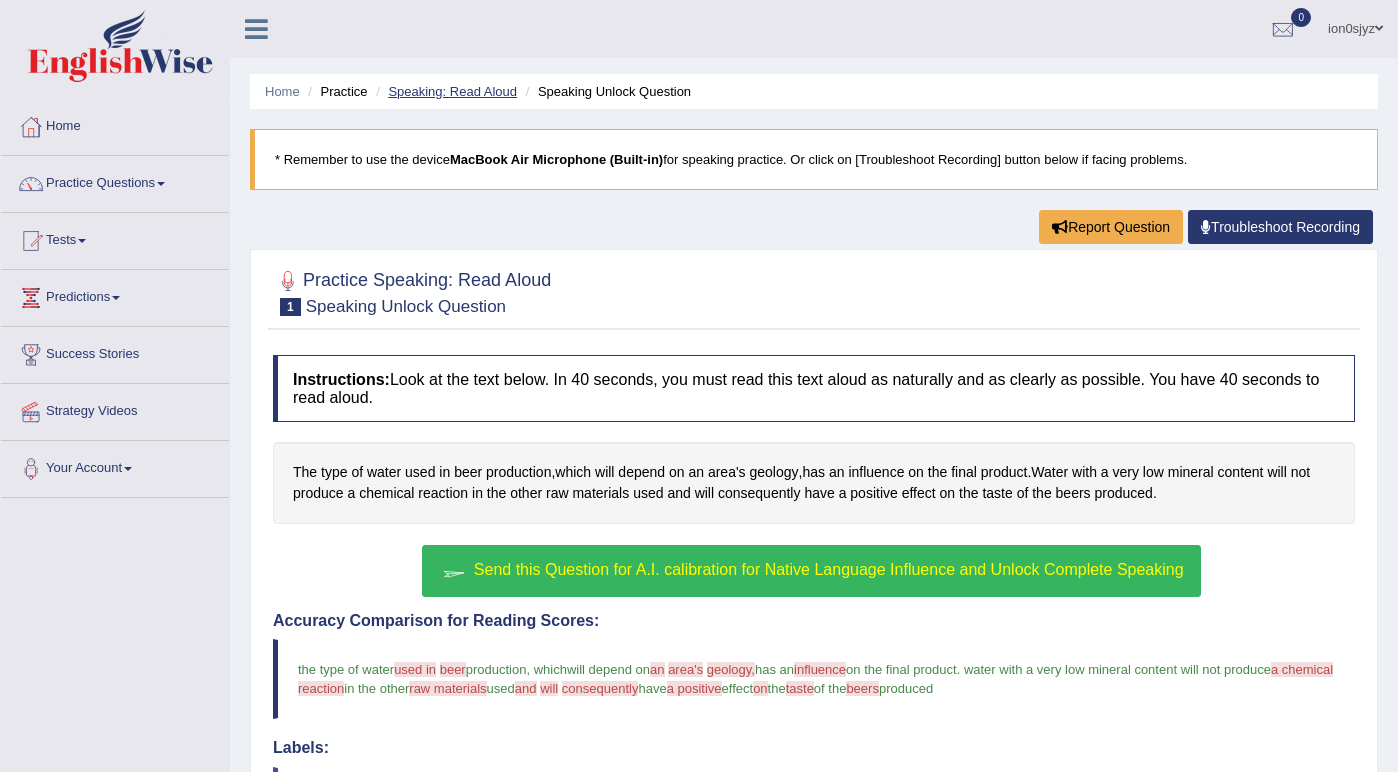 click on "Speaking: Read Aloud" at bounding box center (452, 91) 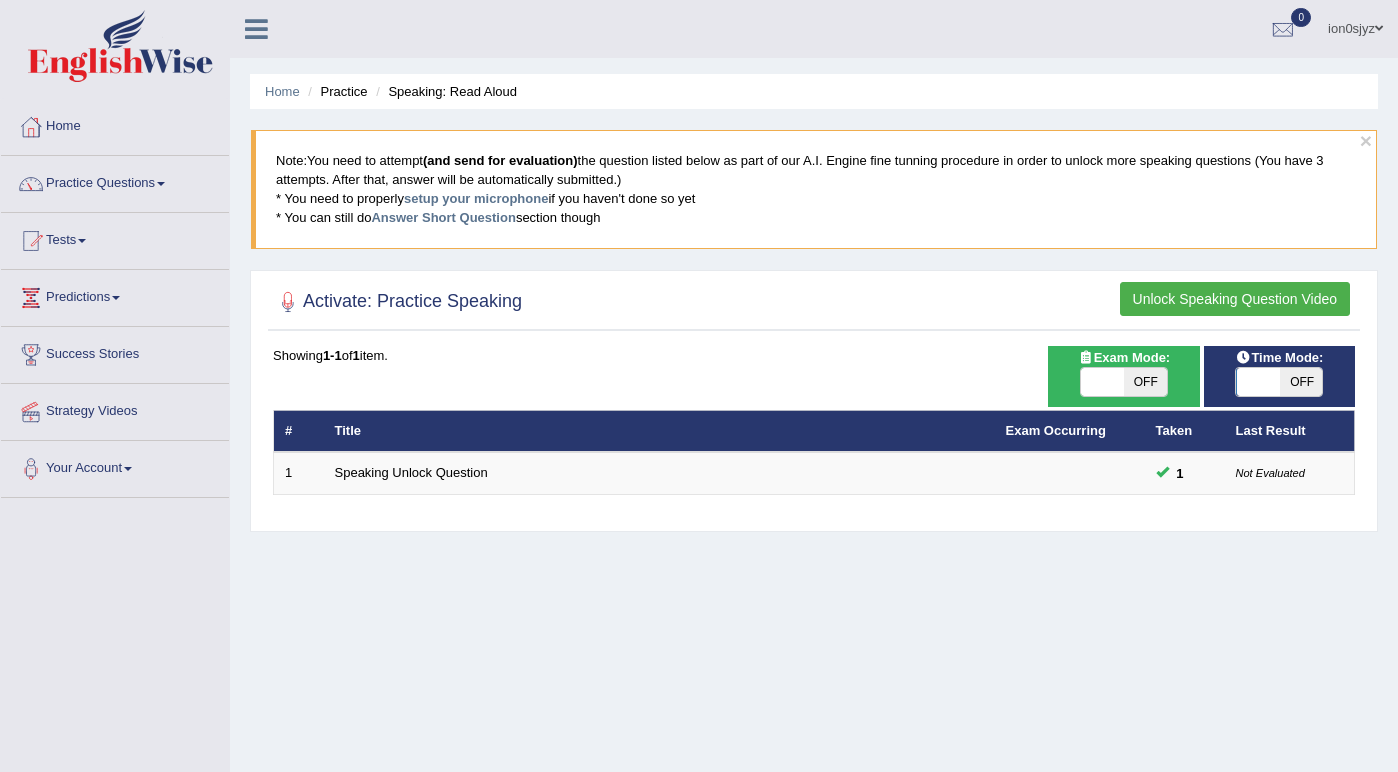 scroll, scrollTop: 0, scrollLeft: 0, axis: both 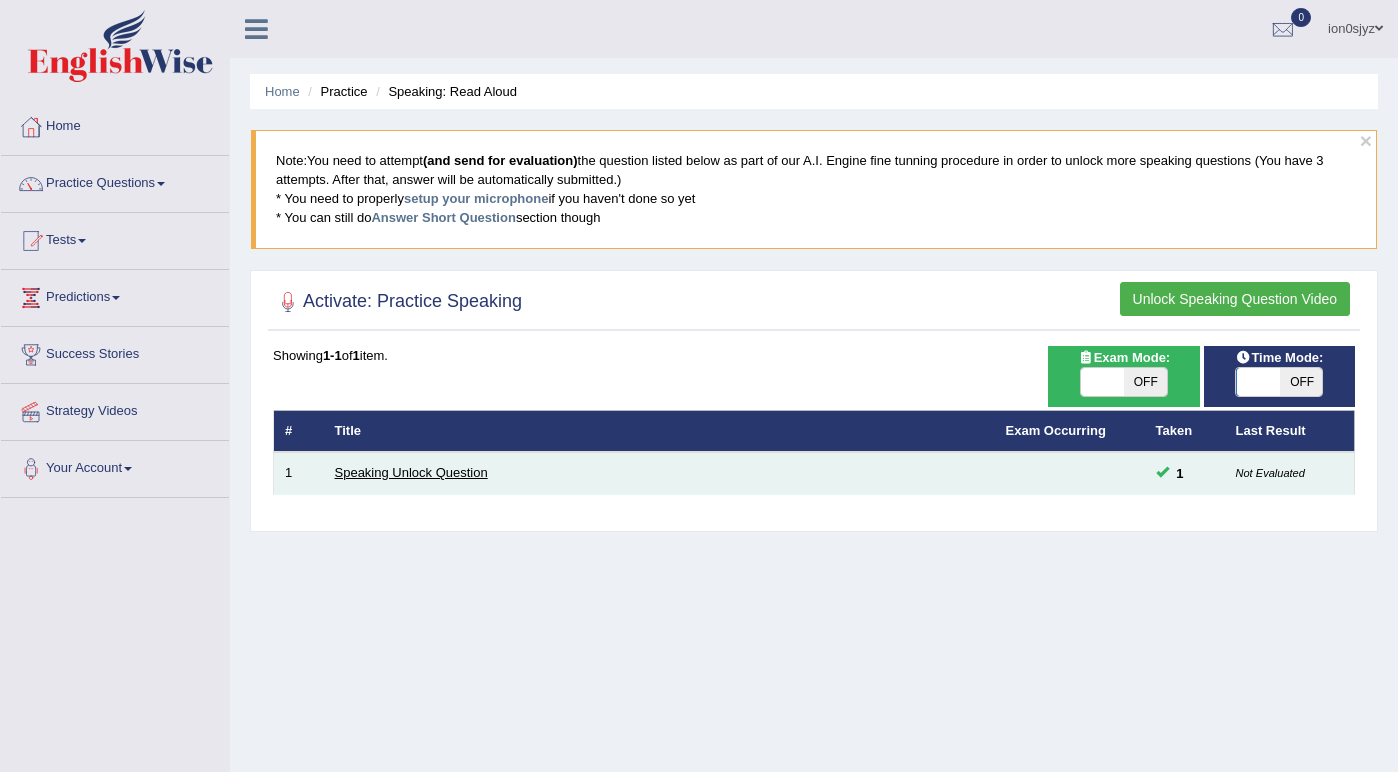click on "Speaking Unlock Question" at bounding box center [411, 472] 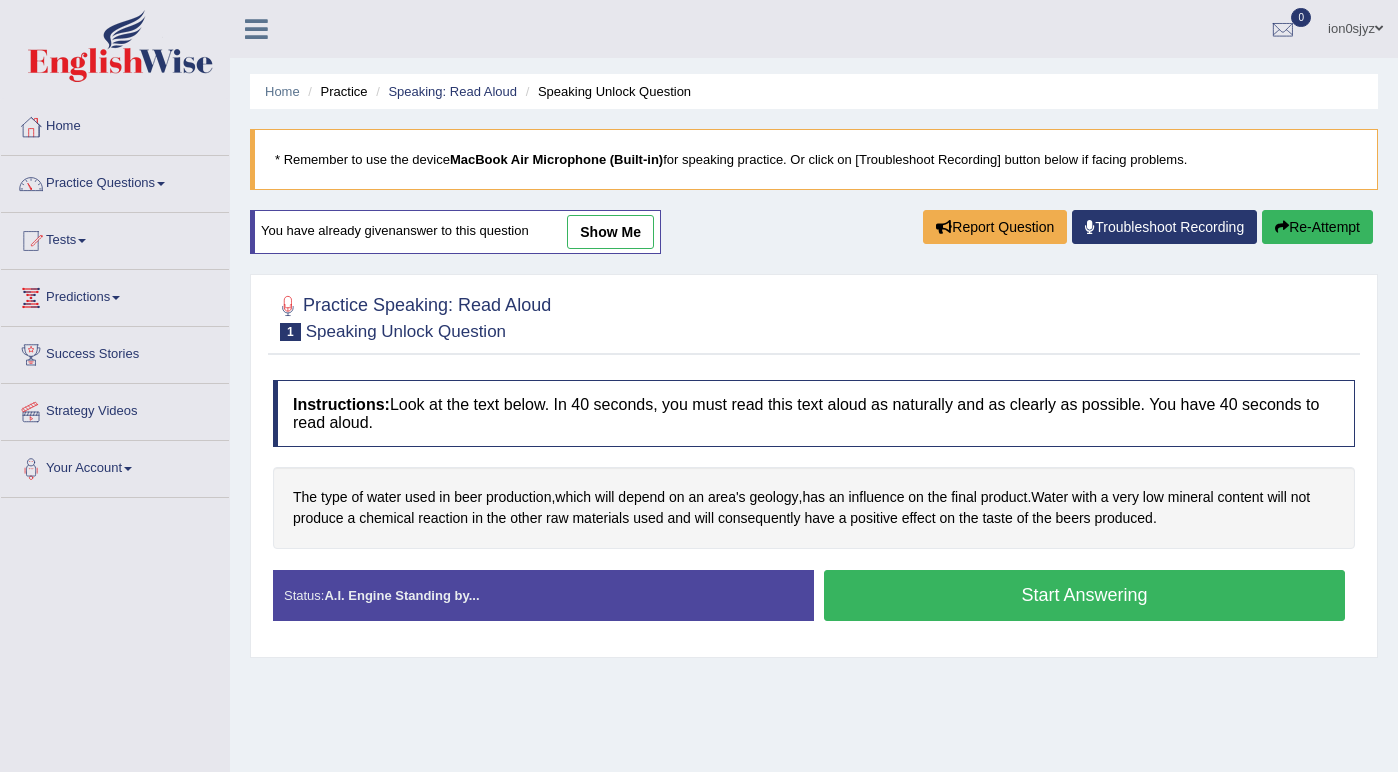 scroll, scrollTop: 0, scrollLeft: 0, axis: both 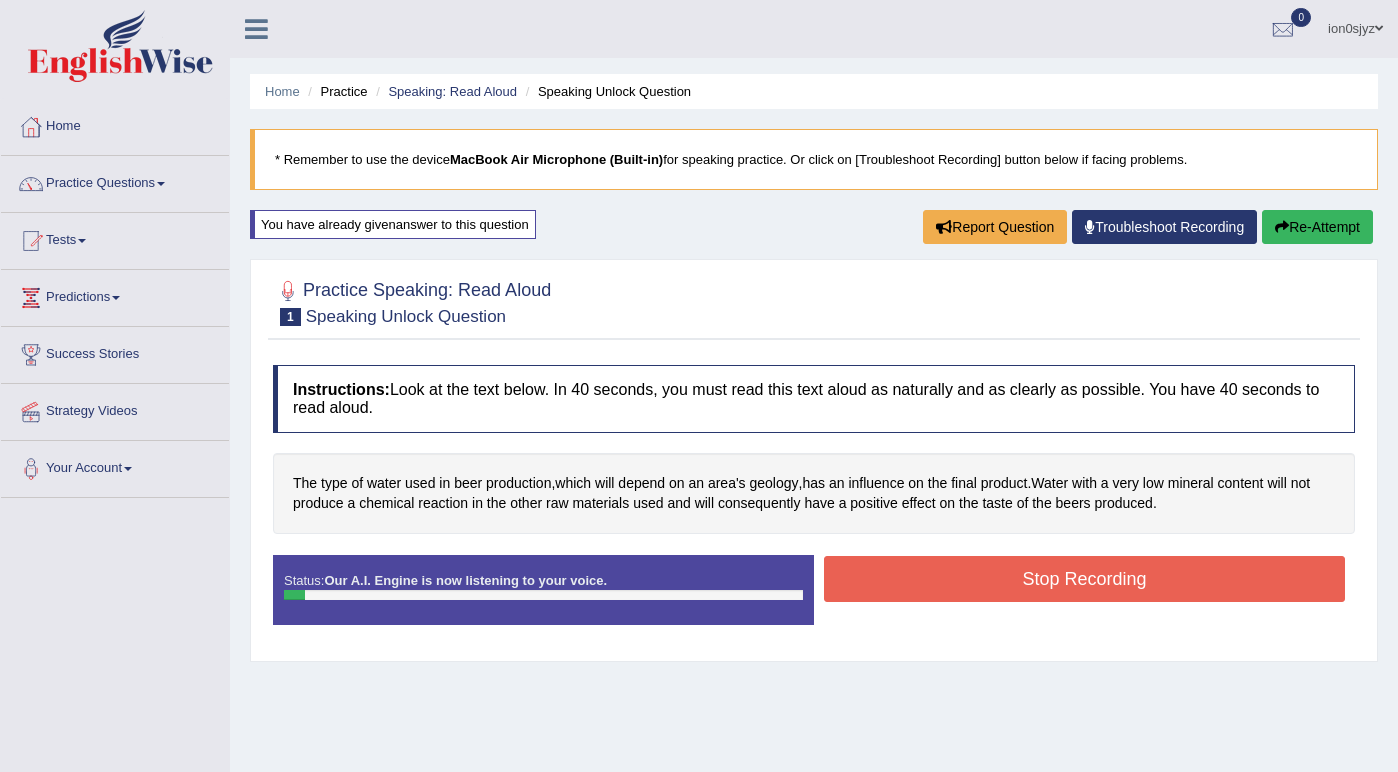 click on "Practice" at bounding box center (335, 91) 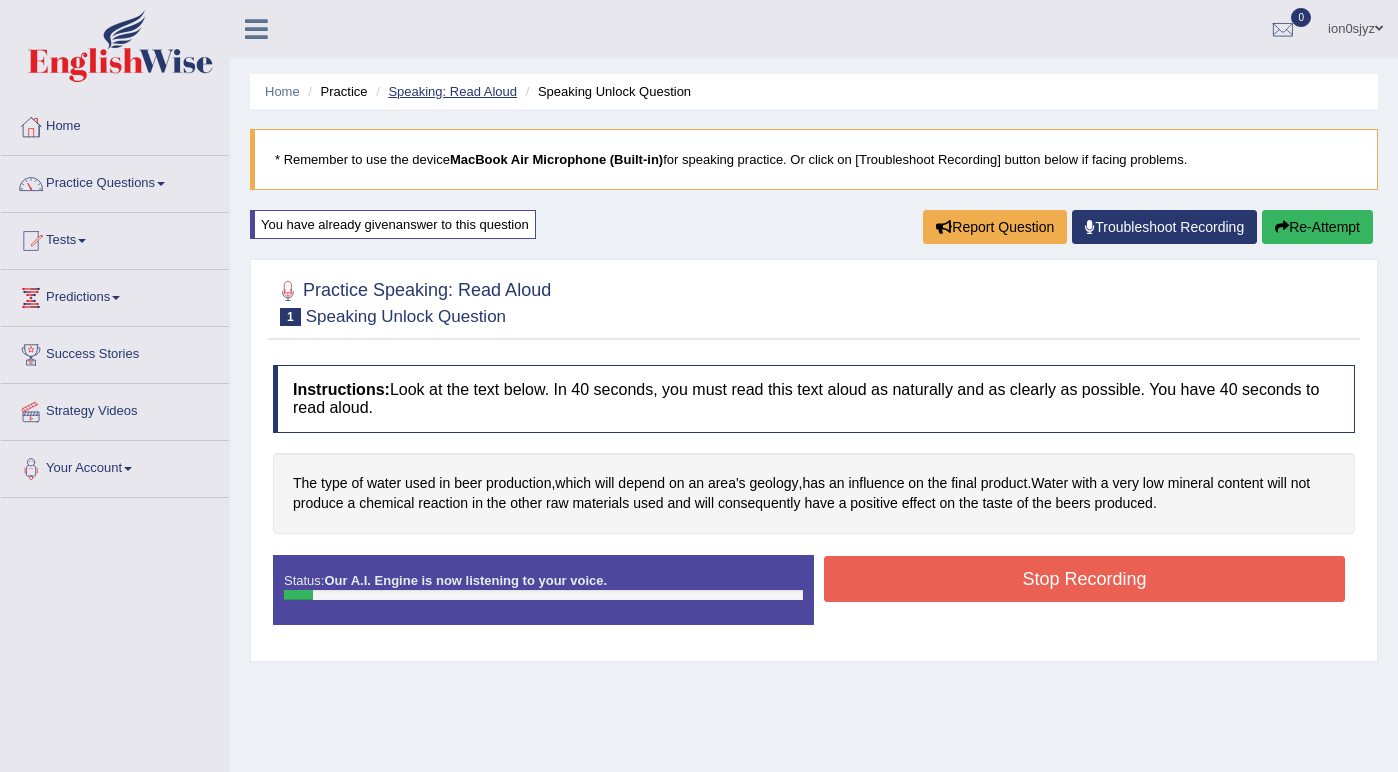 click on "Speaking: Read Aloud" at bounding box center [452, 91] 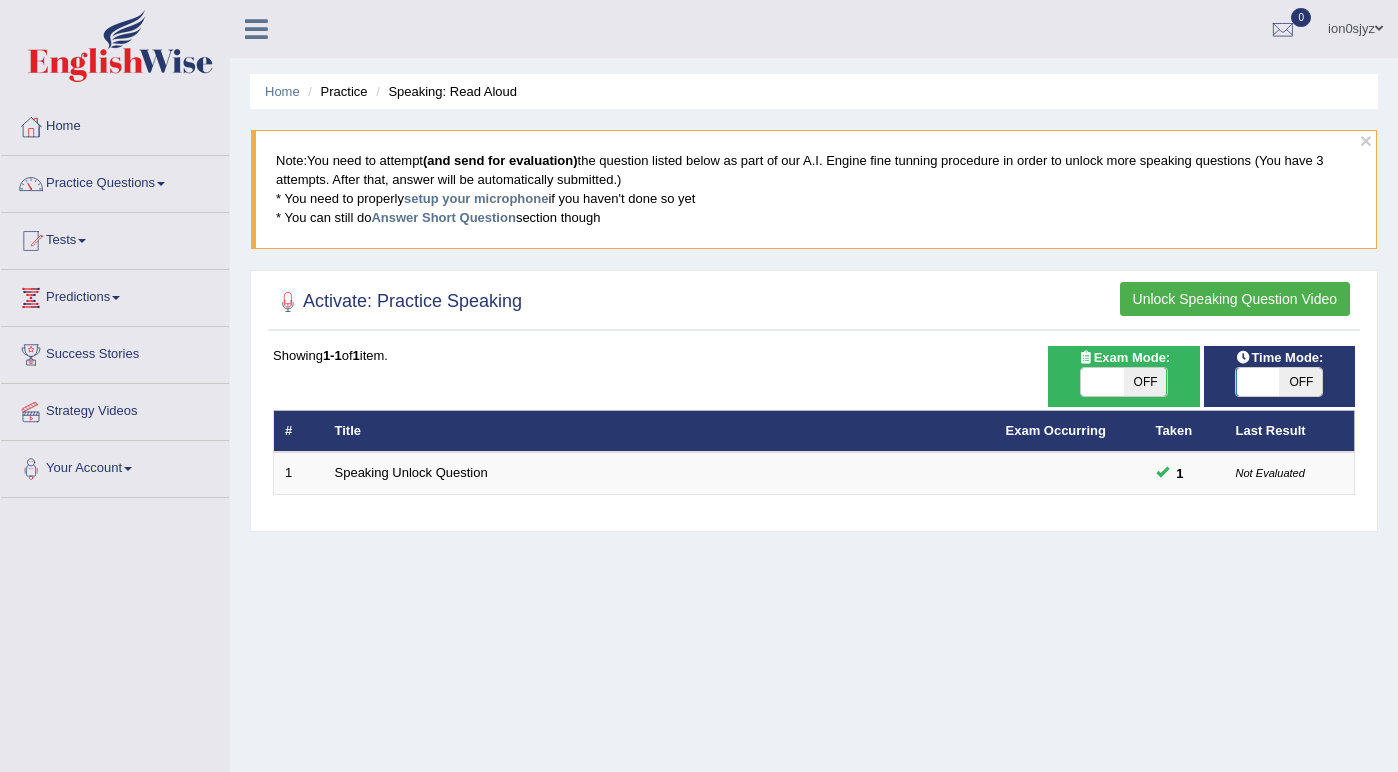 scroll, scrollTop: 0, scrollLeft: 0, axis: both 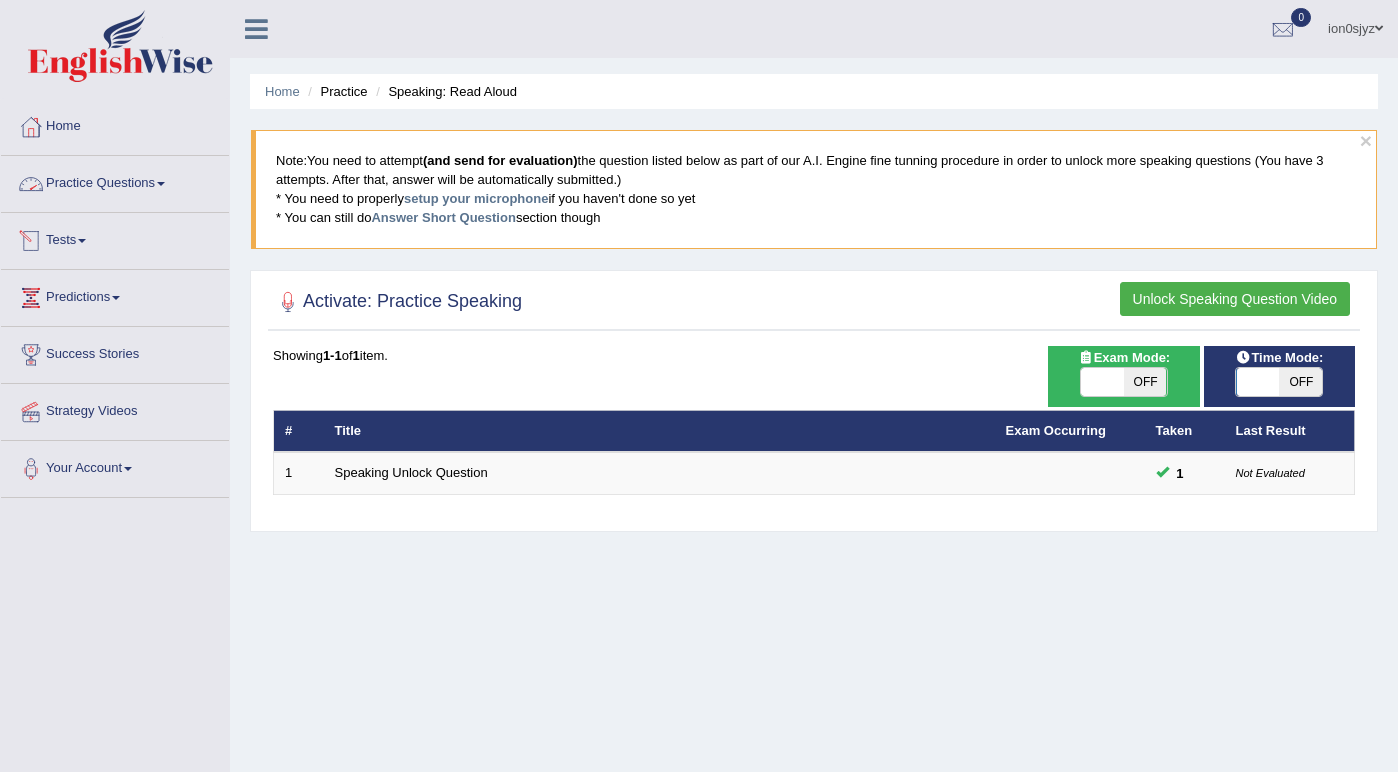 click on "Practice Questions" at bounding box center (115, 181) 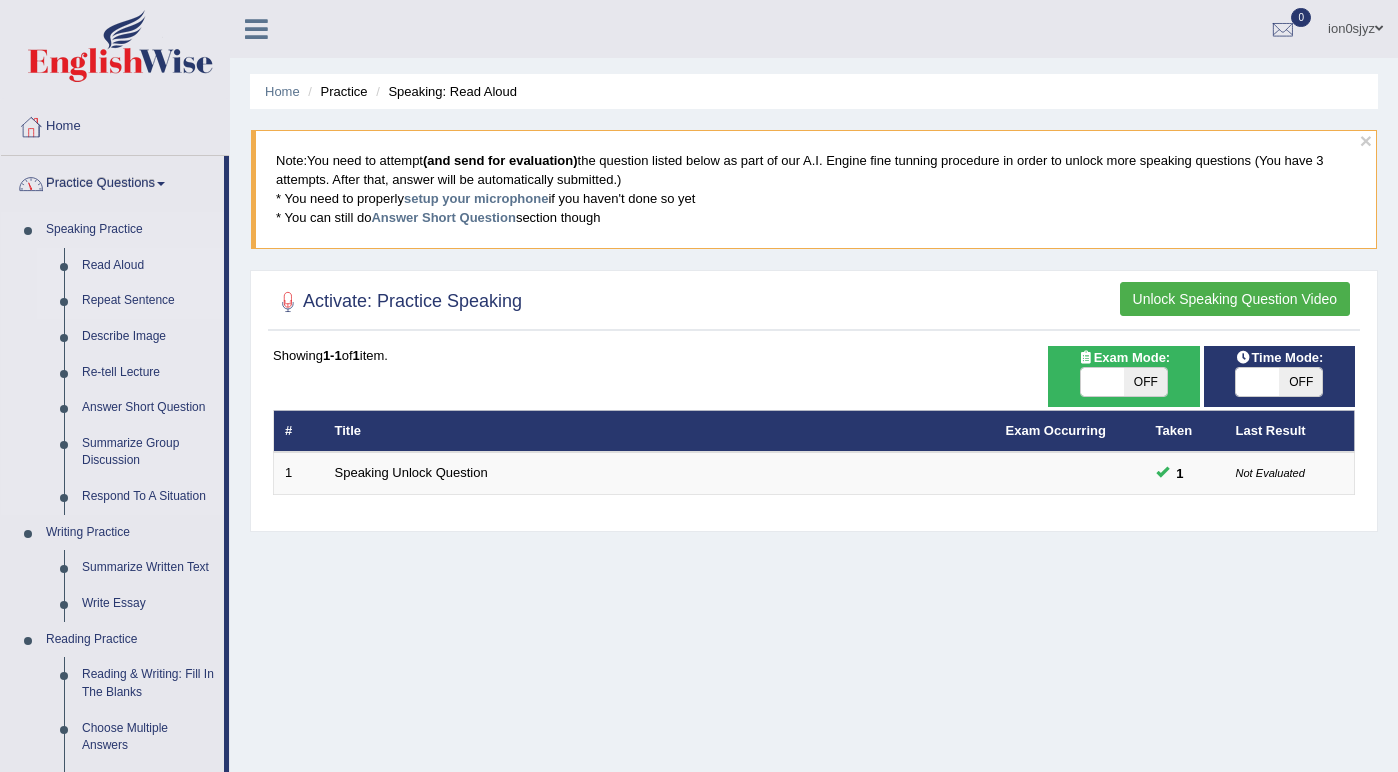 click on "Repeat Sentence" at bounding box center (148, 301) 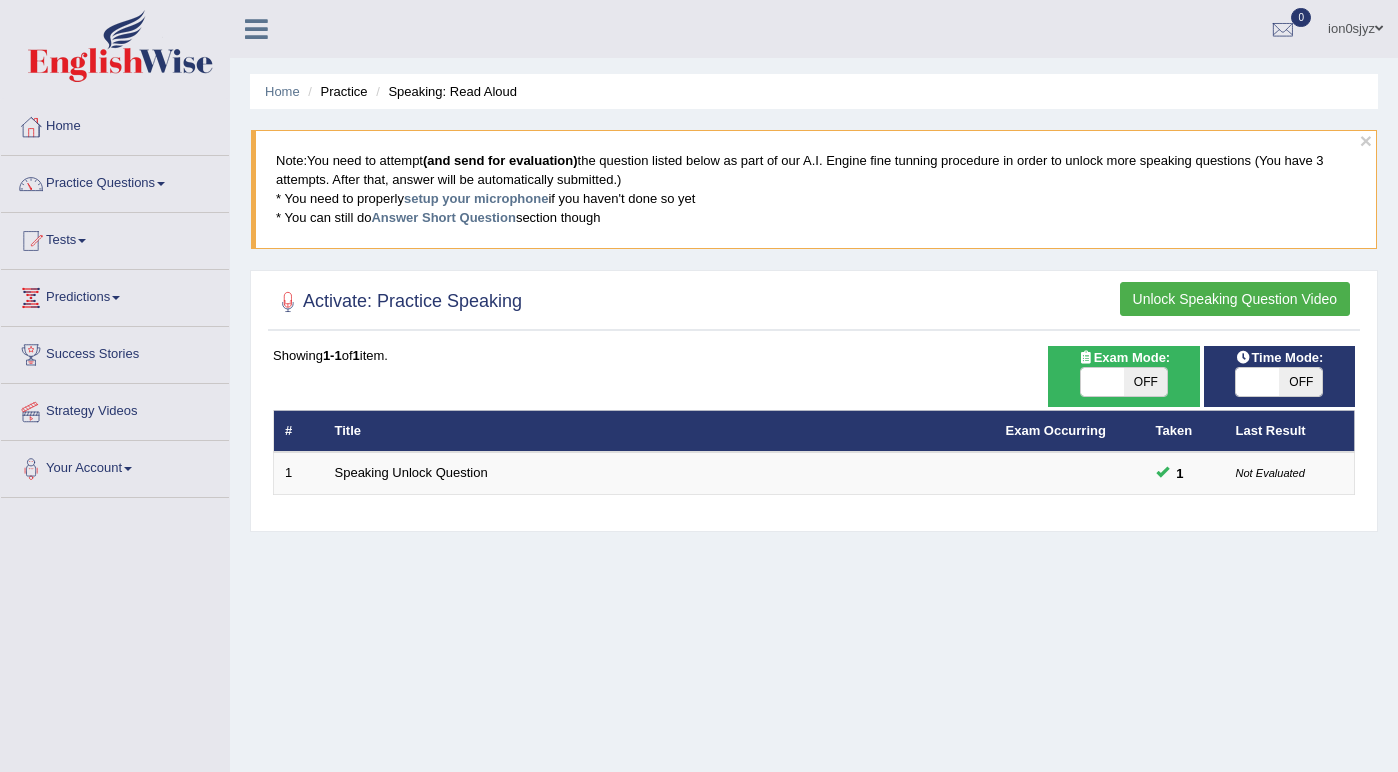 scroll, scrollTop: 0, scrollLeft: 0, axis: both 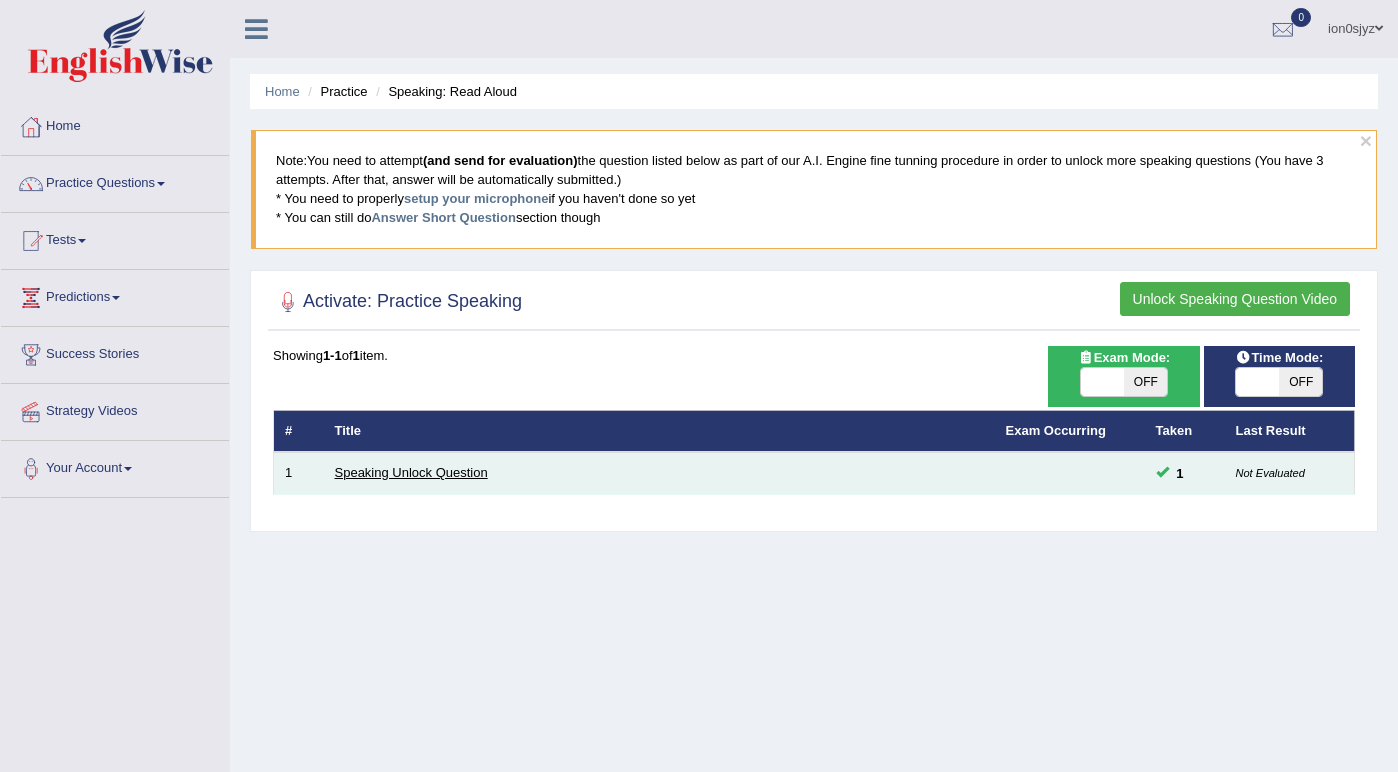 click on "Speaking Unlock Question" at bounding box center (411, 472) 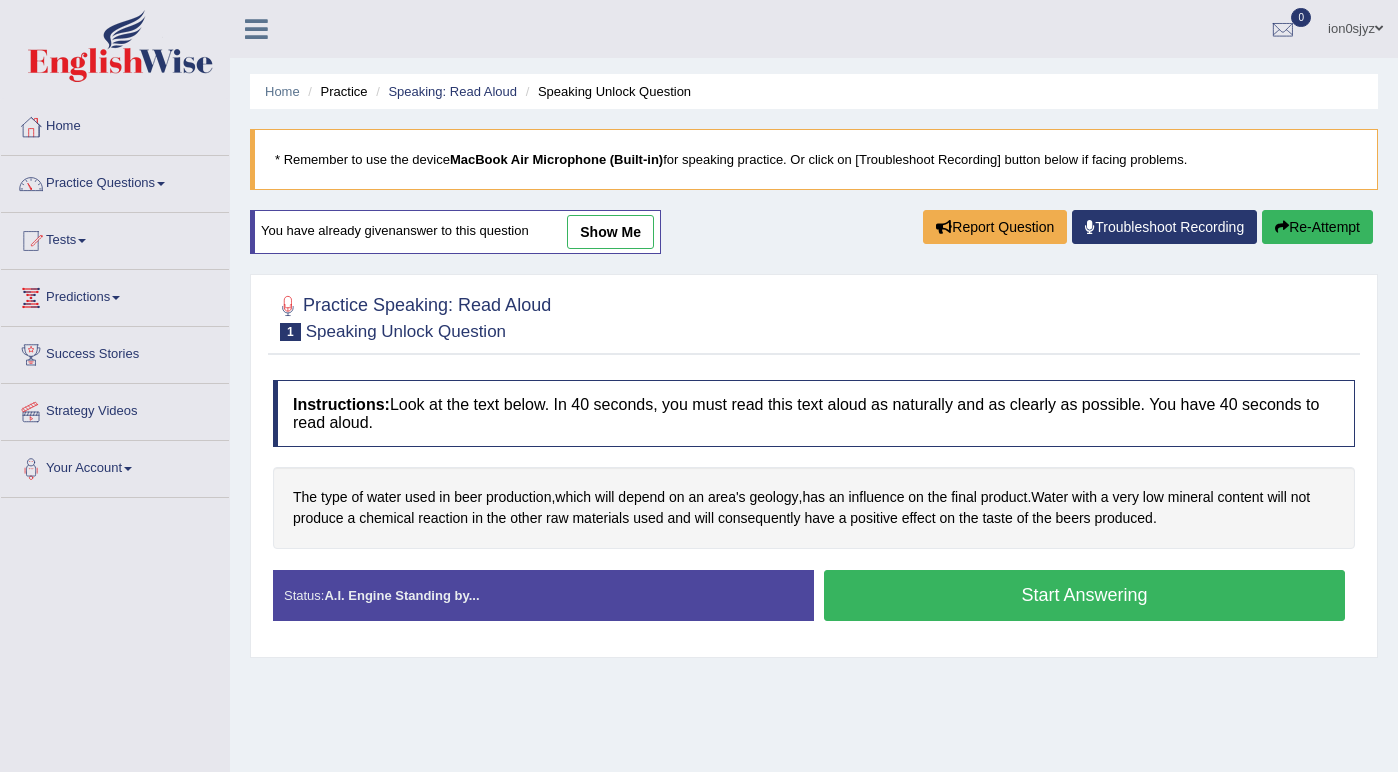 scroll, scrollTop: 0, scrollLeft: 0, axis: both 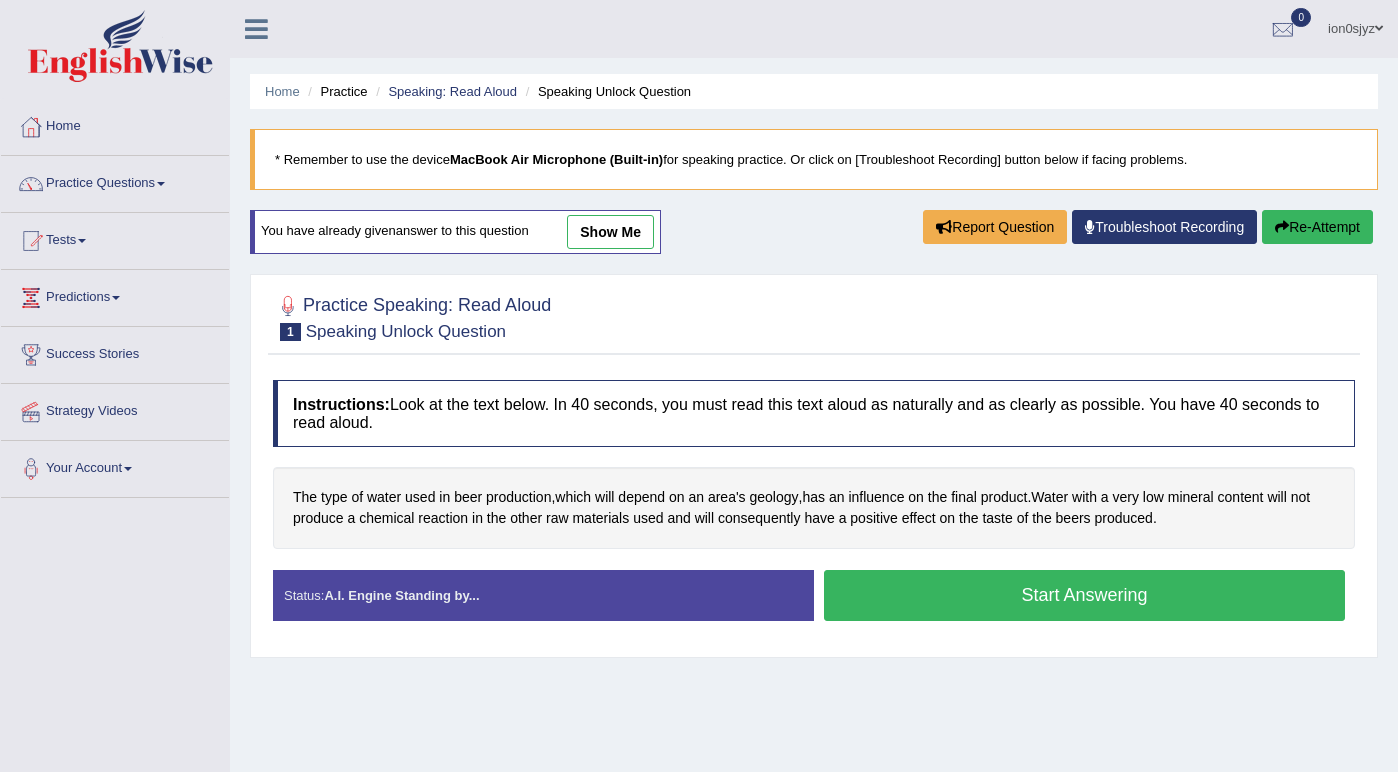 click on "Start Answering" at bounding box center (1084, 595) 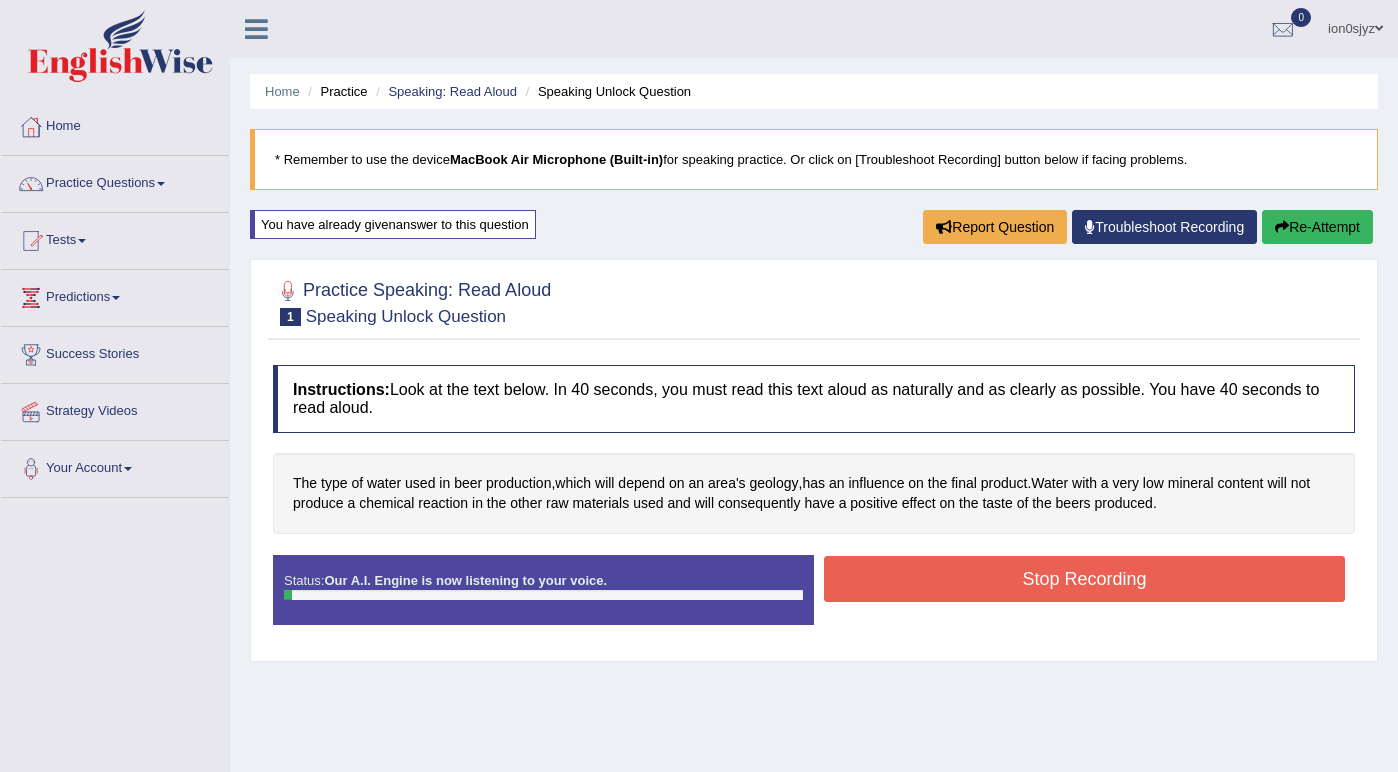 click on "Stop Recording" at bounding box center (1084, 579) 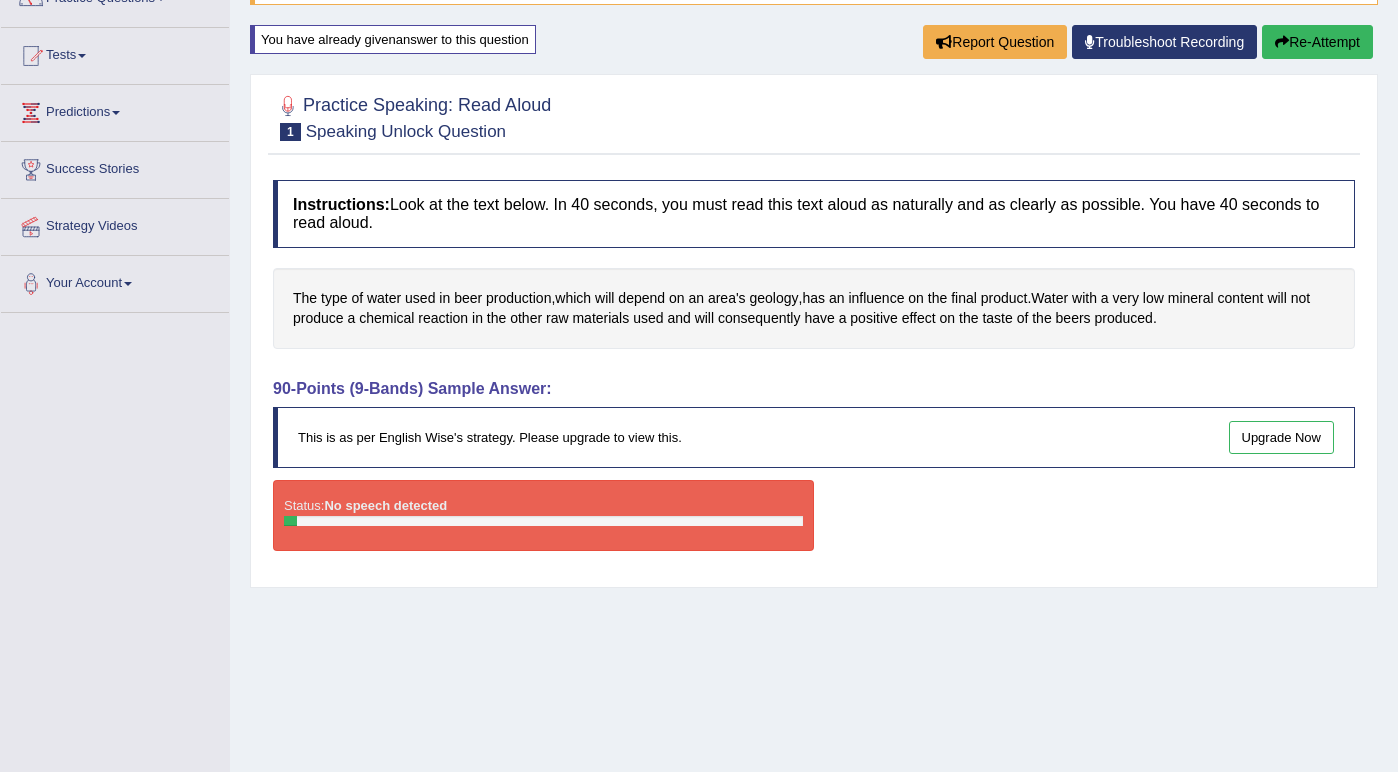 scroll, scrollTop: 0, scrollLeft: 0, axis: both 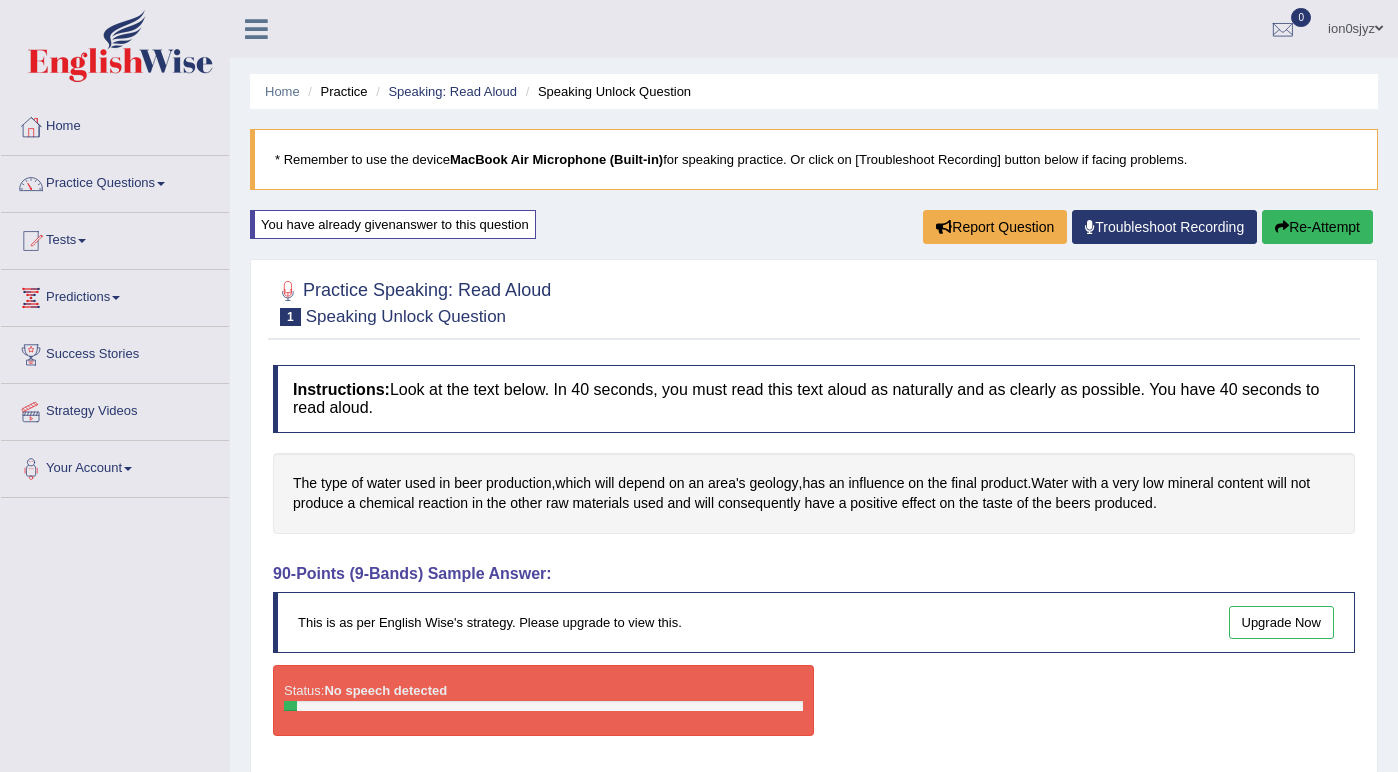 click on "Re-Attempt" at bounding box center [1317, 227] 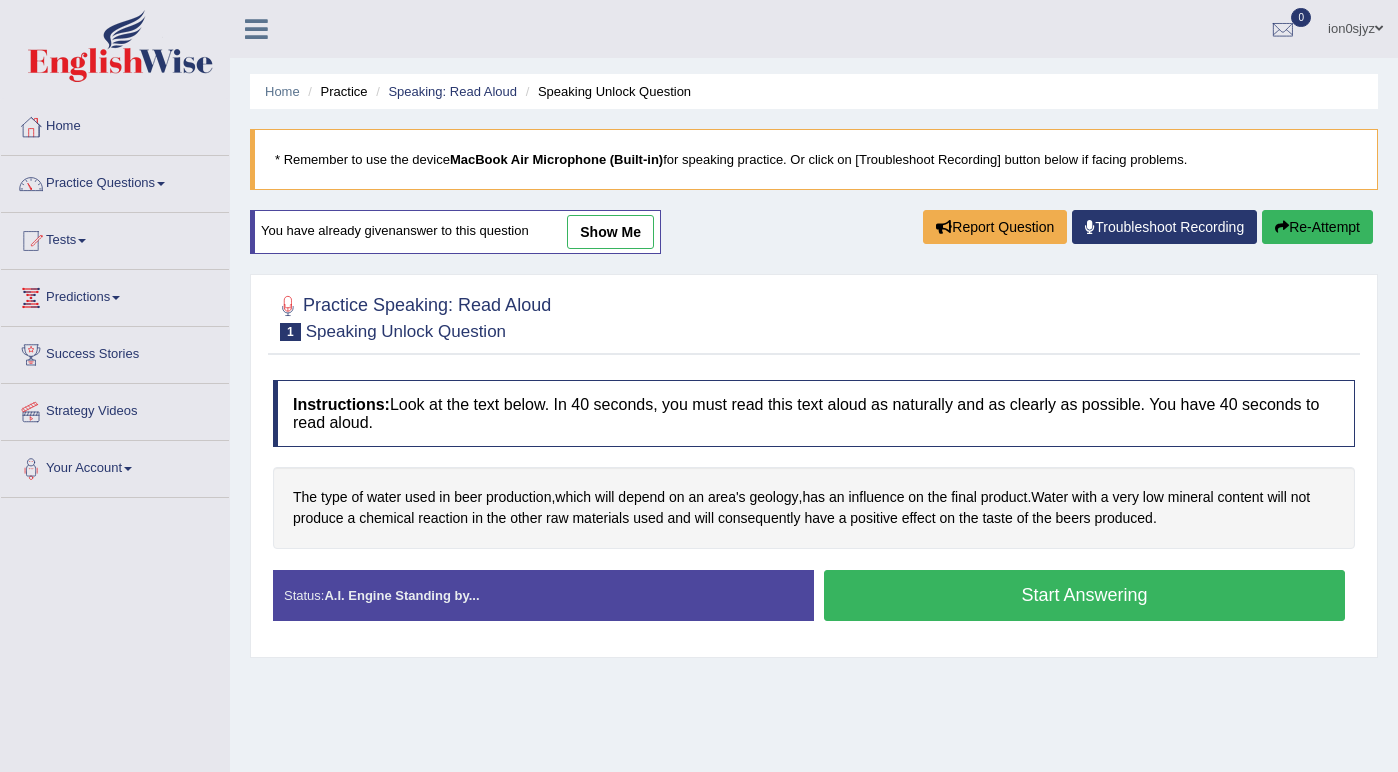 scroll, scrollTop: 0, scrollLeft: 0, axis: both 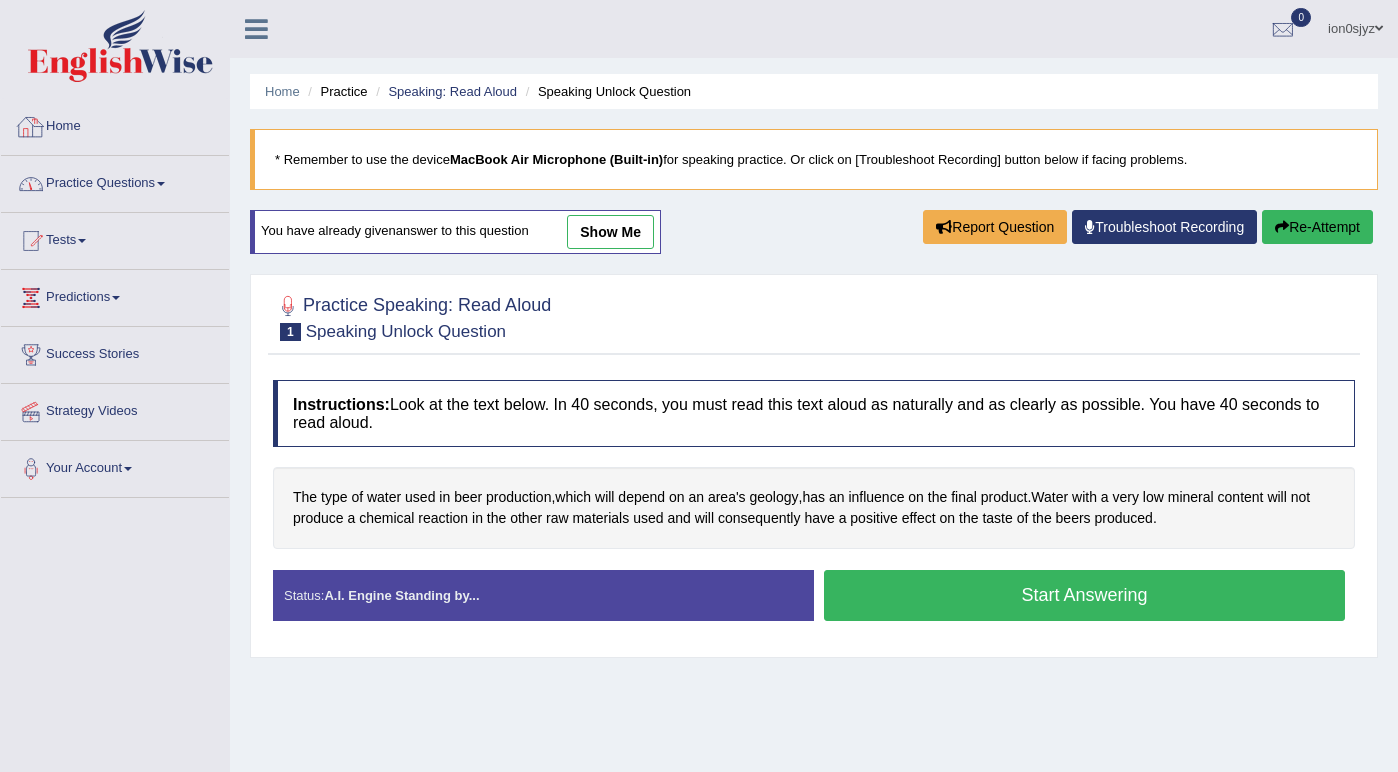 click on "Practice Questions" at bounding box center [115, 181] 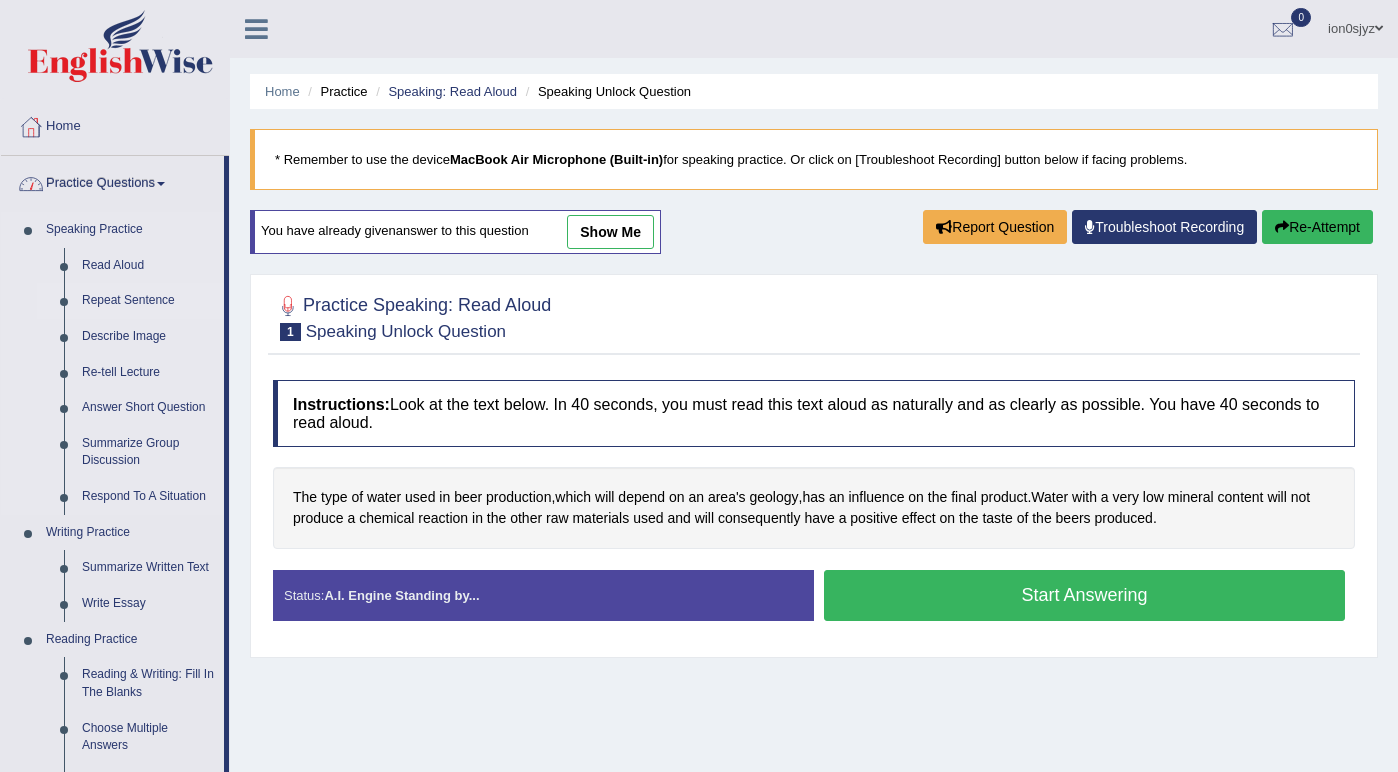 click on "Repeat Sentence" at bounding box center (148, 301) 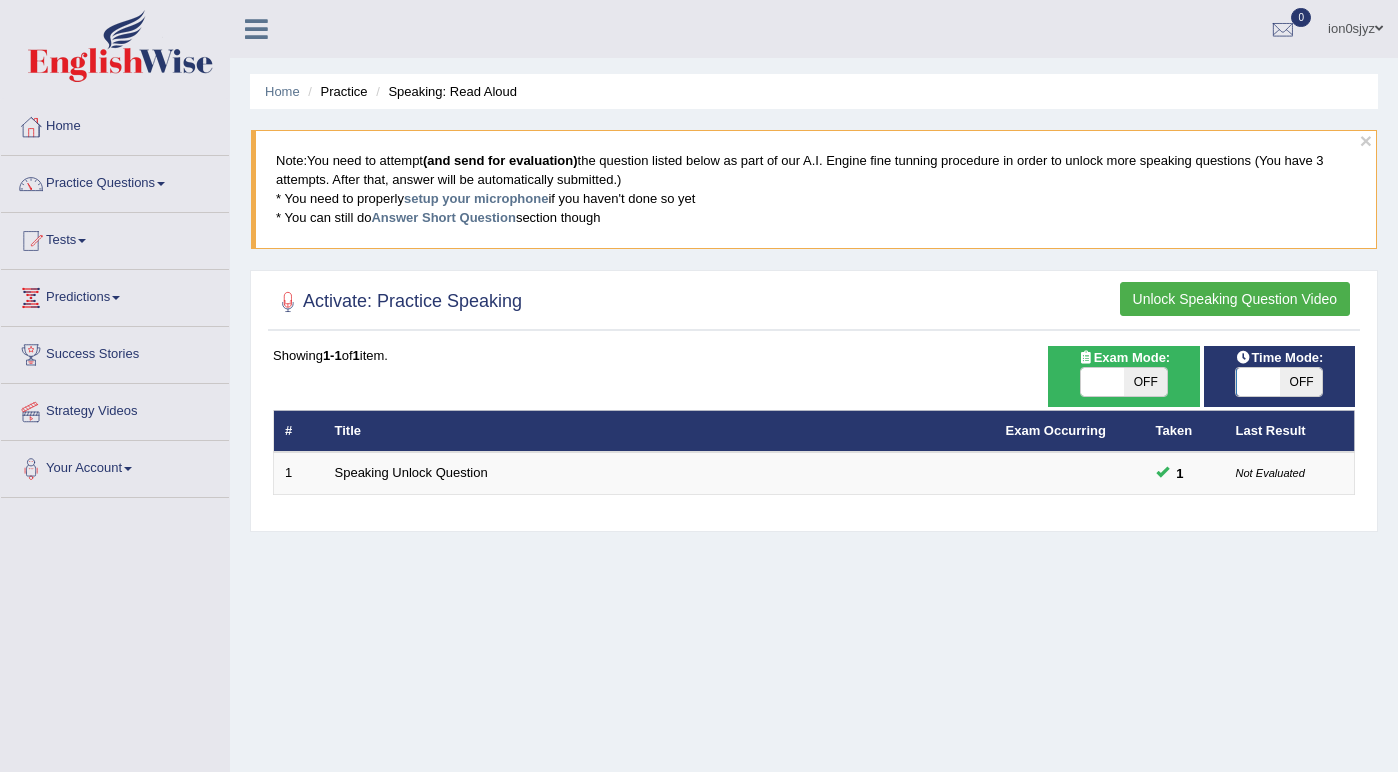 scroll, scrollTop: 0, scrollLeft: 0, axis: both 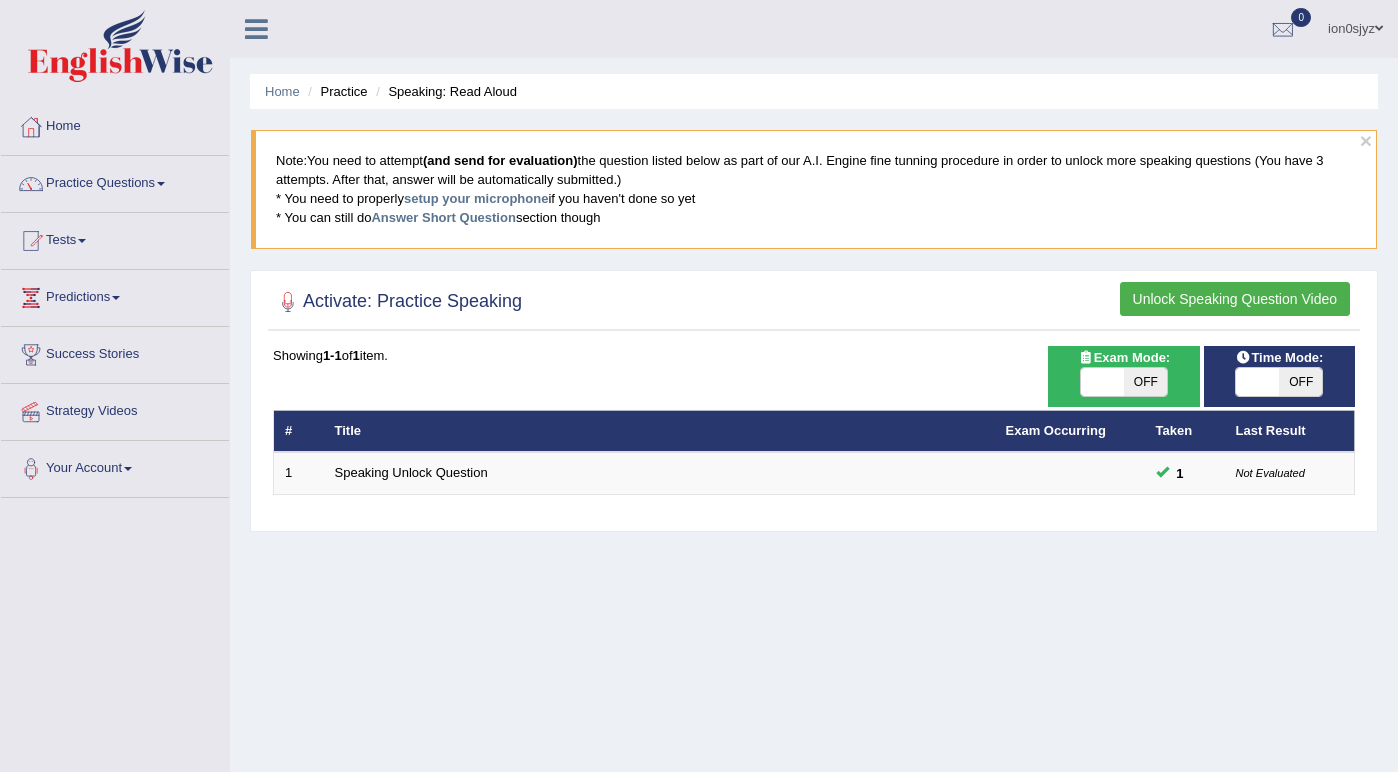 click on "OFF" at bounding box center (1145, 382) 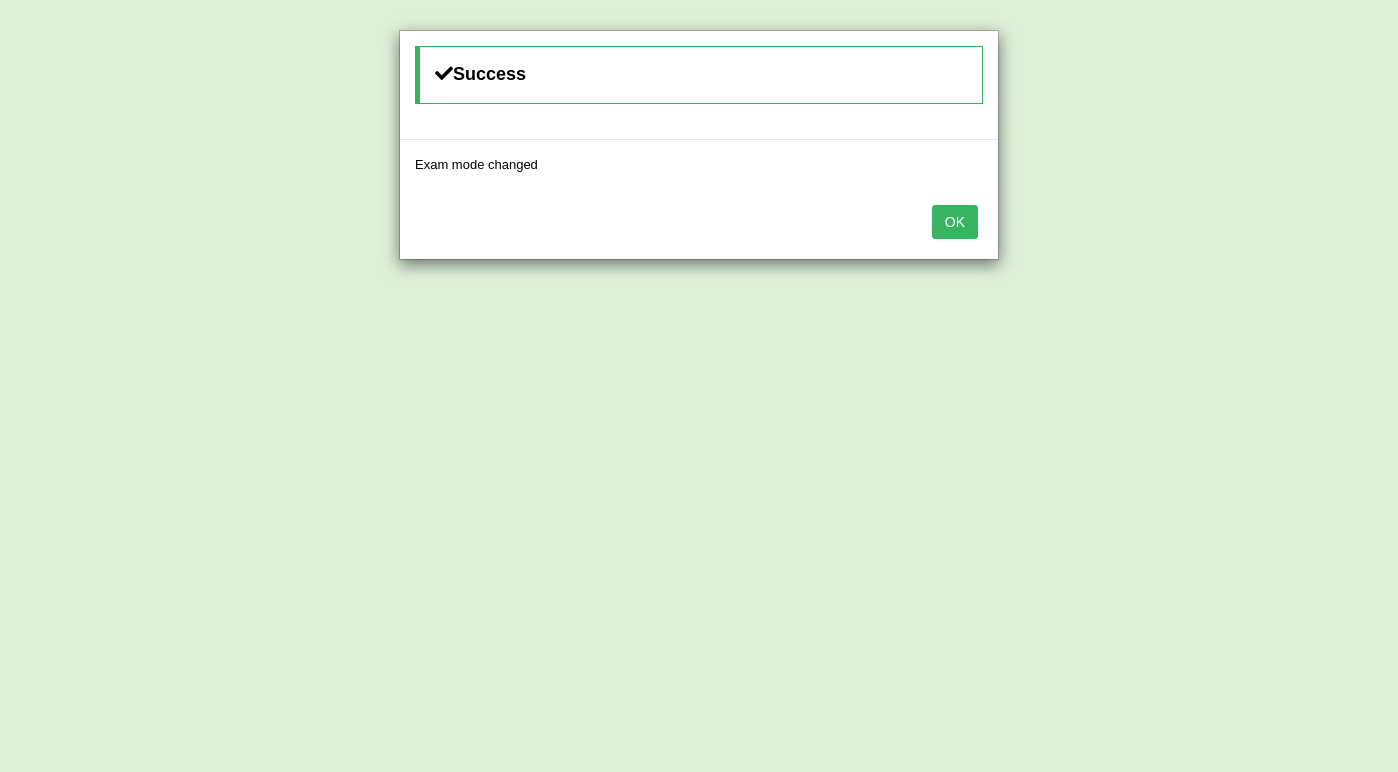 click on "OK" at bounding box center [955, 222] 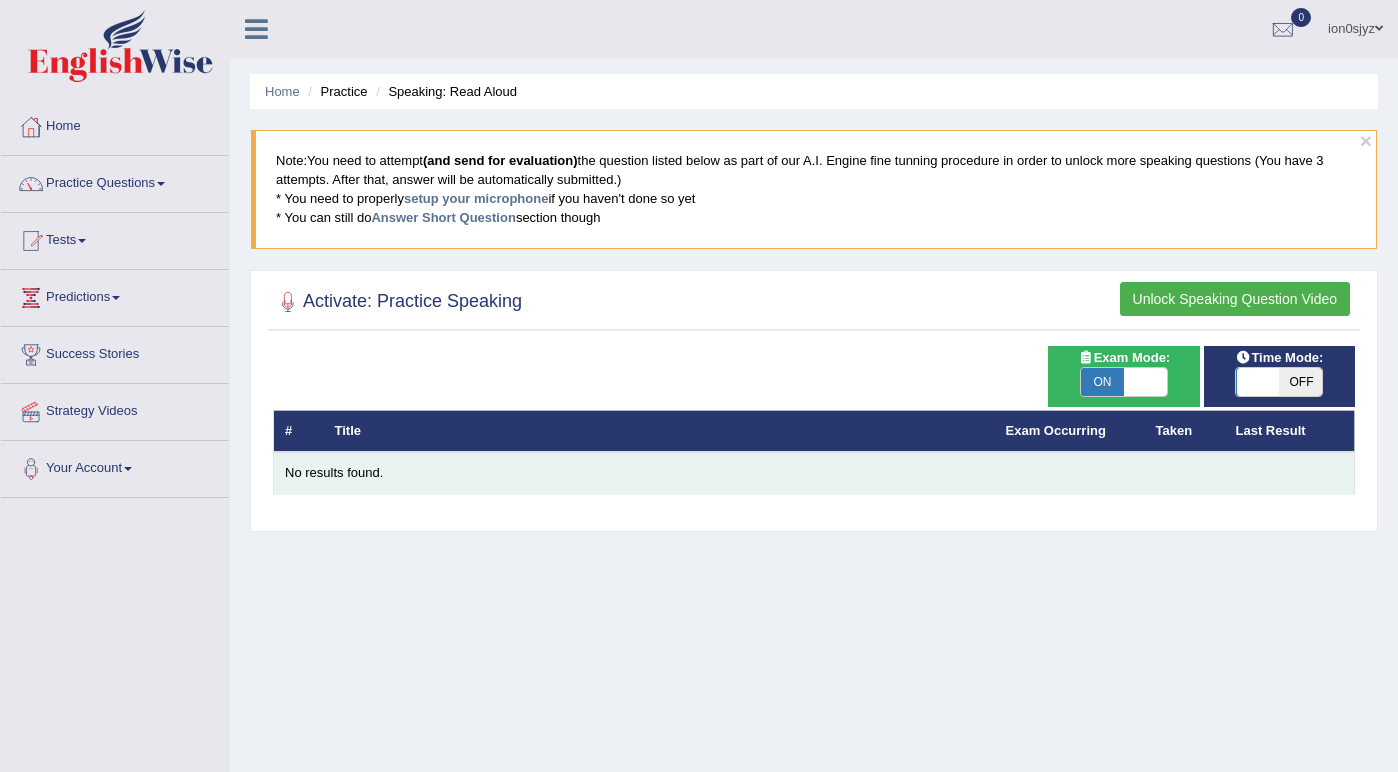 scroll, scrollTop: 0, scrollLeft: 0, axis: both 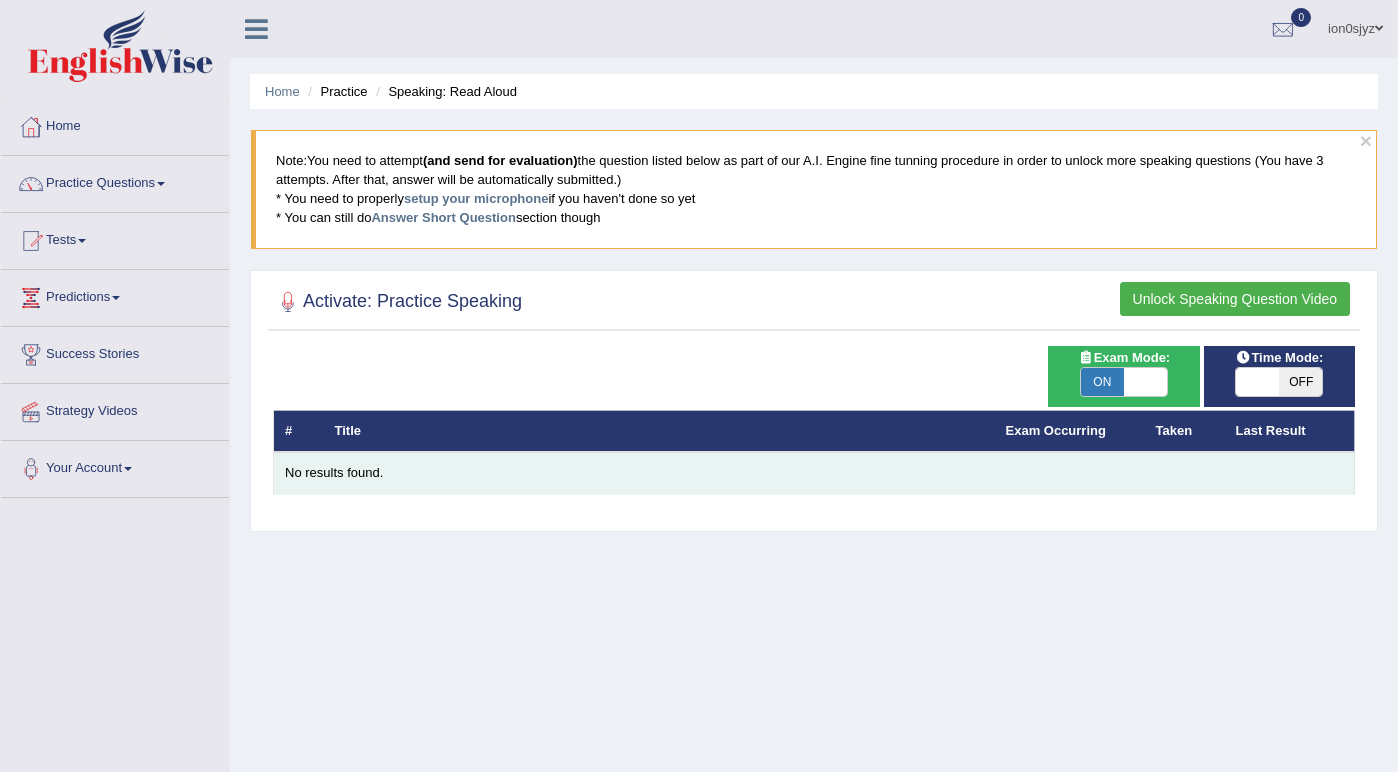 click on "No results found." at bounding box center [814, 473] 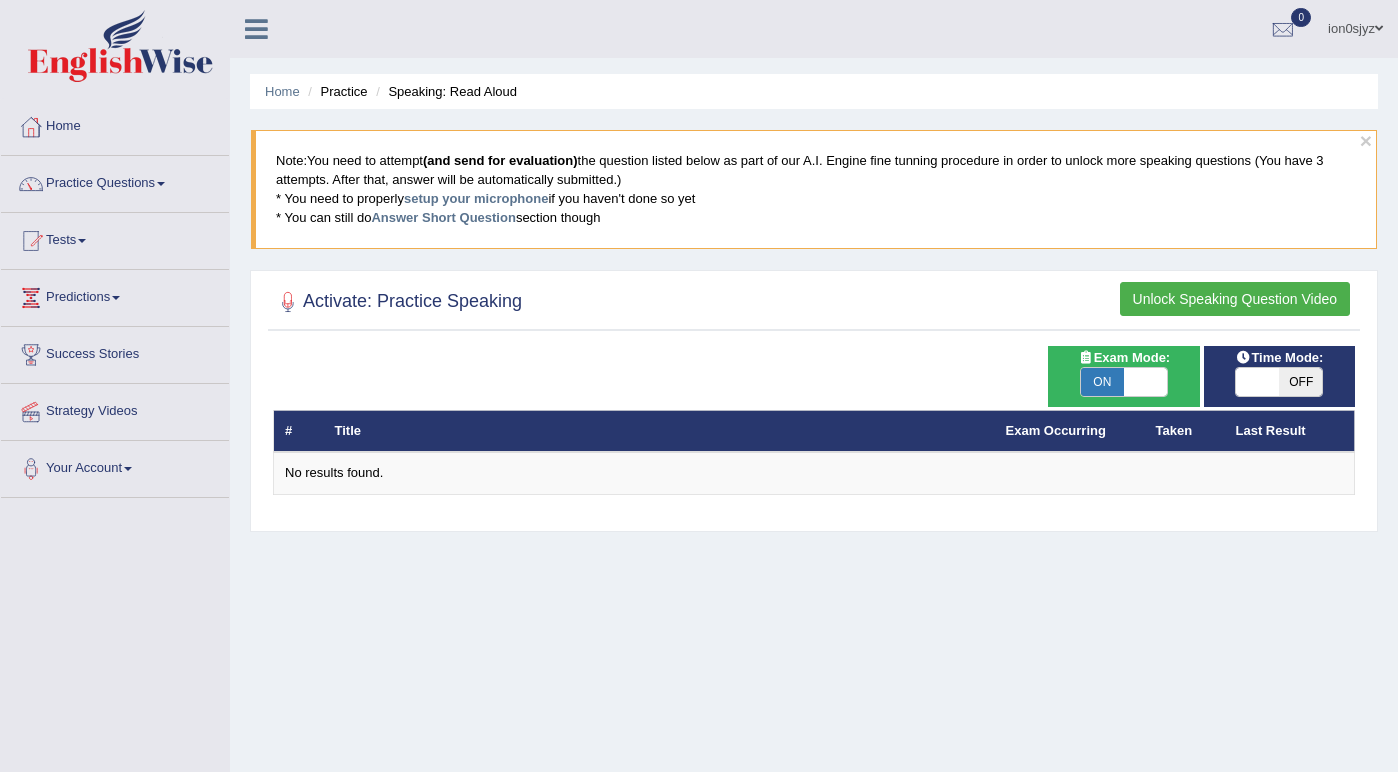 click at bounding box center (1145, 382) 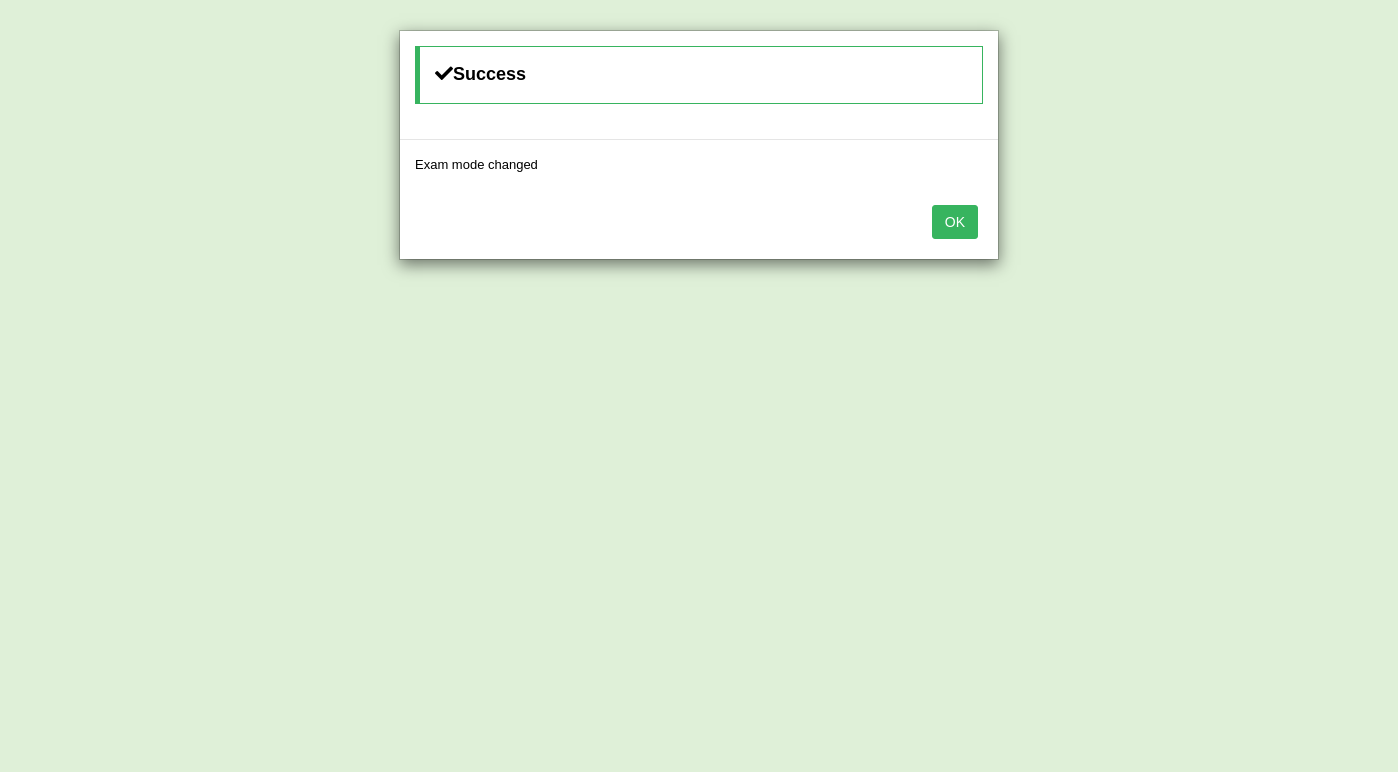 click on "OK" at bounding box center (955, 222) 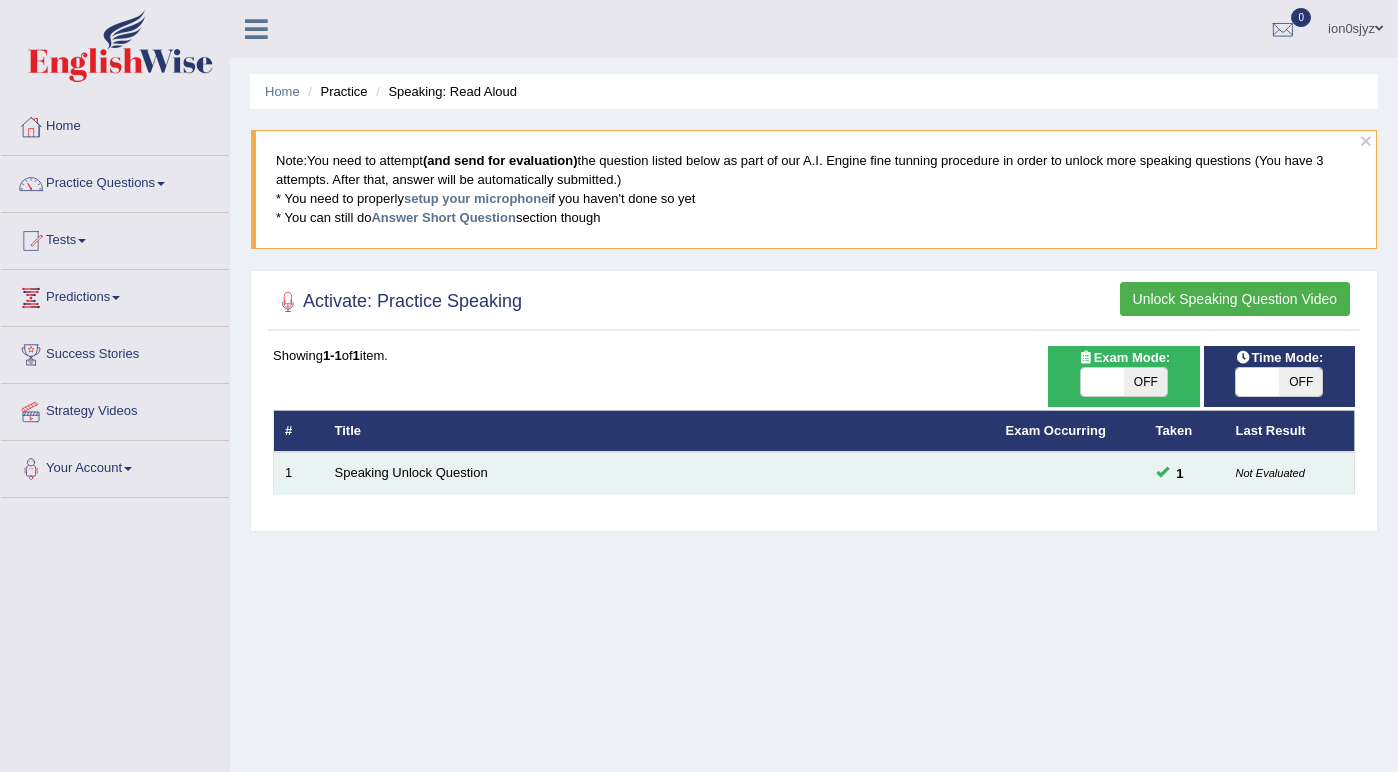 scroll, scrollTop: 0, scrollLeft: 0, axis: both 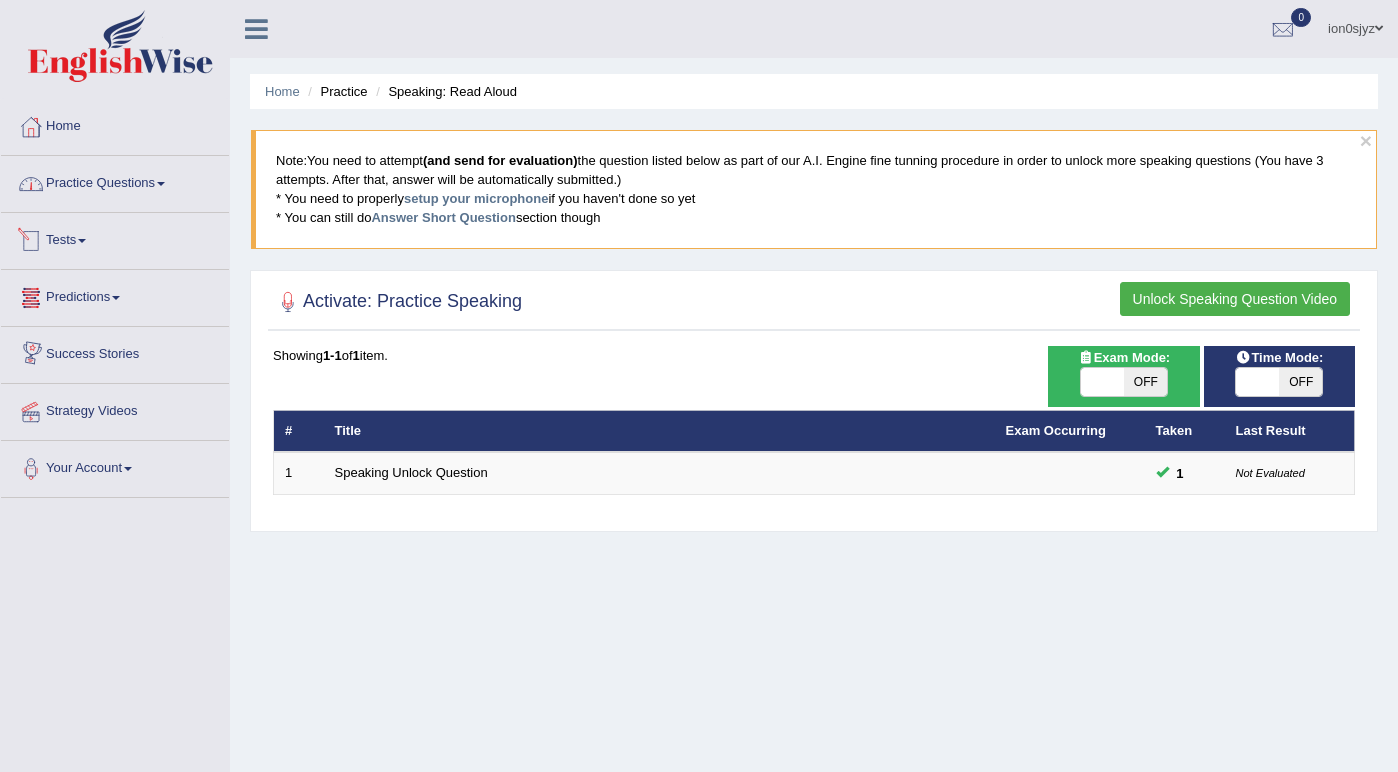 click on "Practice Questions" at bounding box center [115, 181] 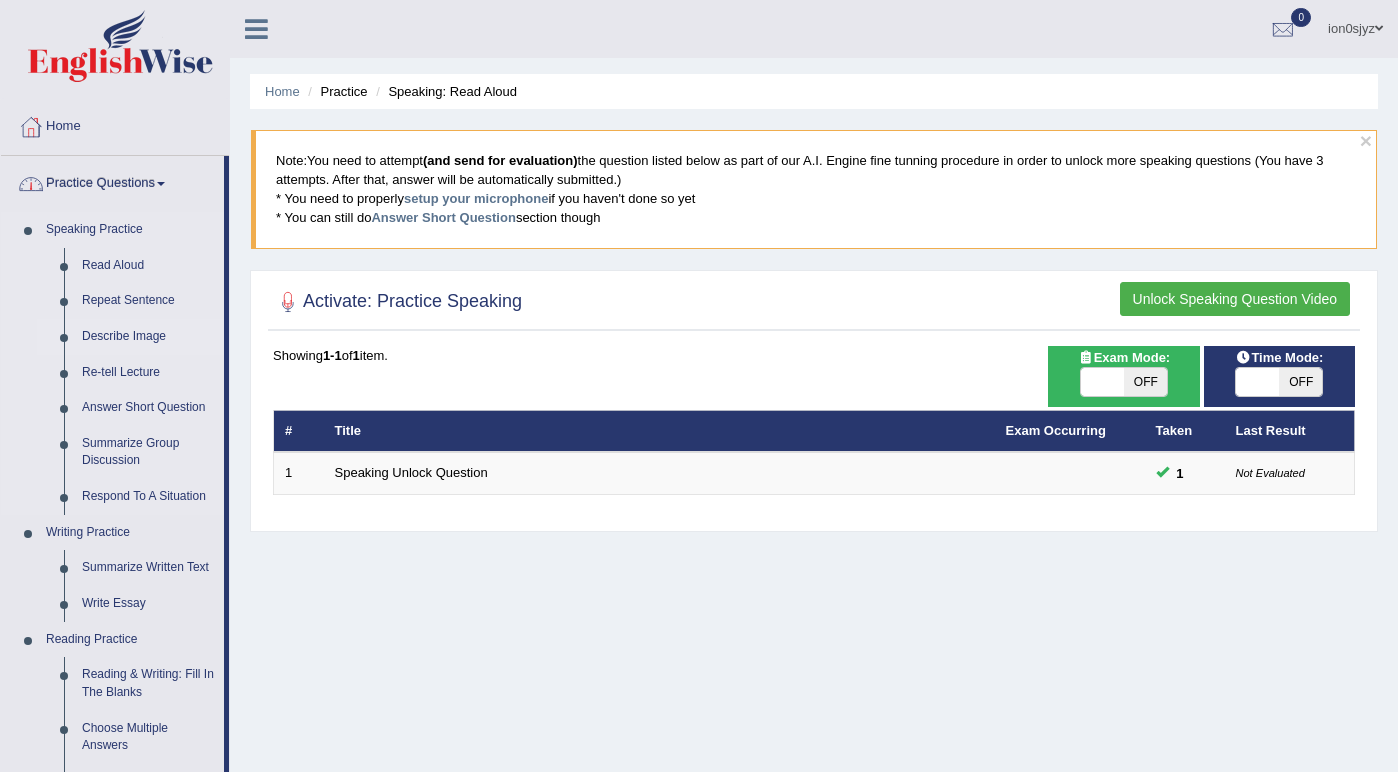 click on "Describe Image" at bounding box center (148, 337) 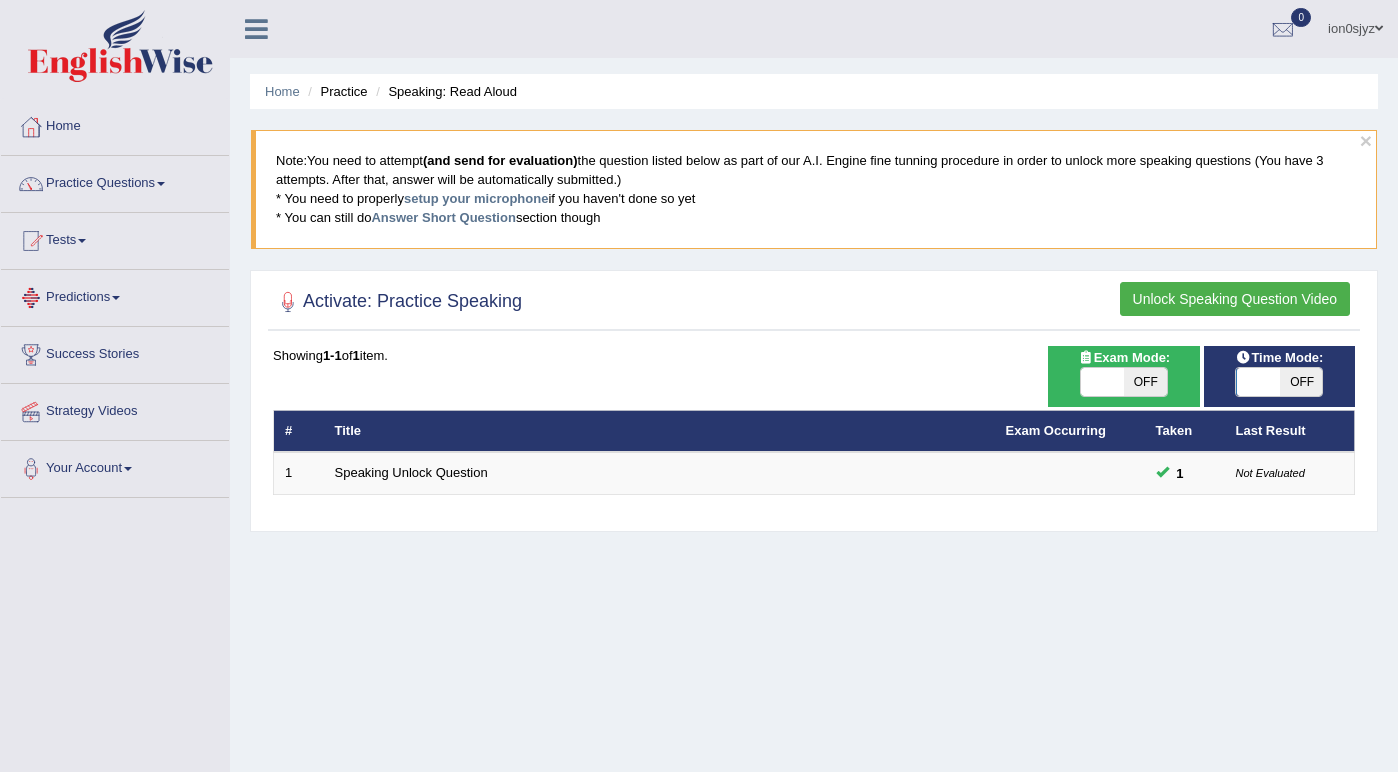 scroll, scrollTop: 0, scrollLeft: 0, axis: both 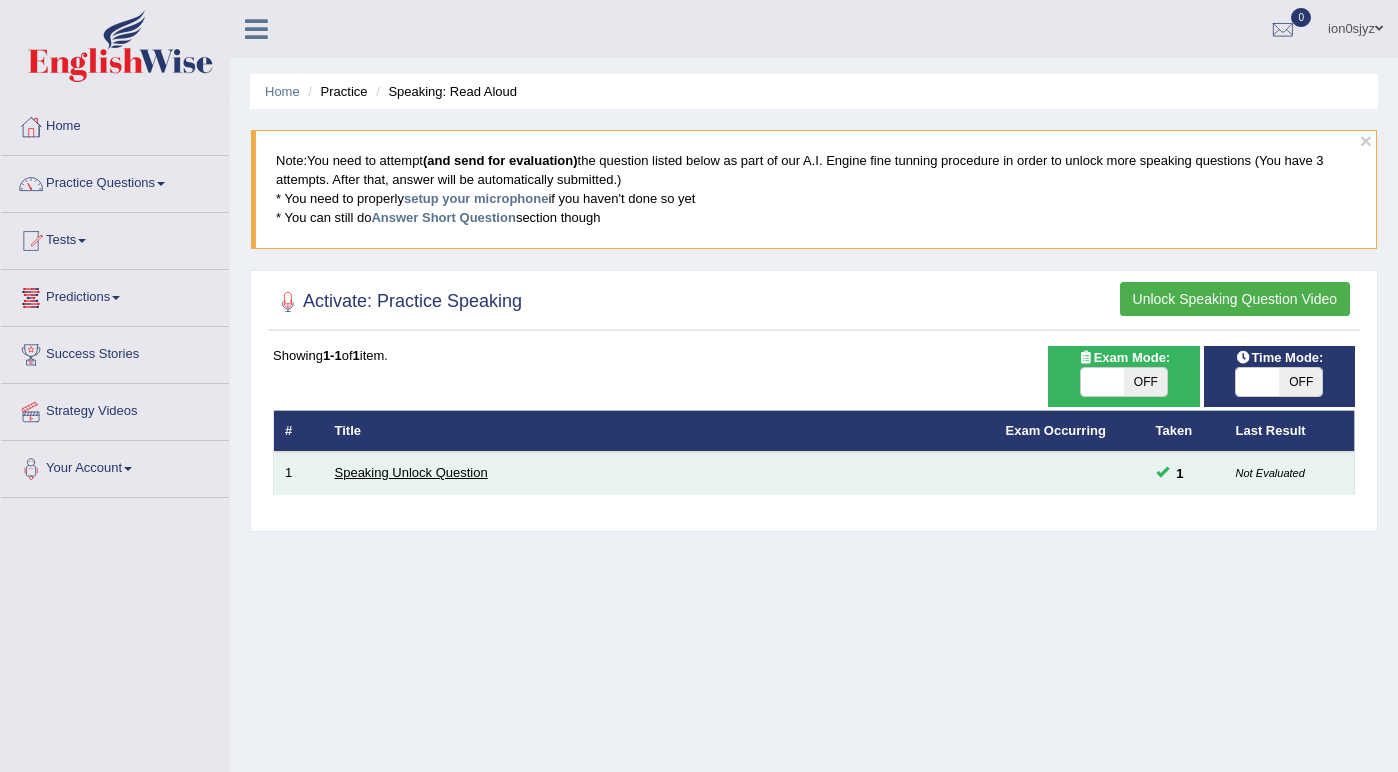 click on "Speaking Unlock Question" at bounding box center (411, 472) 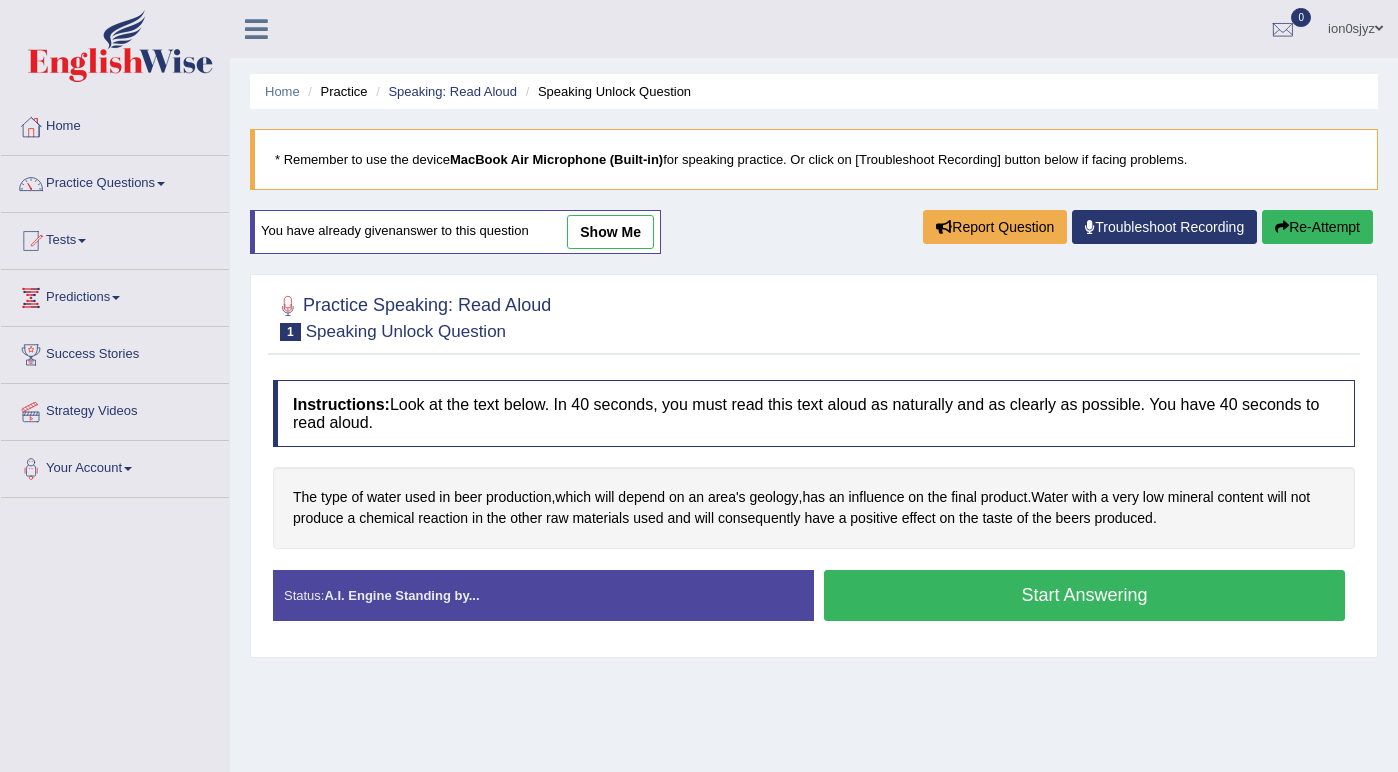 scroll, scrollTop: 0, scrollLeft: 0, axis: both 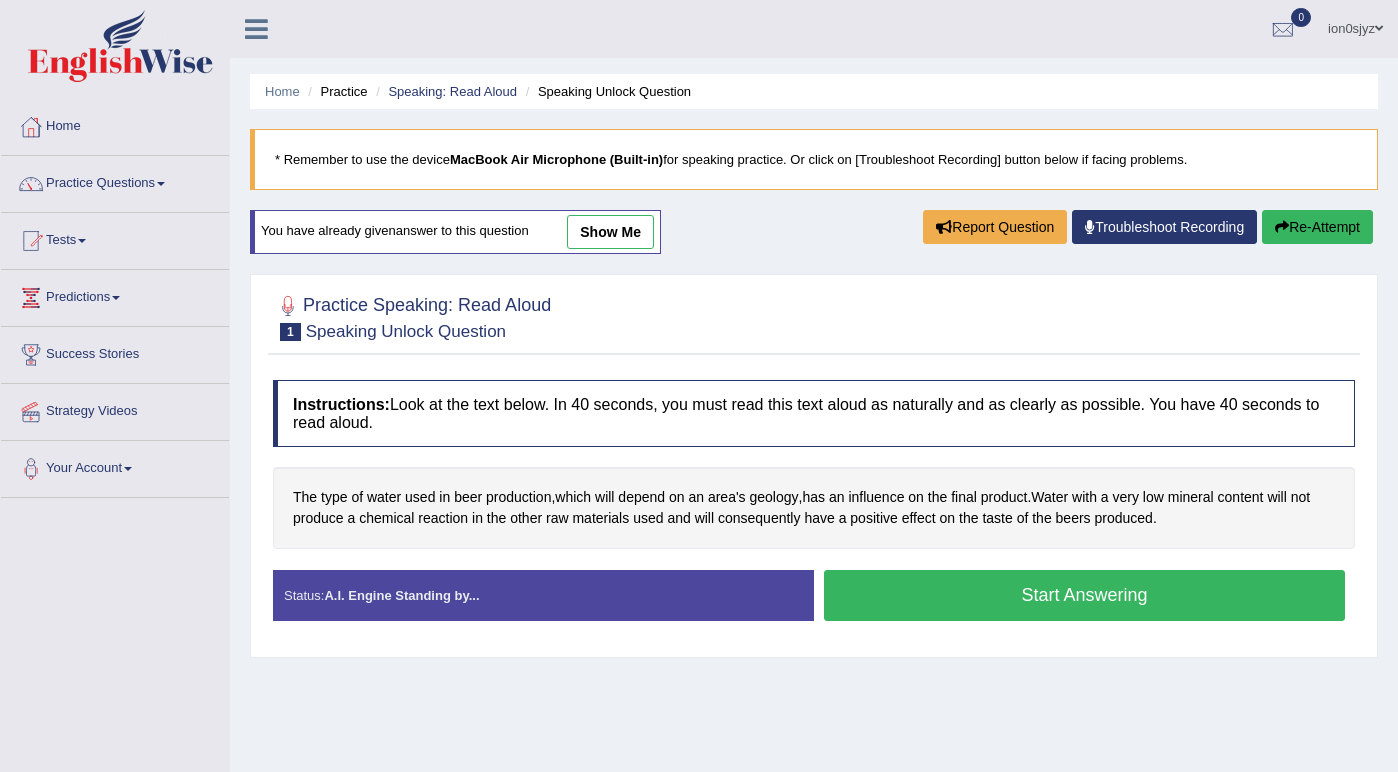 drag, startPoint x: 1088, startPoint y: 615, endPoint x: 1088, endPoint y: 602, distance: 13 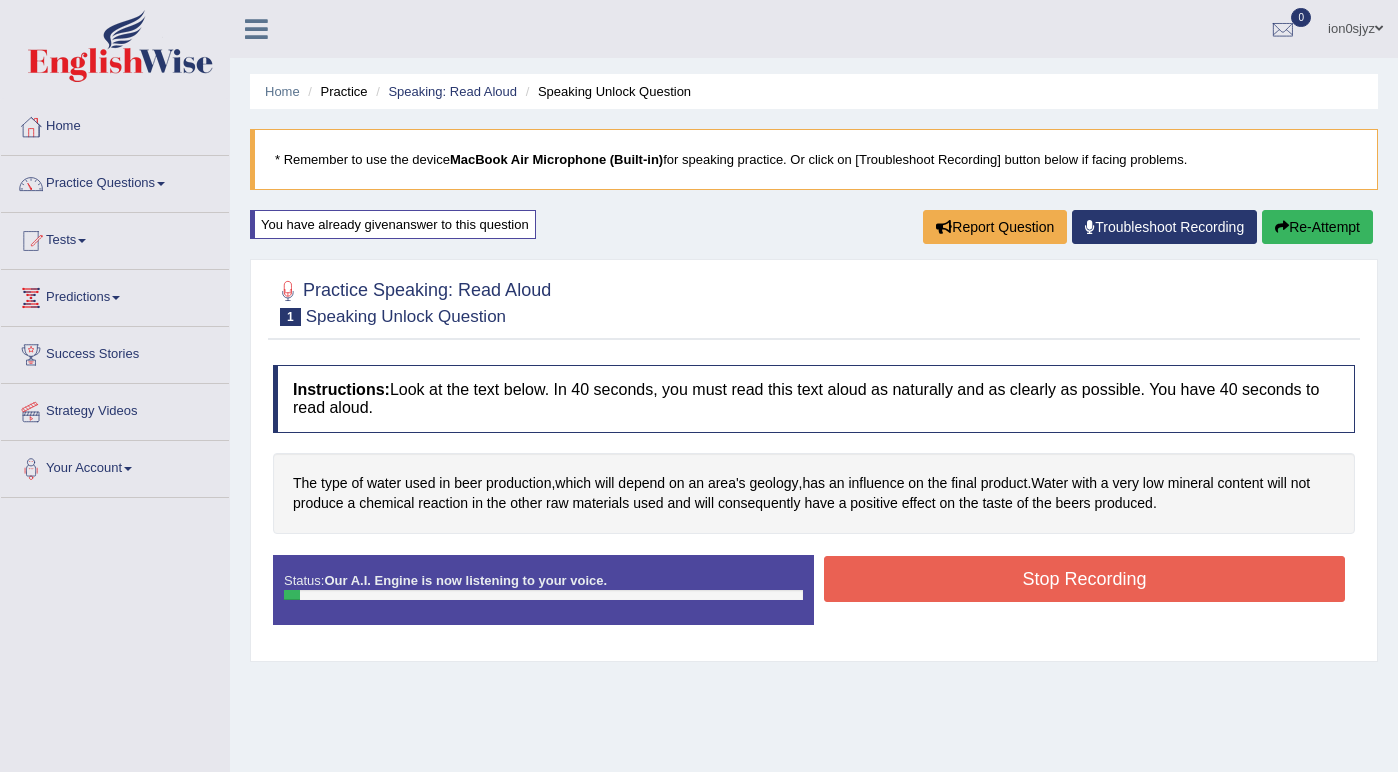 click on "Stop Recording" at bounding box center [1084, 579] 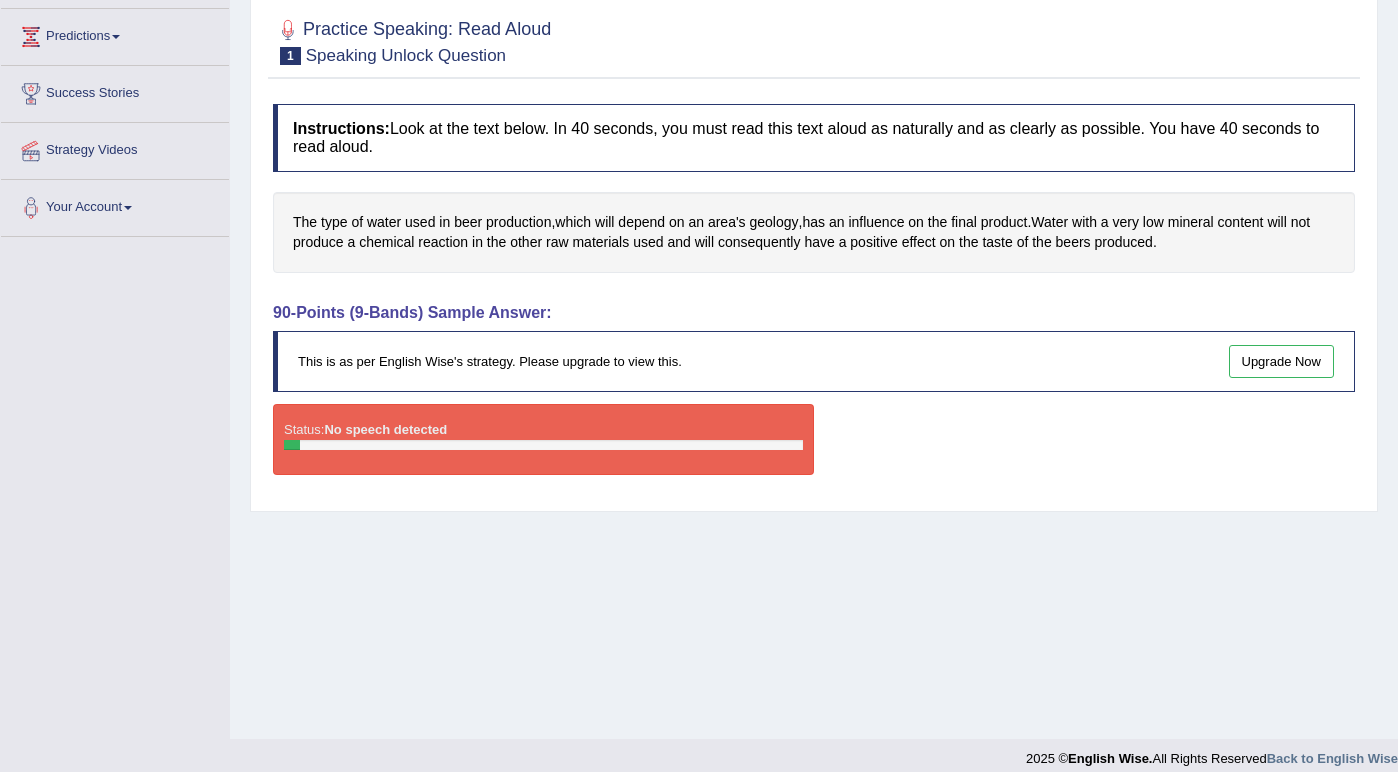 scroll, scrollTop: 263, scrollLeft: 0, axis: vertical 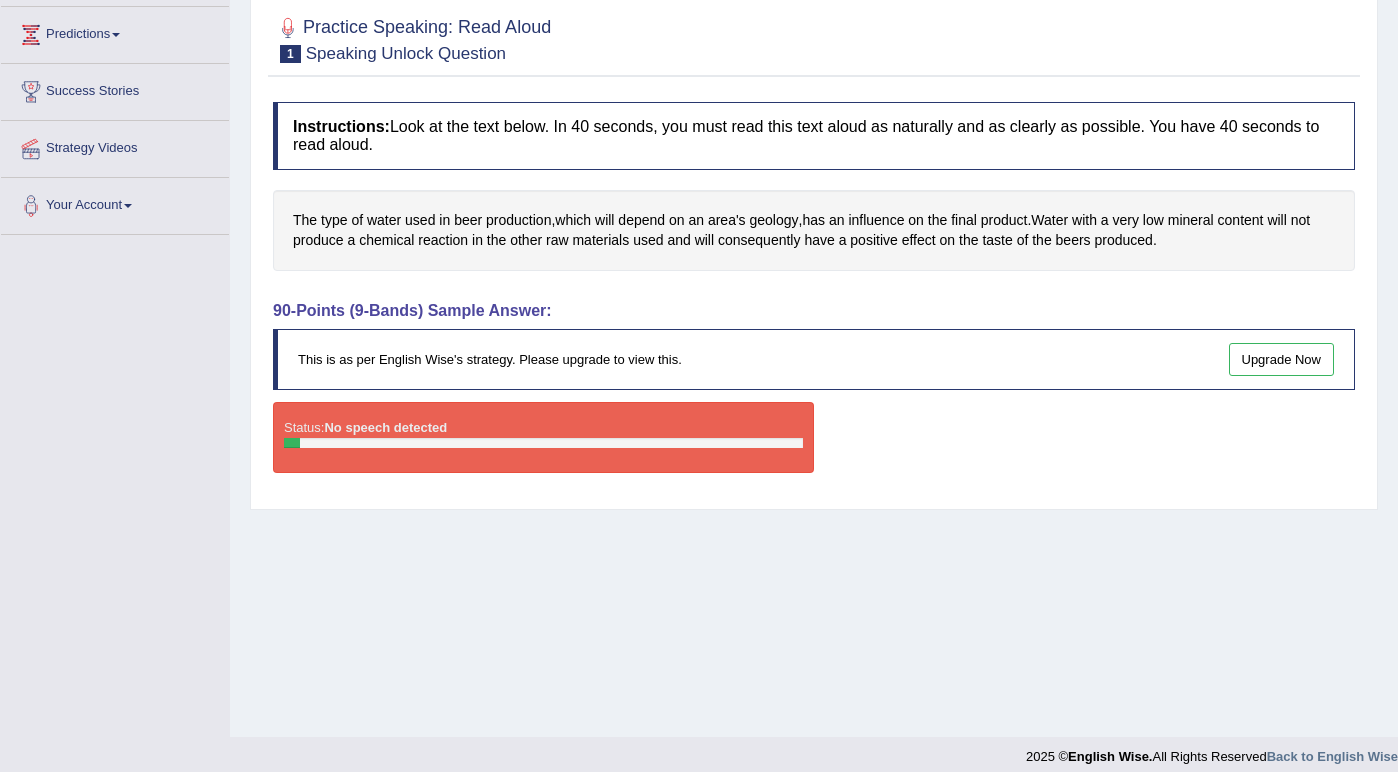 click on "Upgrade Now" at bounding box center (1282, 359) 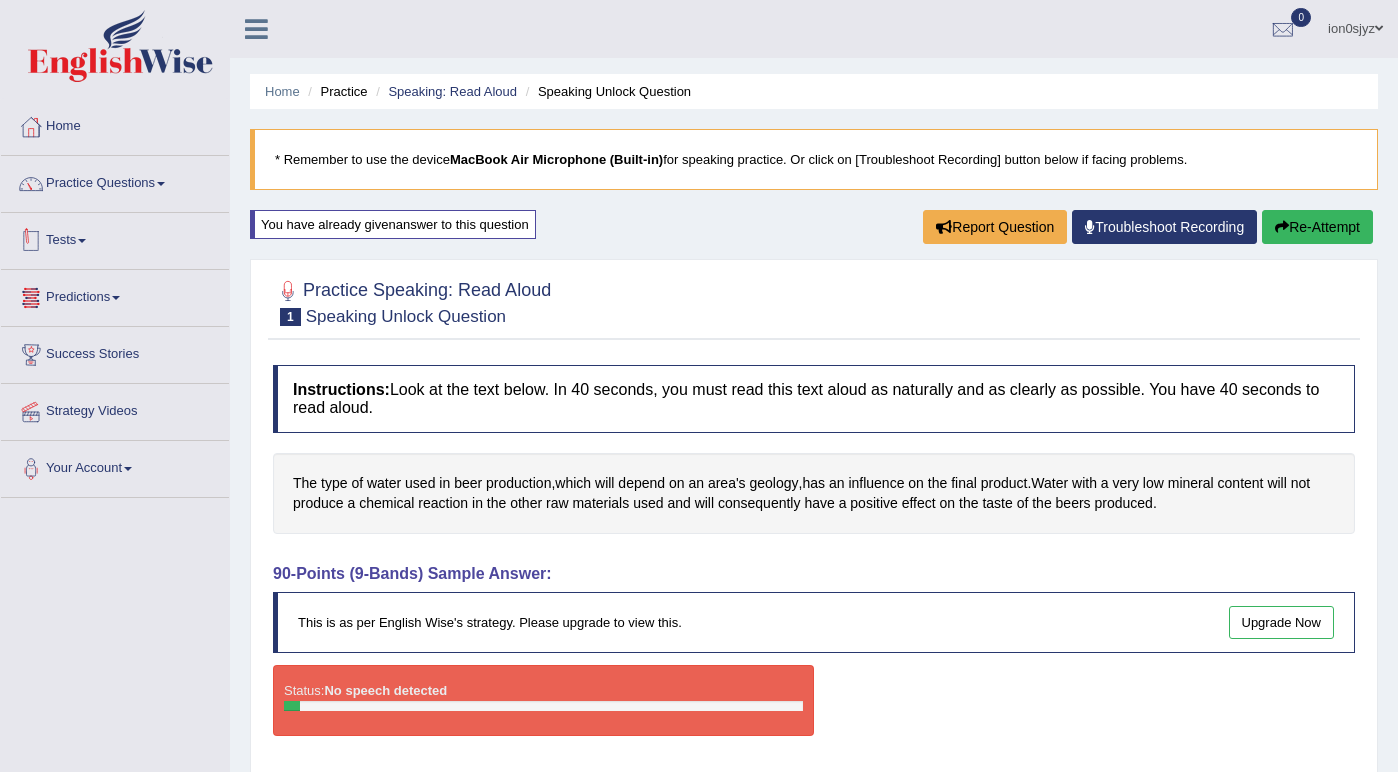 click on "Tests" at bounding box center [115, 238] 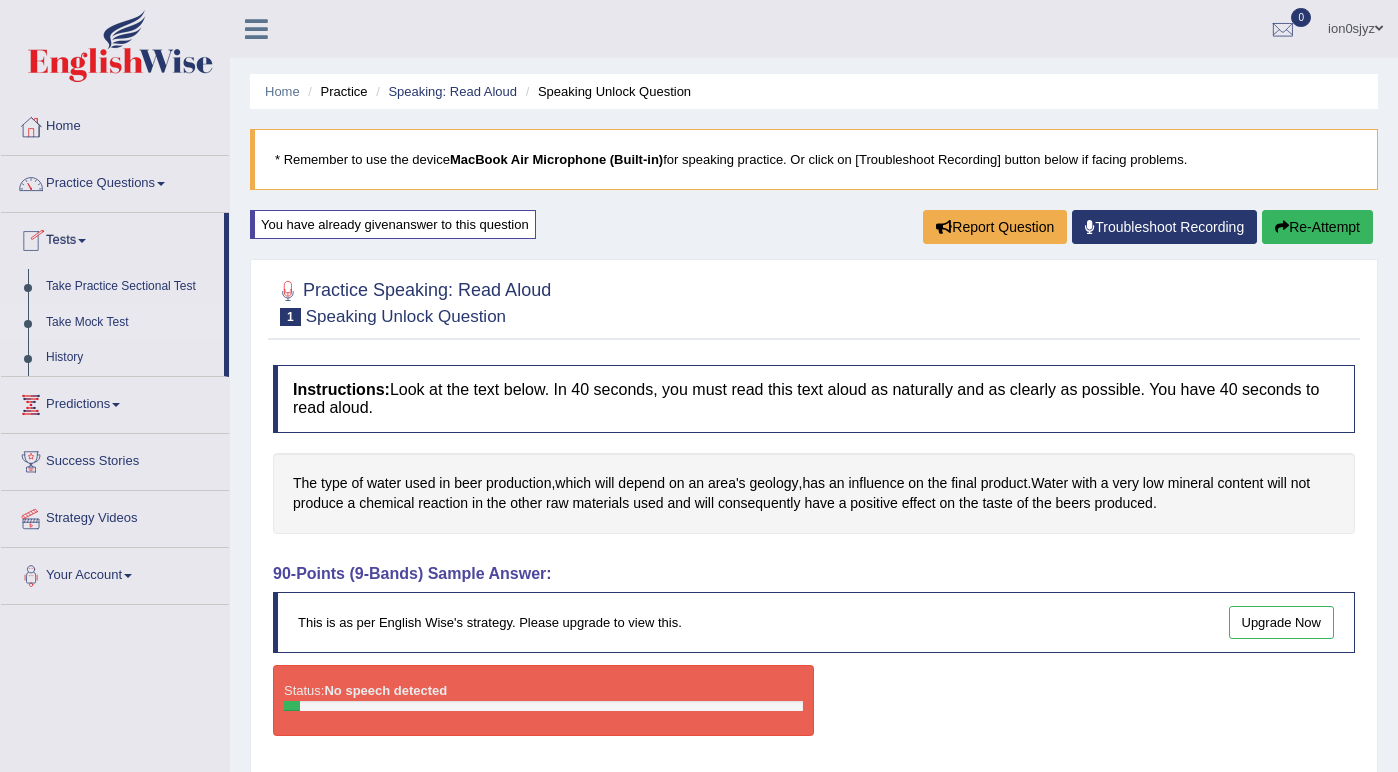 click on "Take Mock Test" at bounding box center [130, 323] 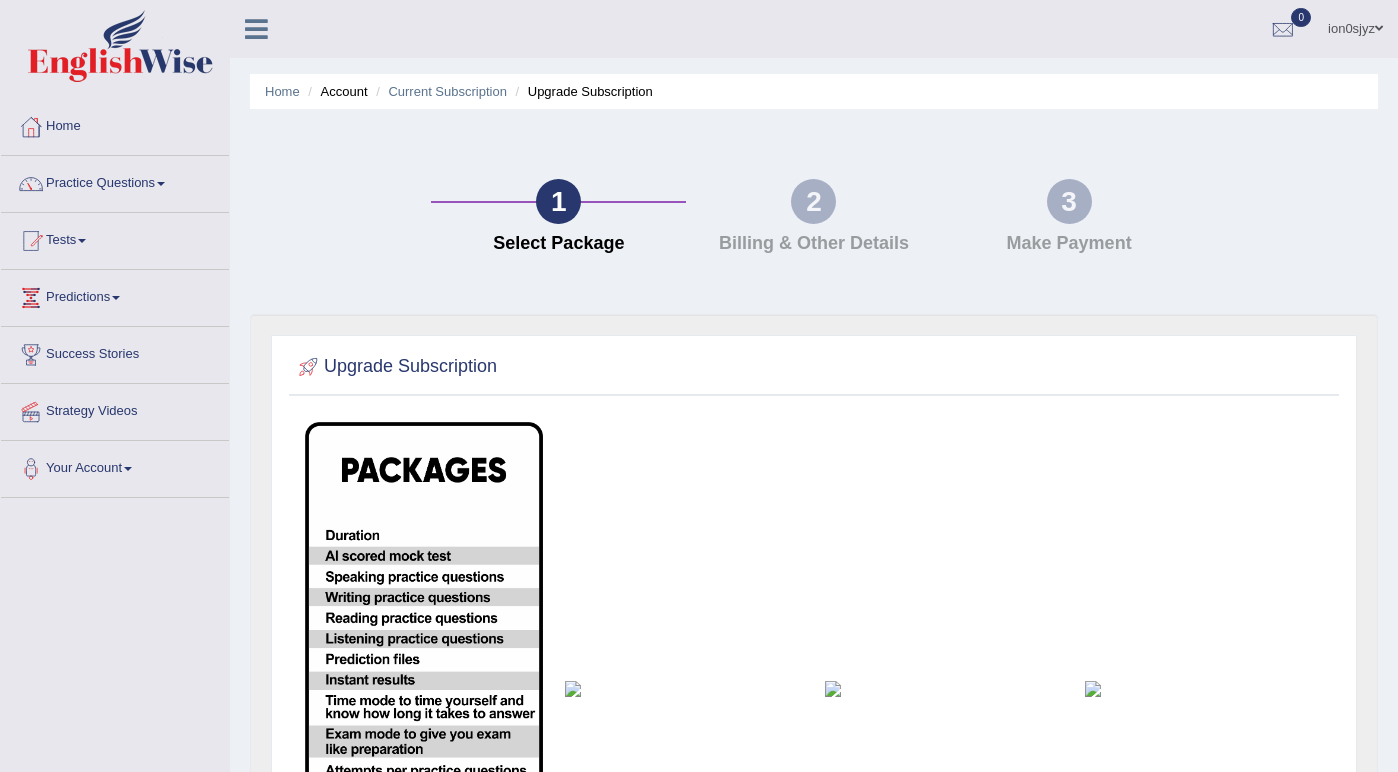 scroll, scrollTop: 0, scrollLeft: 0, axis: both 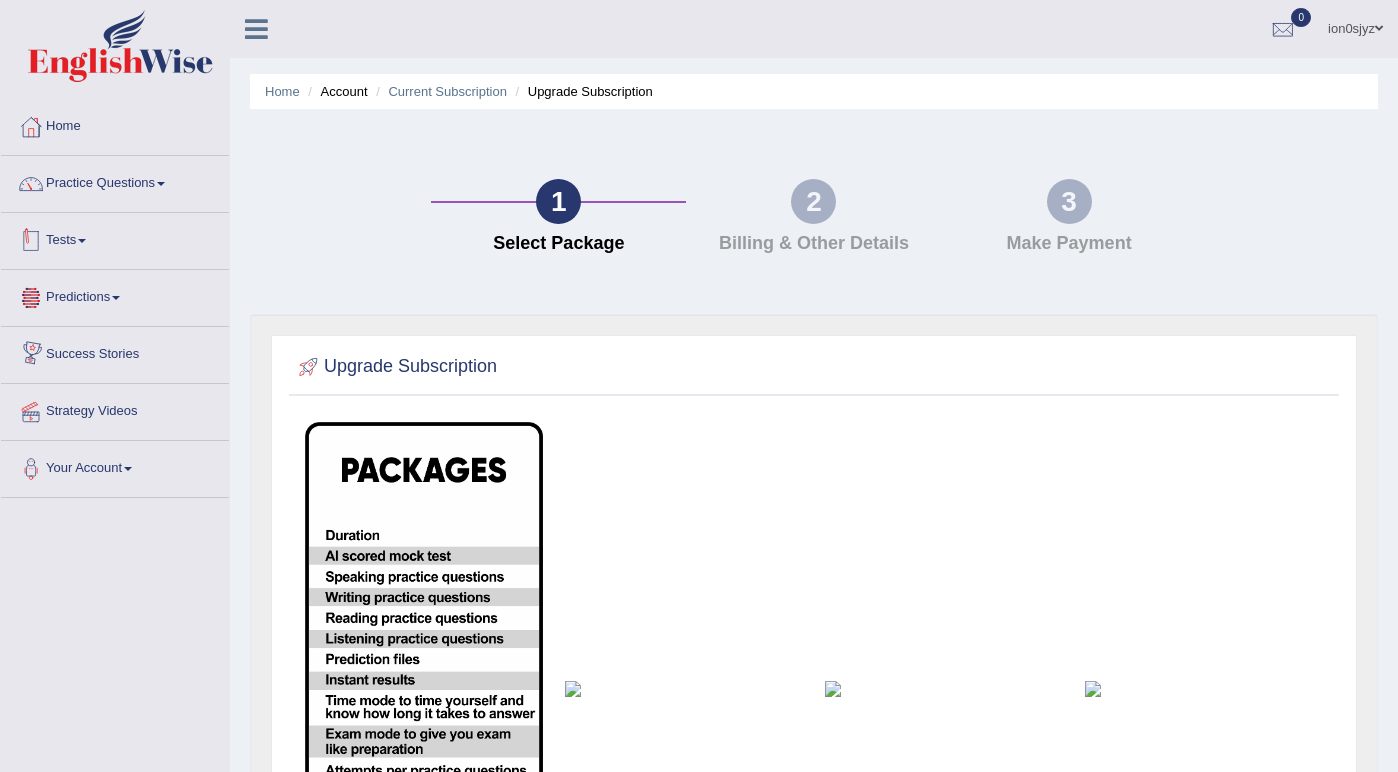 click on "Tests" at bounding box center [115, 238] 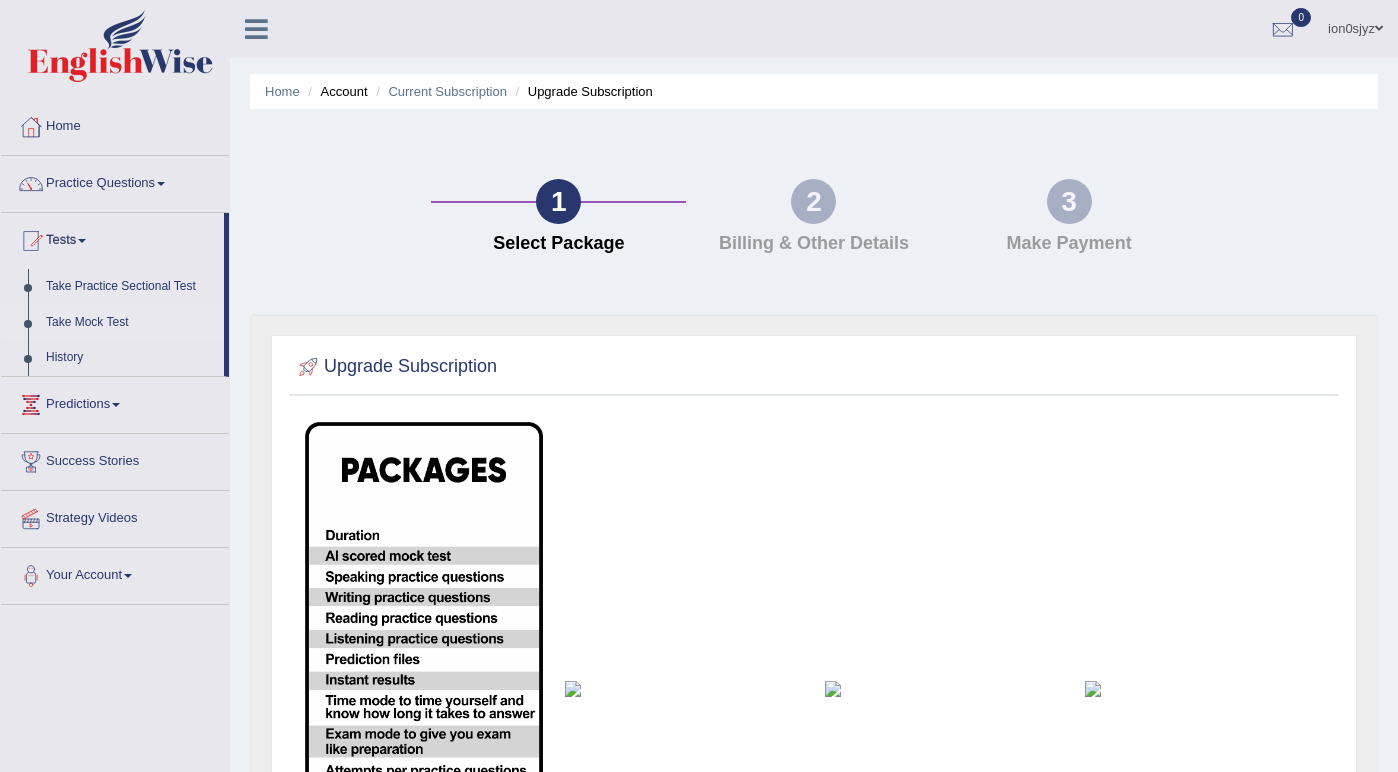 click on "Take Mock Test" at bounding box center [130, 323] 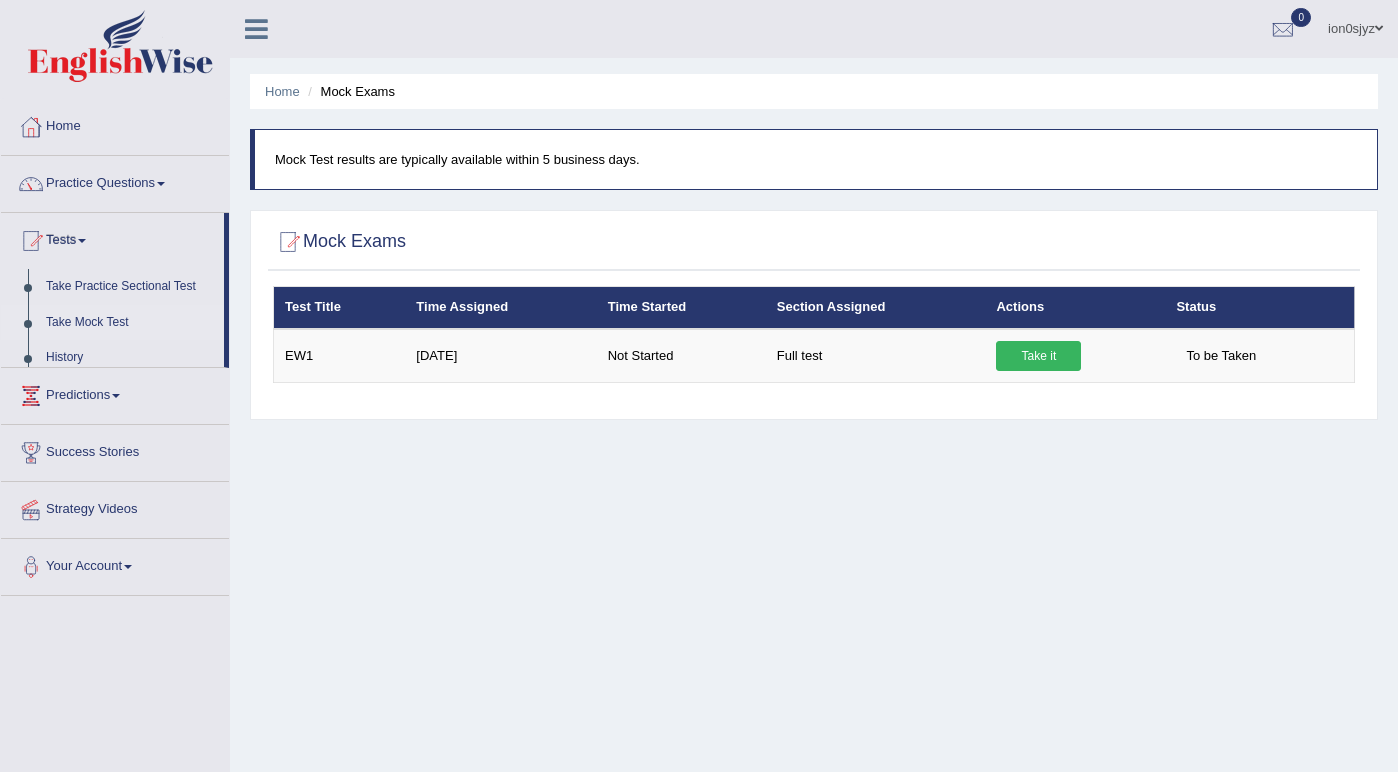 scroll, scrollTop: 0, scrollLeft: 0, axis: both 